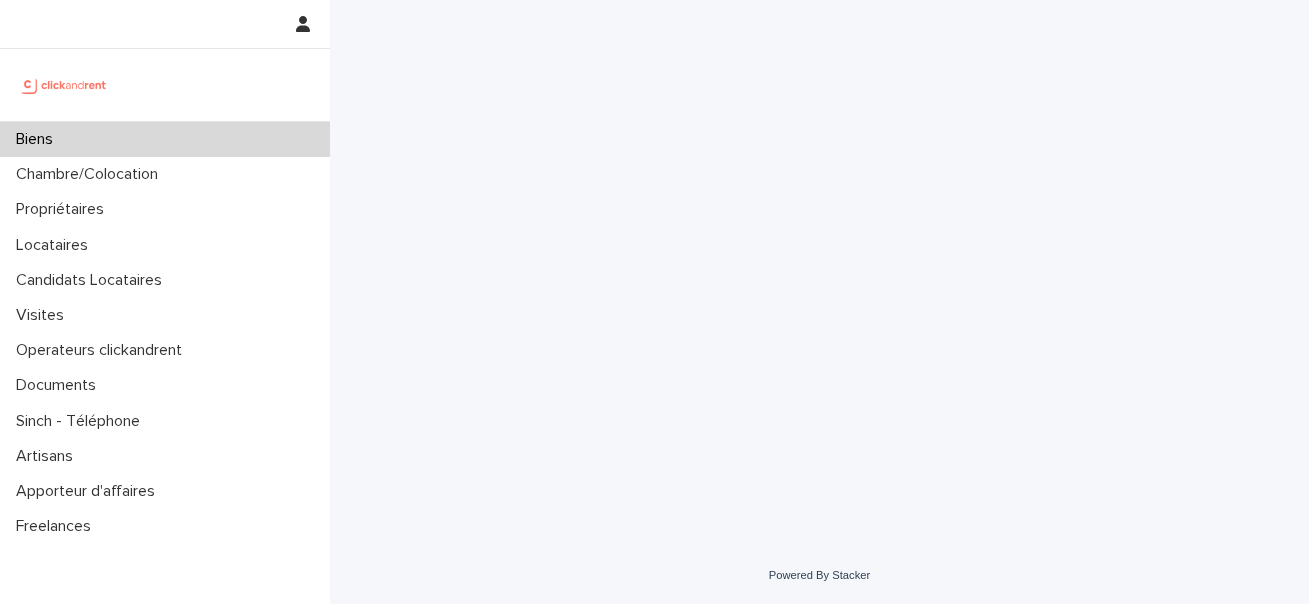 scroll, scrollTop: 0, scrollLeft: 0, axis: both 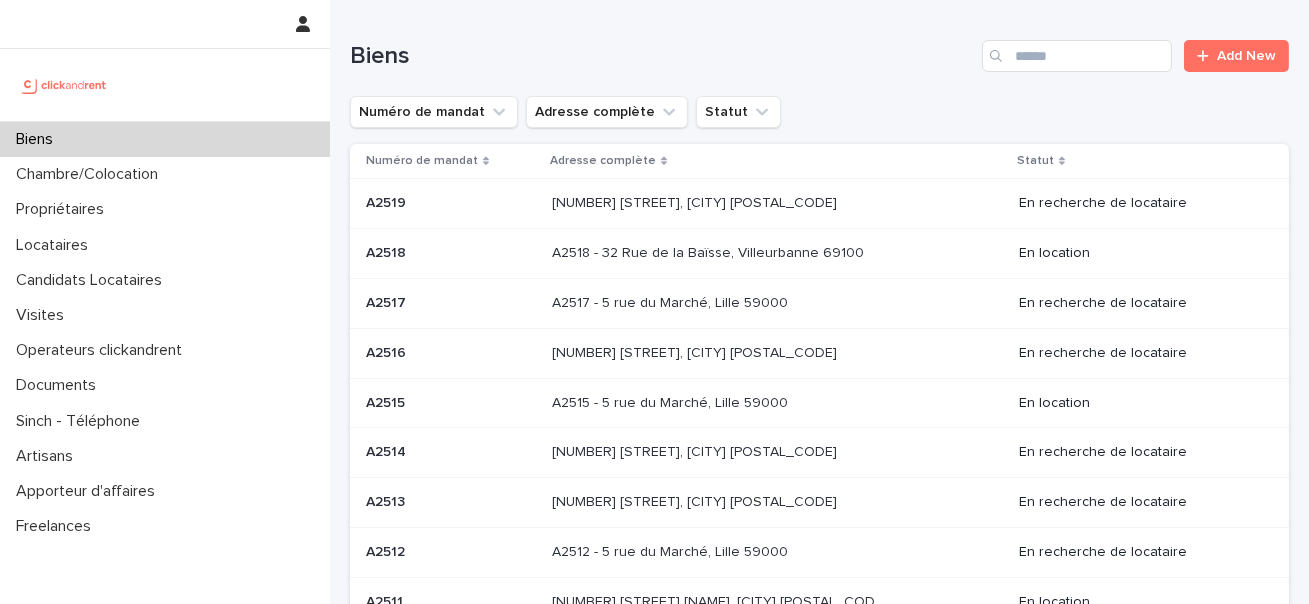 click on "[NUMBER] [STREET], [CITY] [POSTAL_CODE]" at bounding box center [696, 201] 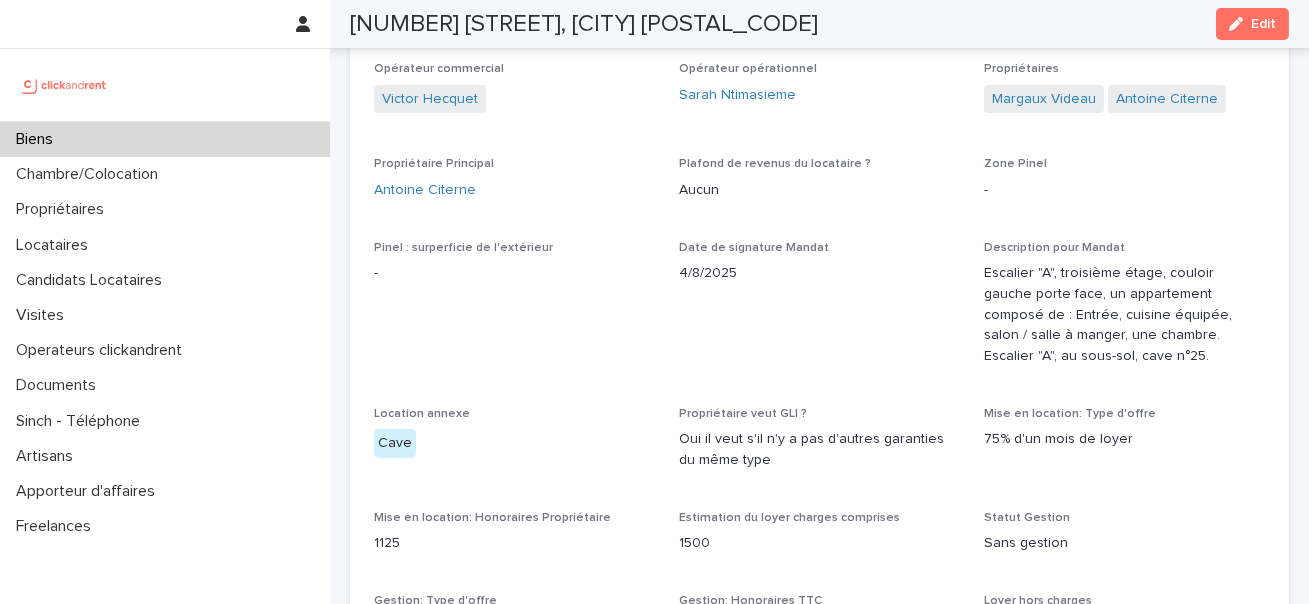scroll, scrollTop: 1198, scrollLeft: 0, axis: vertical 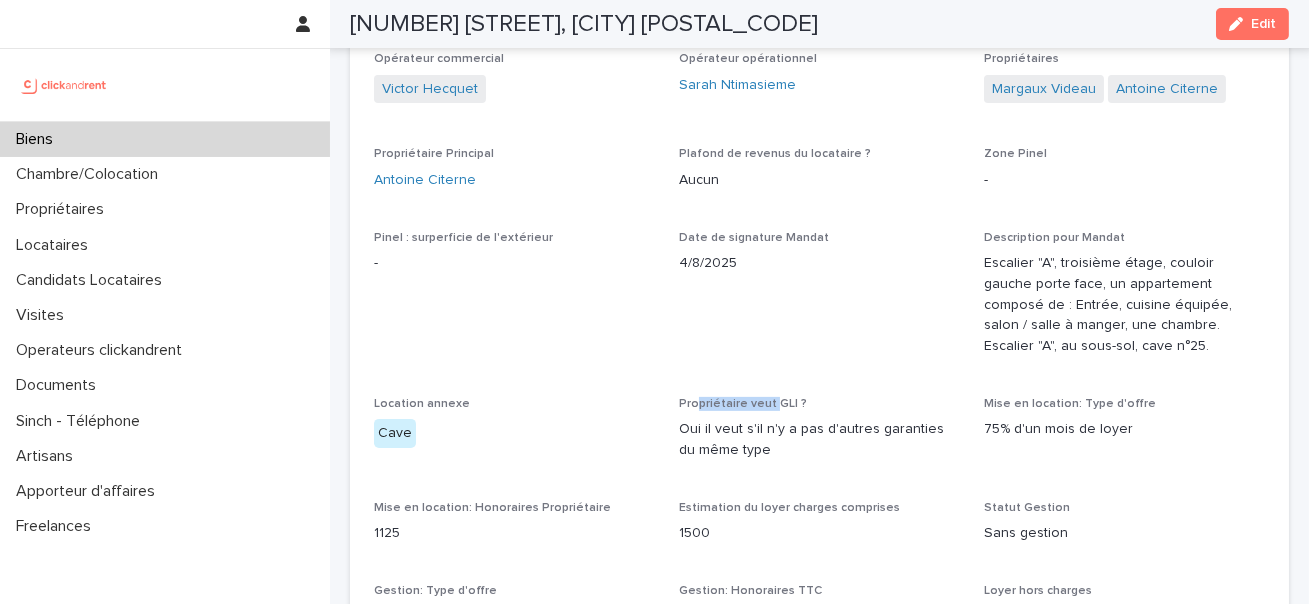 drag, startPoint x: 695, startPoint y: 407, endPoint x: 770, endPoint y: 408, distance: 75.00667 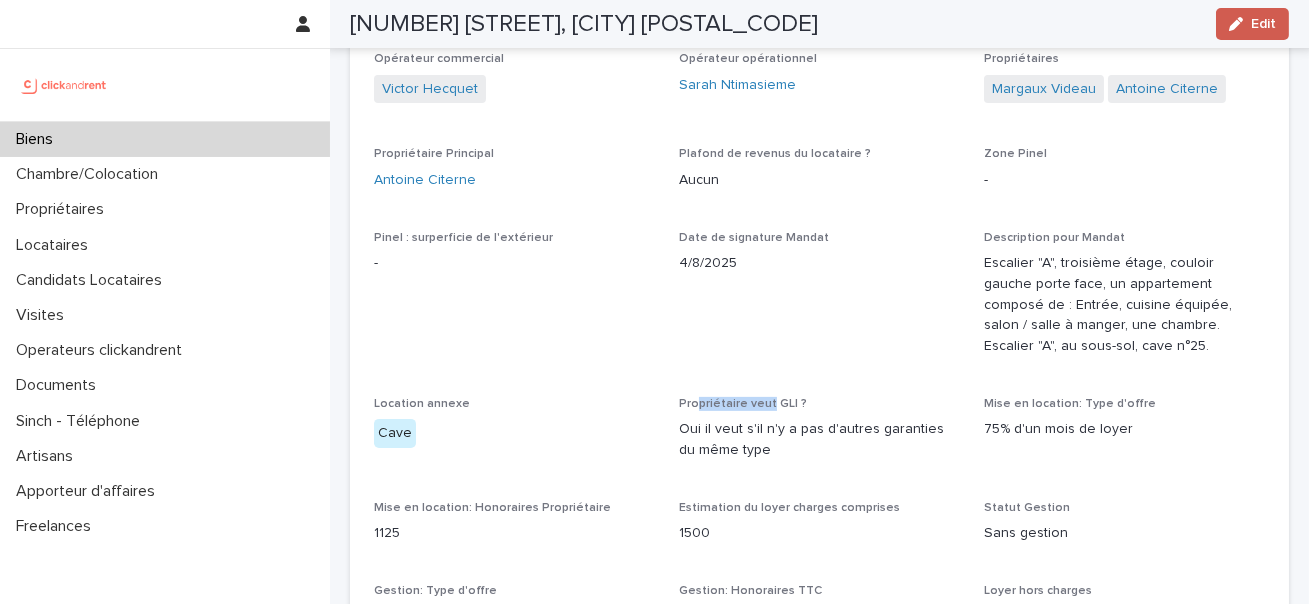 click on "Edit" at bounding box center (1263, 24) 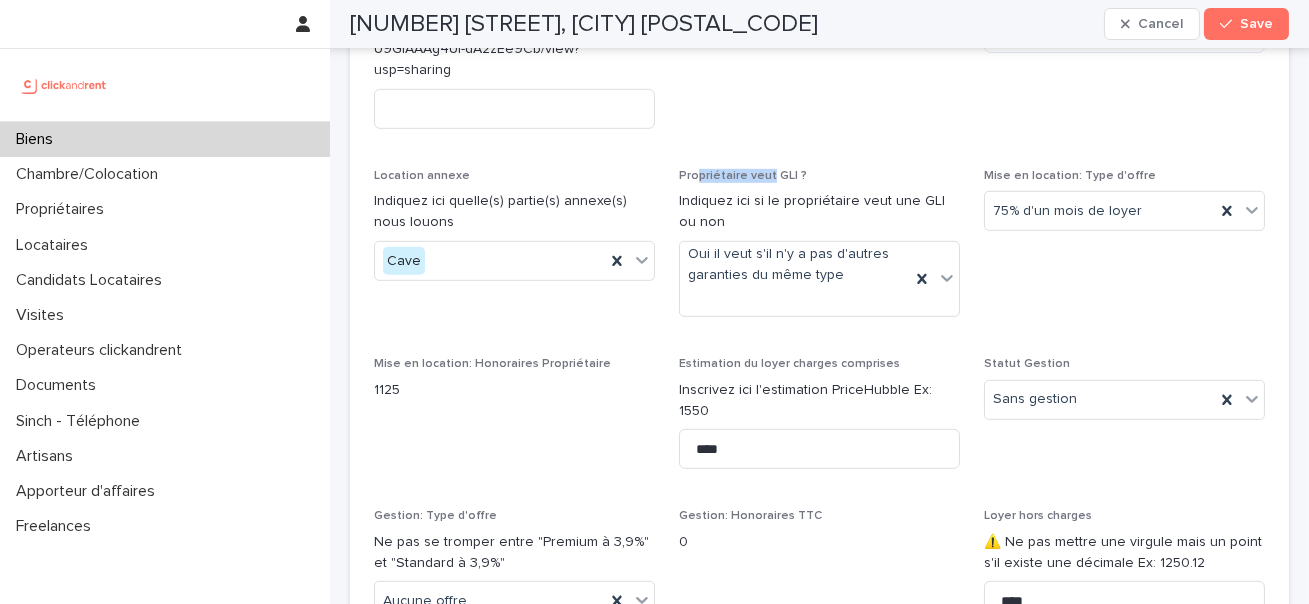 scroll, scrollTop: 2215, scrollLeft: 0, axis: vertical 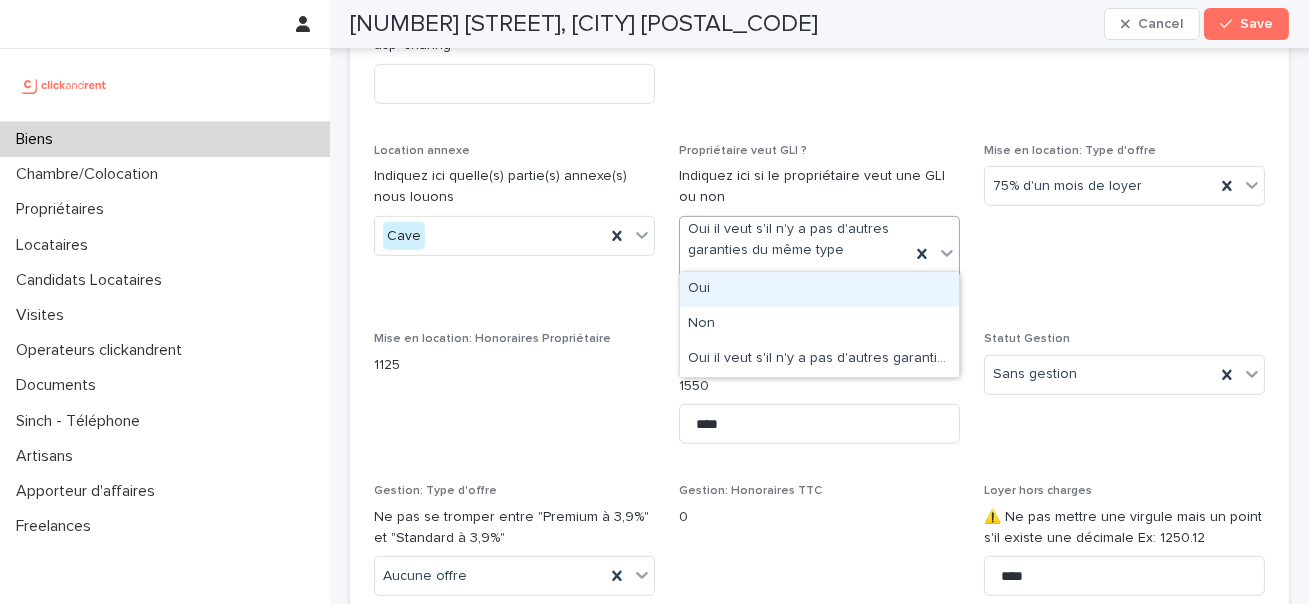 click 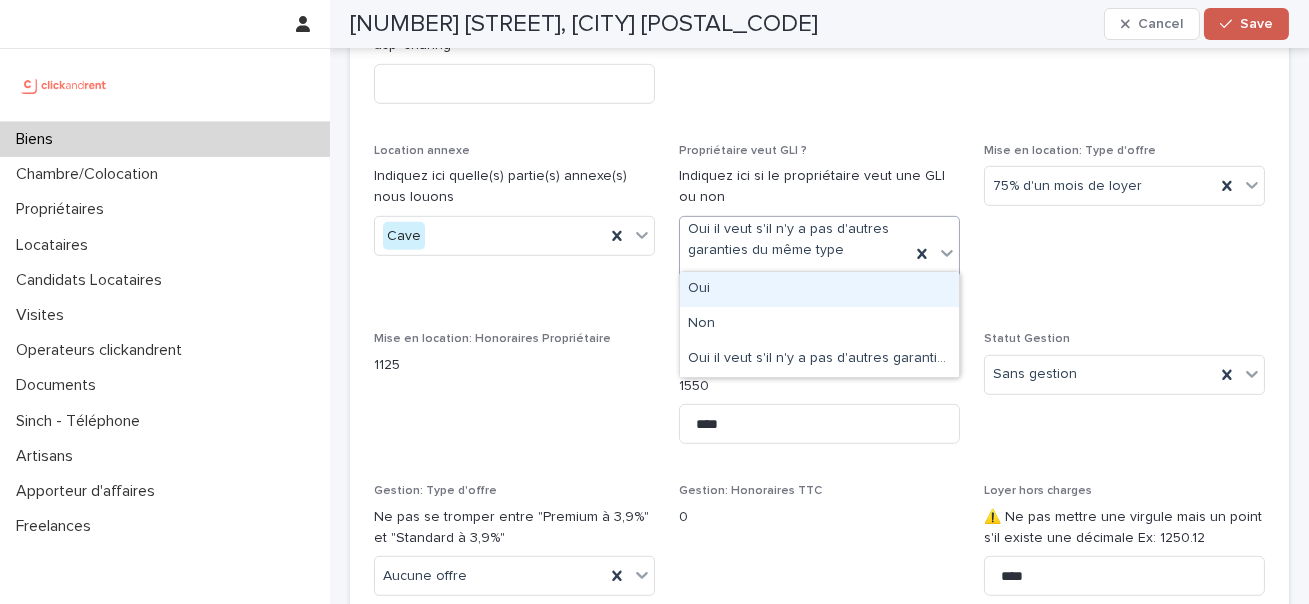 click 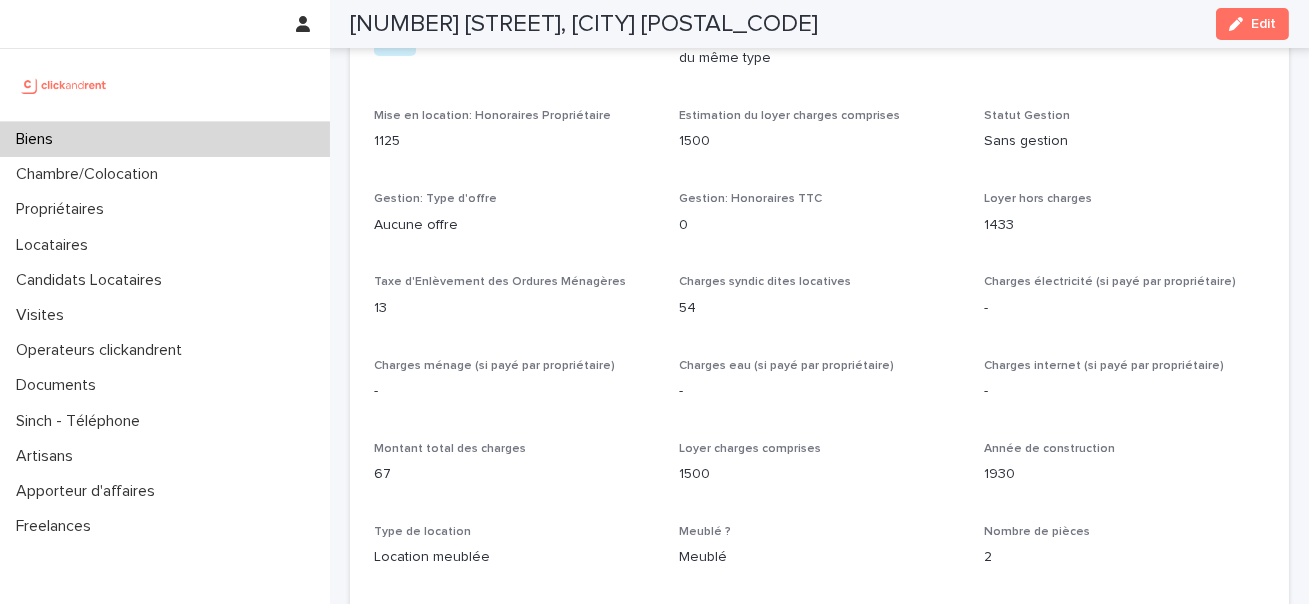 scroll, scrollTop: 1630, scrollLeft: 0, axis: vertical 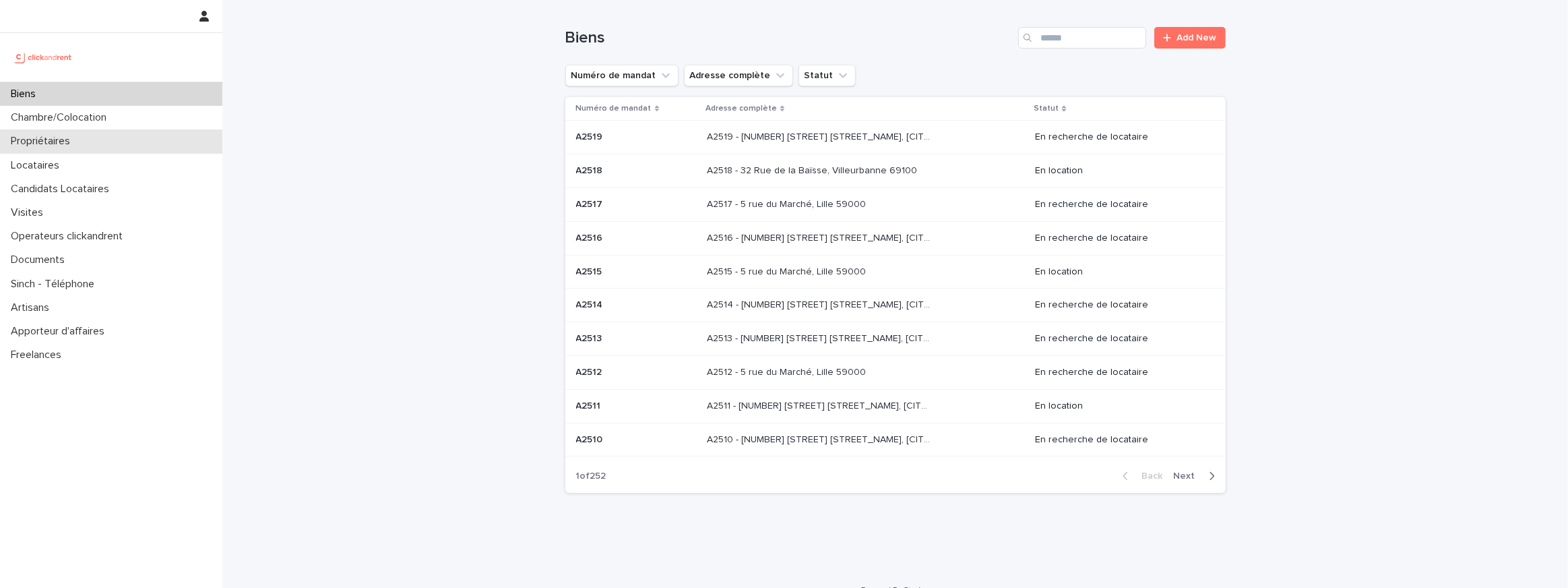 click on "Propriétaires" at bounding box center (43, 141) 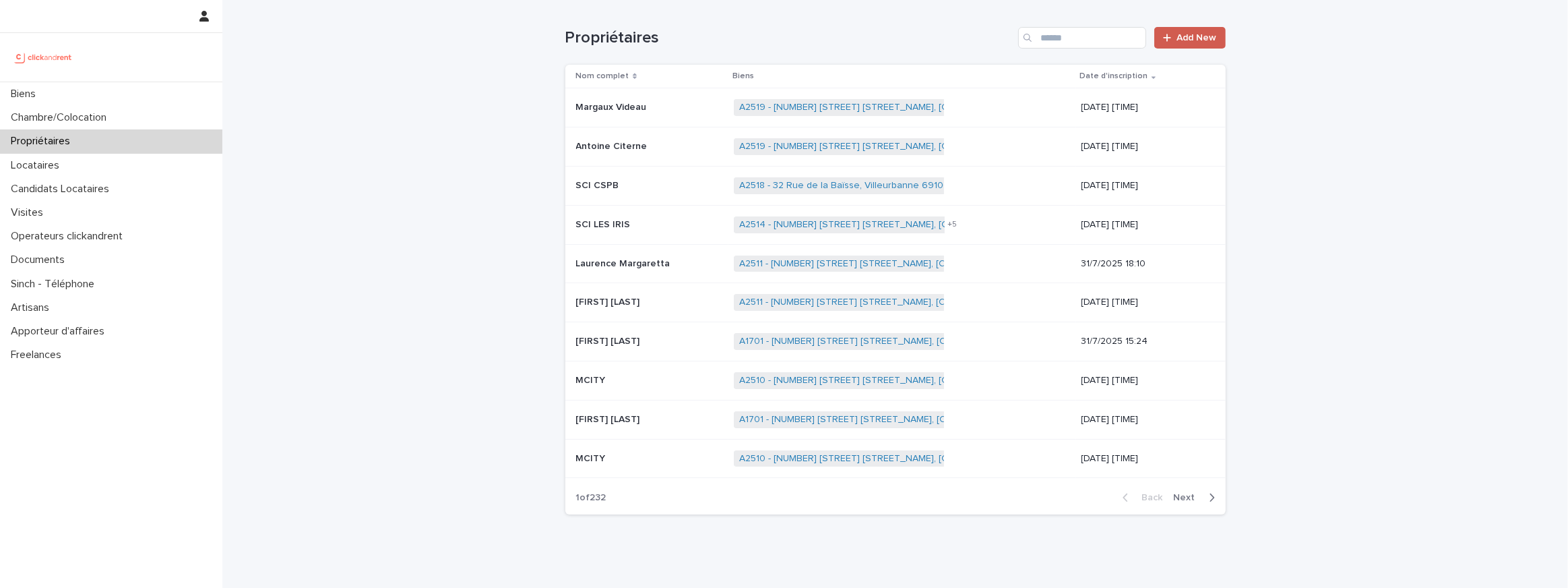 click on "Add New" at bounding box center [1197, 38] 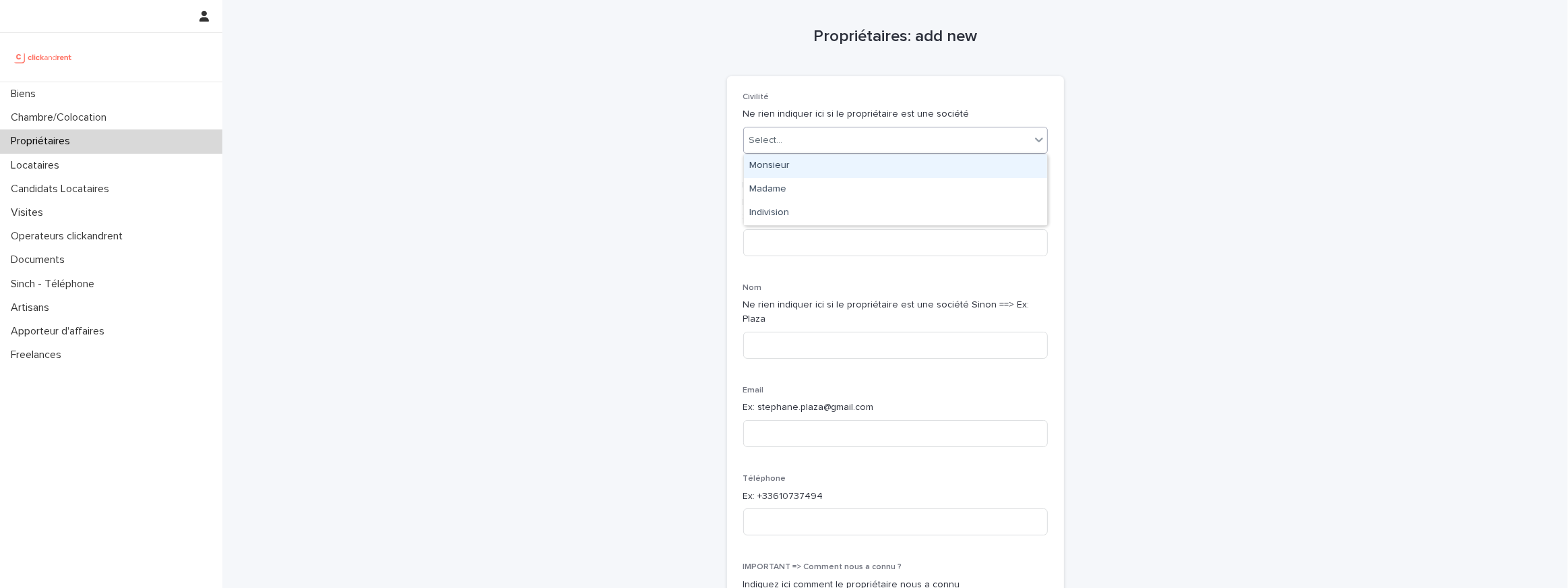 click on "Select..." at bounding box center (887, 140) 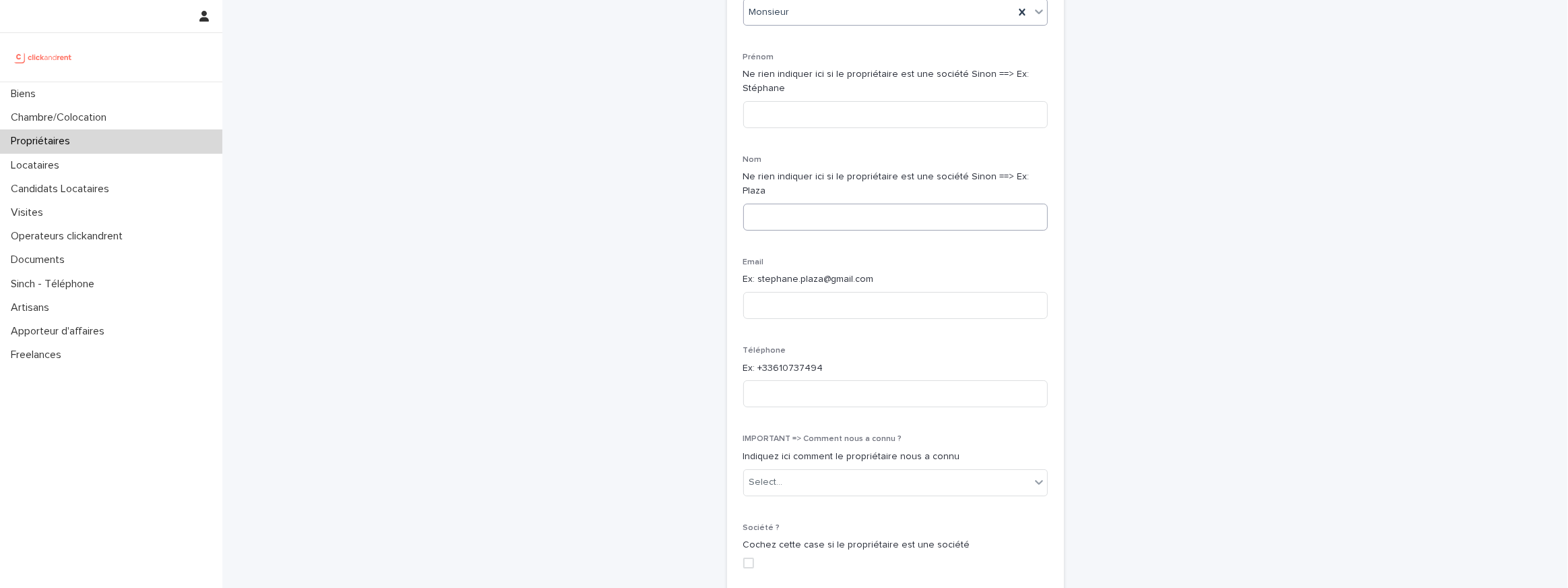 scroll, scrollTop: 142, scrollLeft: 0, axis: vertical 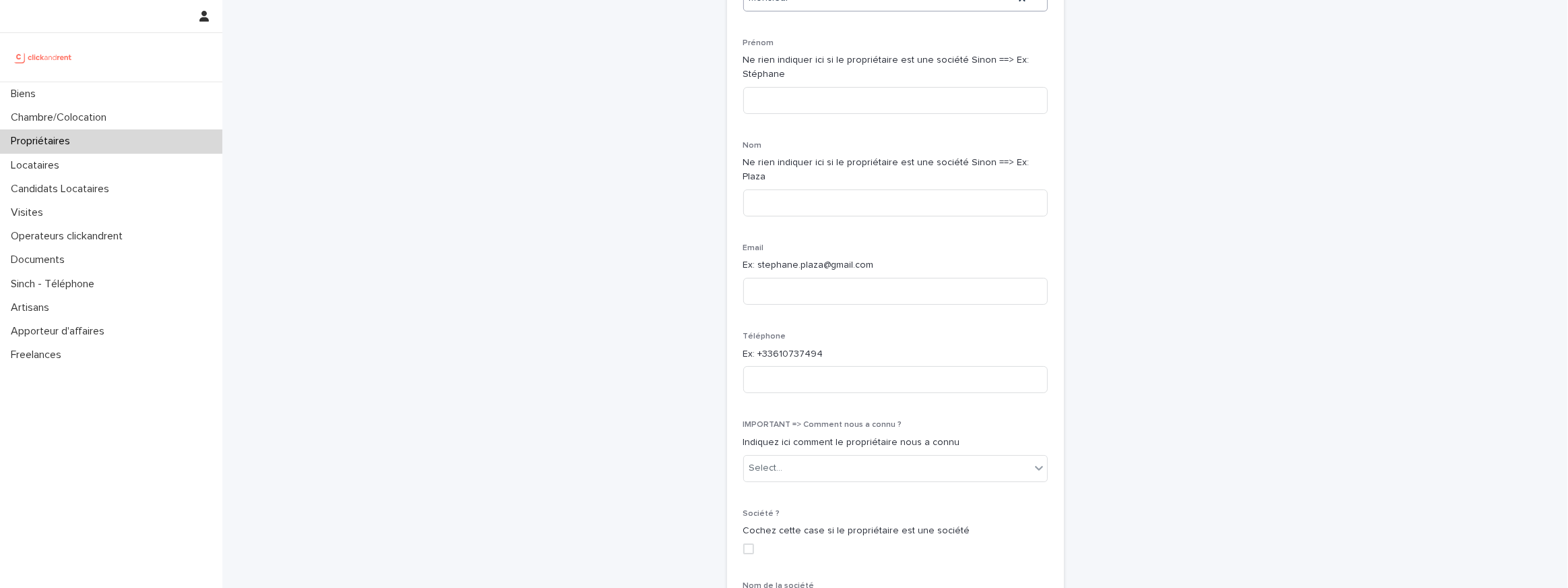 click at bounding box center [749, 549] 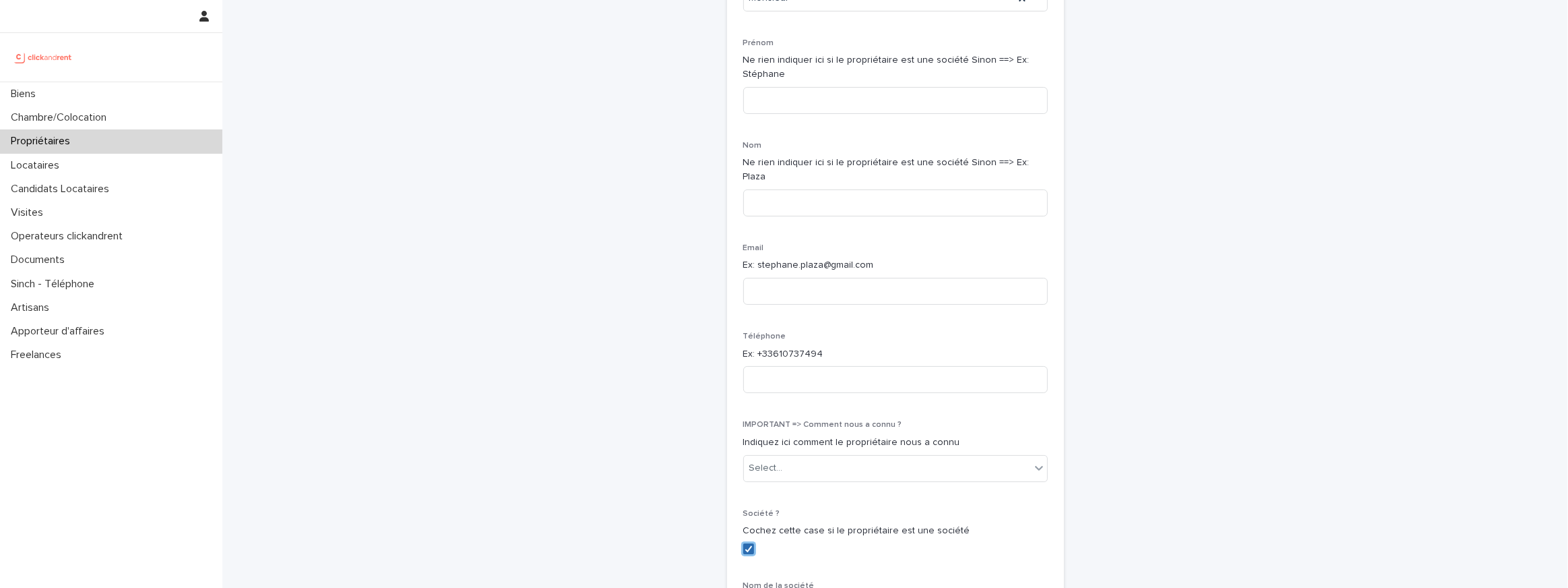 click at bounding box center [749, 549] 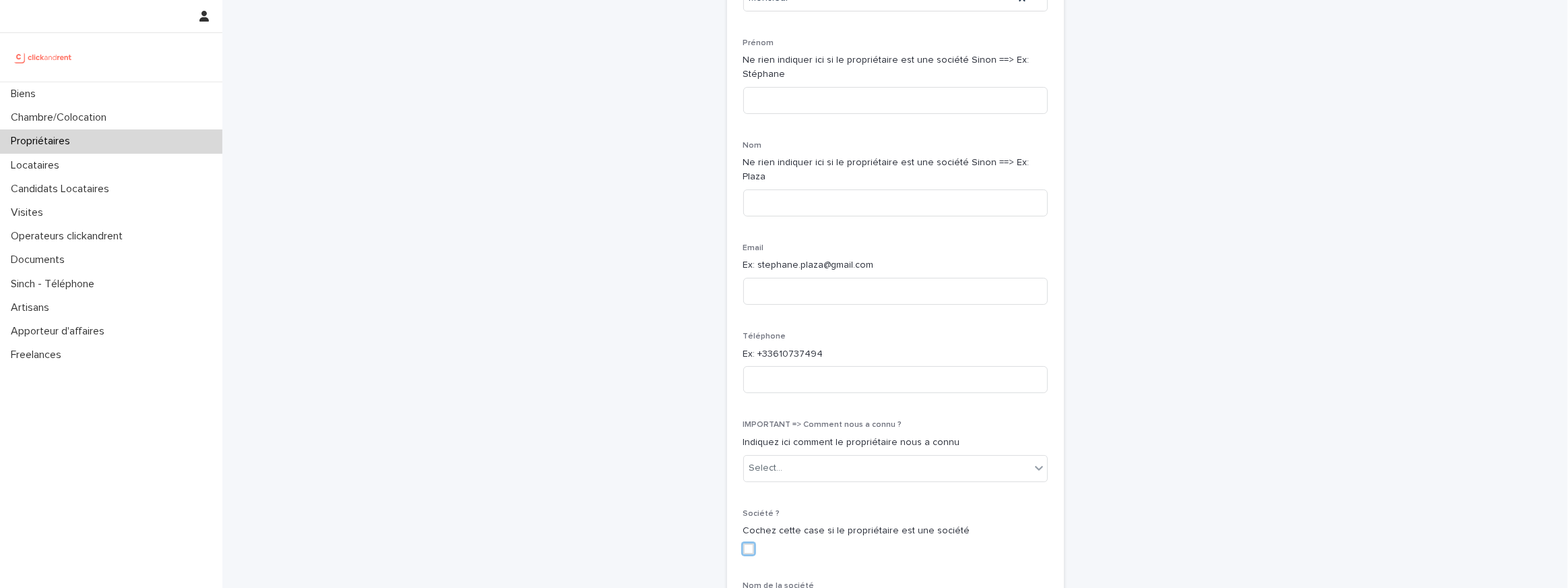 scroll, scrollTop: 0, scrollLeft: 0, axis: both 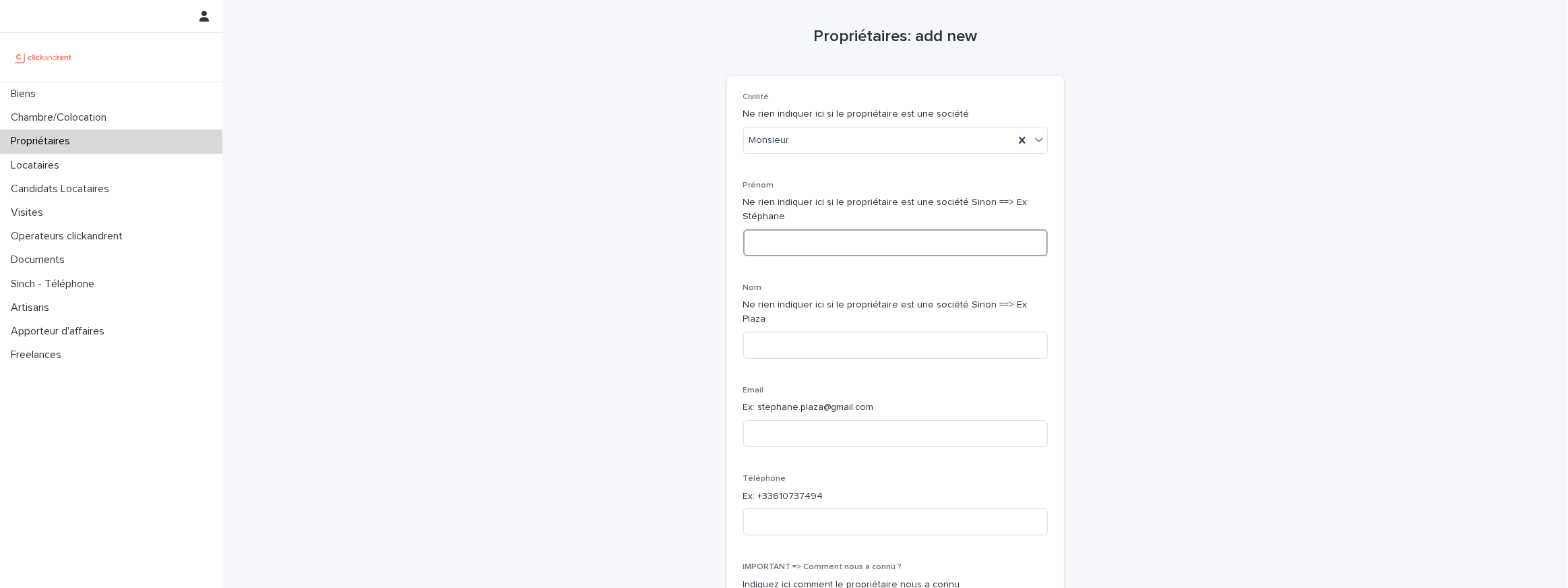 click at bounding box center (896, 243) 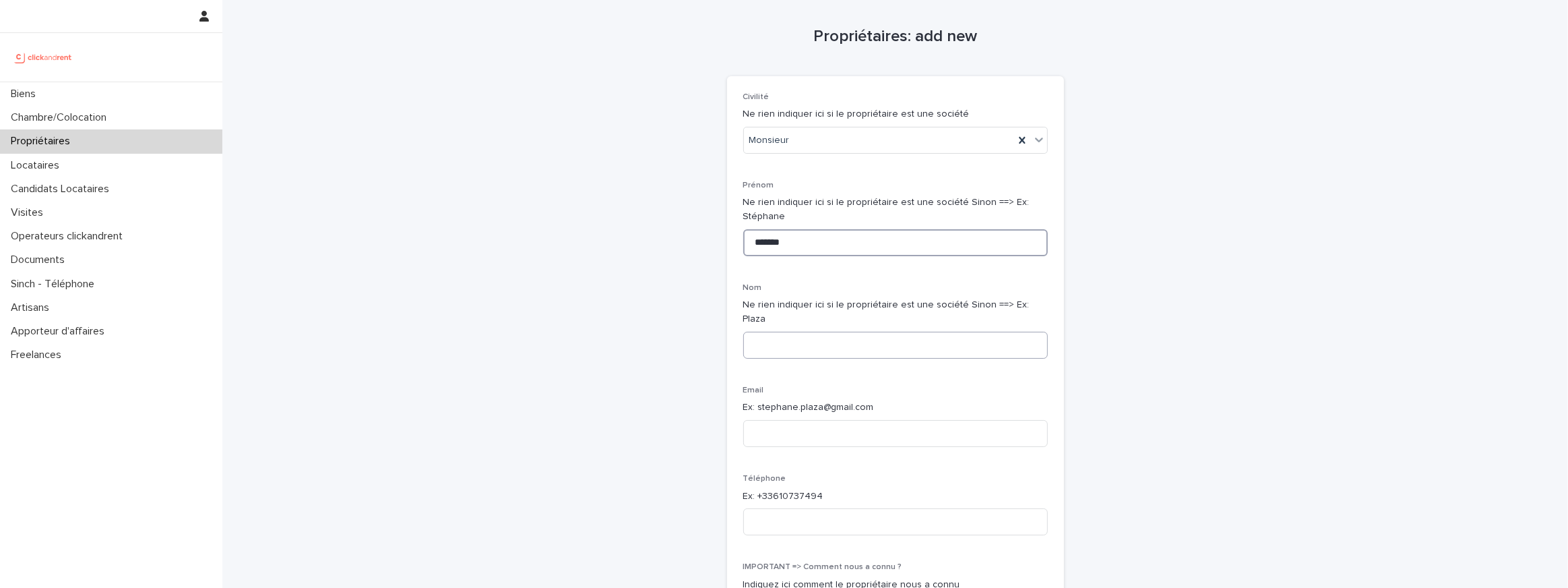 type on "*******" 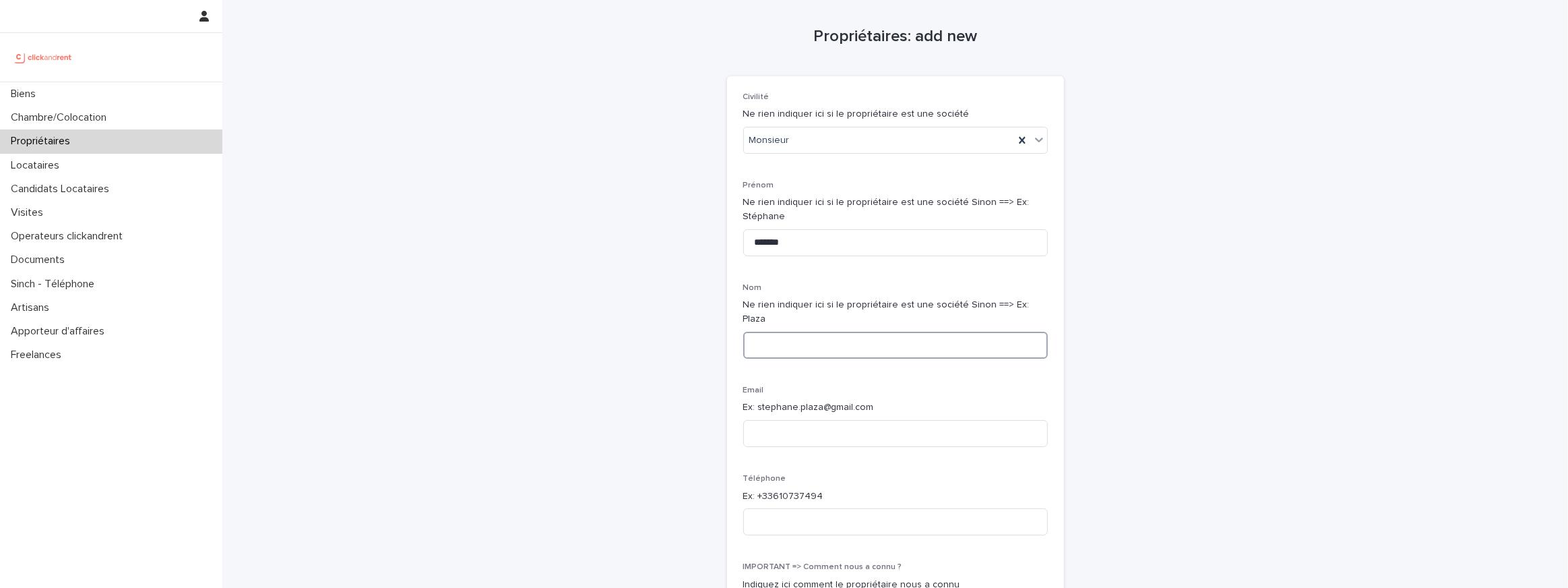 click at bounding box center (896, 345) 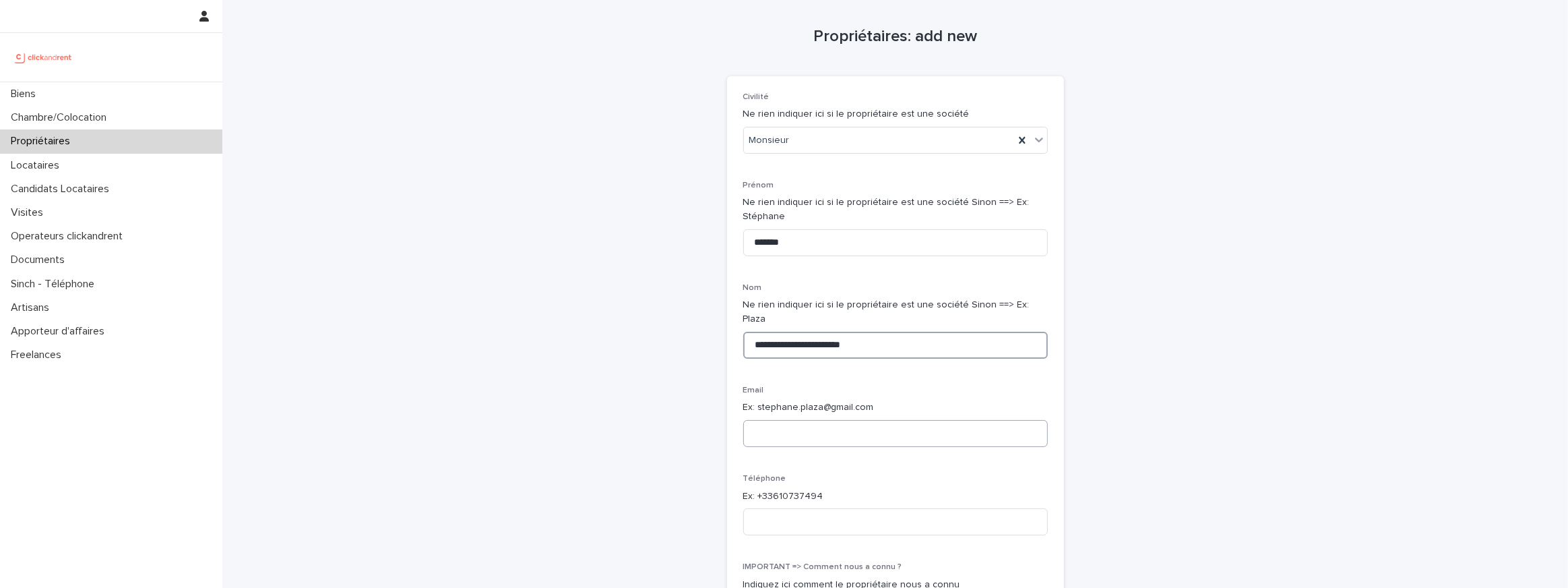 type on "**********" 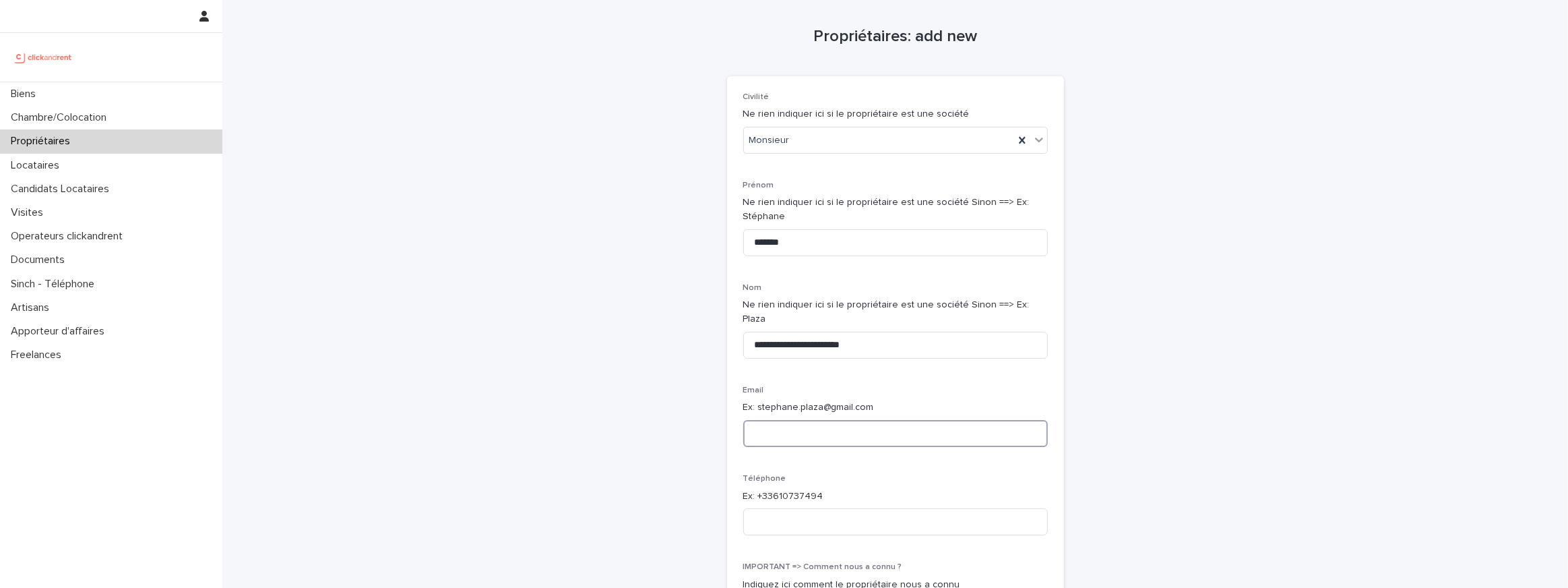 click at bounding box center (896, 434) 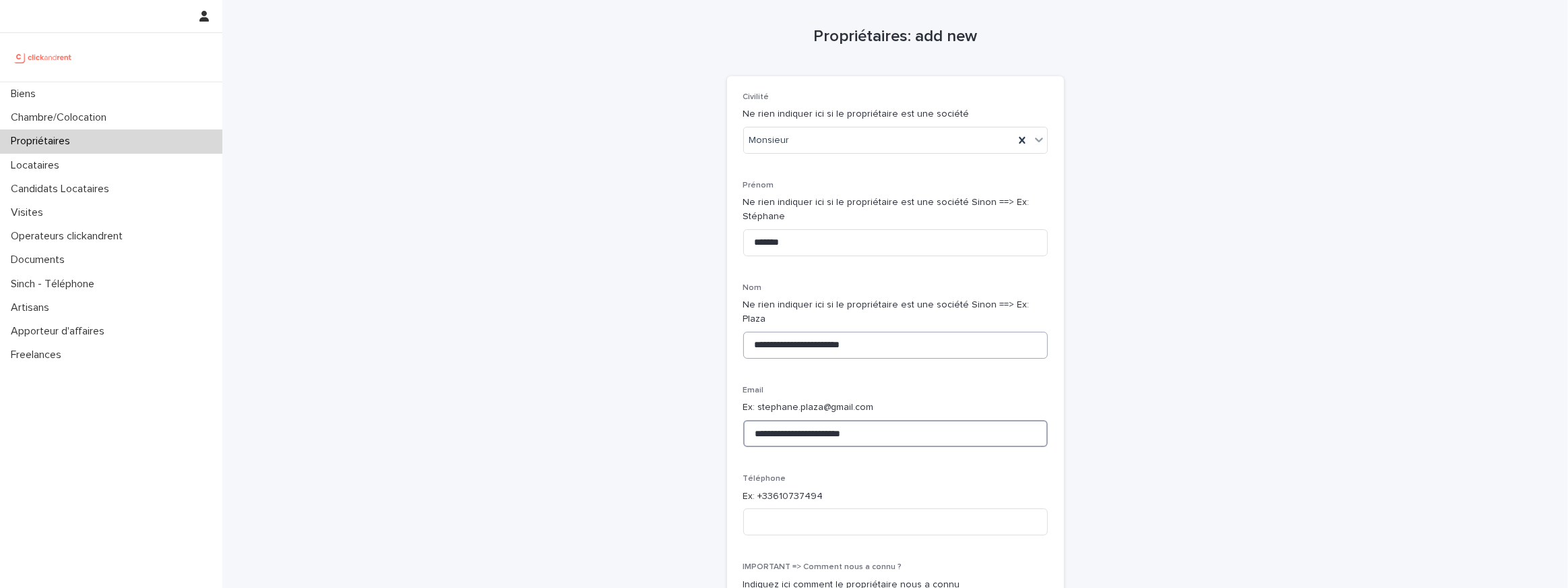 type on "**********" 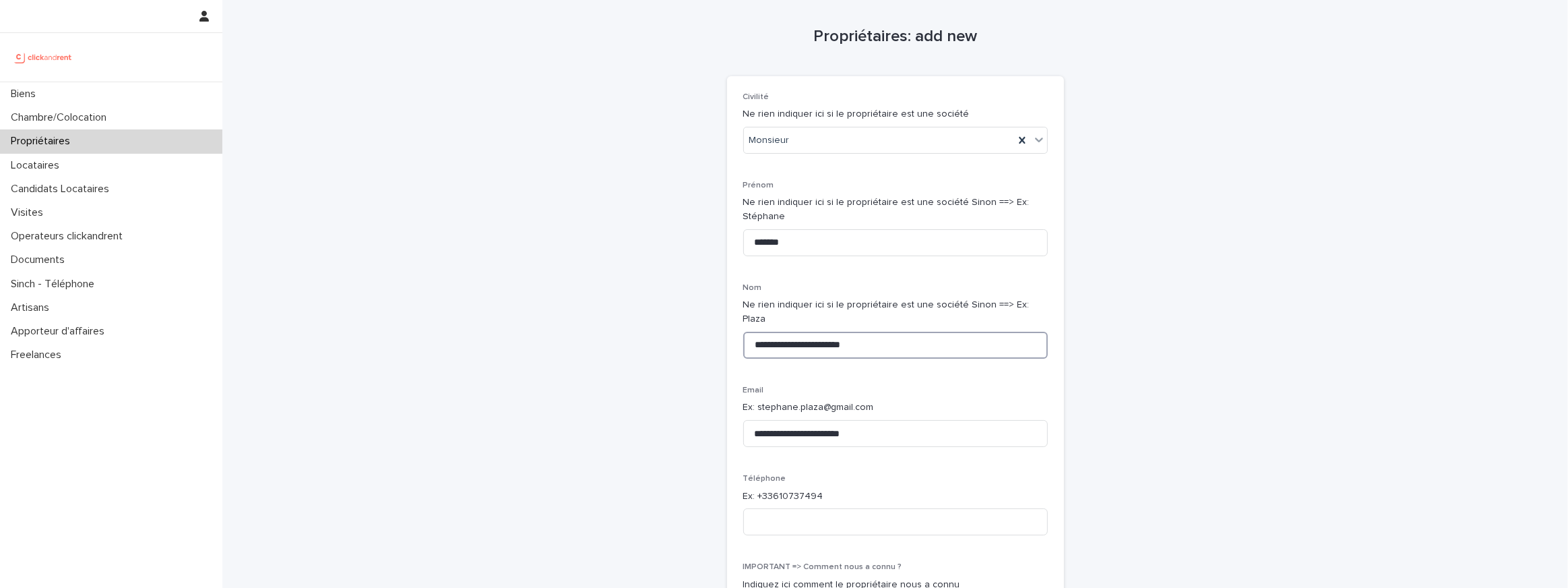 click on "**********" at bounding box center [896, 345] 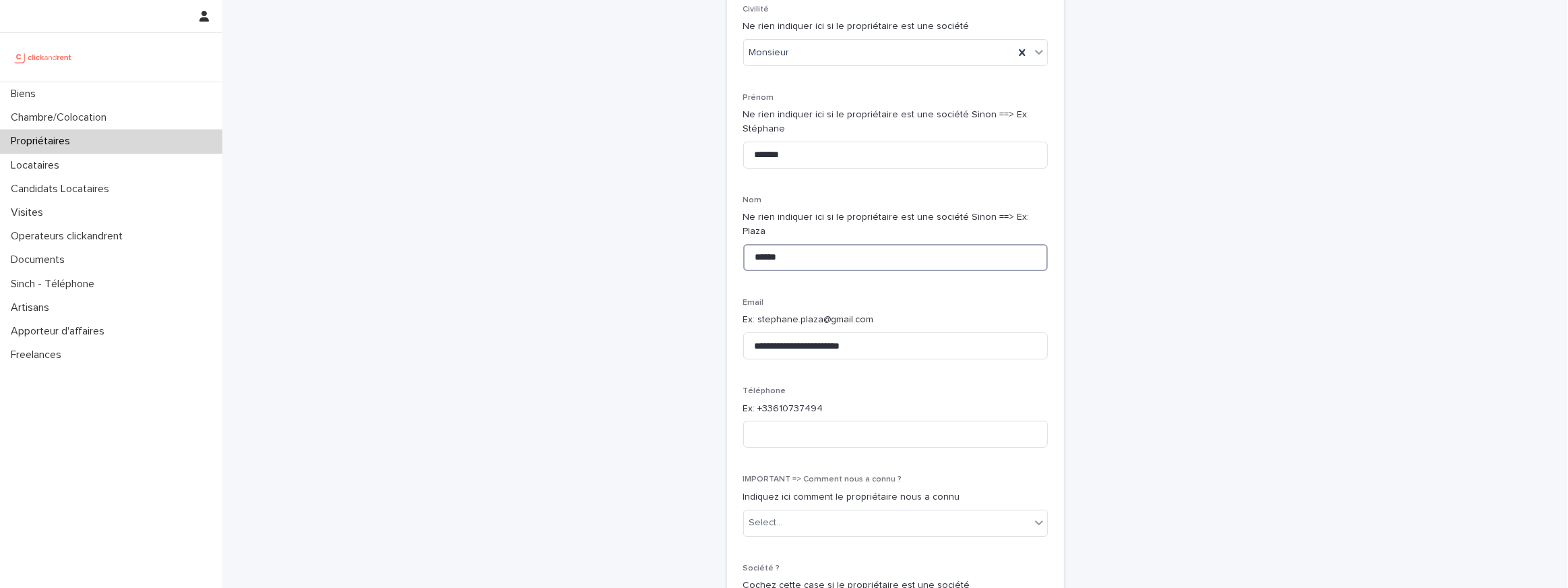 scroll, scrollTop: 88, scrollLeft: 0, axis: vertical 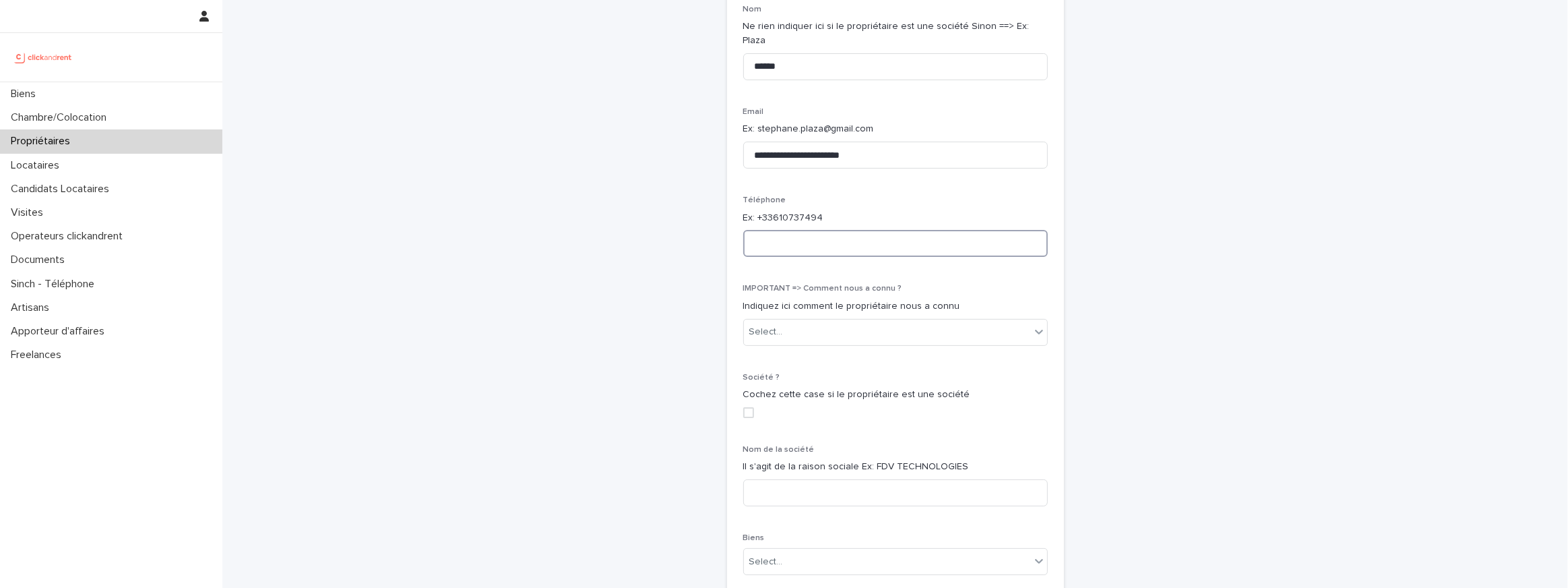 click at bounding box center (896, 243) 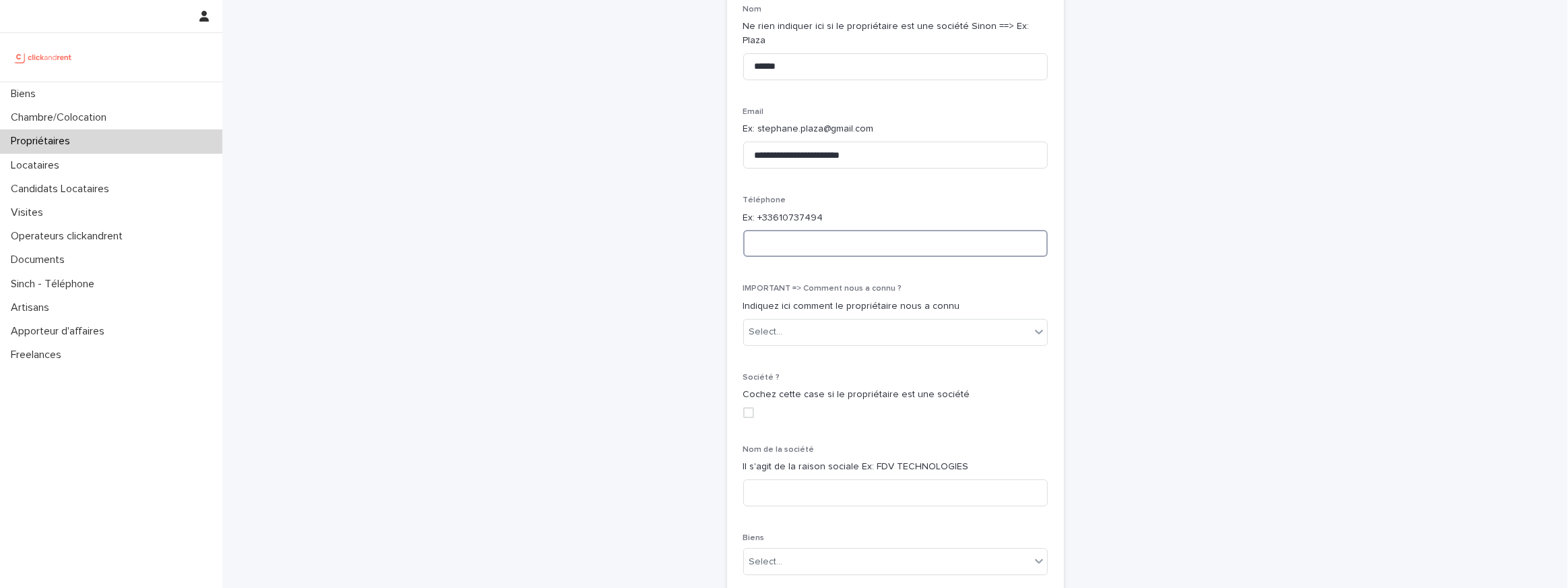 paste on "**********" 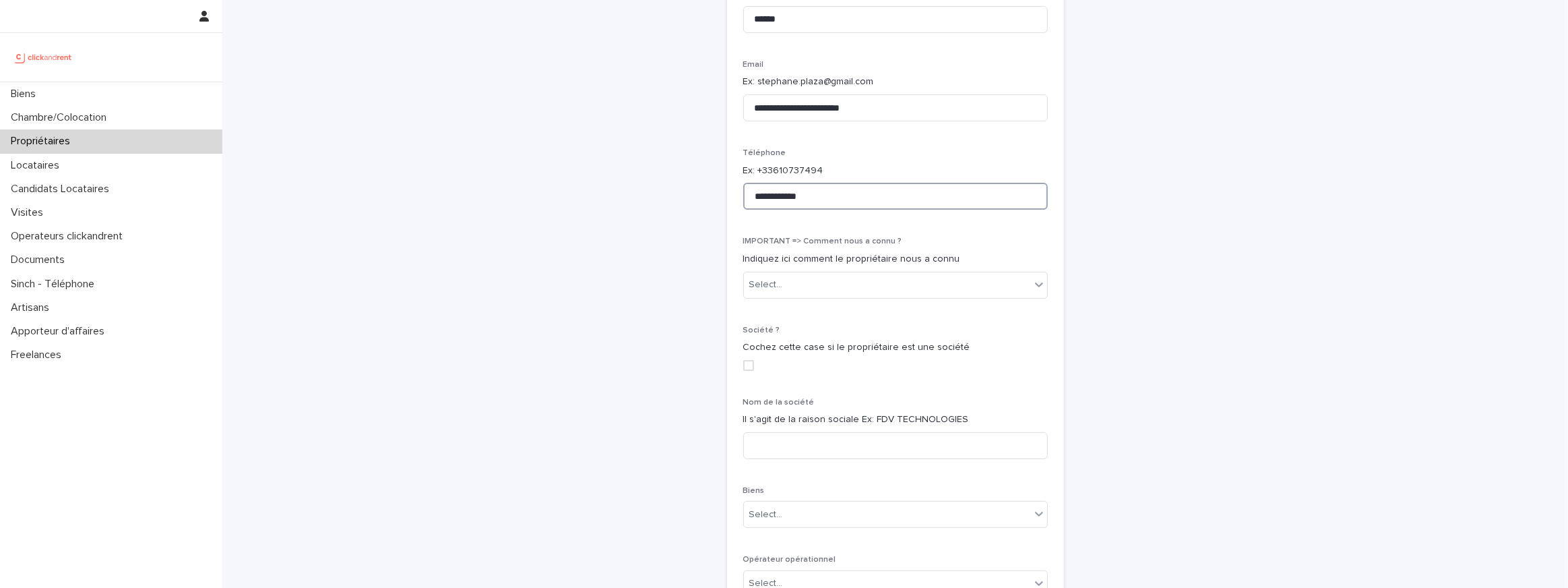 scroll, scrollTop: 326, scrollLeft: 0, axis: vertical 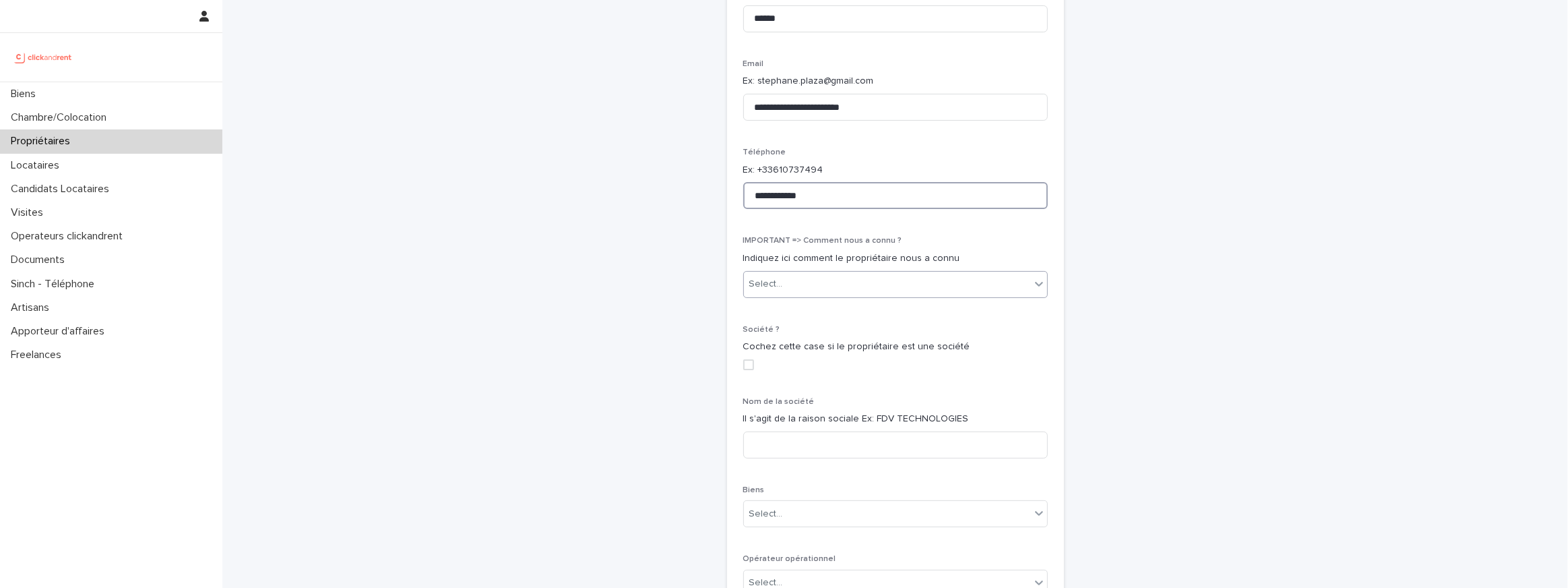 type on "**********" 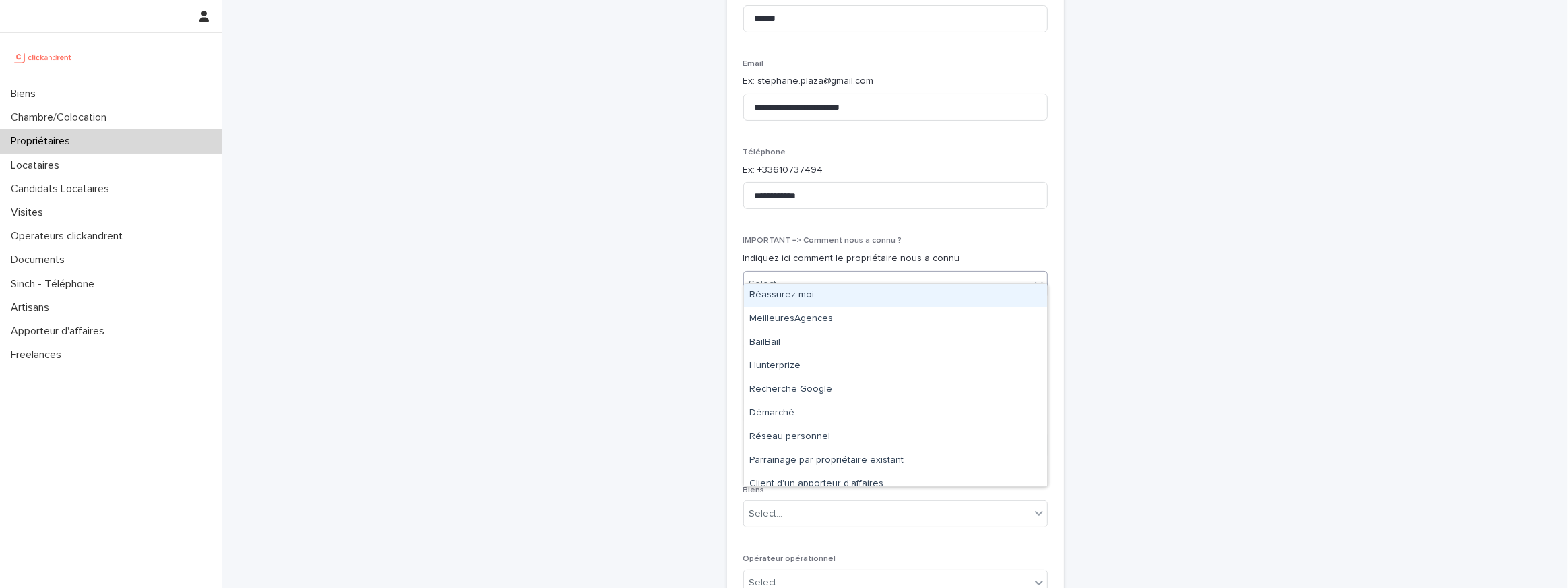 click on "Select..." at bounding box center (887, 284) 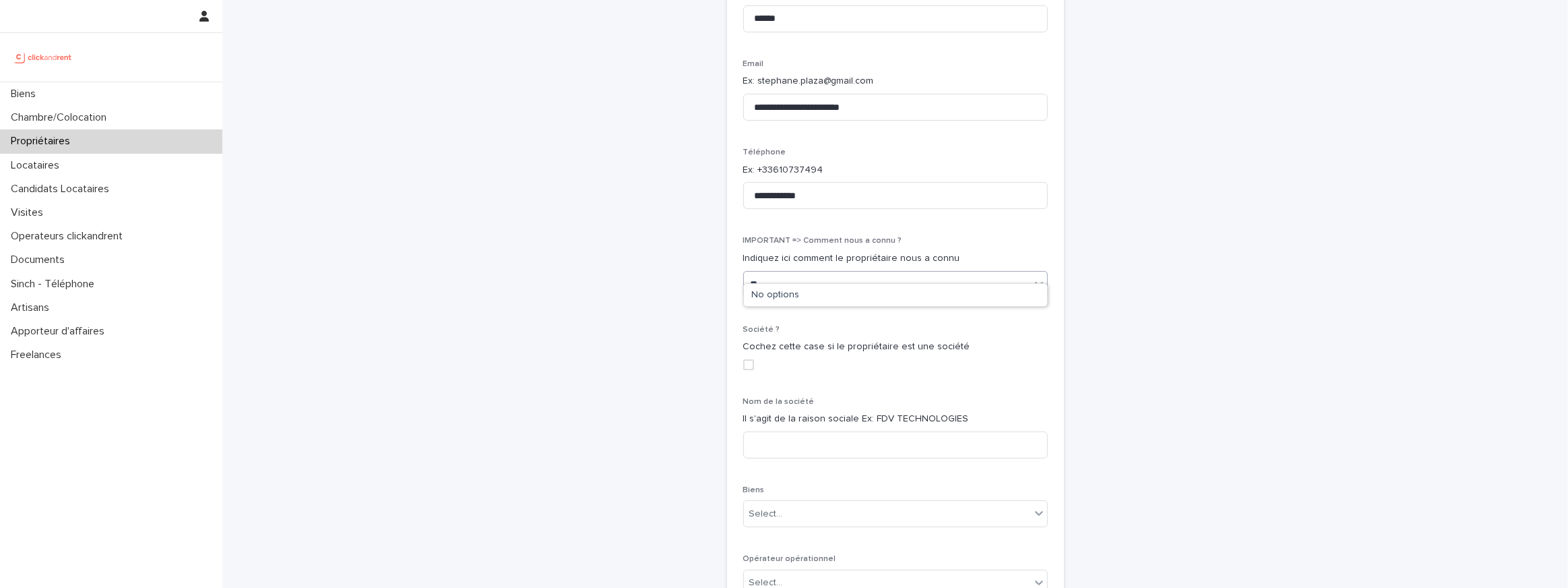 type on "*" 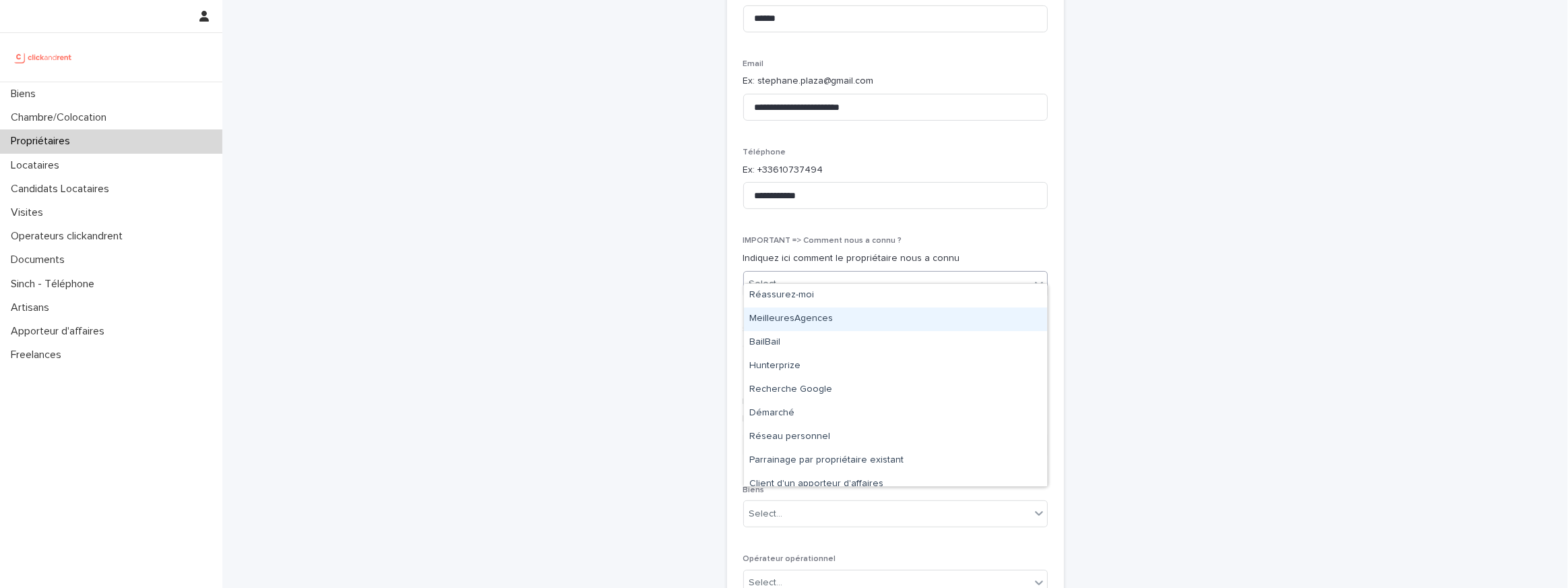 type on "*" 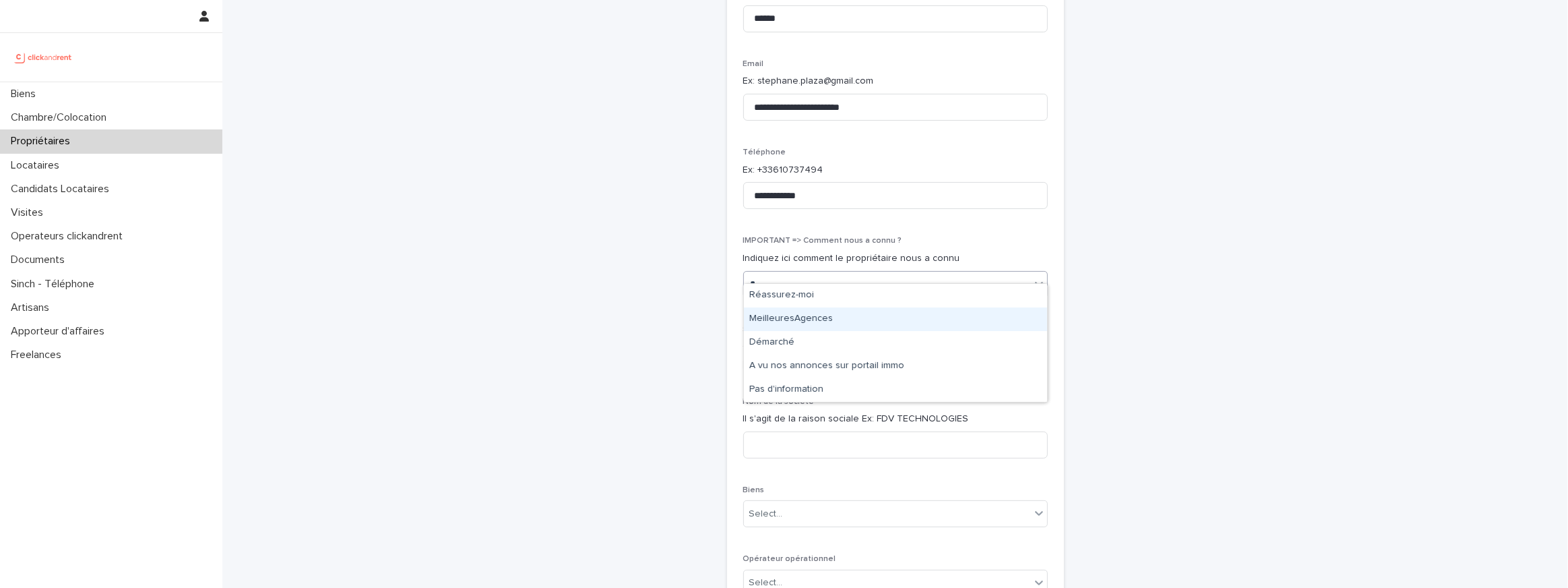 click on "MeilleuresAgences" at bounding box center [896, 319] 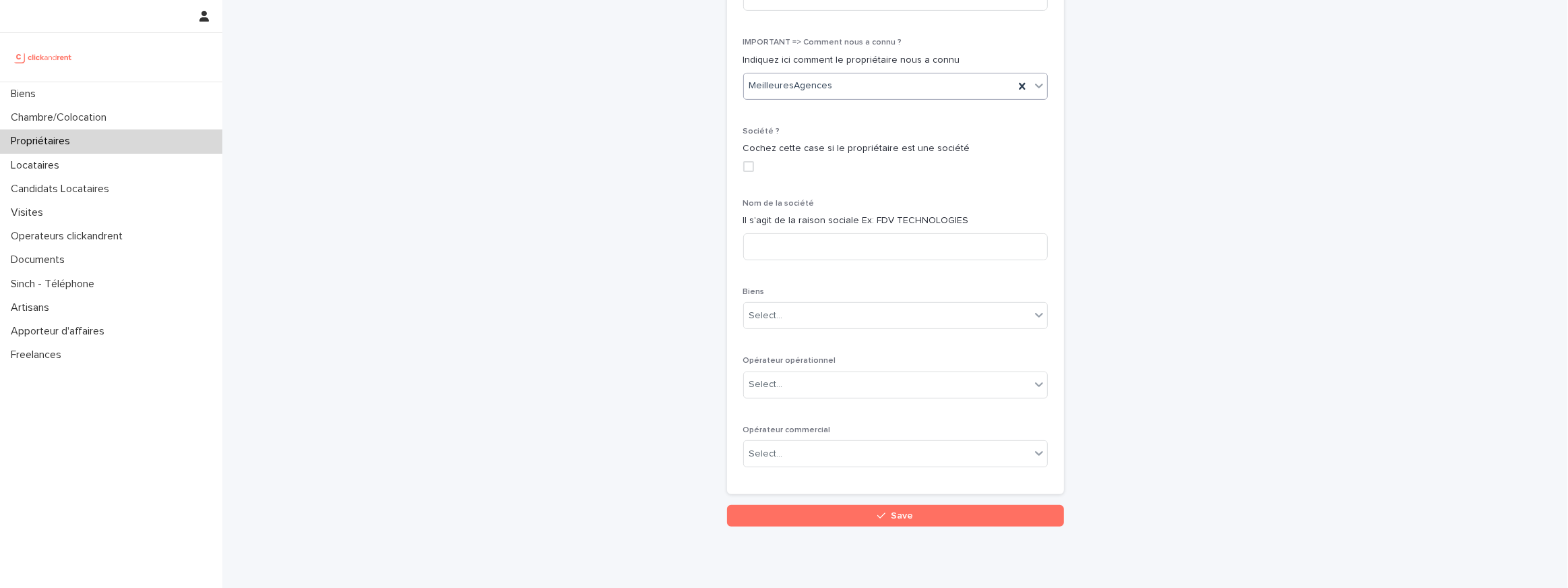 scroll, scrollTop: 554, scrollLeft: 0, axis: vertical 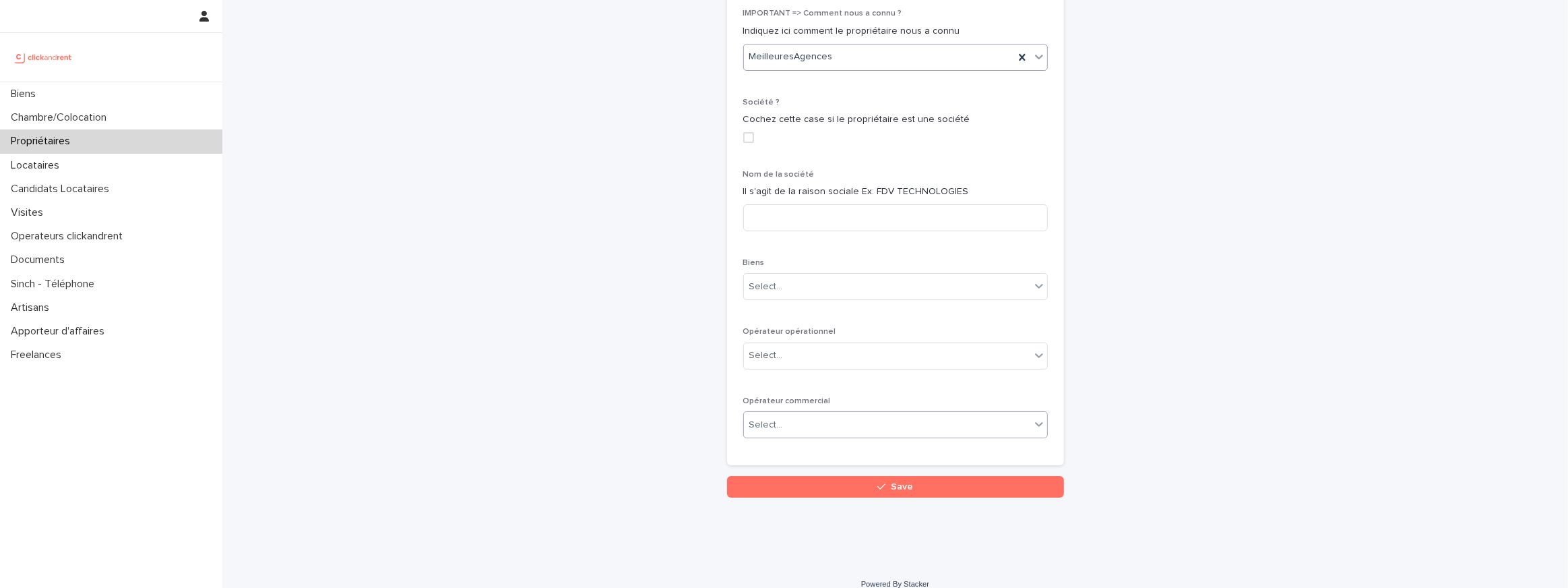 click on "Select..." at bounding box center (887, 425) 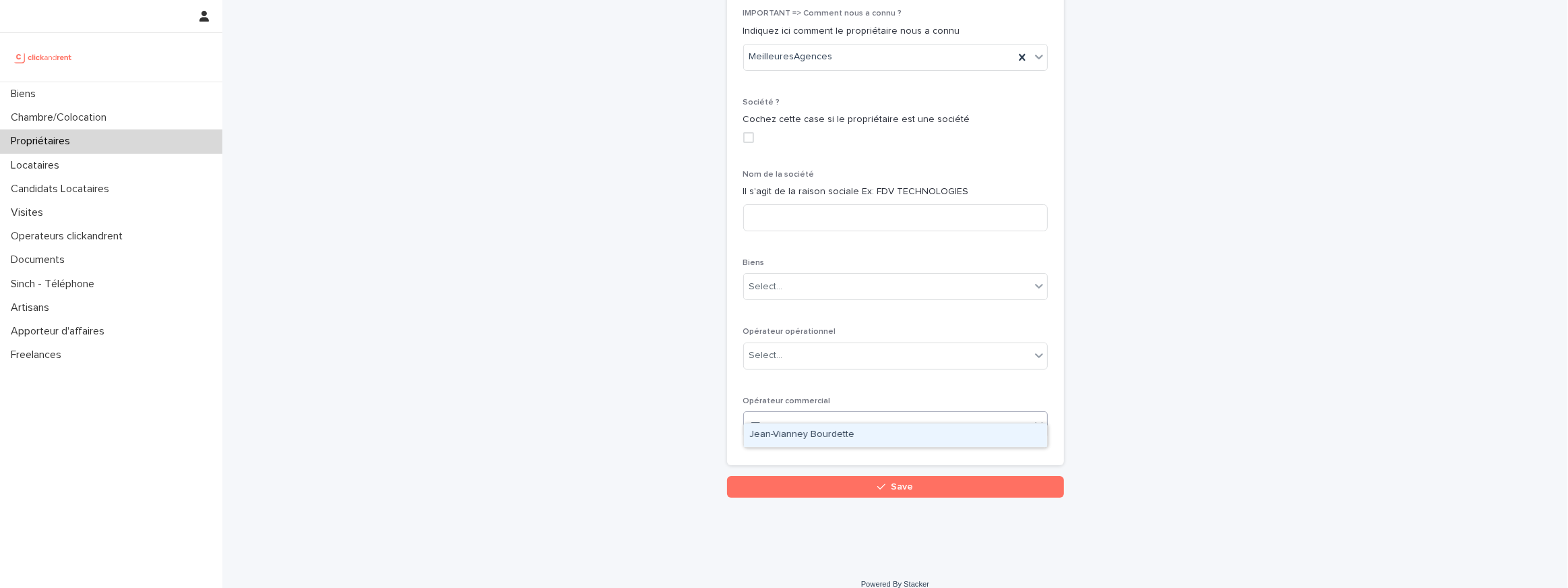 type on "****" 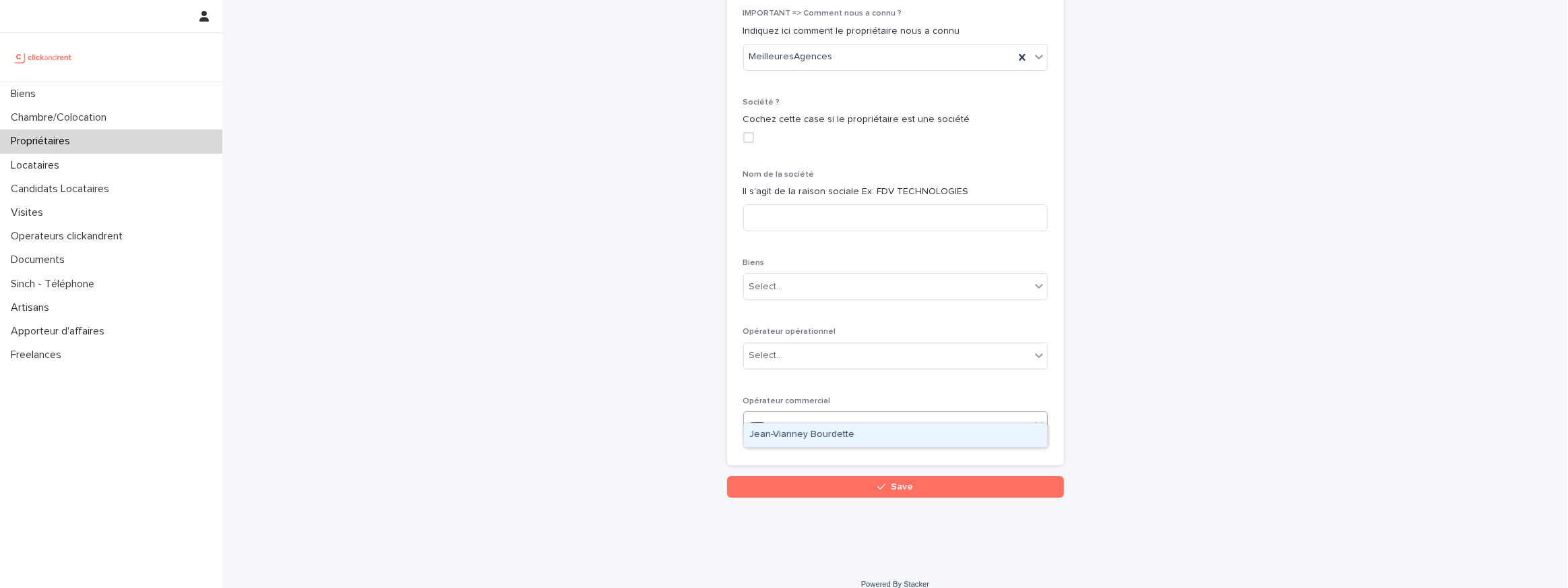 click on "Jean-Vianney Bourdette" at bounding box center (896, 435) 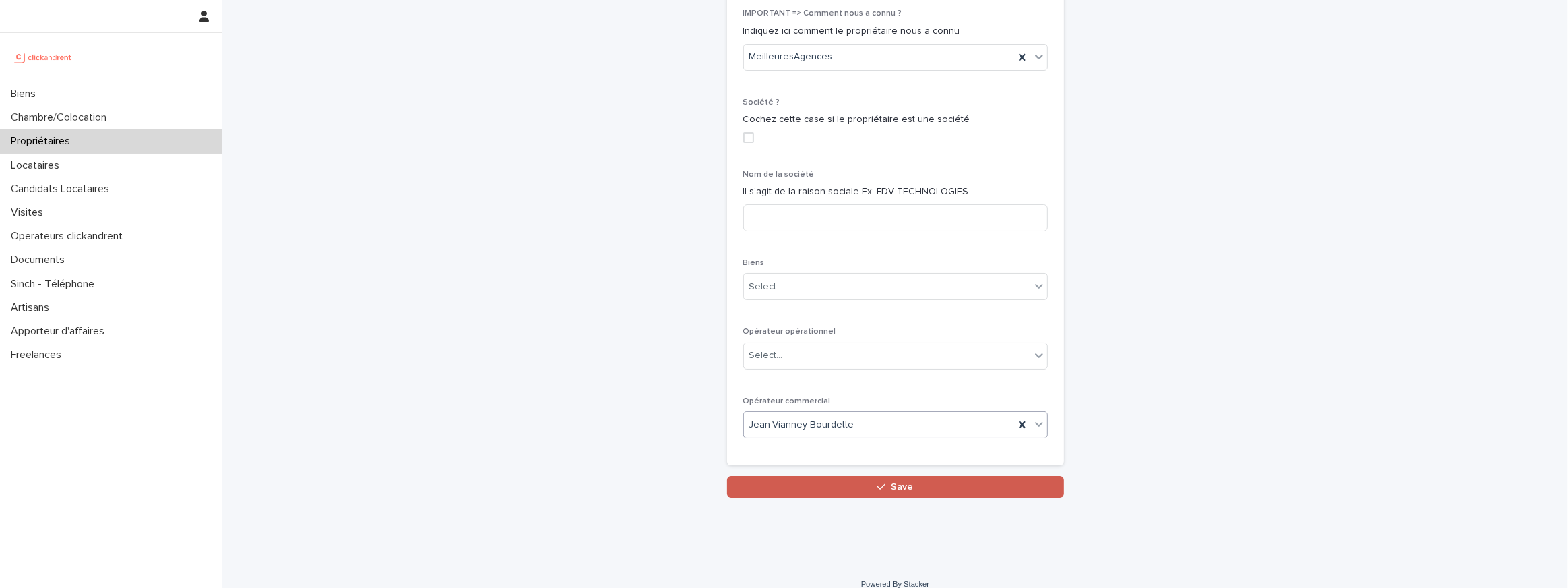 click on "Save" at bounding box center [896, 487] 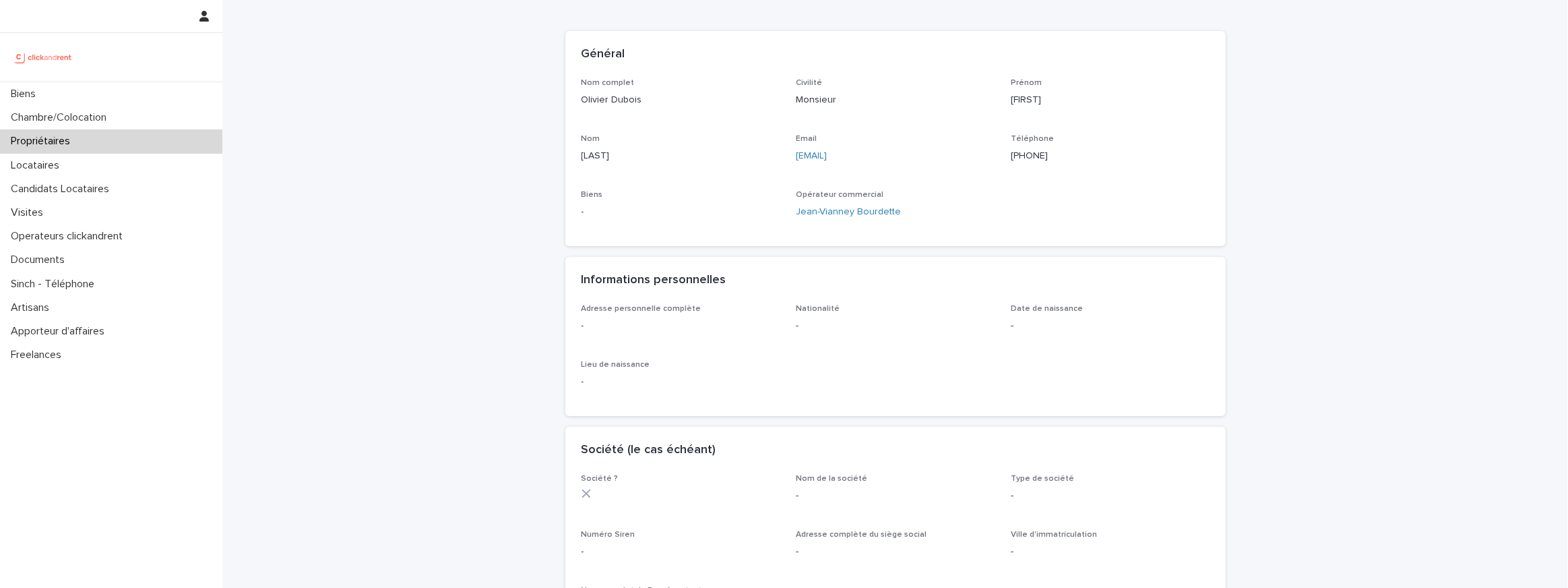 scroll, scrollTop: 0, scrollLeft: 0, axis: both 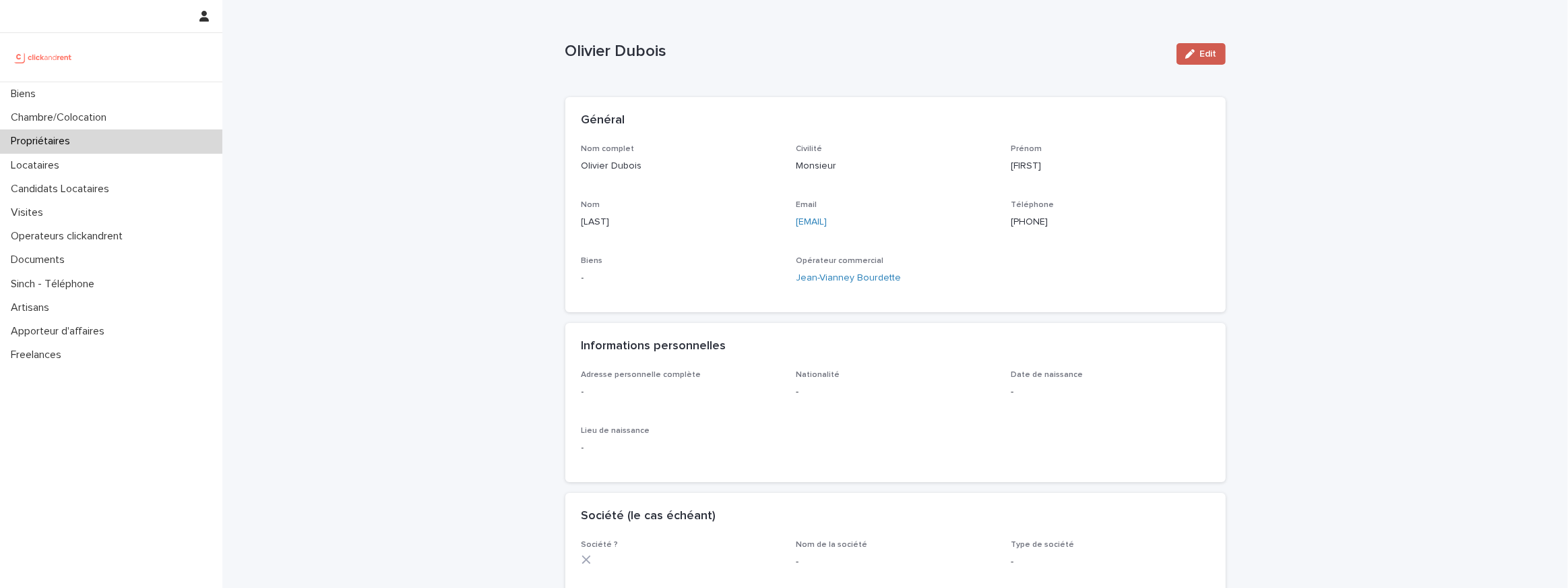 click on "Edit" at bounding box center (1201, 54) 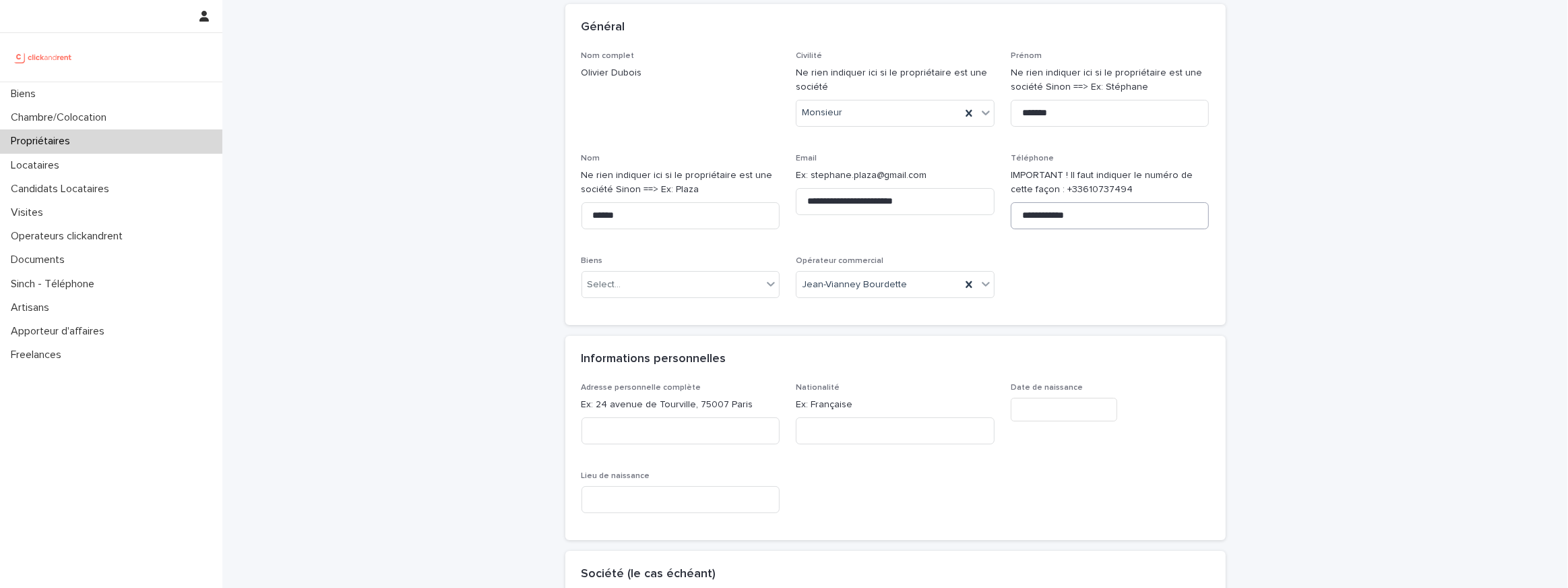 scroll, scrollTop: 94, scrollLeft: 0, axis: vertical 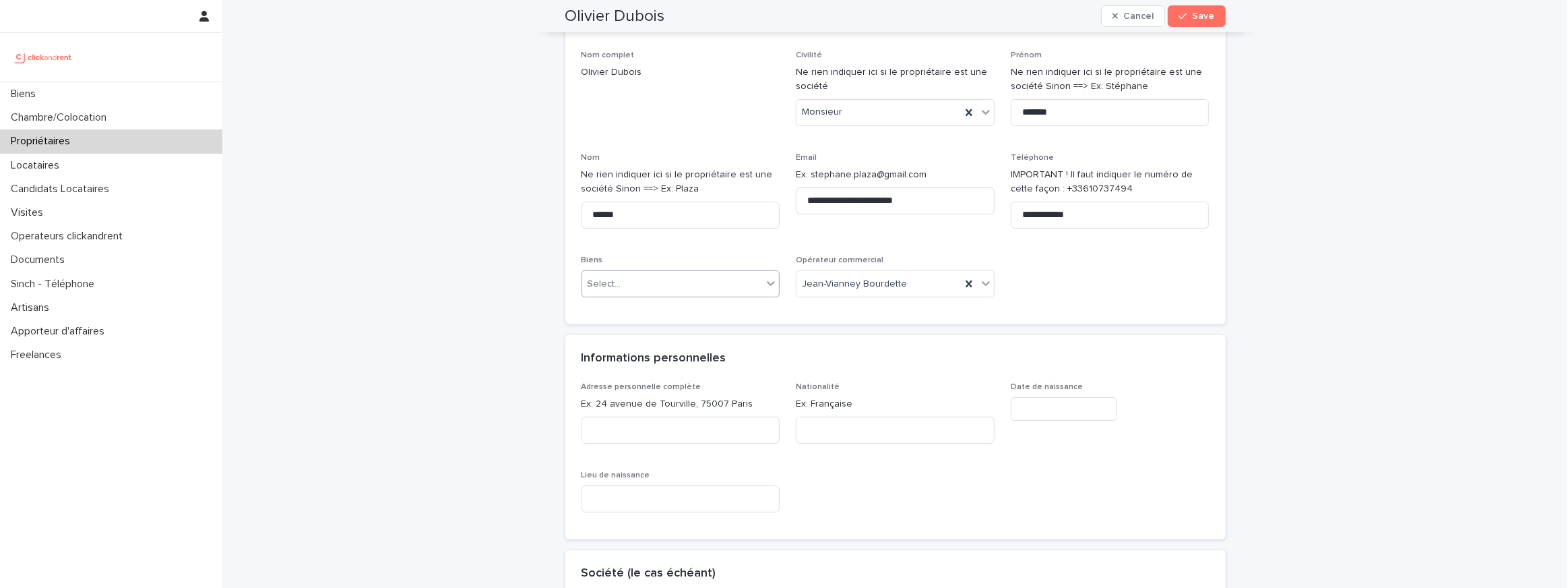 click on "Select..." at bounding box center (672, 284) 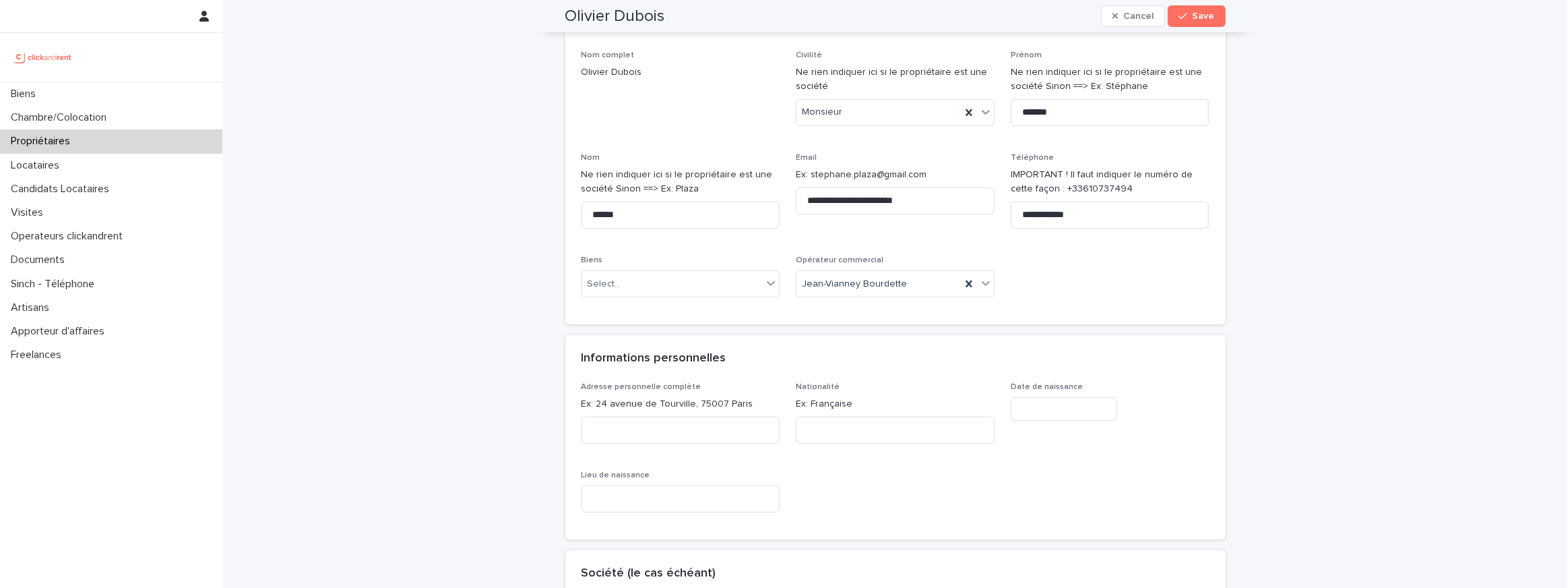 click on "Biens Select..." at bounding box center [681, 282] 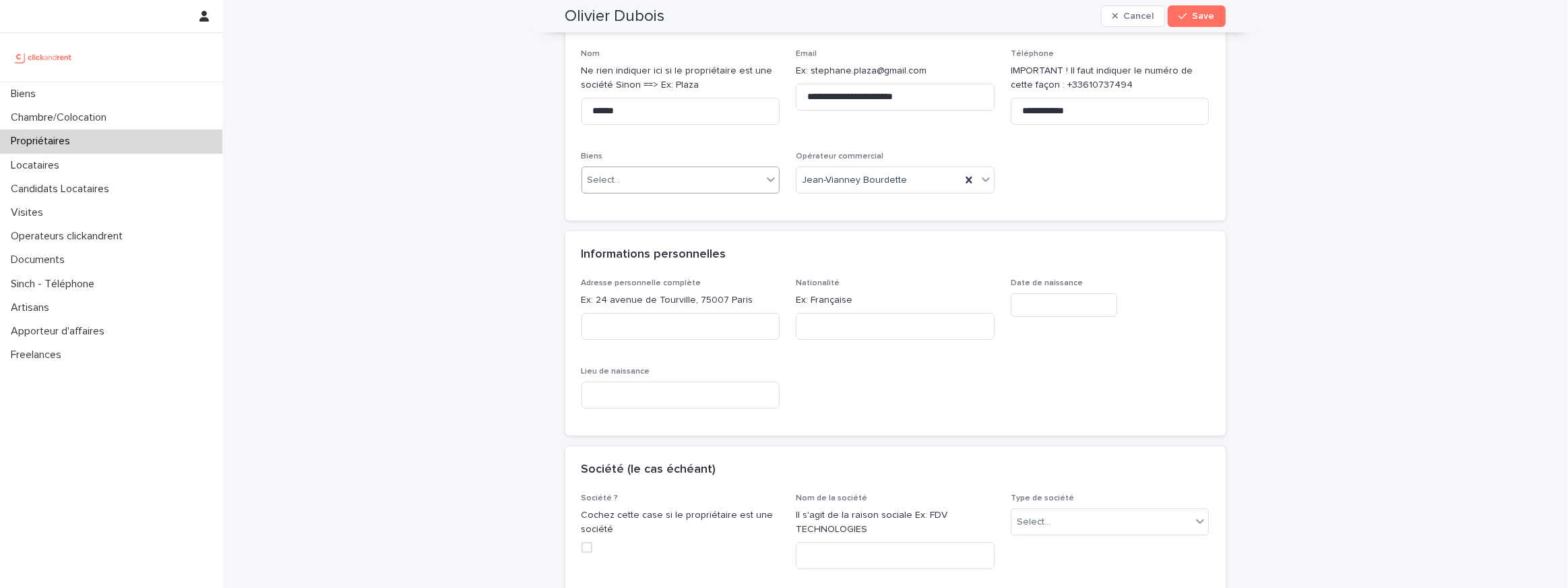 click on "Select..." at bounding box center (672, 180) 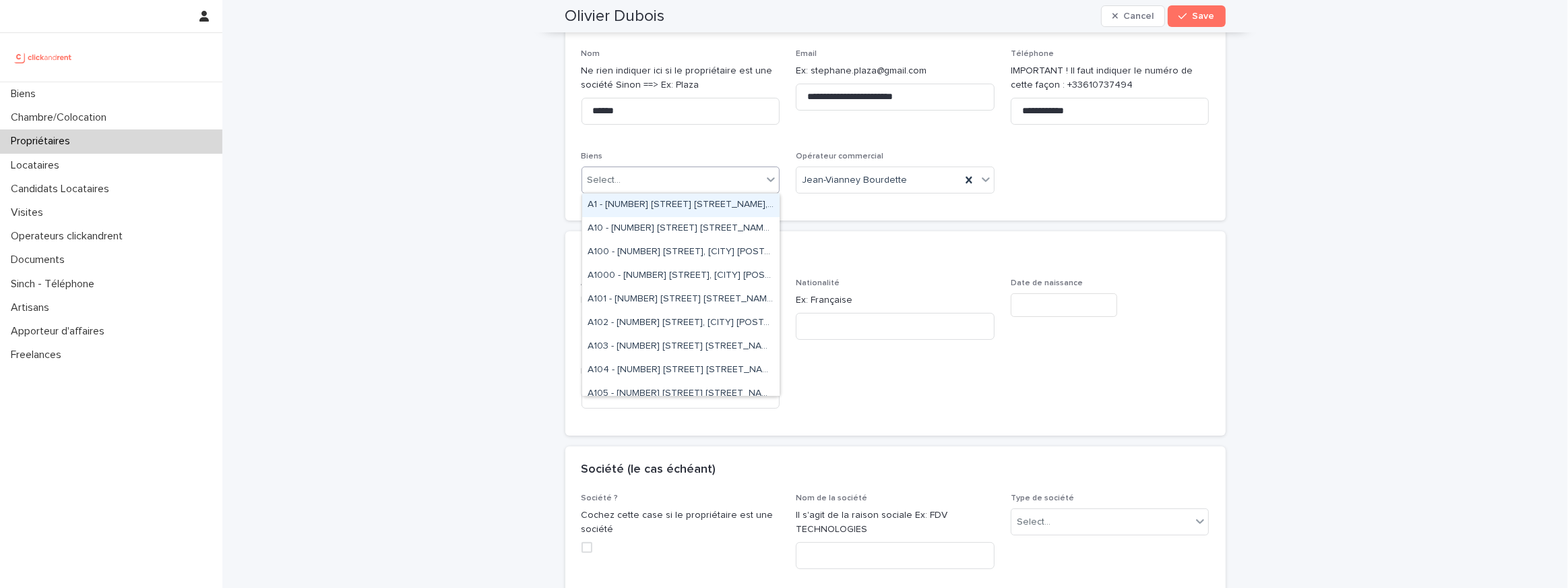 click on "**********" at bounding box center [896, 76] 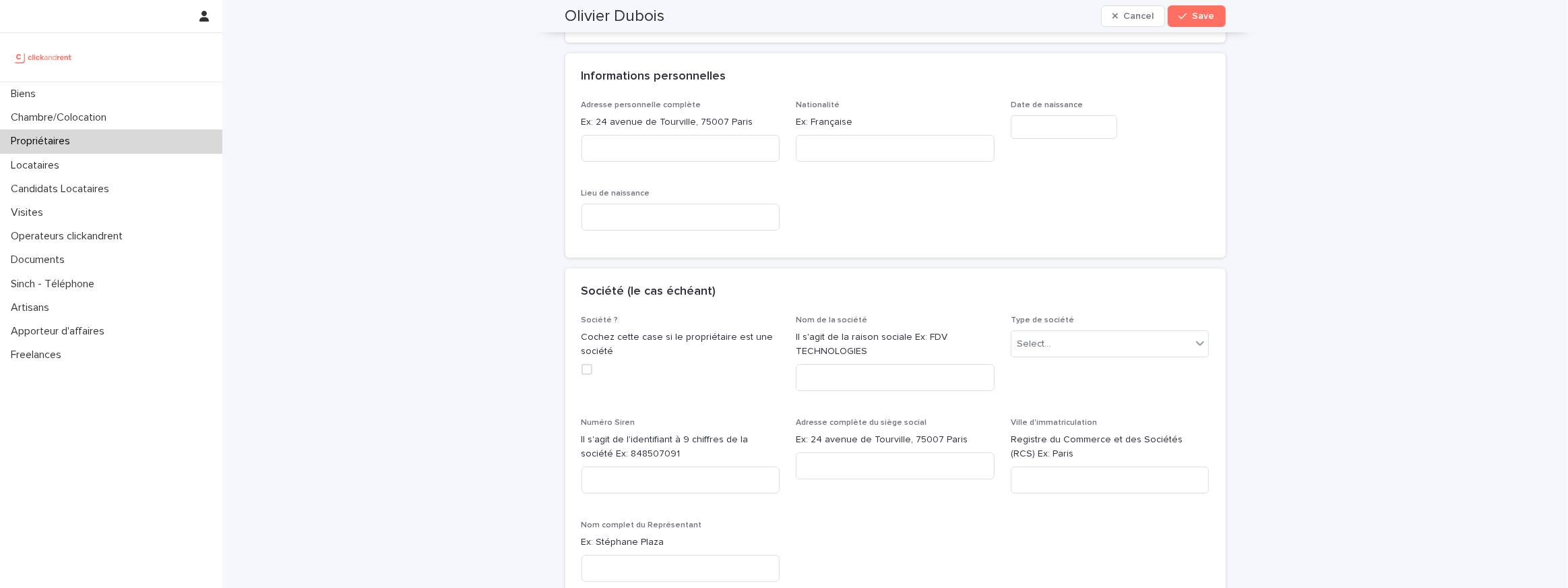 scroll, scrollTop: 404, scrollLeft: 0, axis: vertical 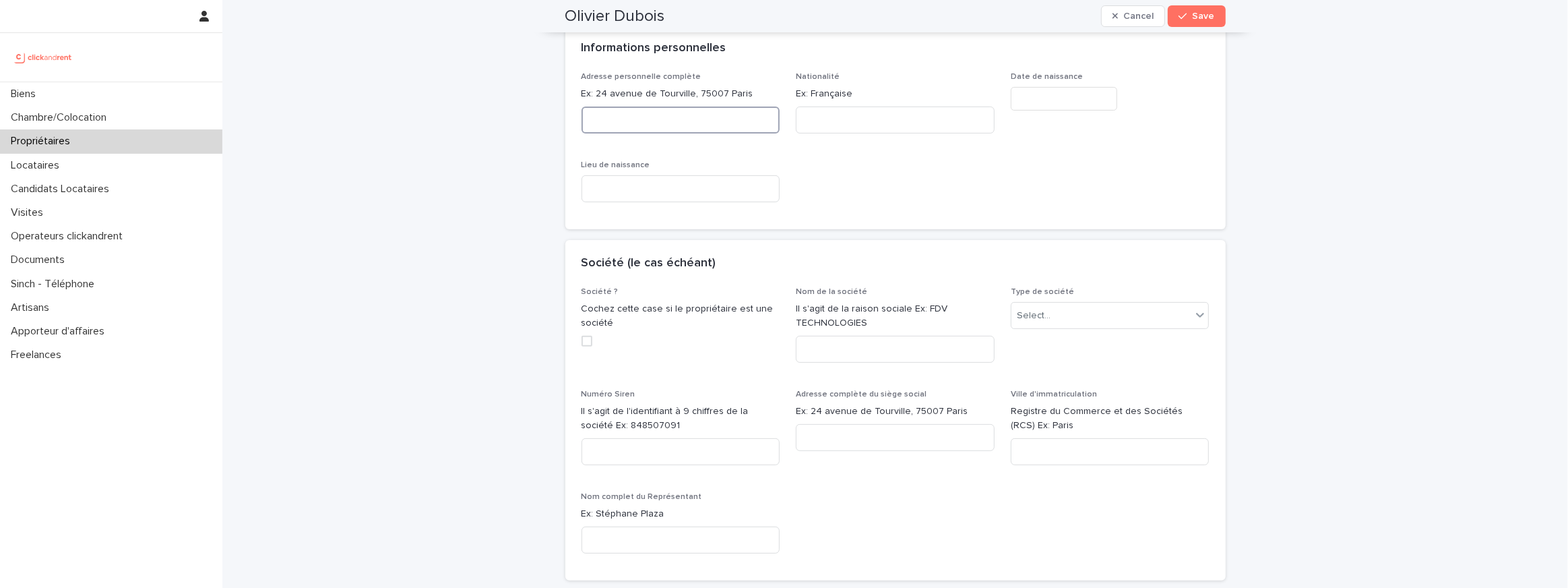 click at bounding box center (681, 120) 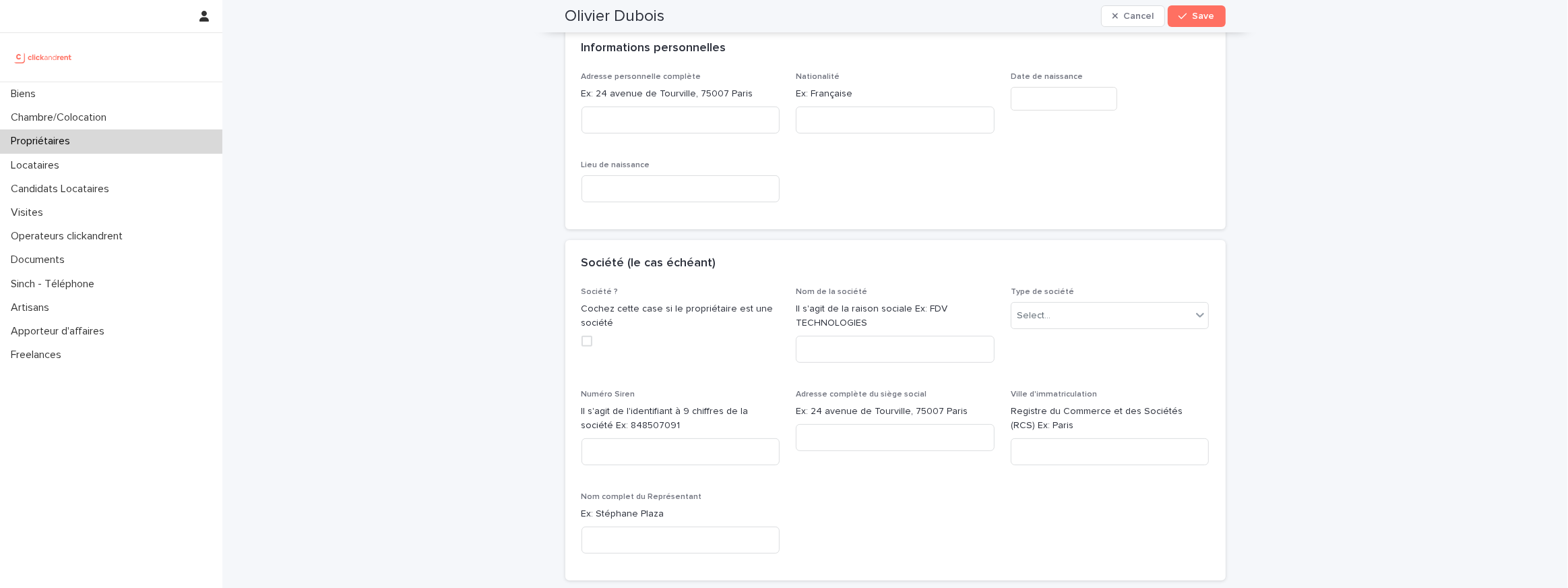 click at bounding box center [1064, 98] 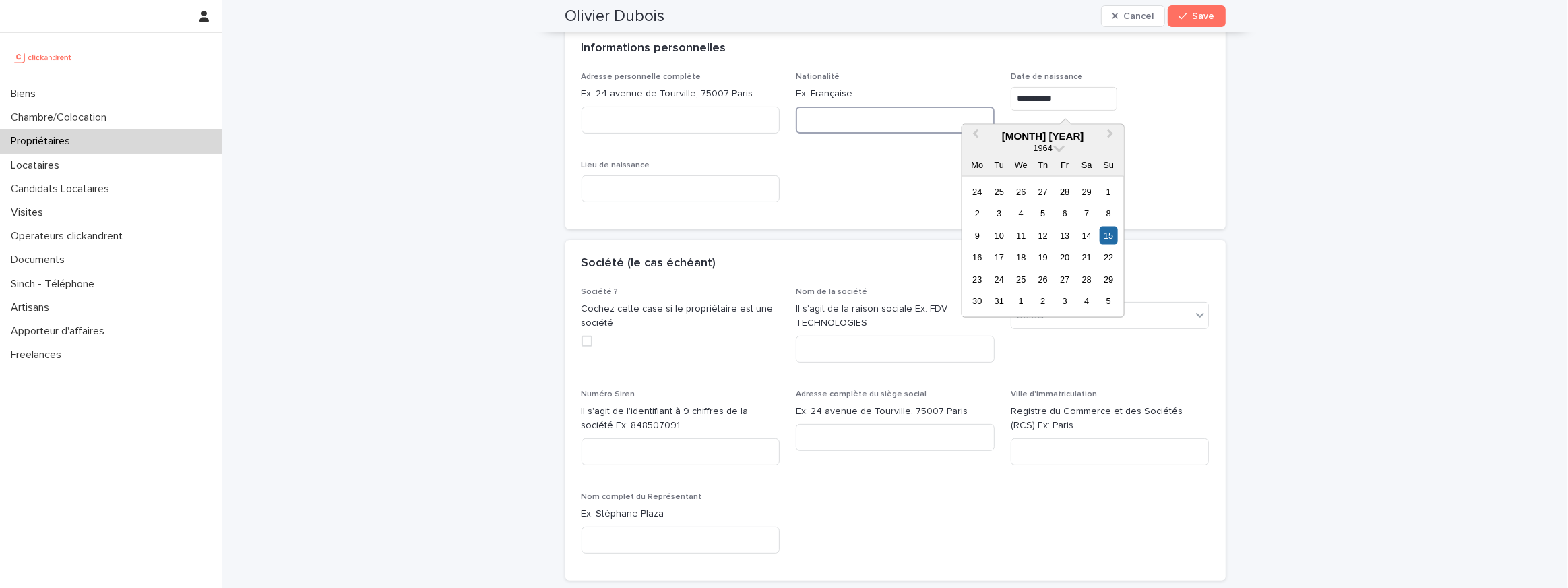 type on "*********" 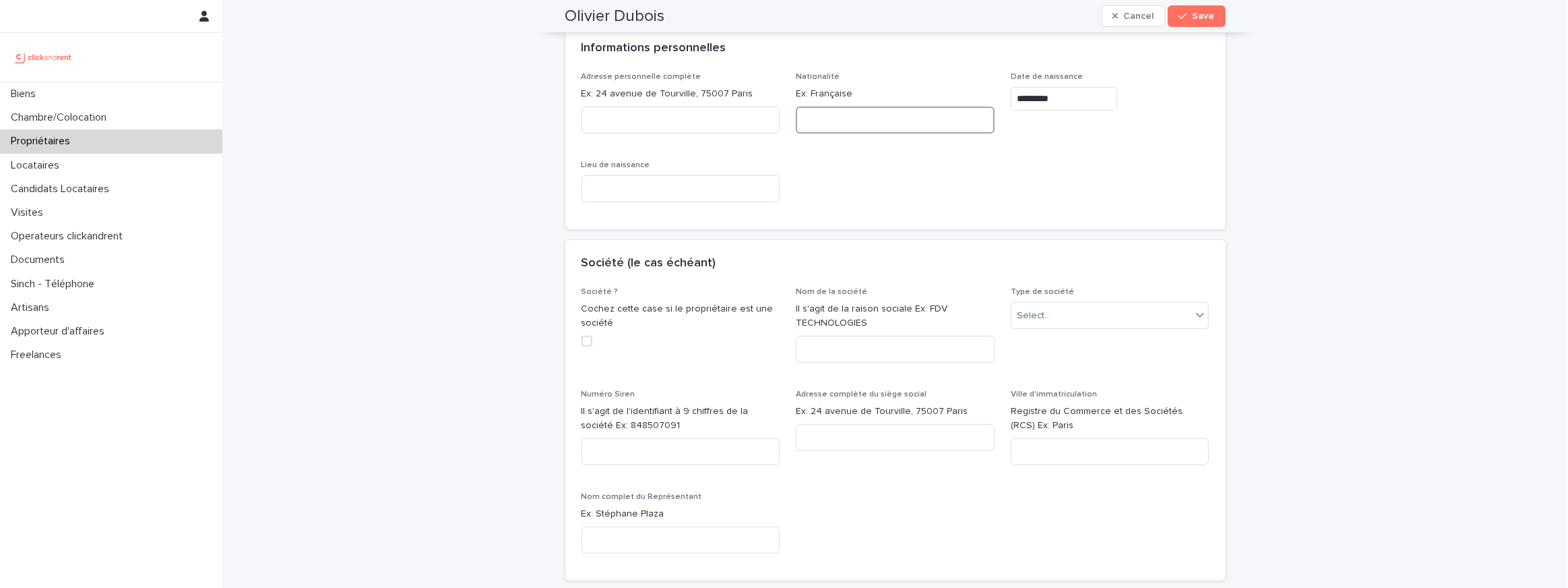 click at bounding box center (895, 120) 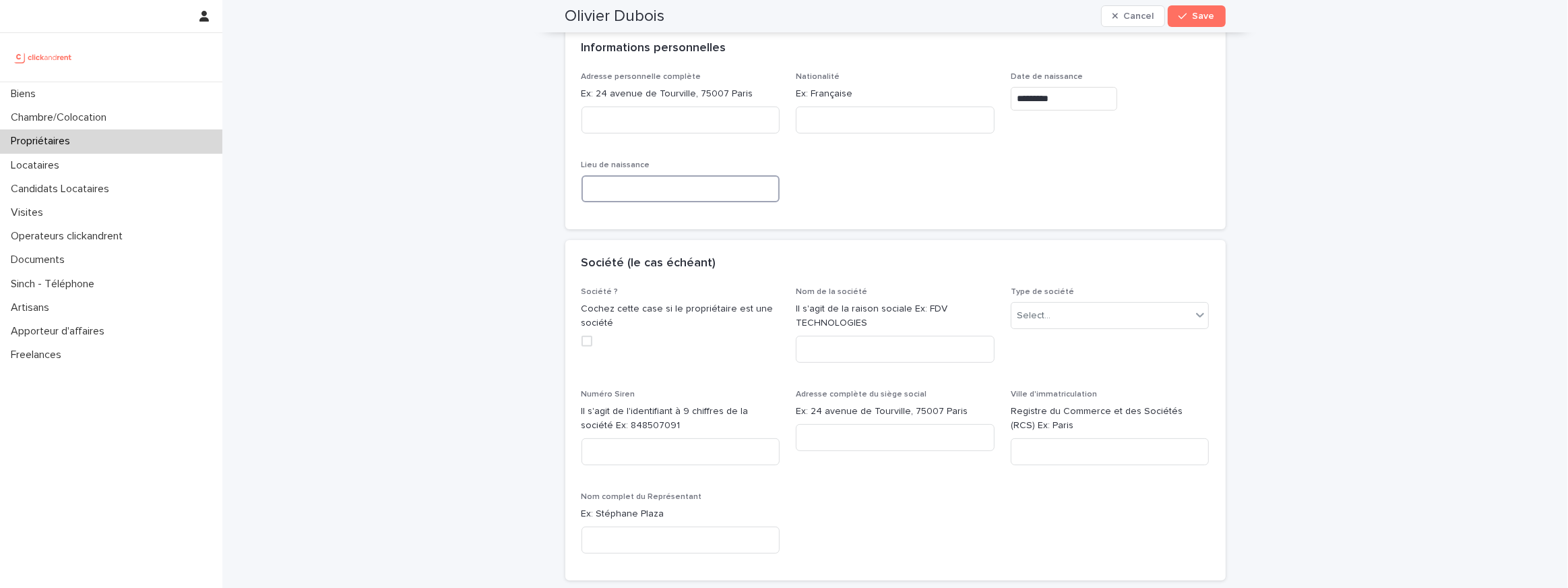 click at bounding box center (681, 189) 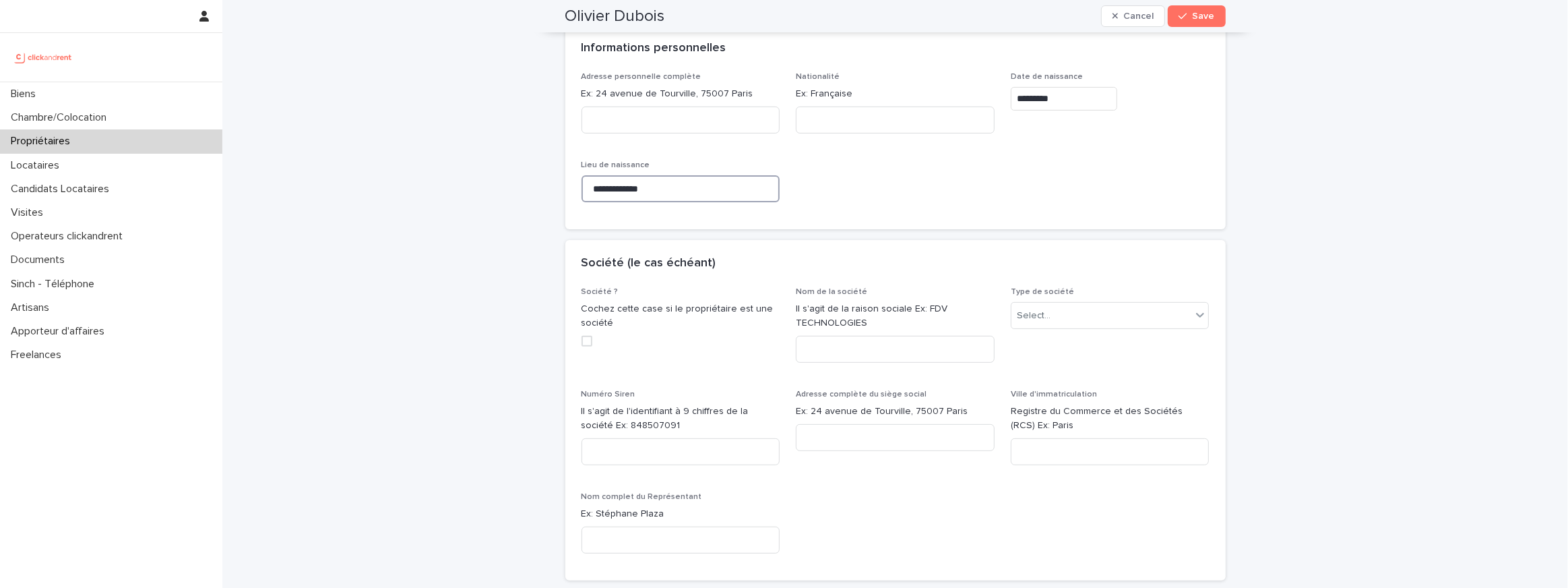type on "**********" 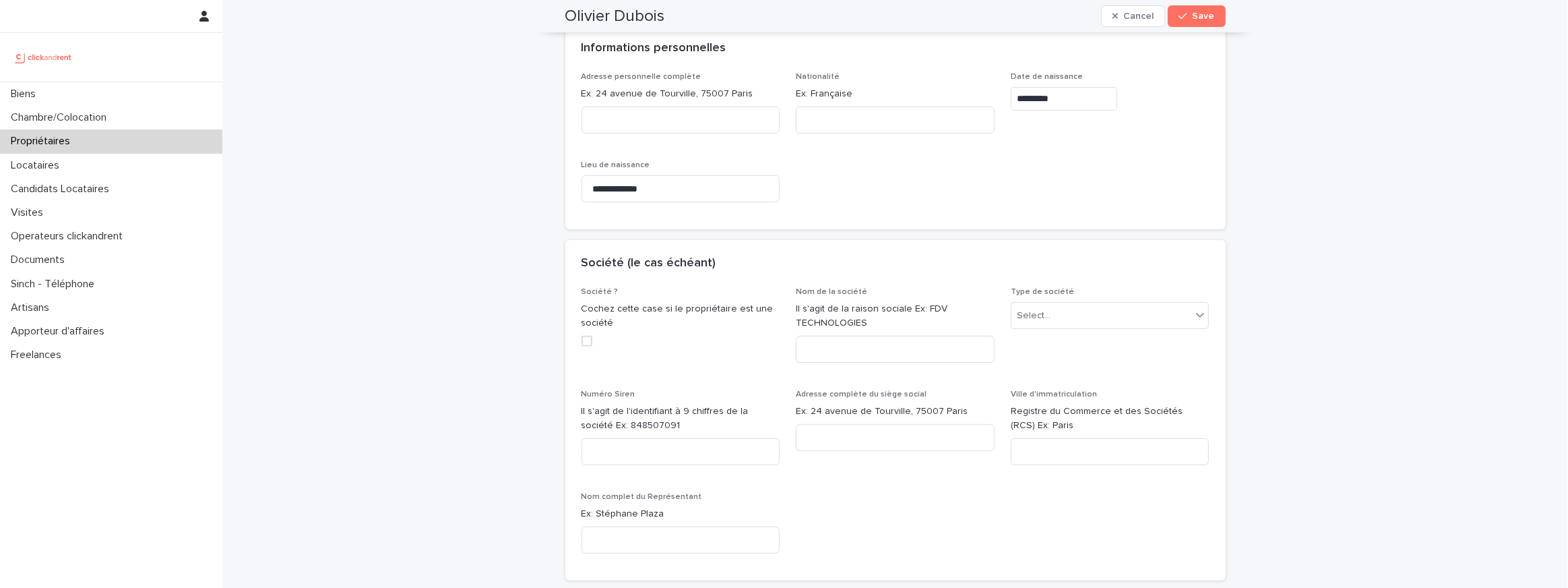 click on "**********" at bounding box center (896, 151) 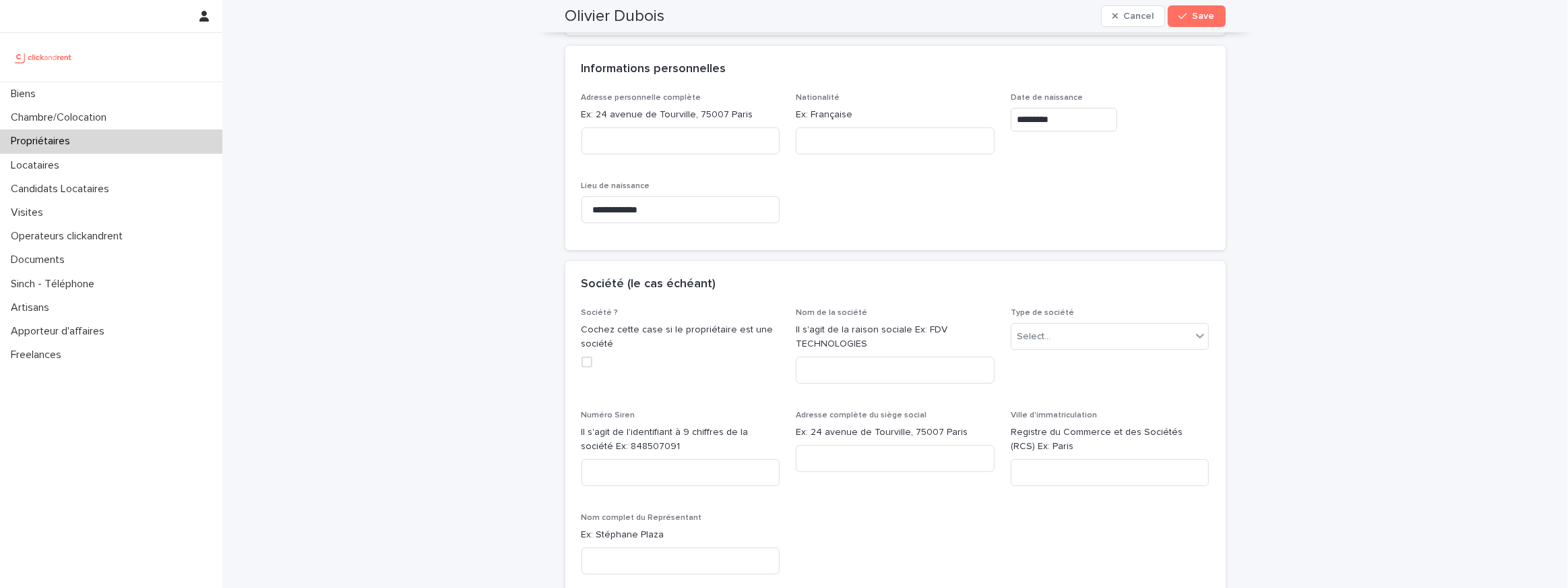 click on "Ex: Française" at bounding box center [895, 115] 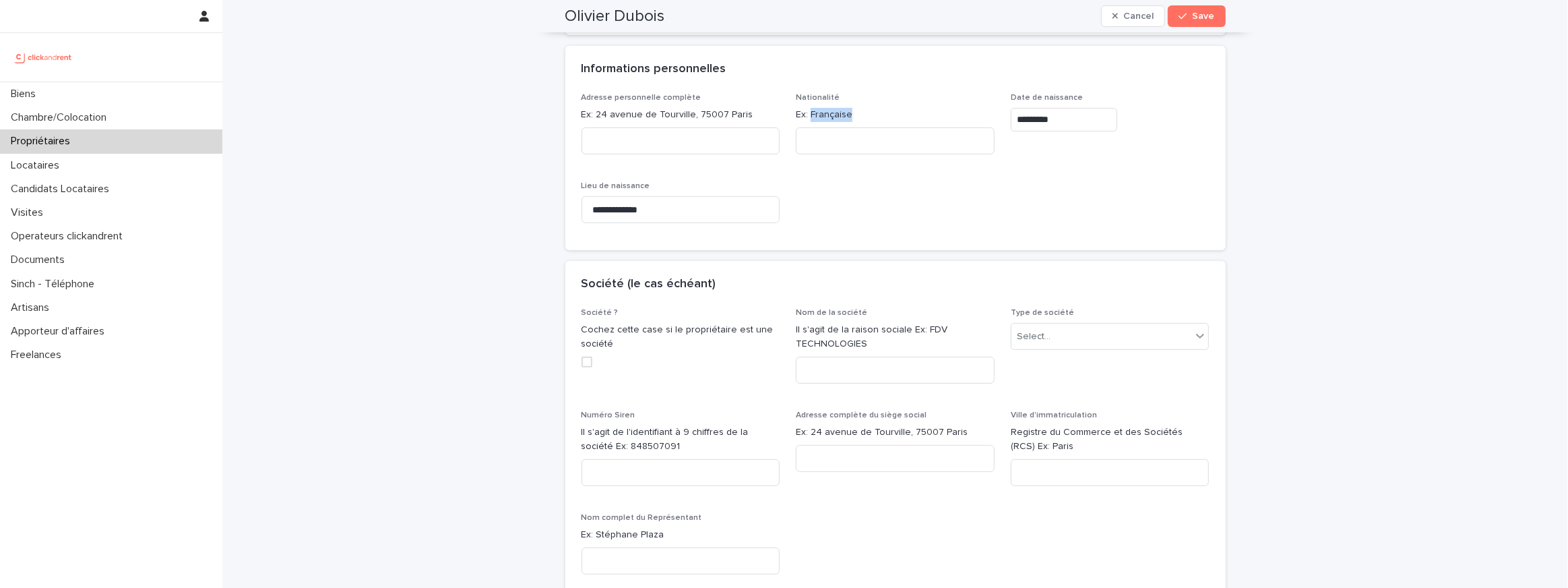 click on "Ex: Française" at bounding box center [895, 115] 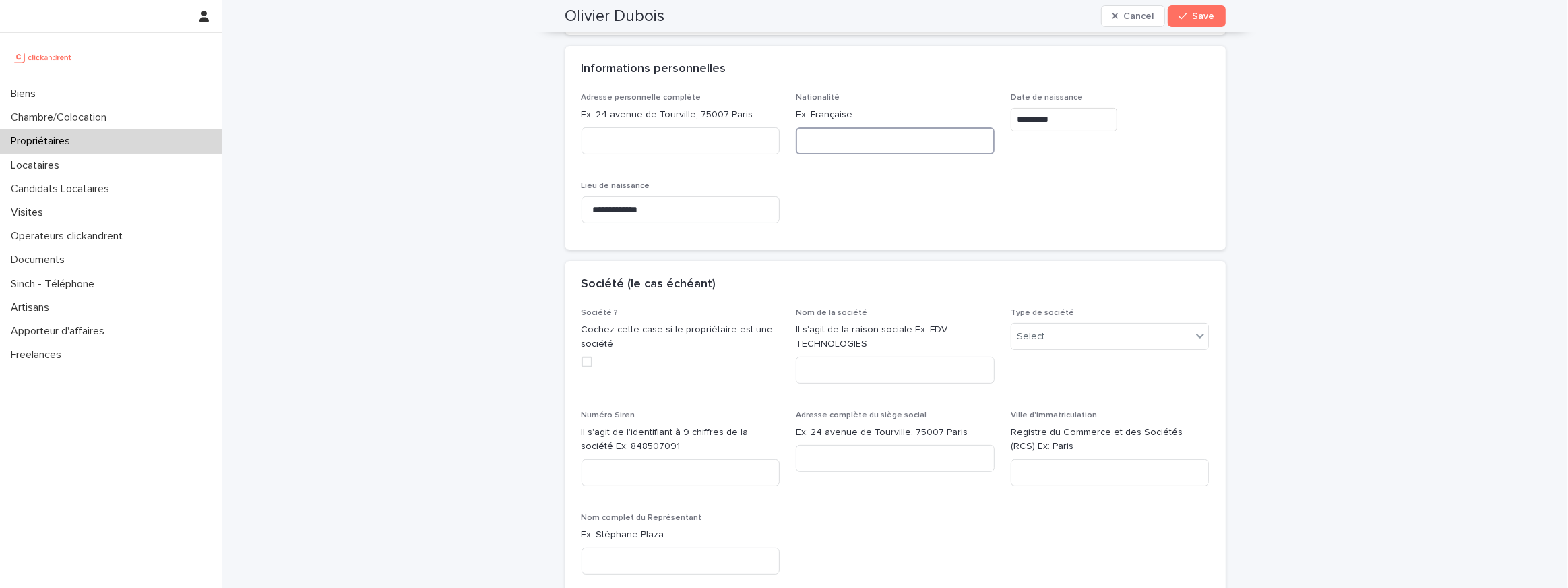 click at bounding box center [895, 141] 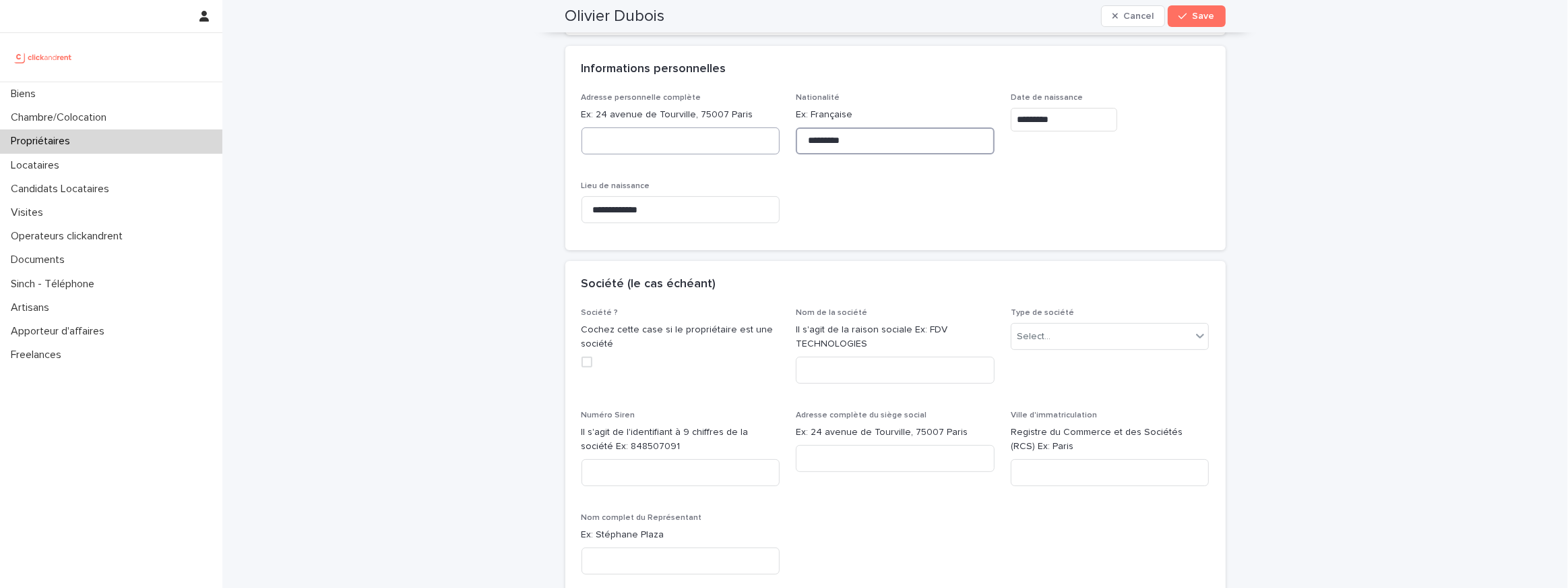 type on "*********" 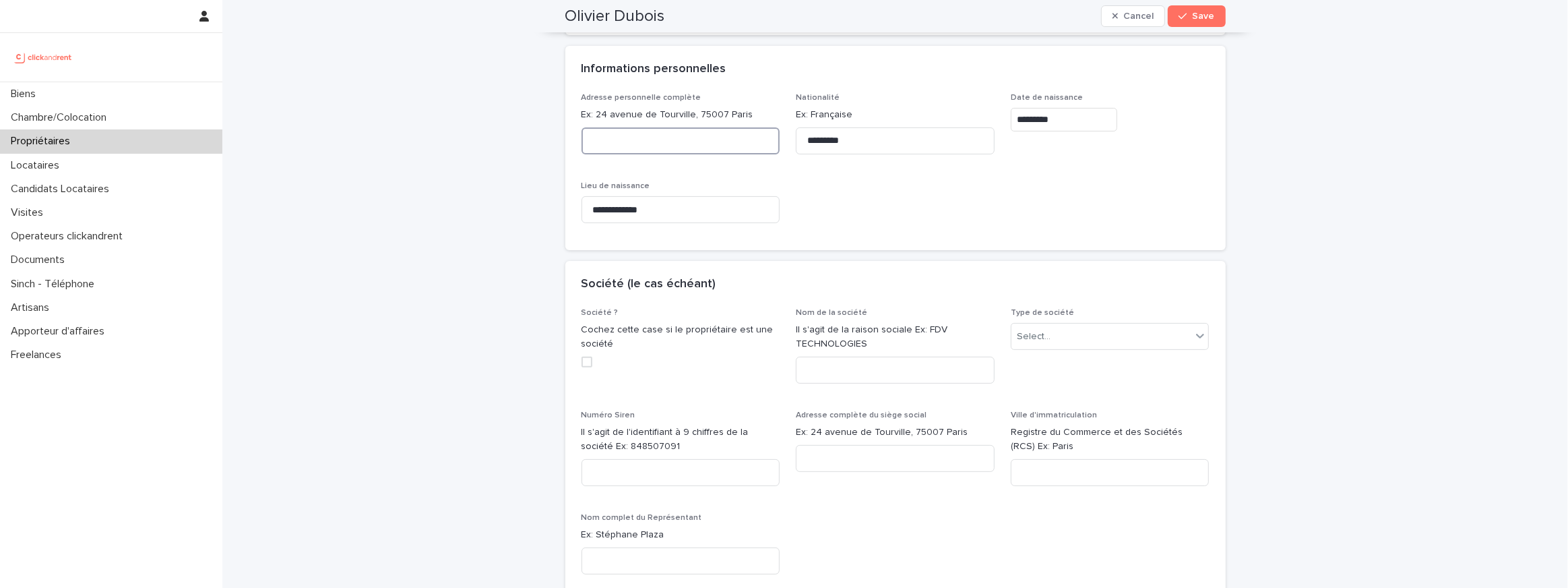 click at bounding box center [681, 141] 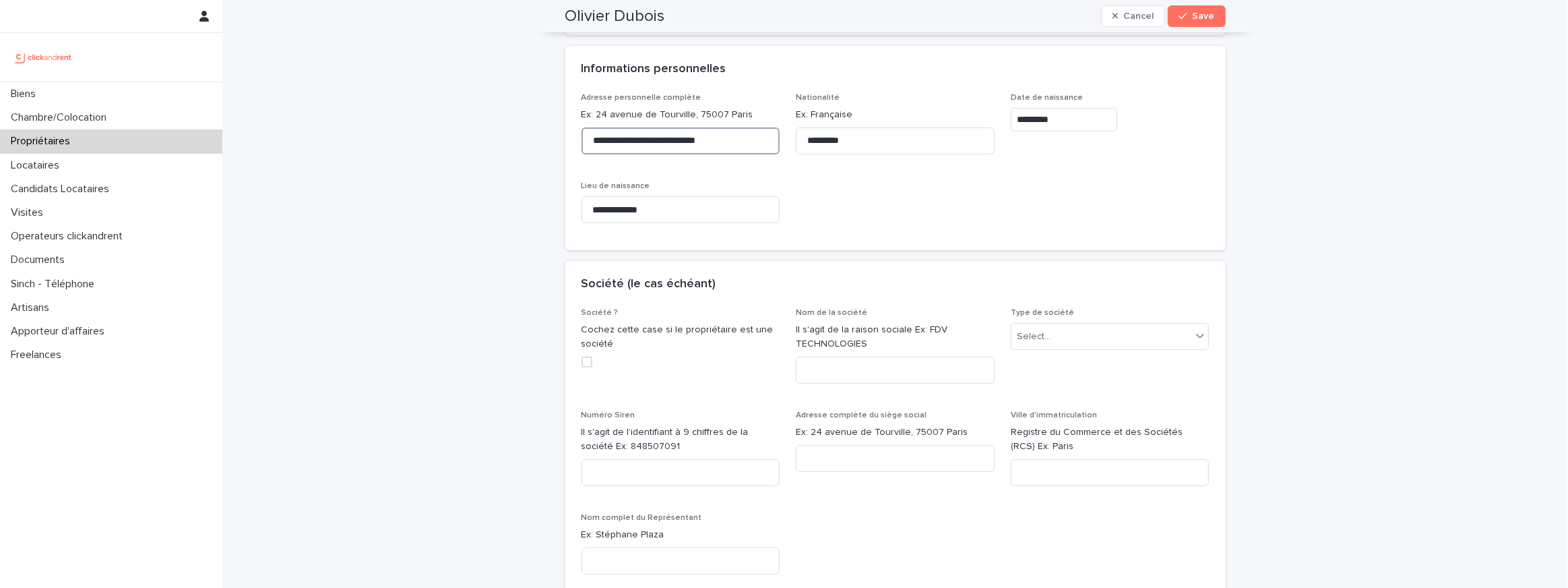 click on "**********" at bounding box center [681, 141] 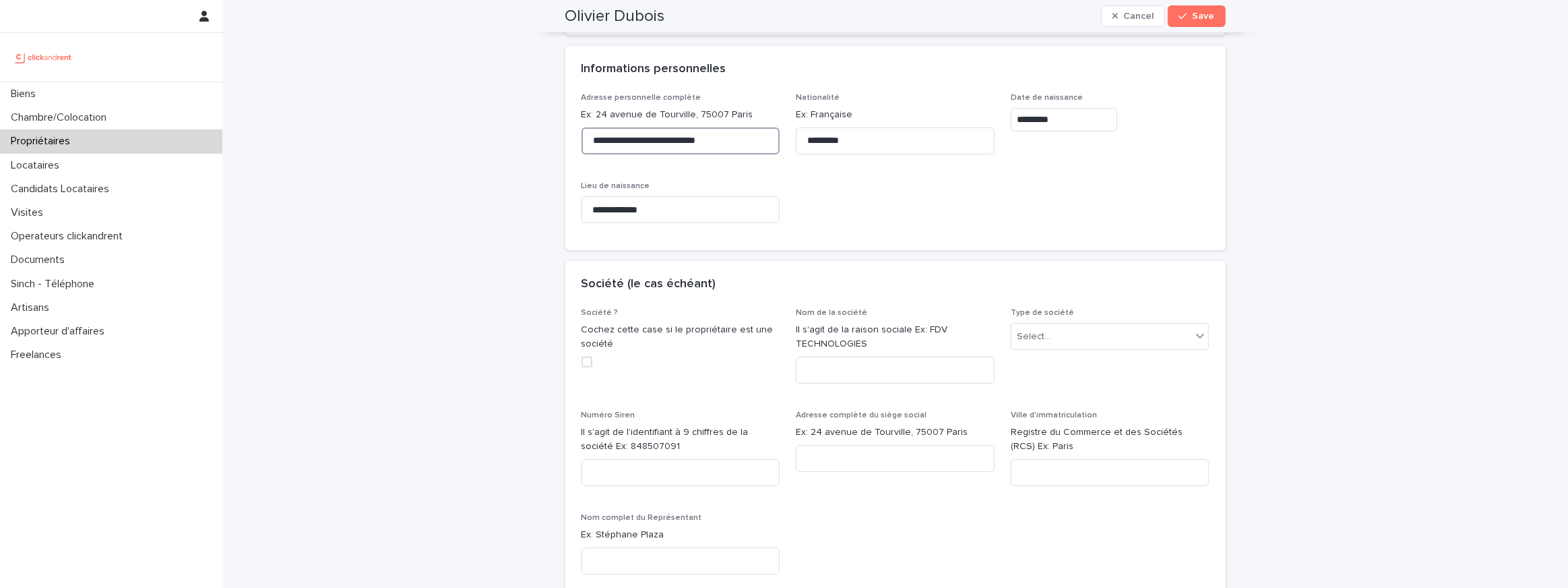 click on "**********" at bounding box center (681, 141) 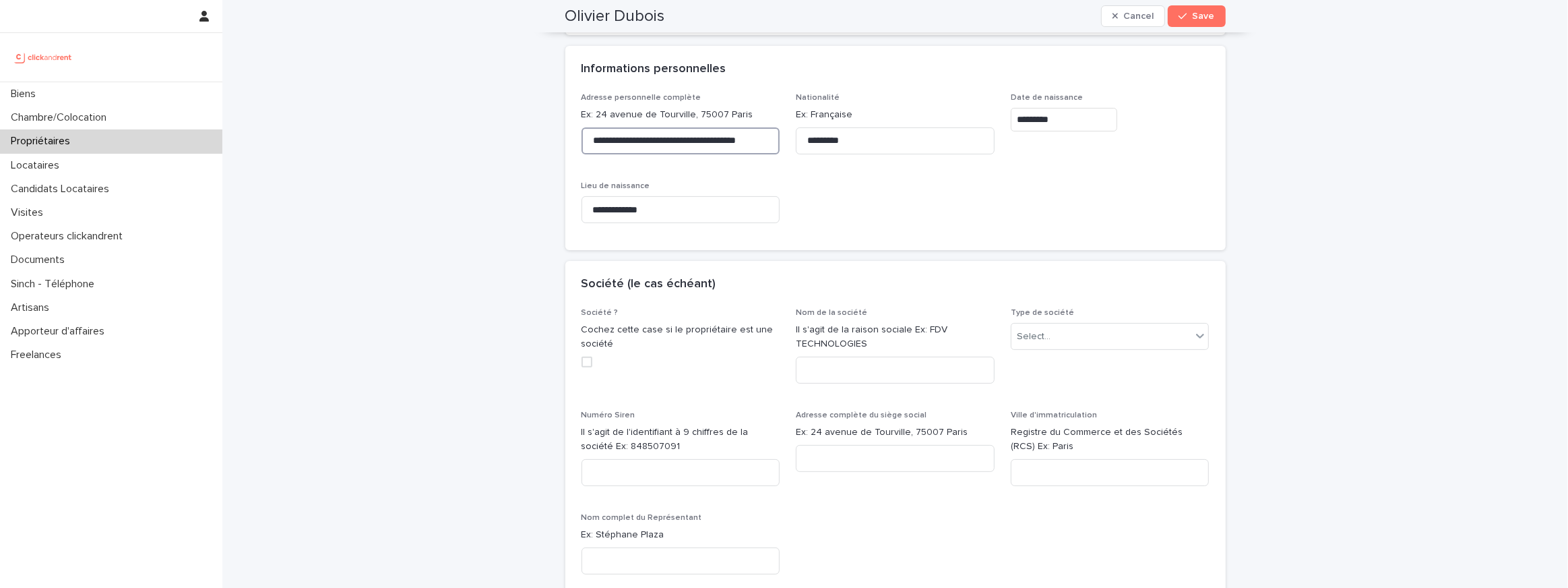 scroll, scrollTop: 0, scrollLeft: 13, axis: horizontal 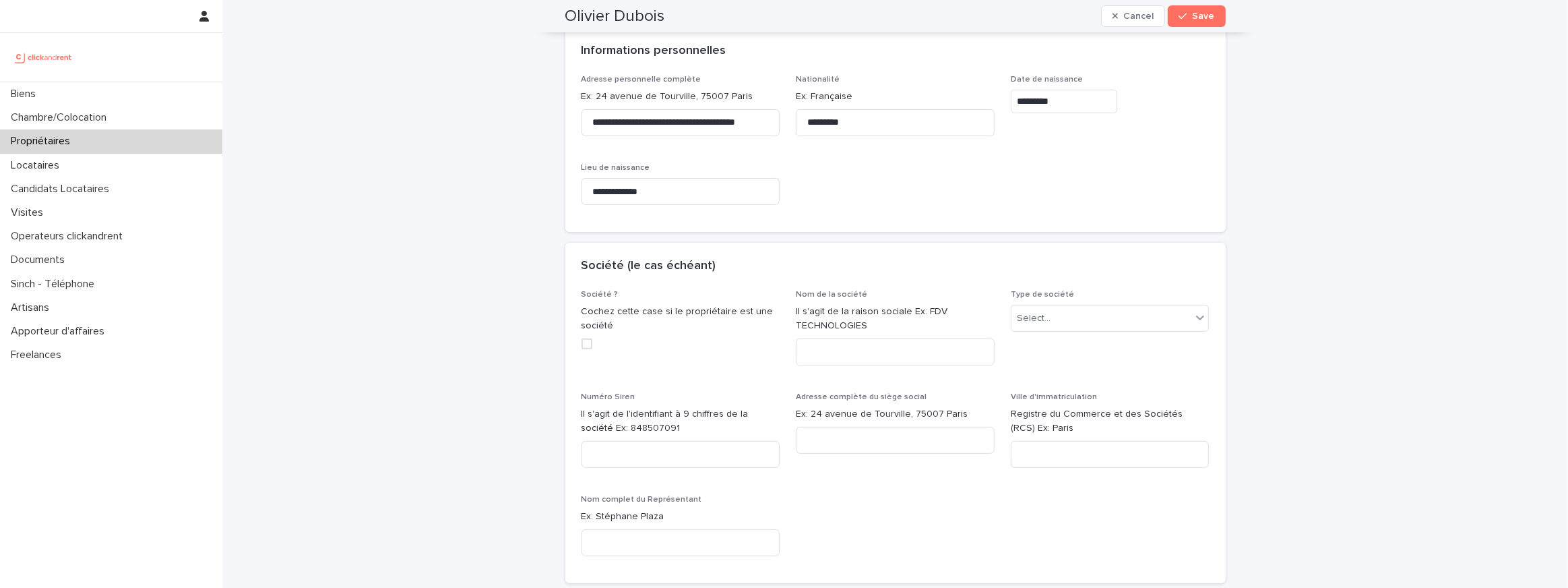 click on "Société (le cas échéant)" at bounding box center [896, 266] 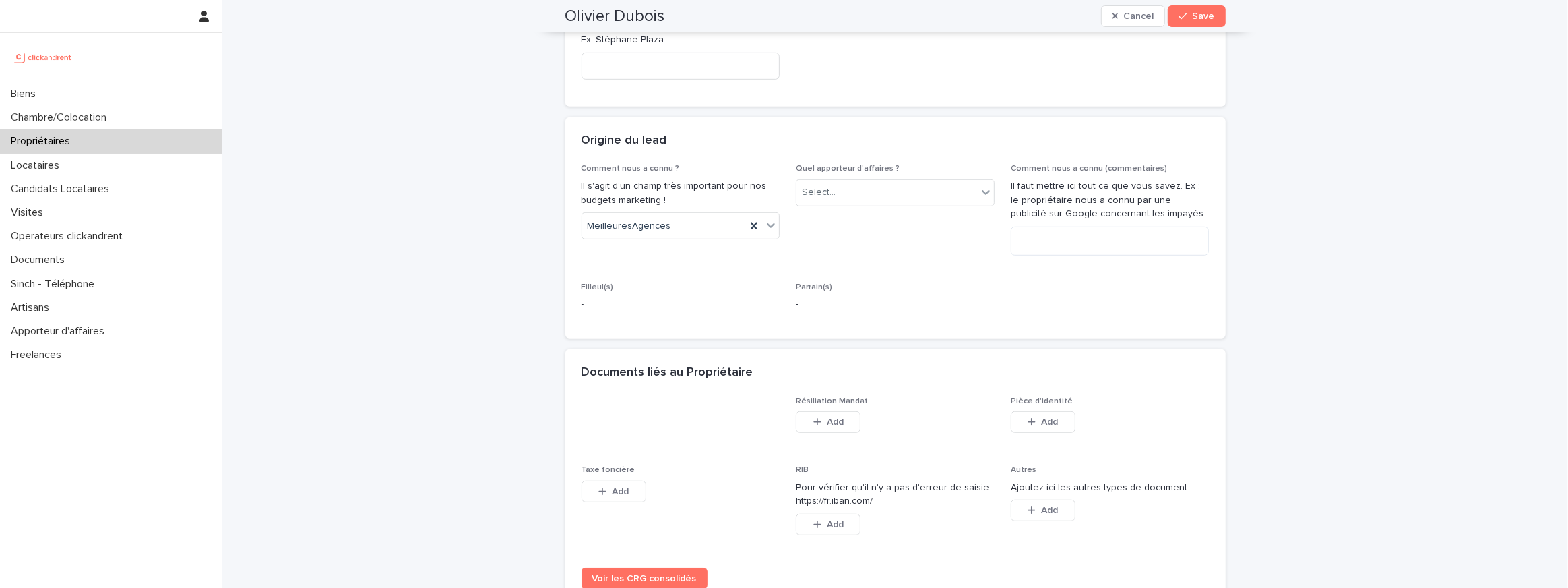 scroll, scrollTop: 904, scrollLeft: 0, axis: vertical 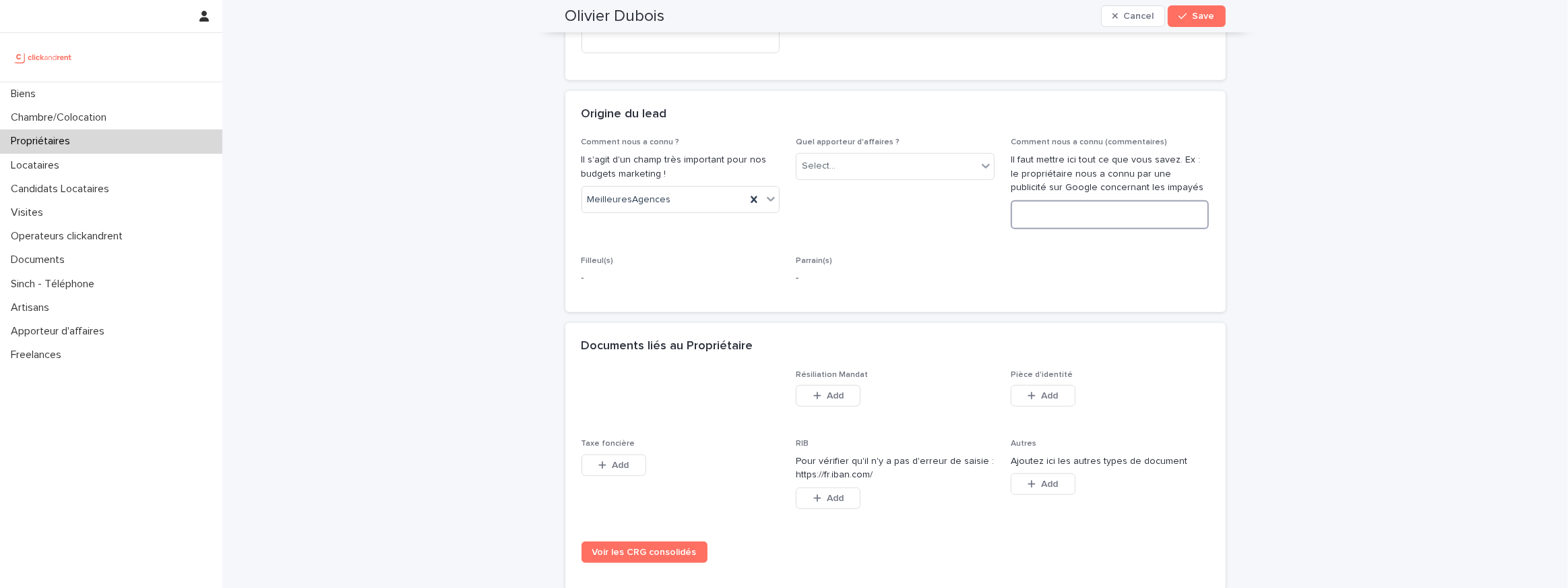 click at bounding box center [1110, 214] 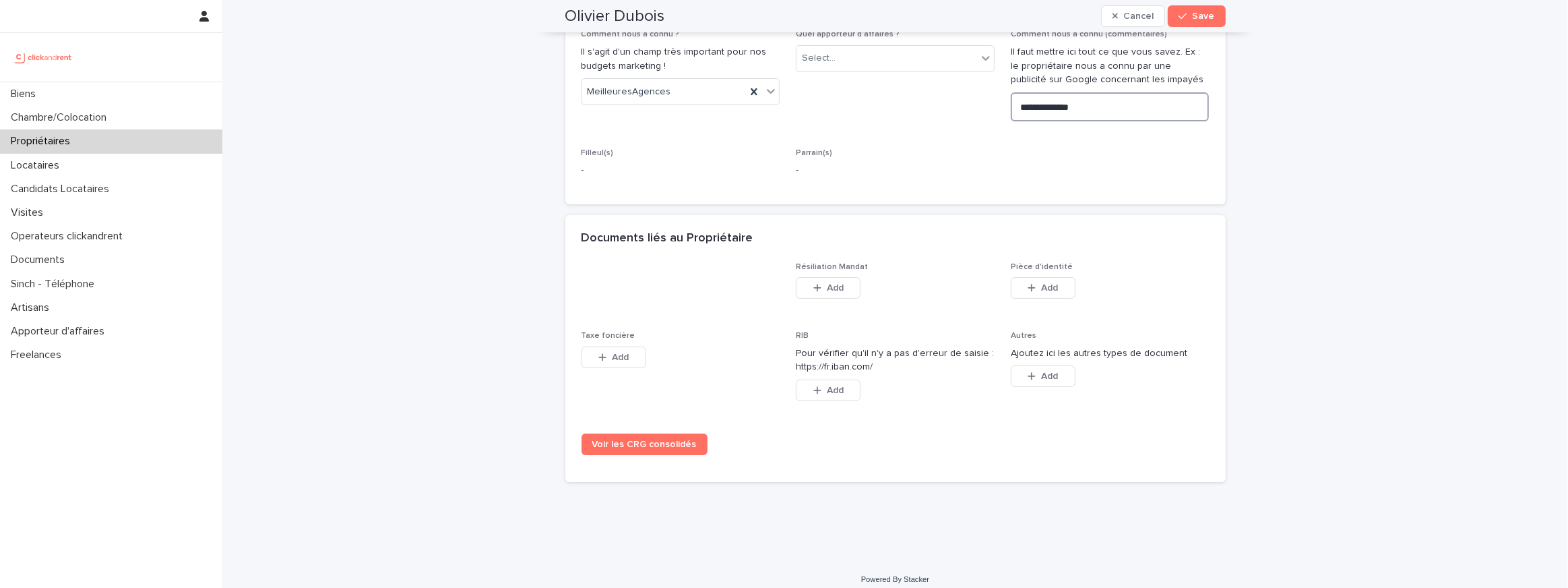 scroll, scrollTop: 1022, scrollLeft: 0, axis: vertical 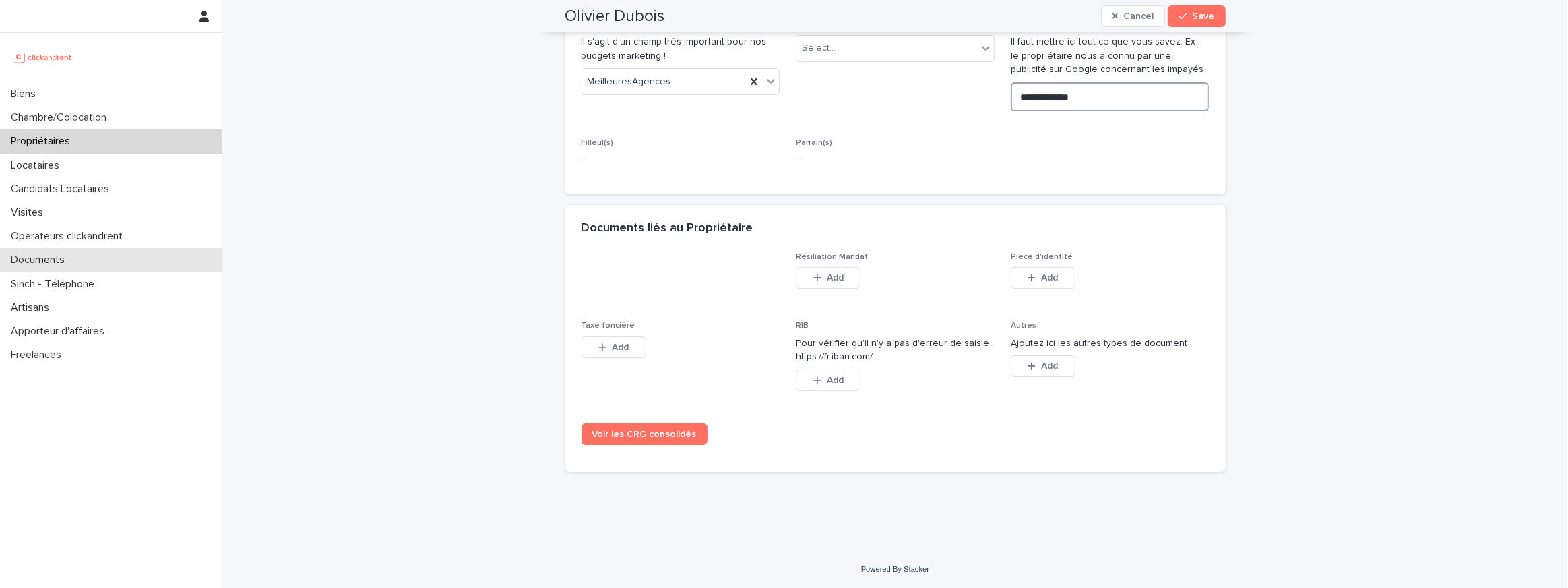 type on "**********" 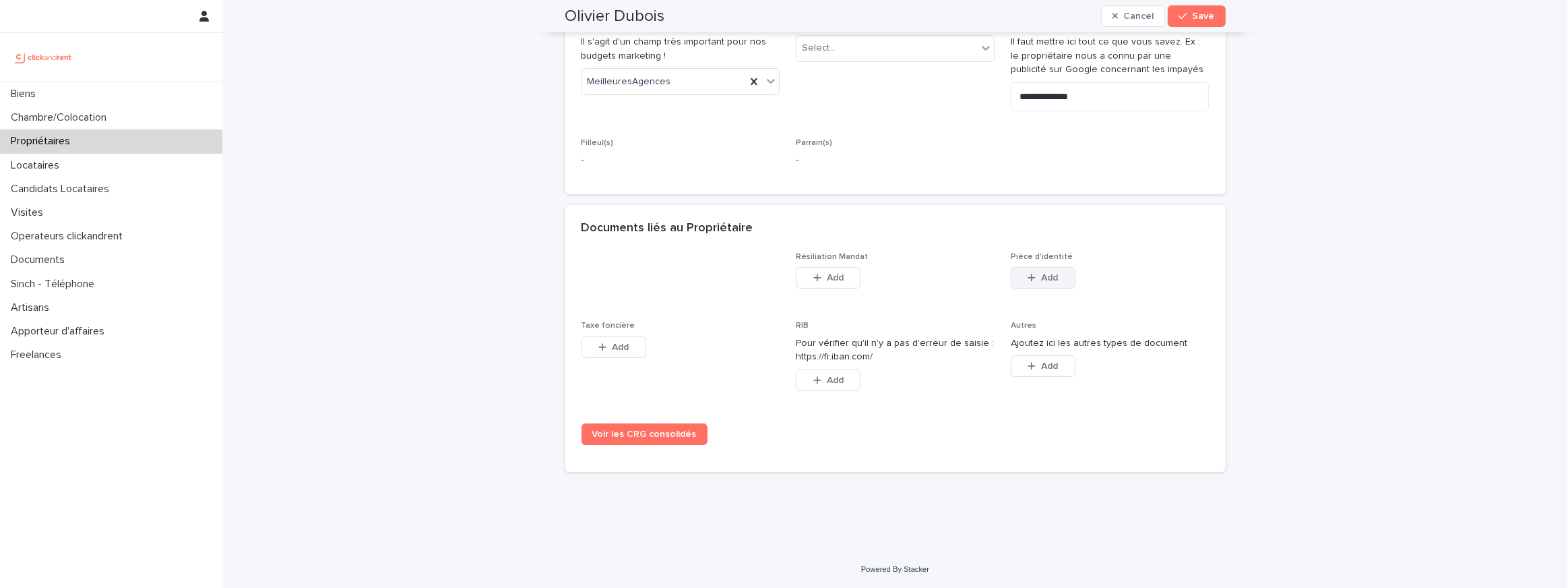 click on "Add" at bounding box center [1049, 278] 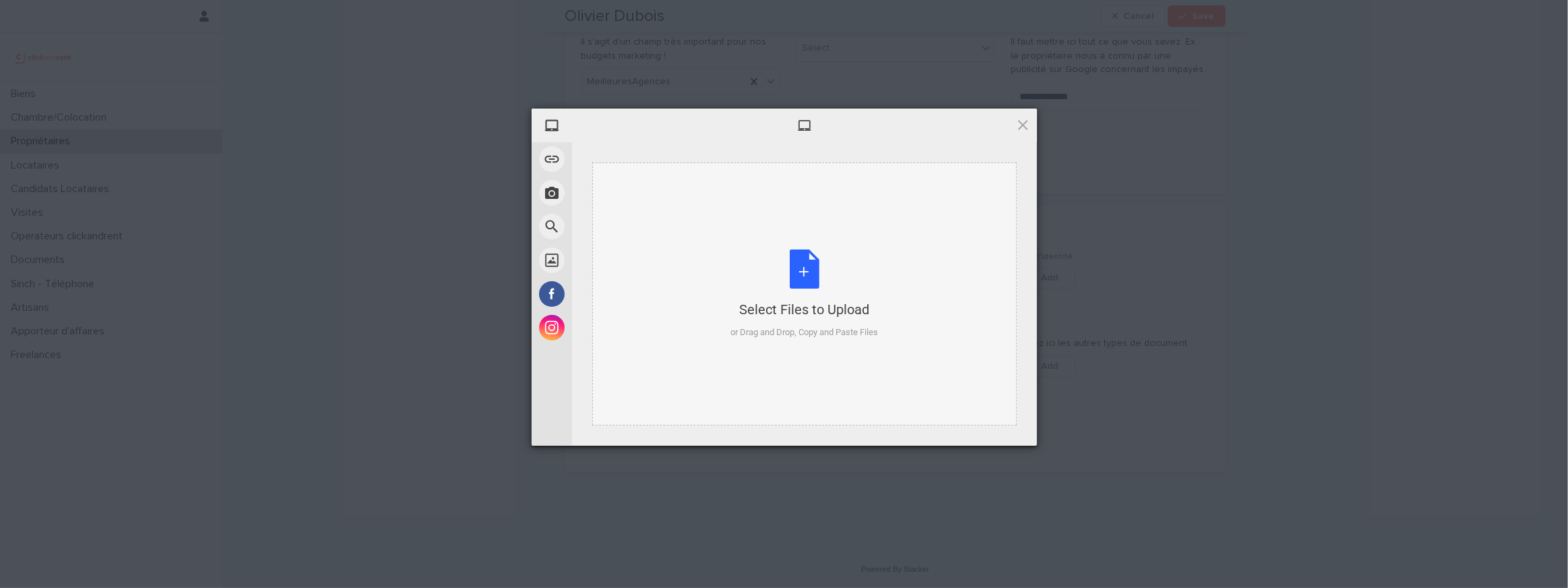 click on "Select Files to Upload
or Drag and Drop, Copy and Paste Files" at bounding box center (805, 294) 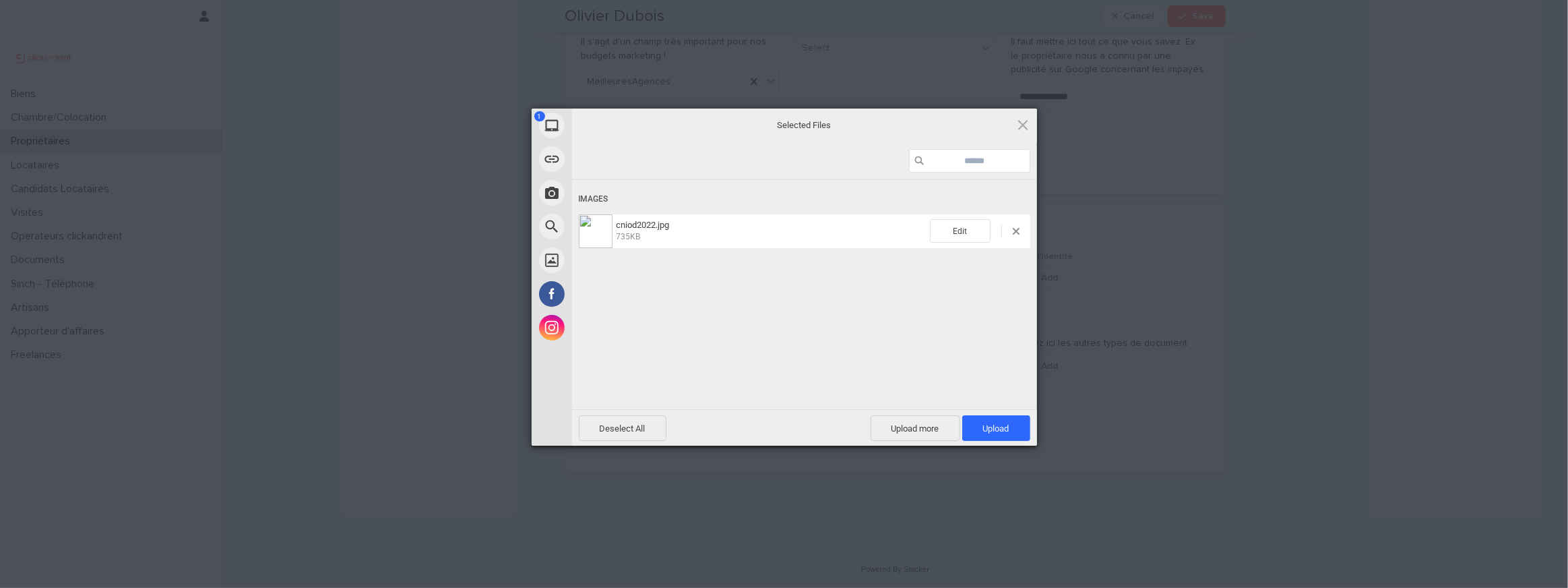 click on "Deselect All
Upload more
Upload
1" at bounding box center (805, 428) 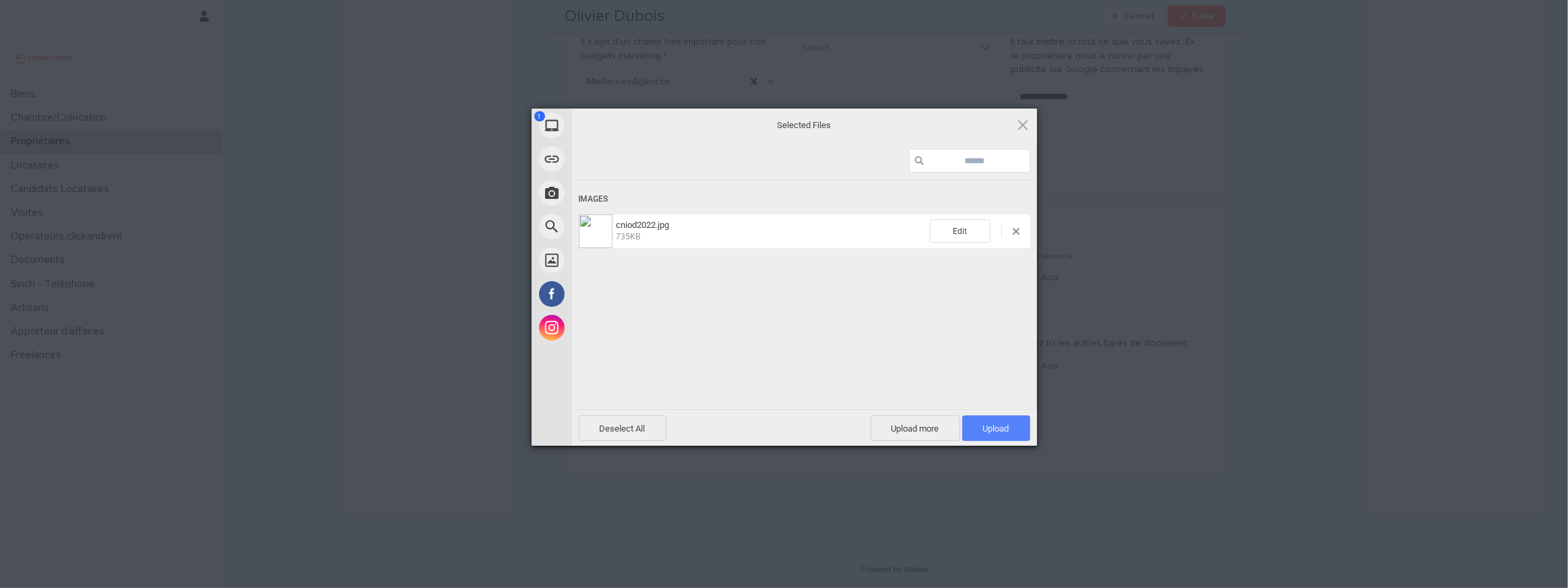 click on "Upload
1" at bounding box center [996, 428] 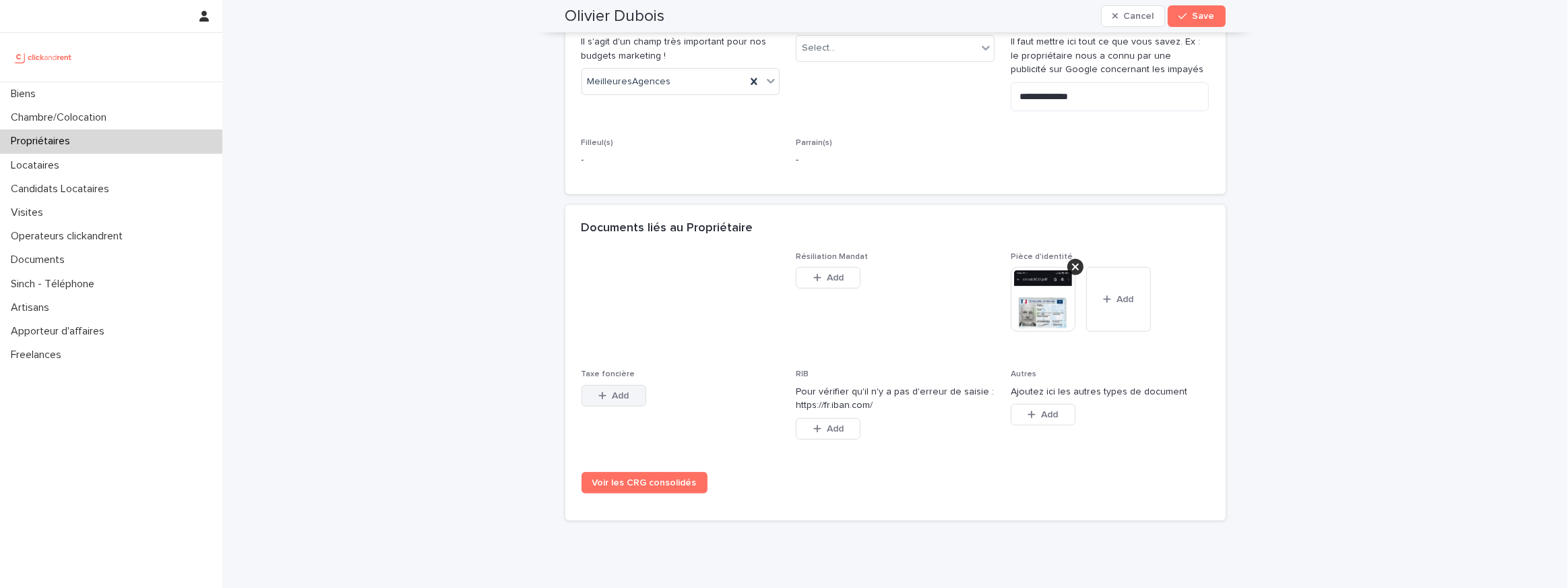 click on "Add" at bounding box center (620, 396) 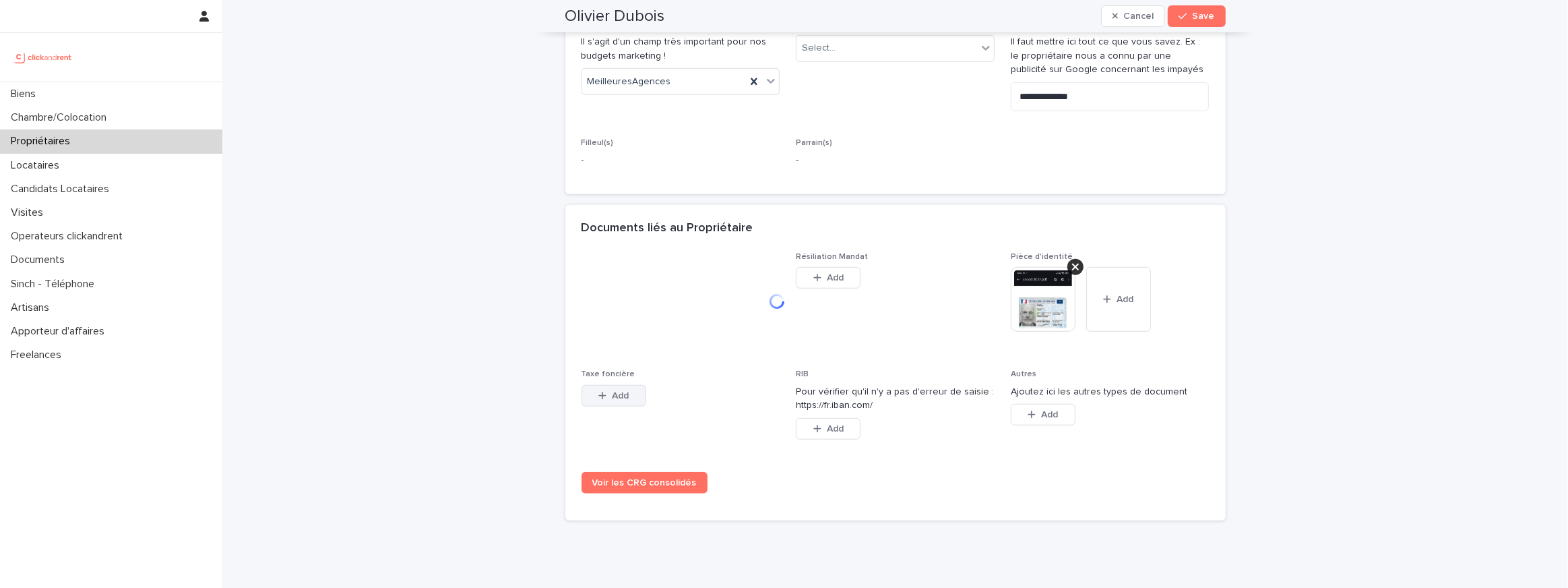 click on "Add" at bounding box center (620, 396) 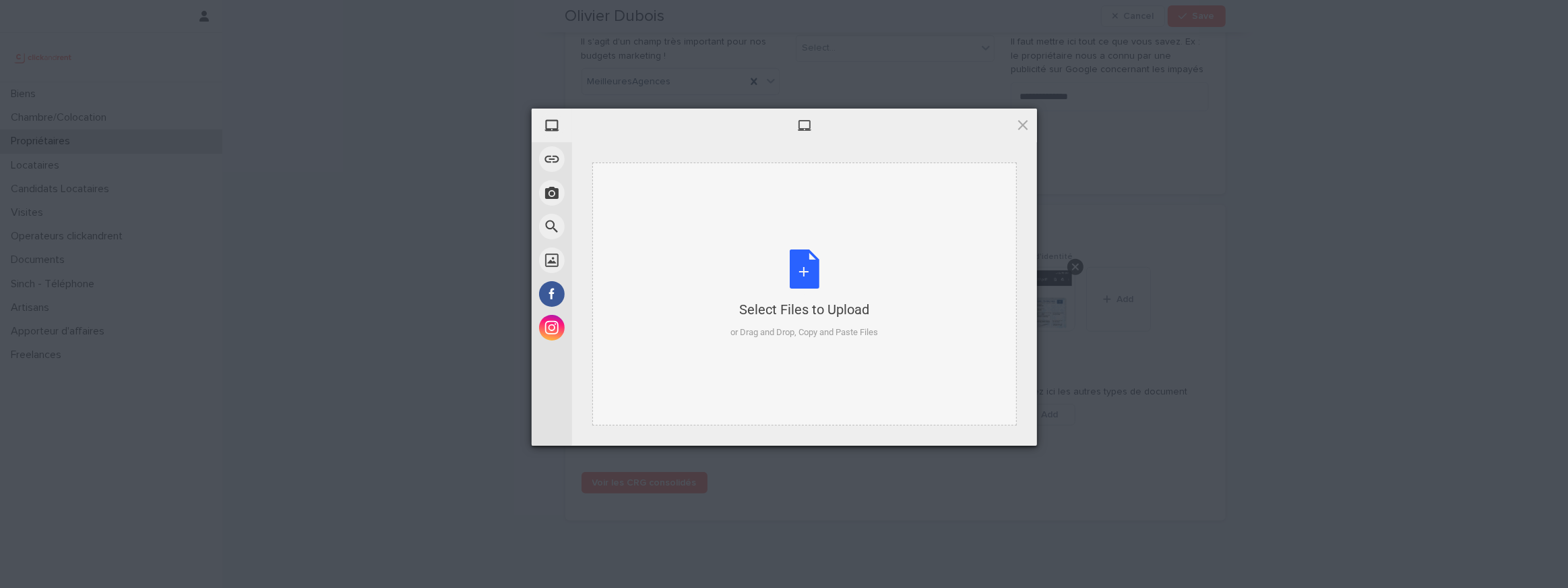 click on "or Drag and Drop, Copy and Paste Files" at bounding box center [804, 332] 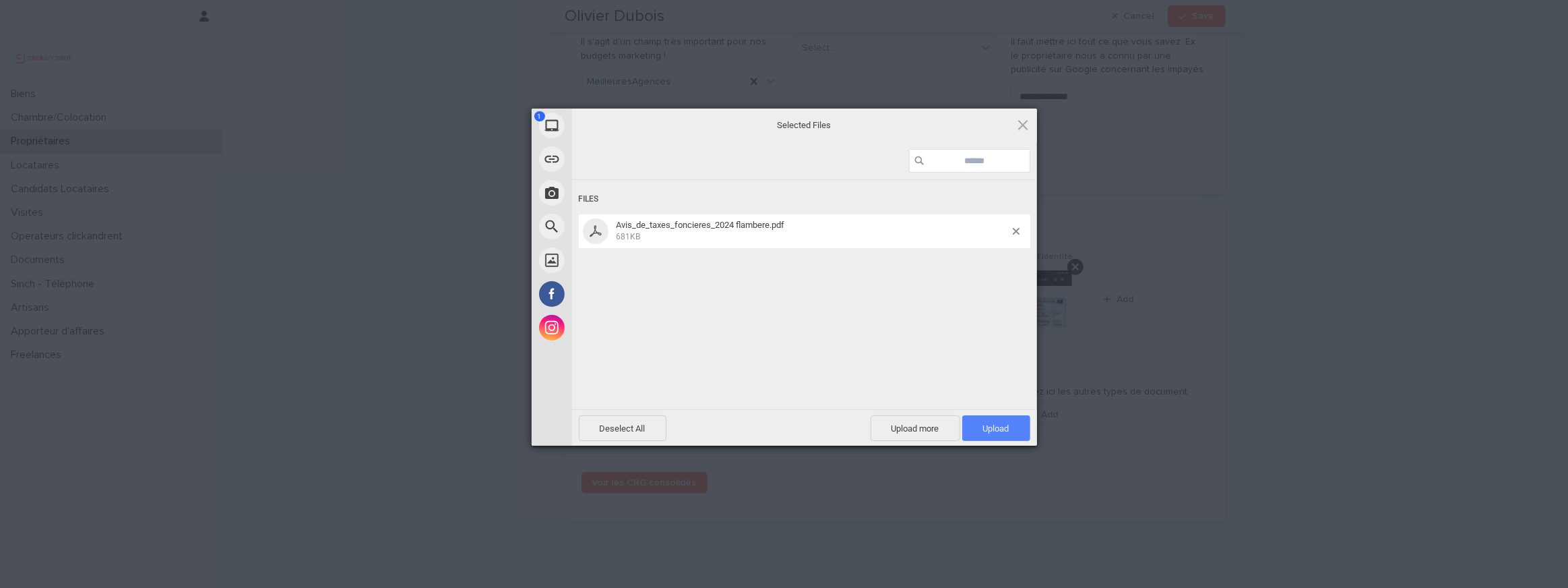 click on "Upload
1" at bounding box center (996, 428) 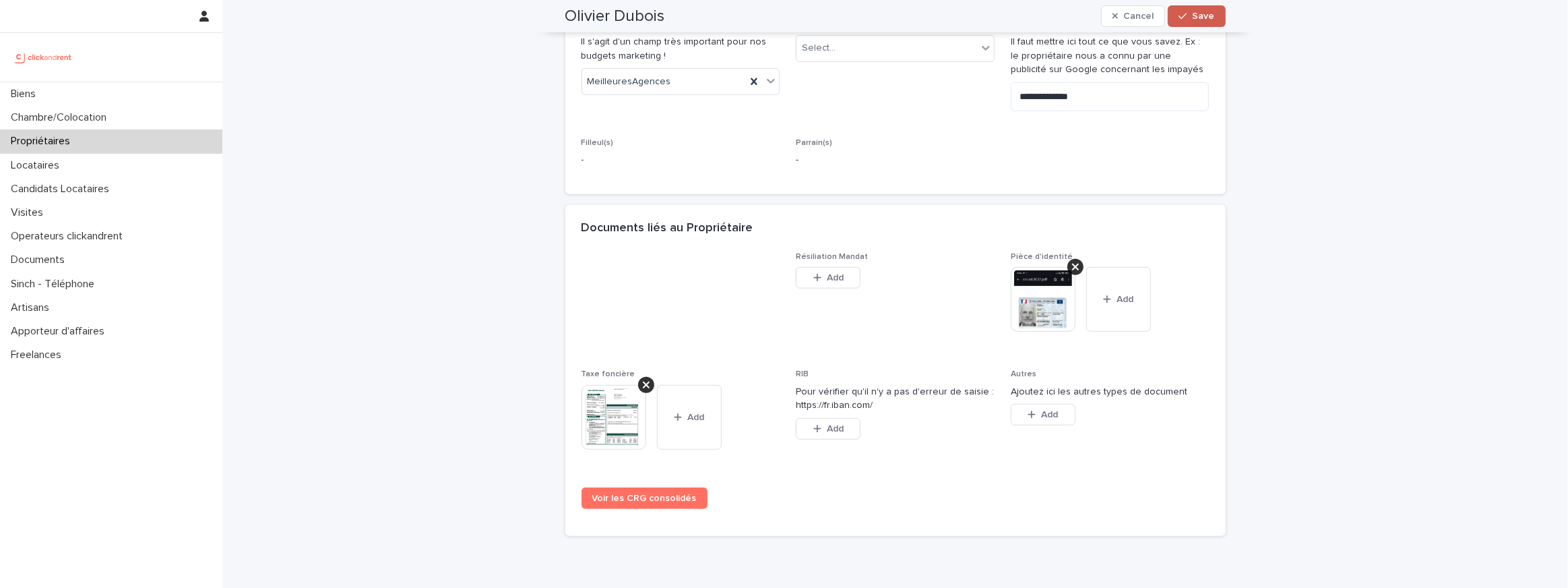 click 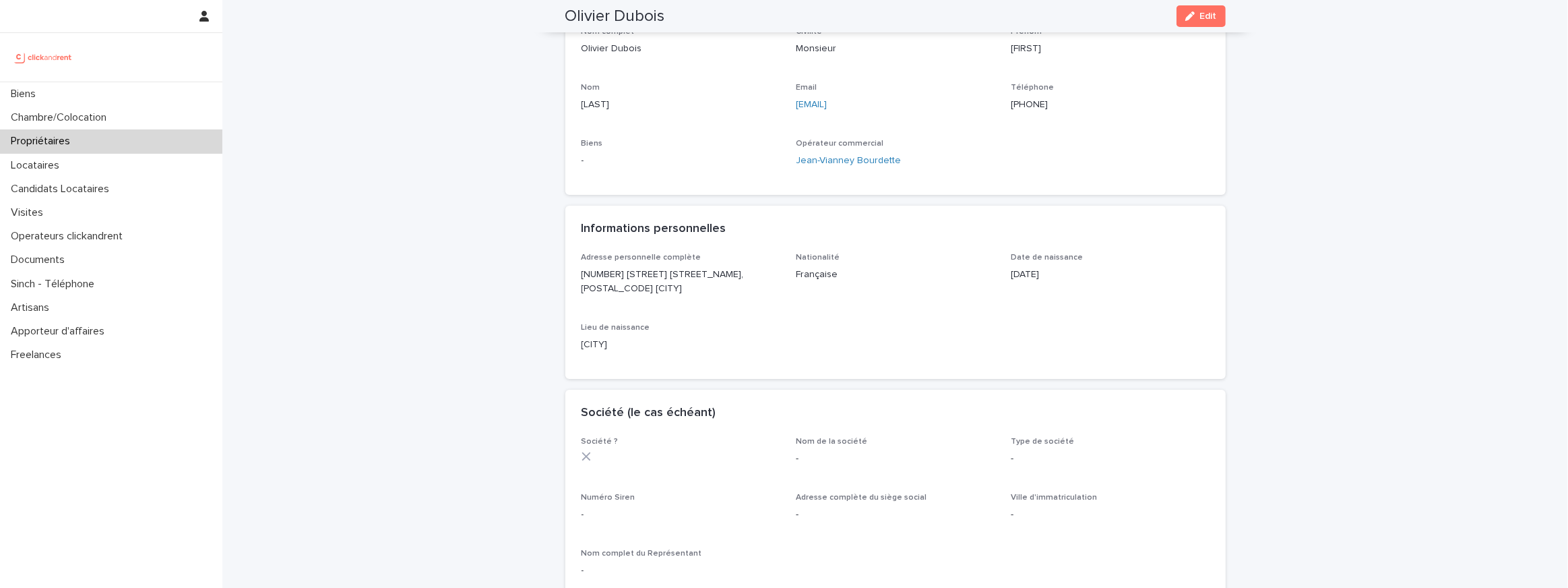 scroll, scrollTop: 0, scrollLeft: 0, axis: both 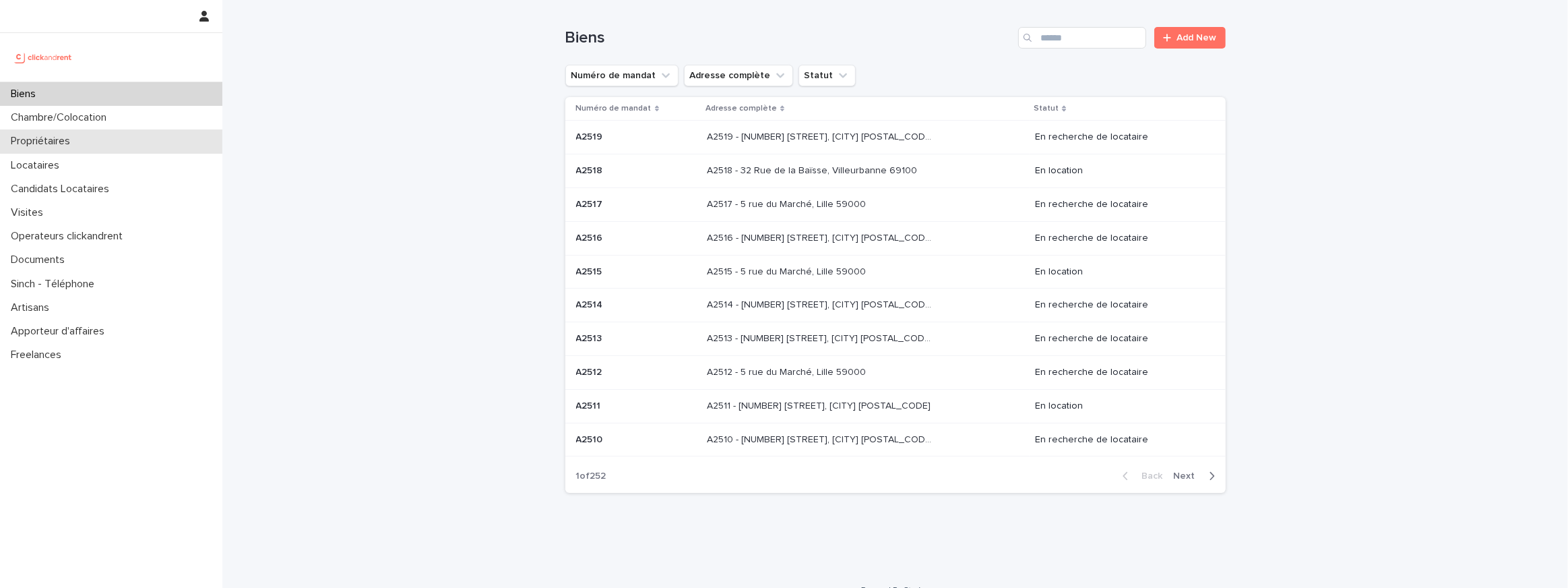 click on "Propriétaires" at bounding box center [111, 141] 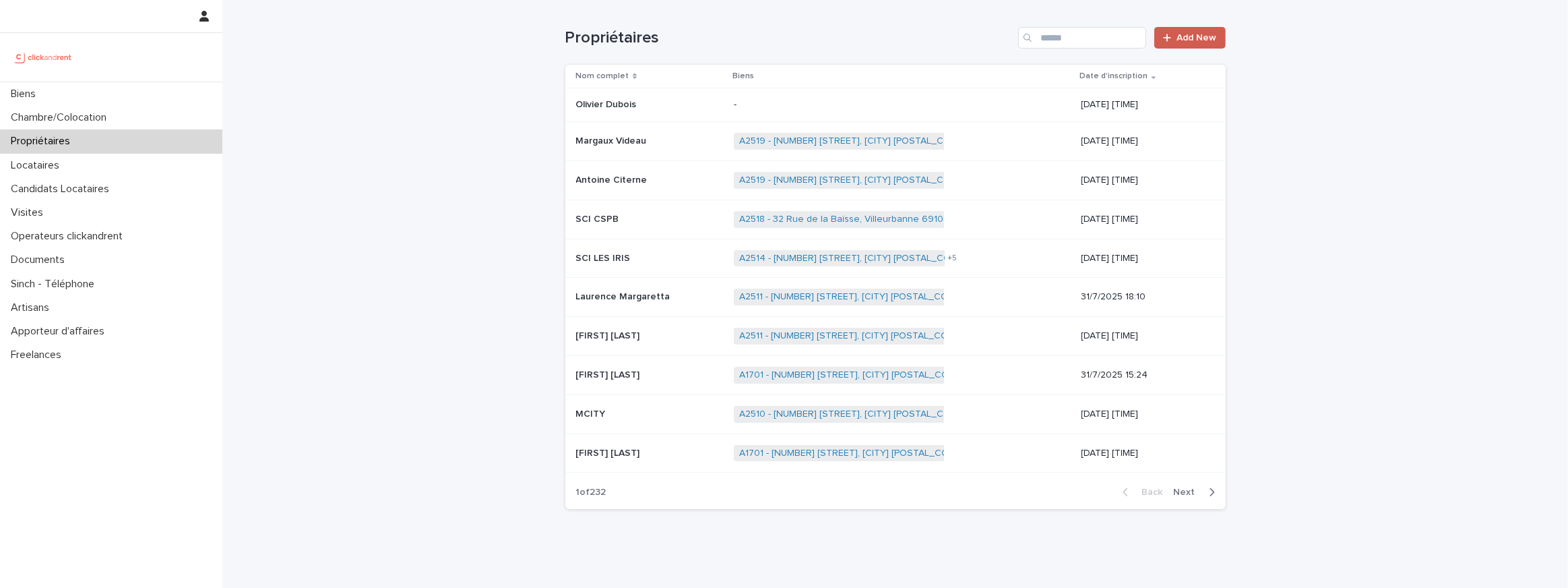 click on "Add New" at bounding box center [1189, 38] 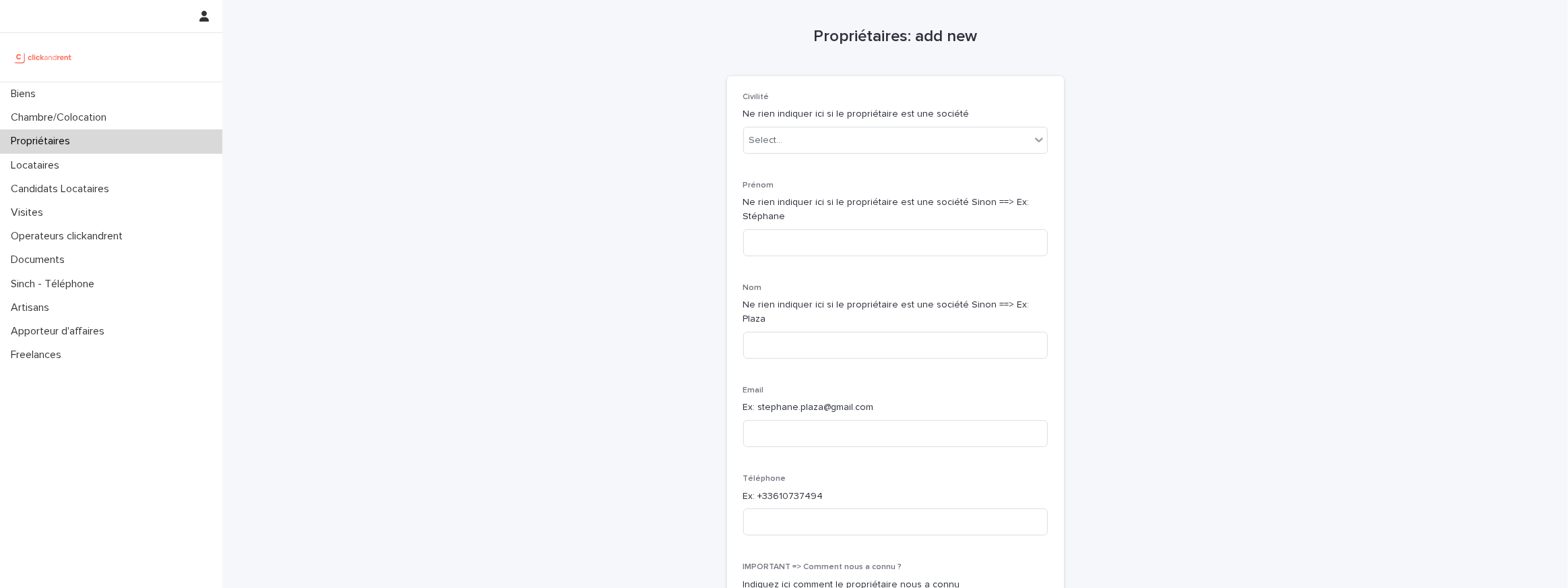 click on "Ne rien indiquer ici si le propriétaire est une société" at bounding box center (896, 114) 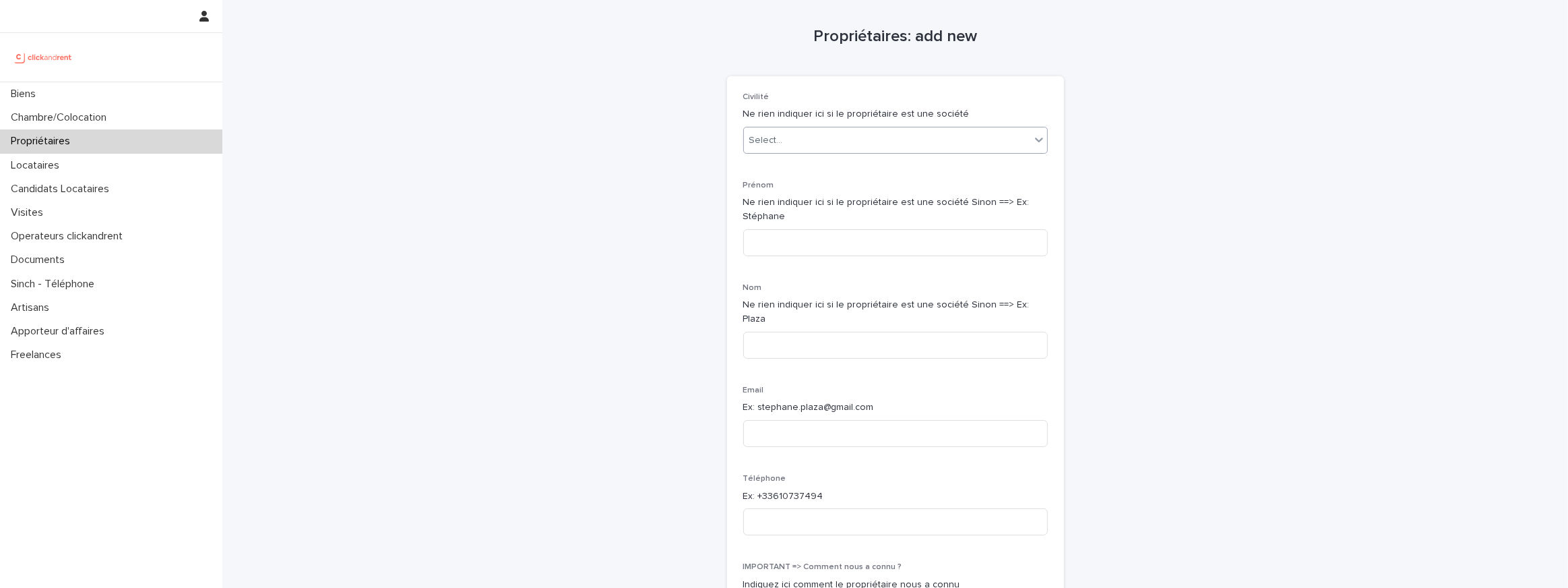 click on "Select..." at bounding box center [887, 140] 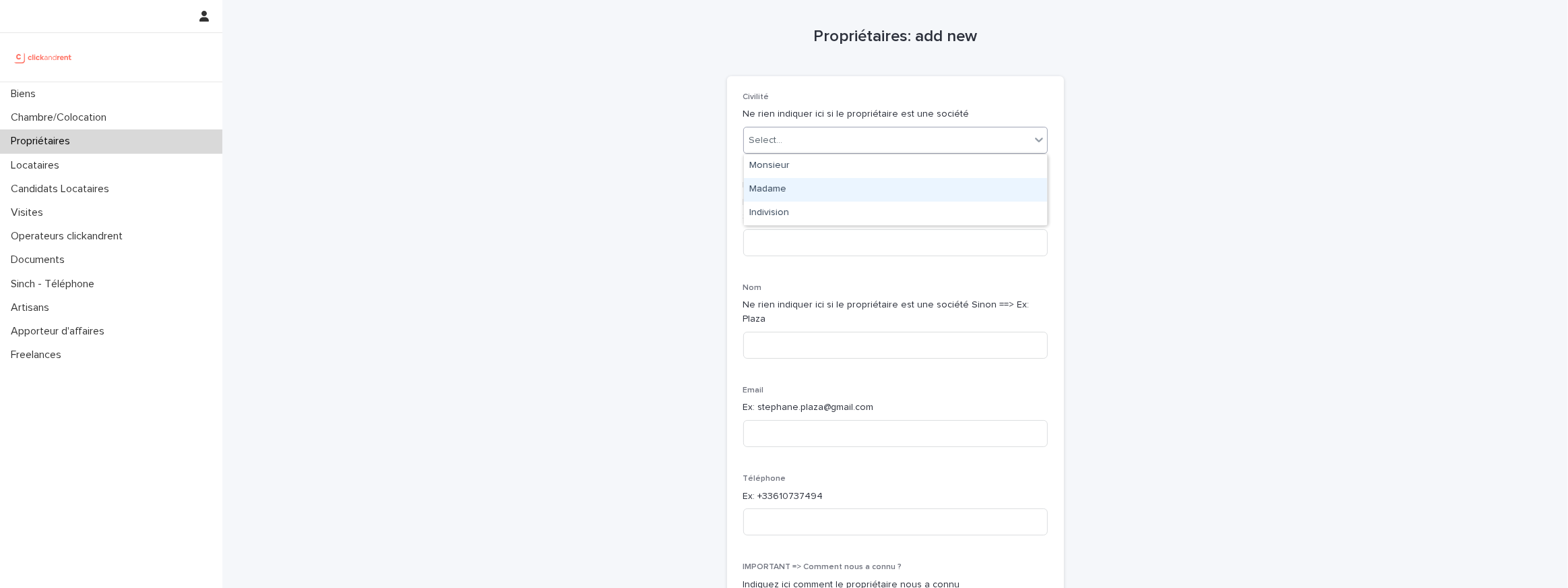 click on "Madame" at bounding box center (896, 189) 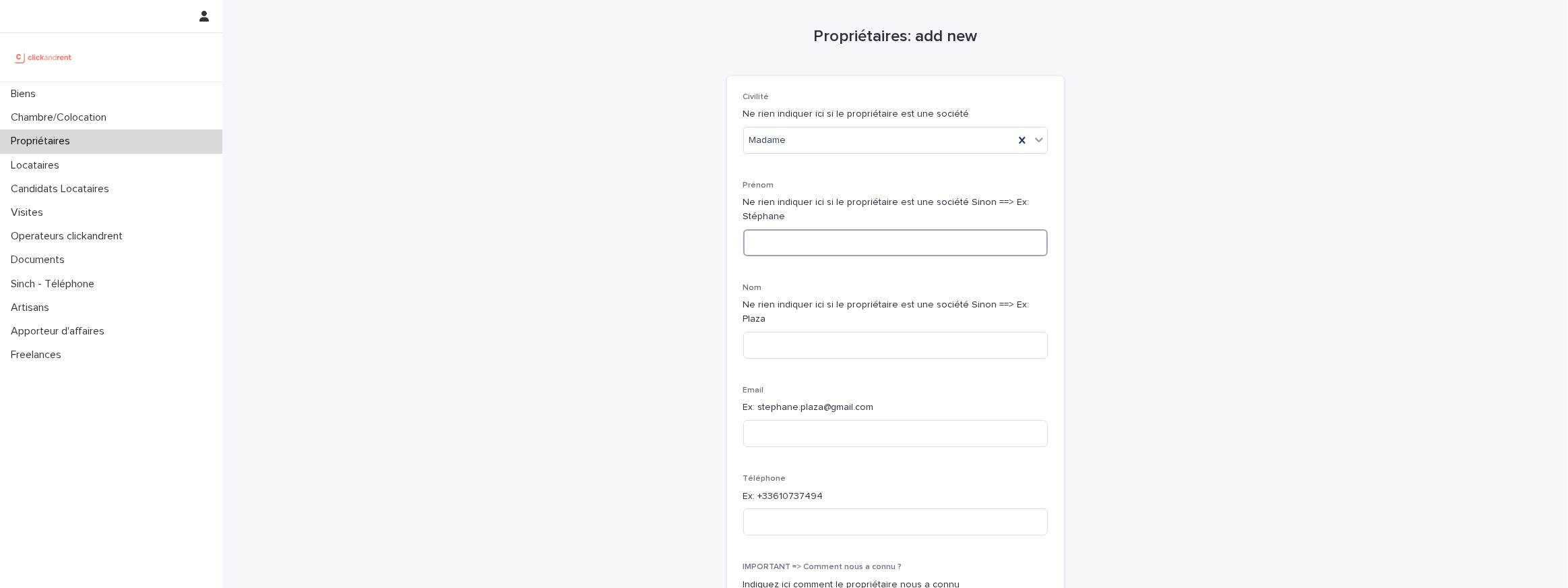 click at bounding box center (896, 243) 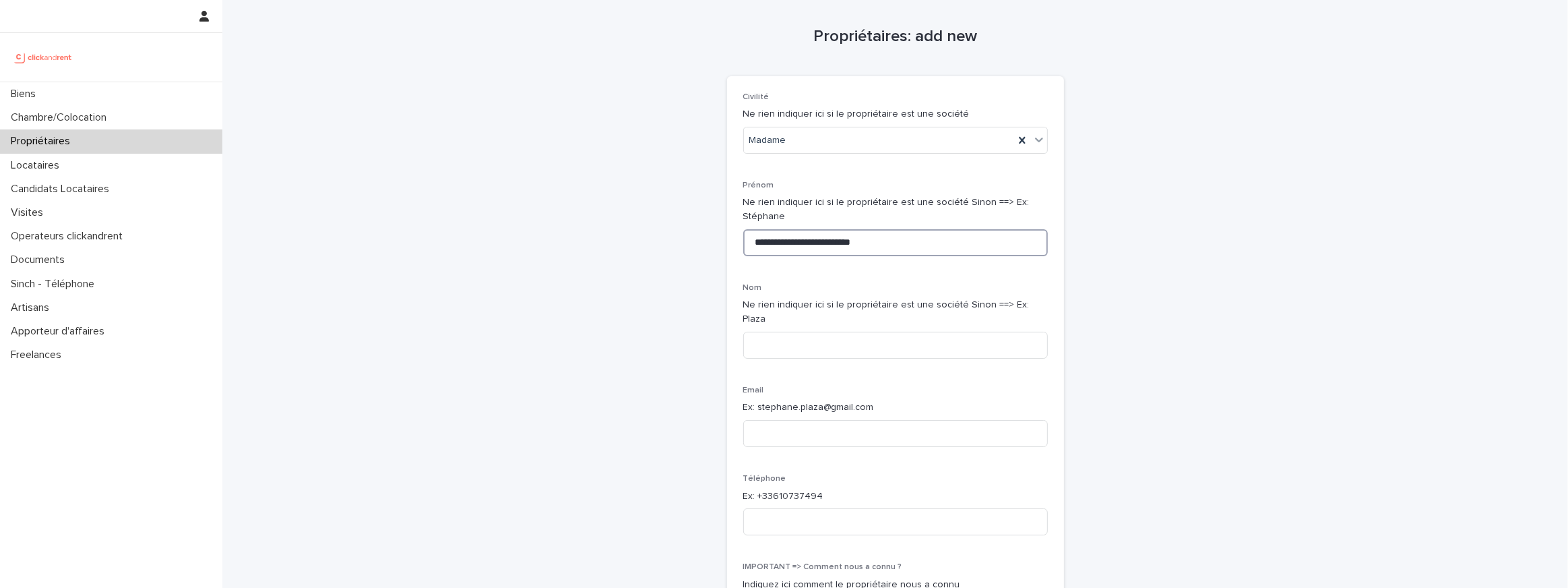 click on "**********" at bounding box center [896, 243] 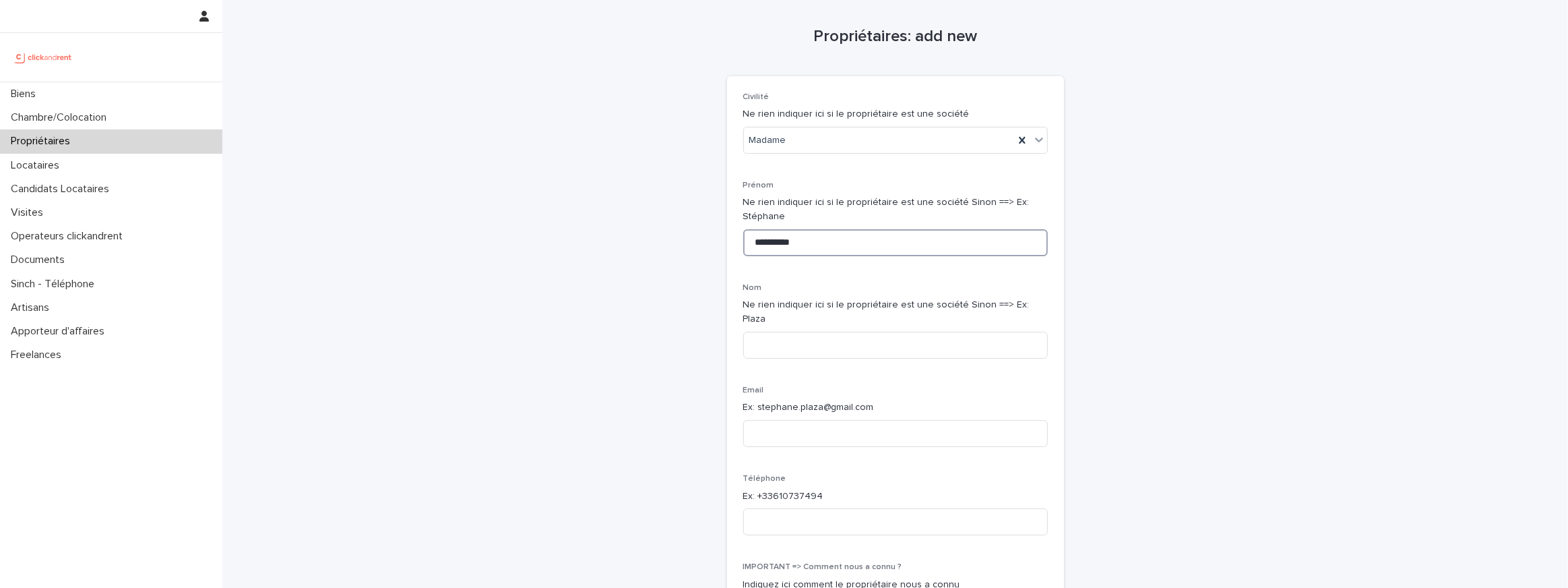 click on "*********" at bounding box center (896, 243) 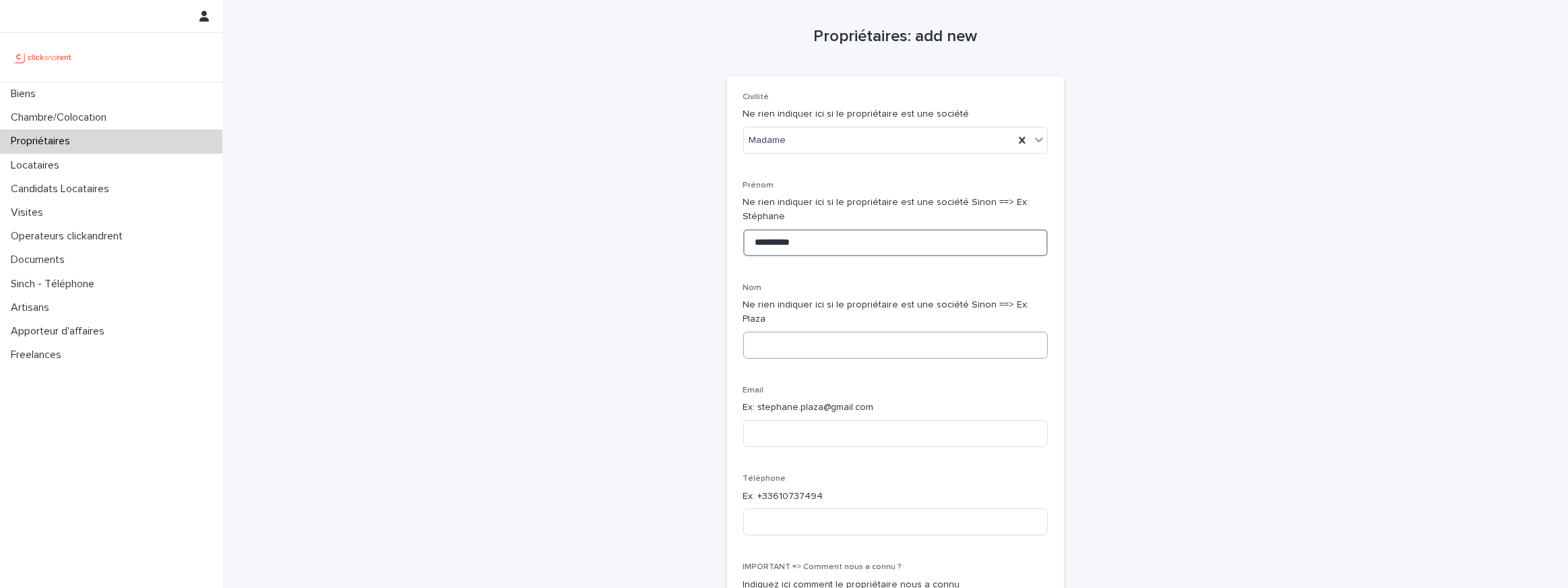 type on "*********" 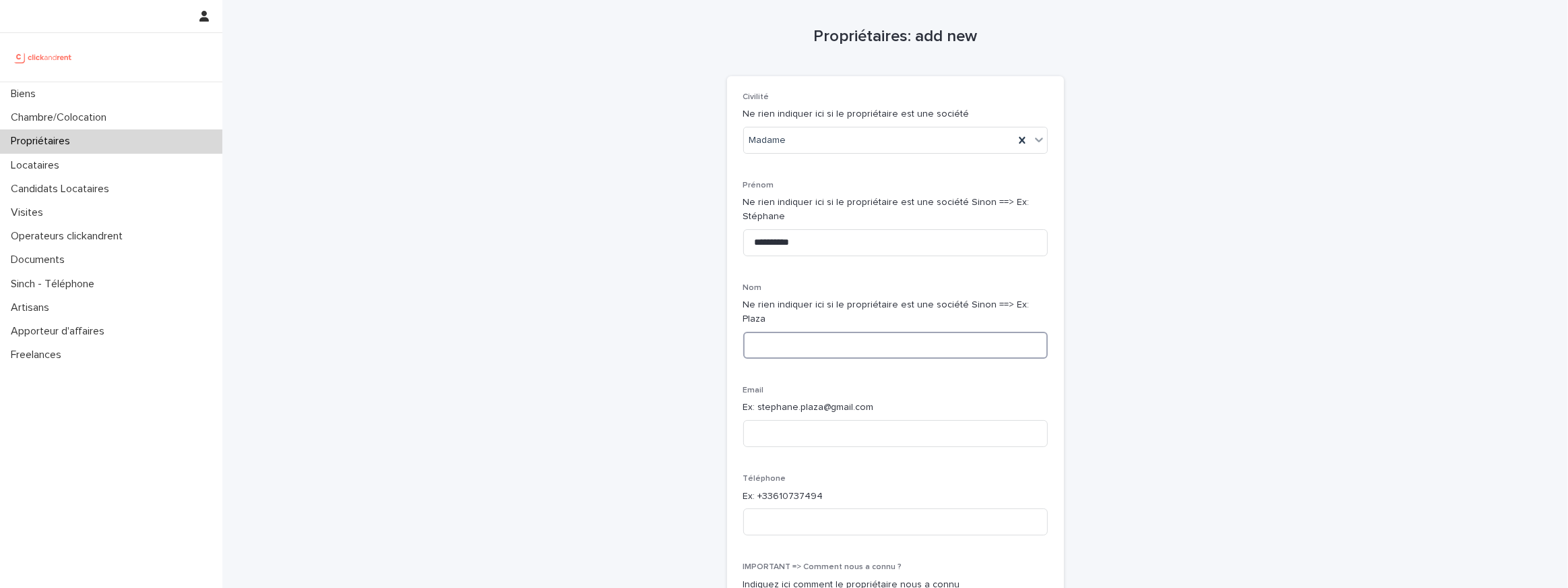 click at bounding box center [896, 345] 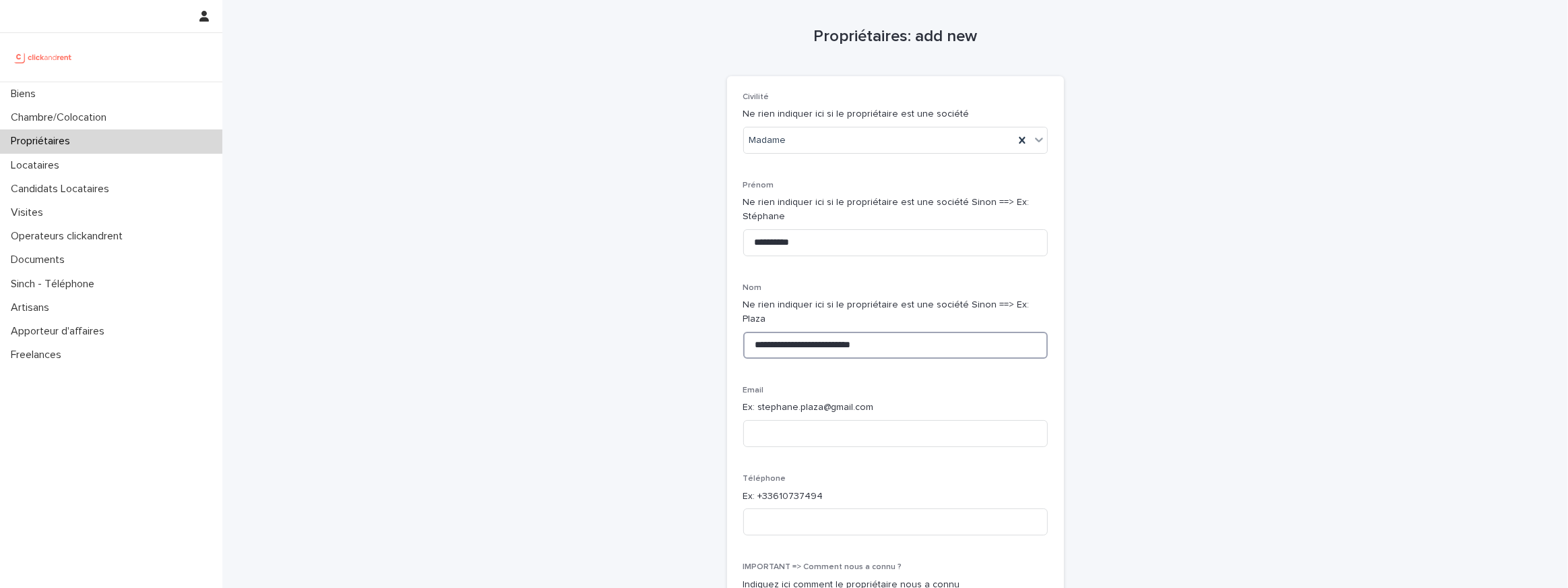 drag, startPoint x: 805, startPoint y: 331, endPoint x: 678, endPoint y: 331, distance: 127 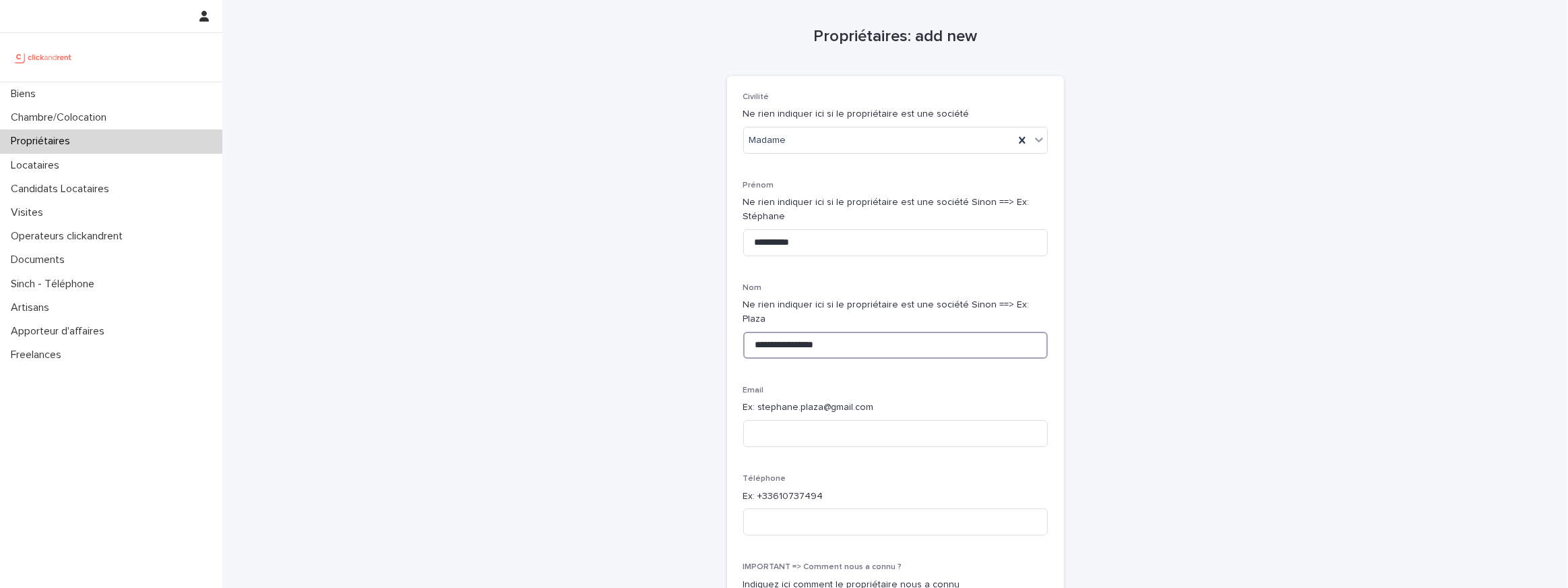 drag, startPoint x: 857, startPoint y: 339, endPoint x: 786, endPoint y: 330, distance: 71.56815 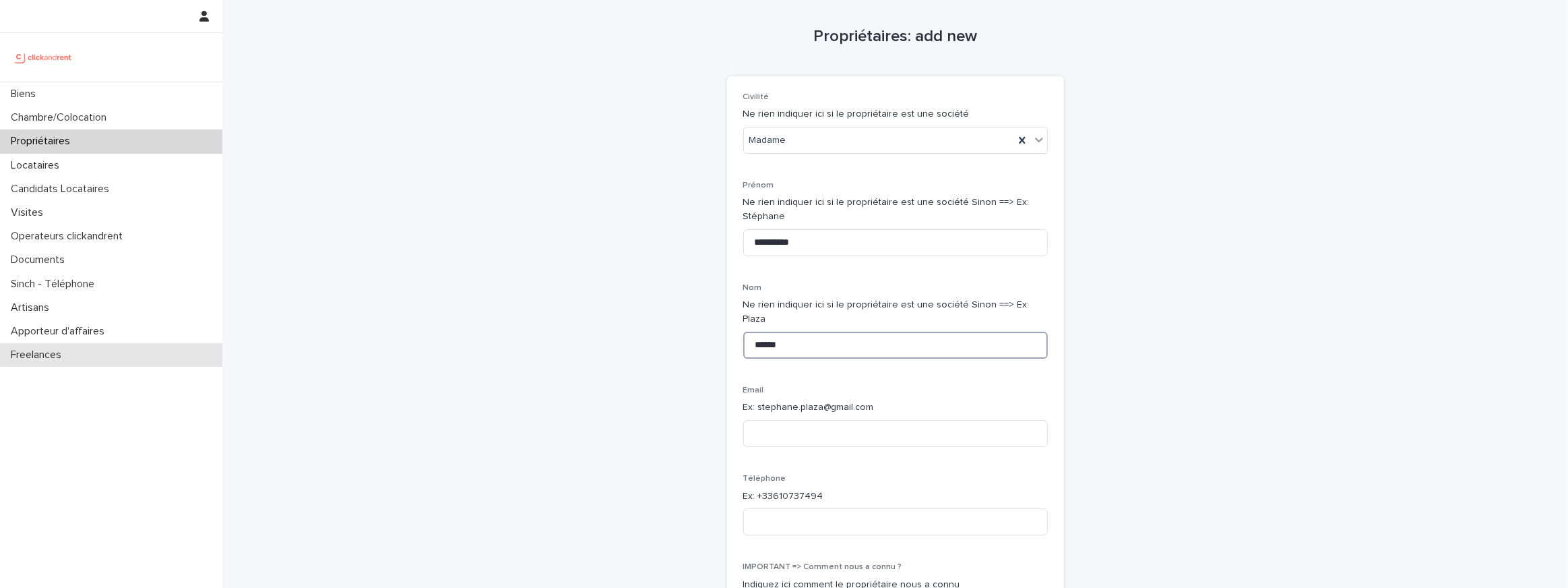 type on "******" 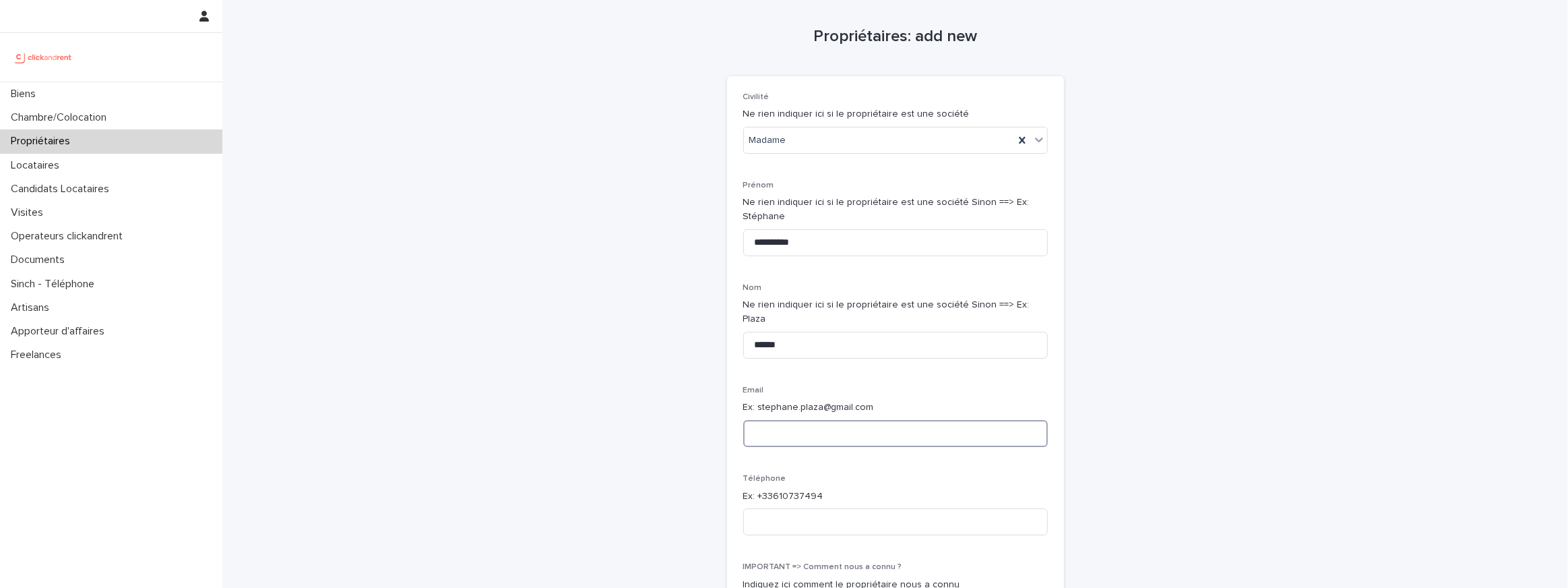 click at bounding box center (896, 434) 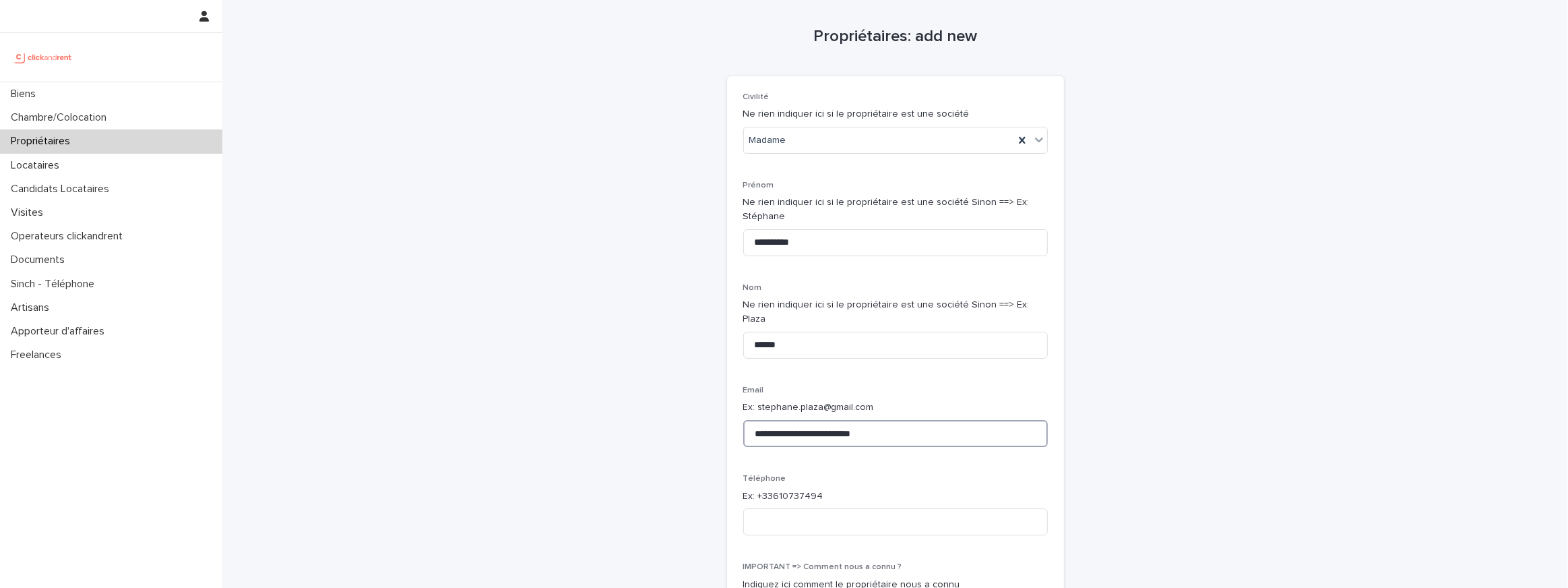 click on "**********" at bounding box center (896, 434) 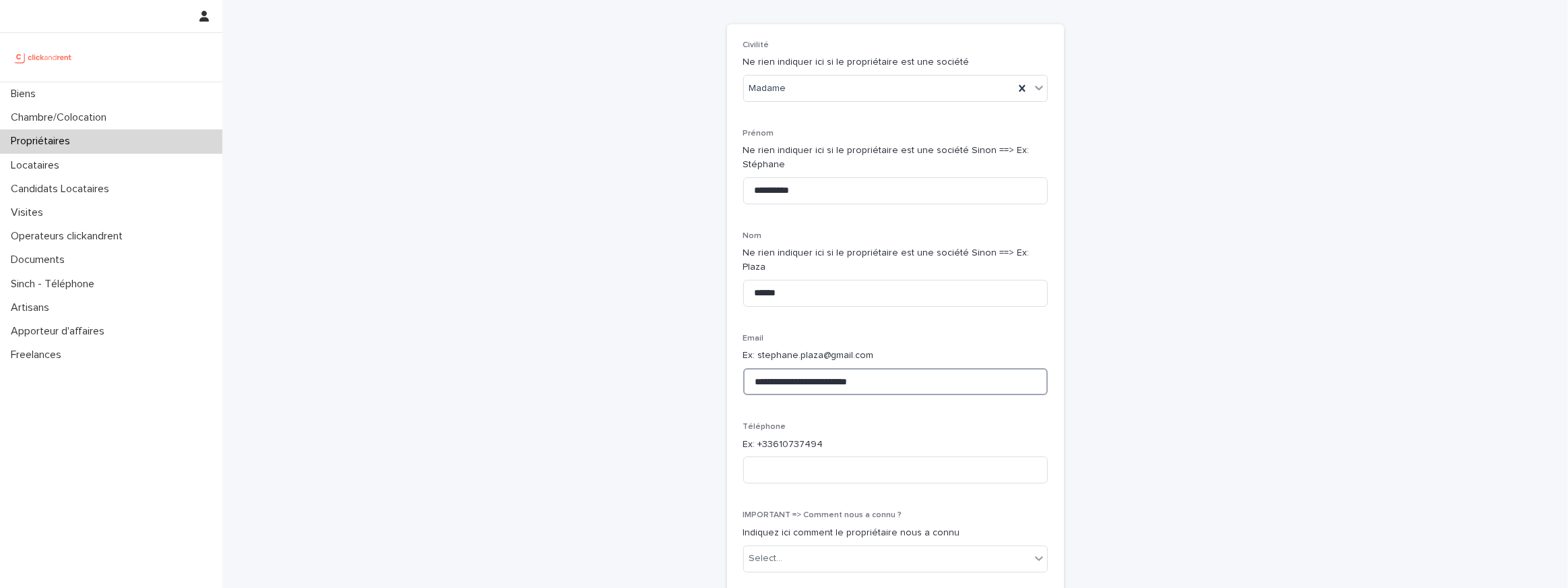 scroll, scrollTop: 53, scrollLeft: 0, axis: vertical 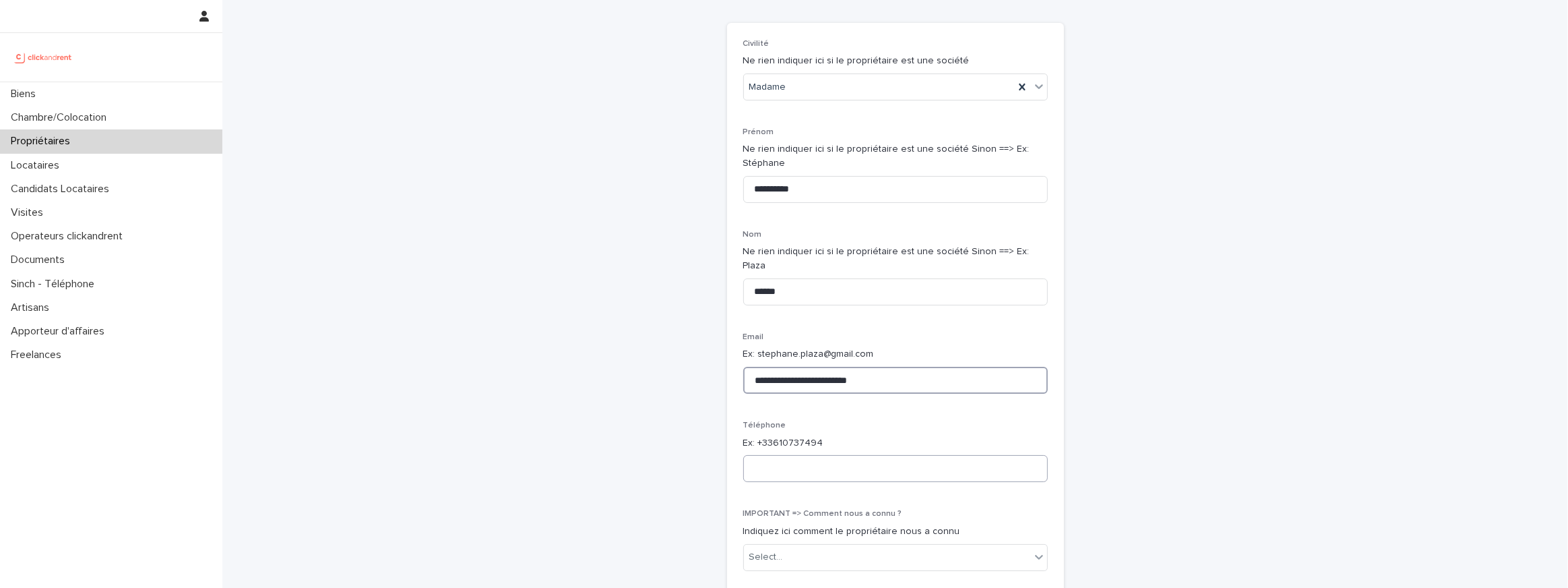 type on "**********" 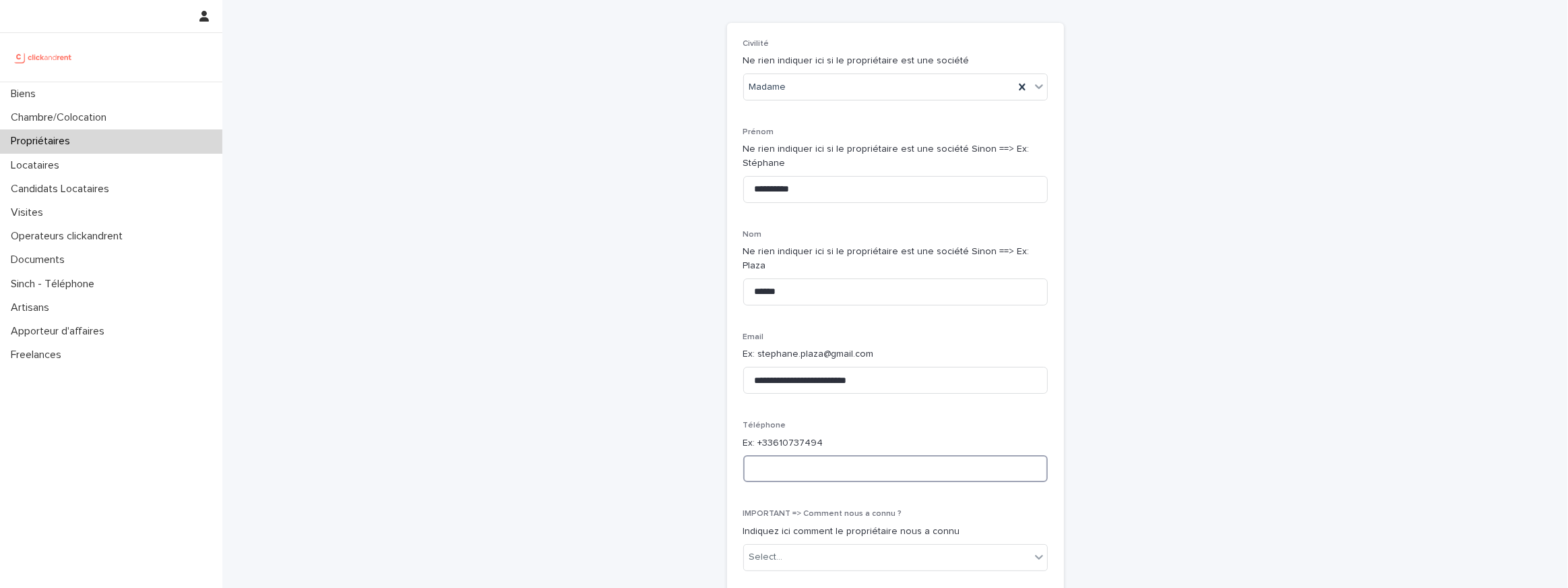click at bounding box center [896, 469] 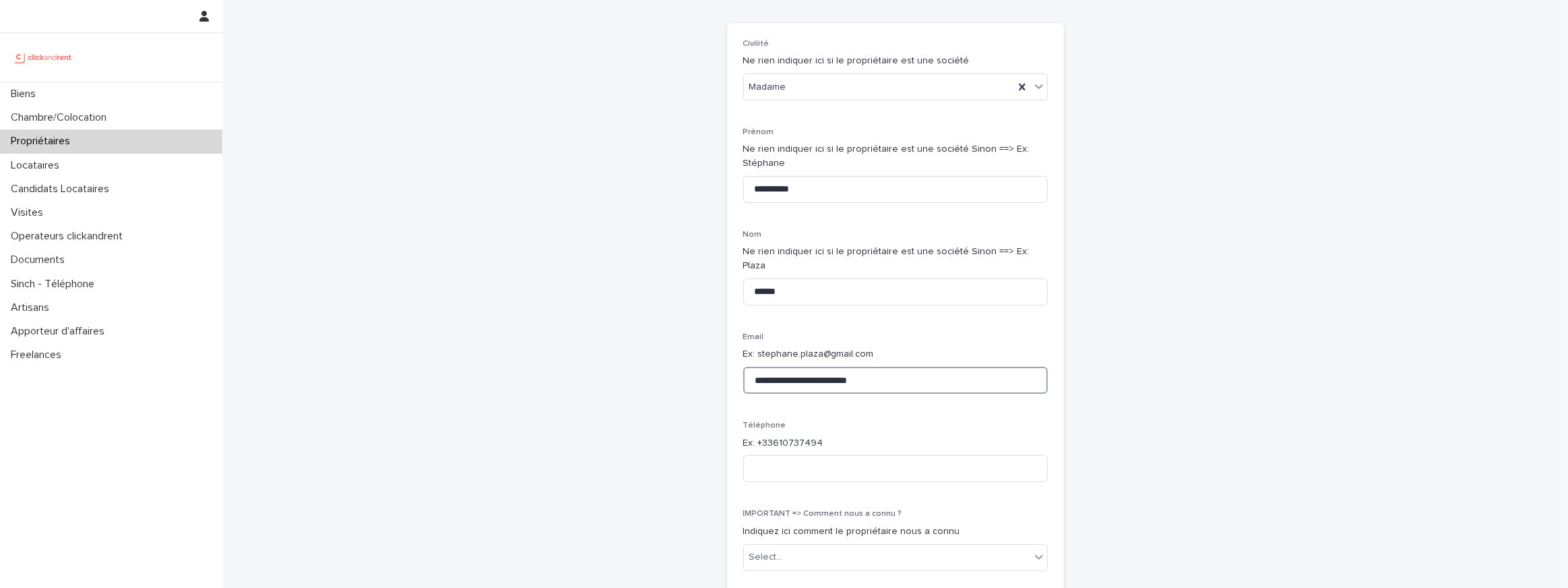 click on "**********" at bounding box center (896, 380) 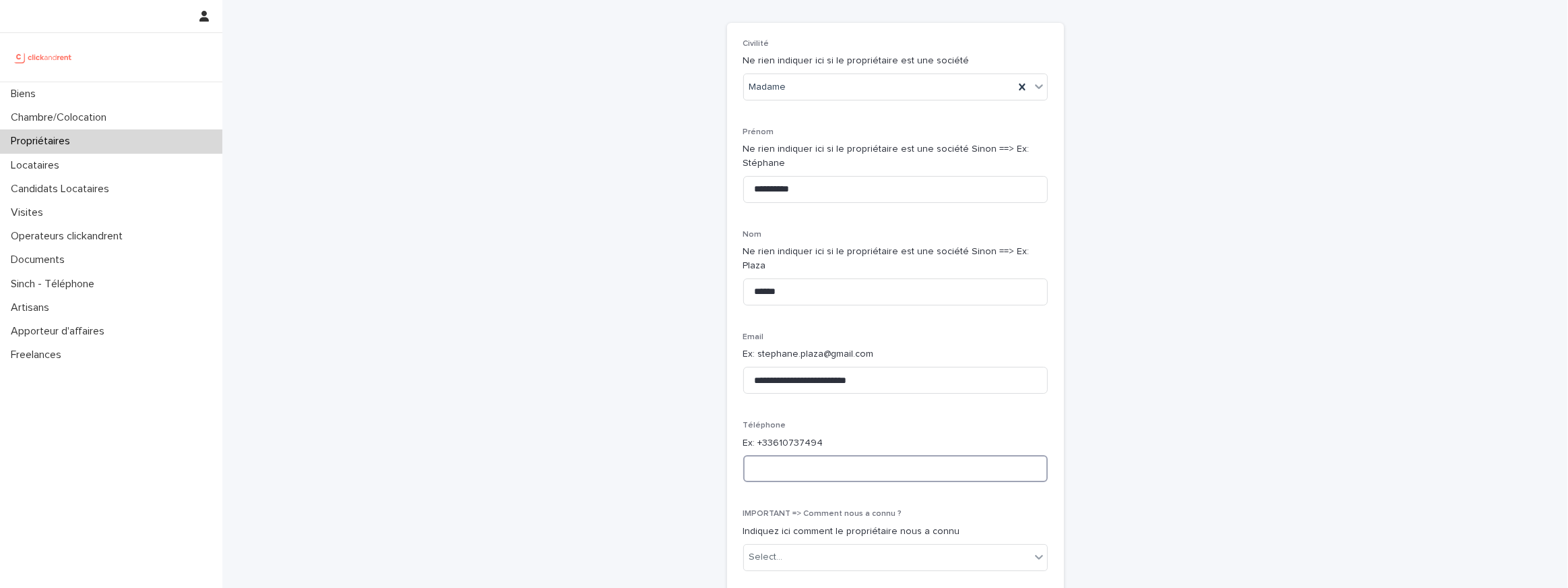 click at bounding box center [896, 469] 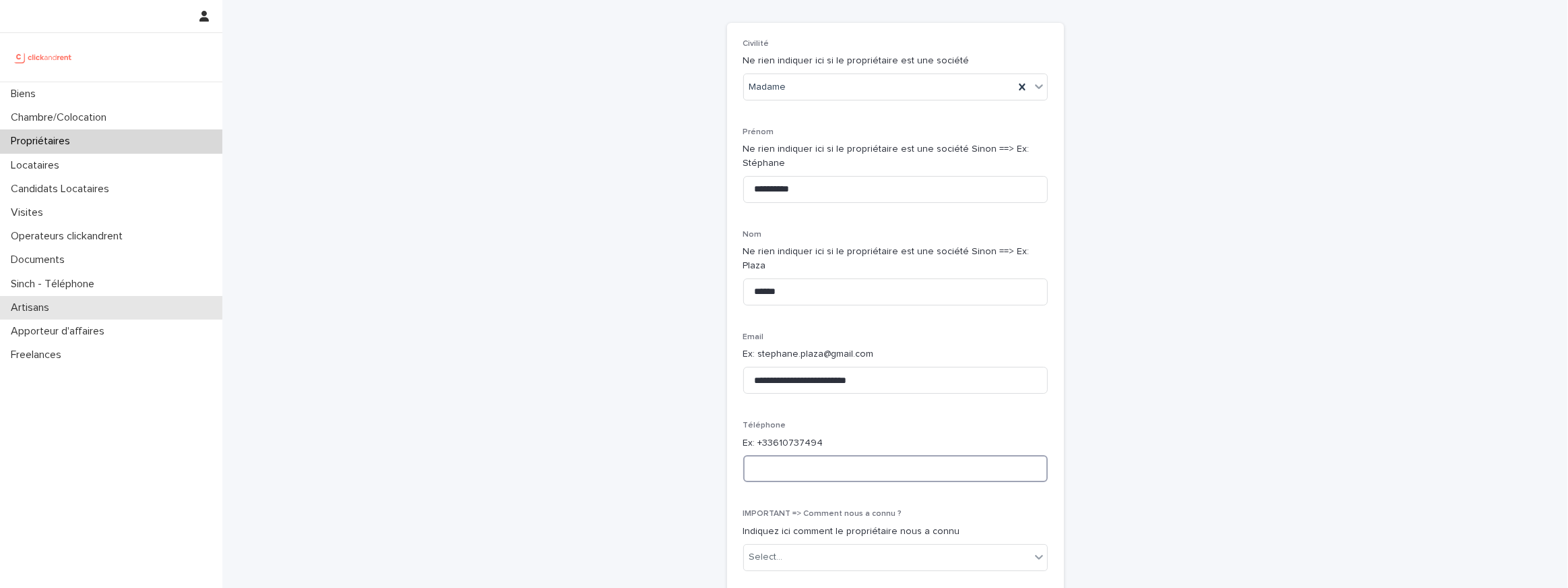 paste on "**********" 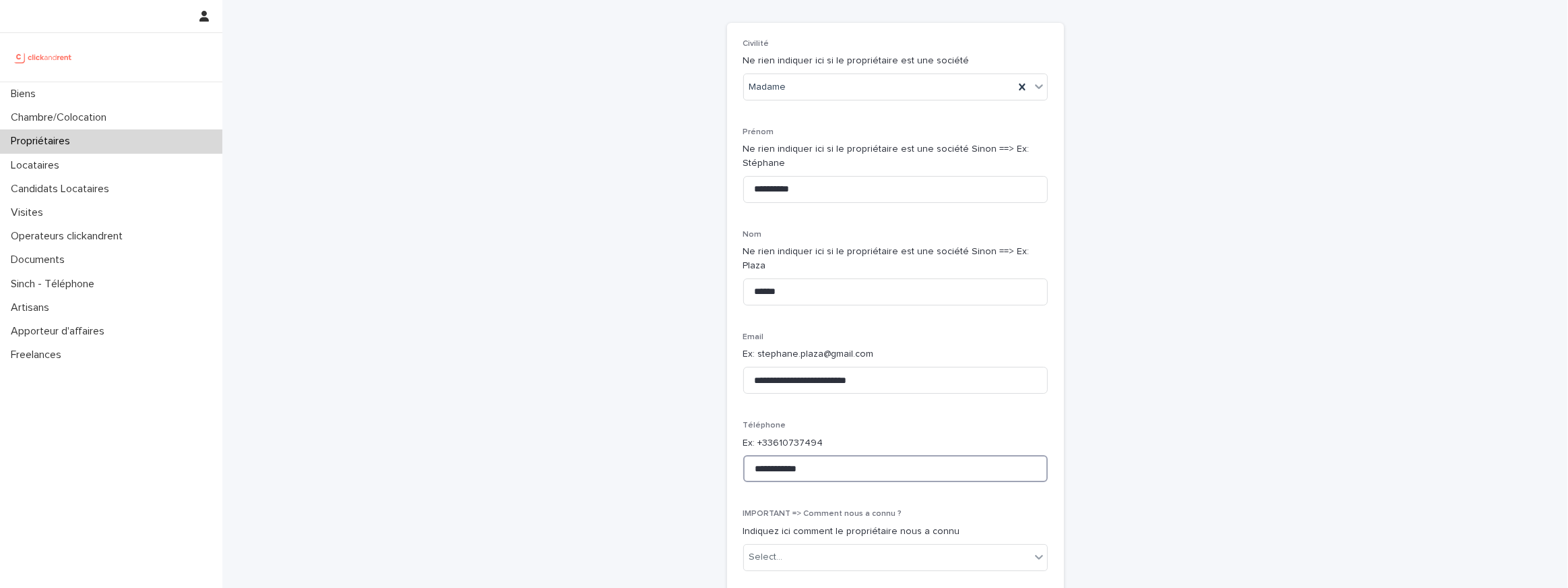type on "**********" 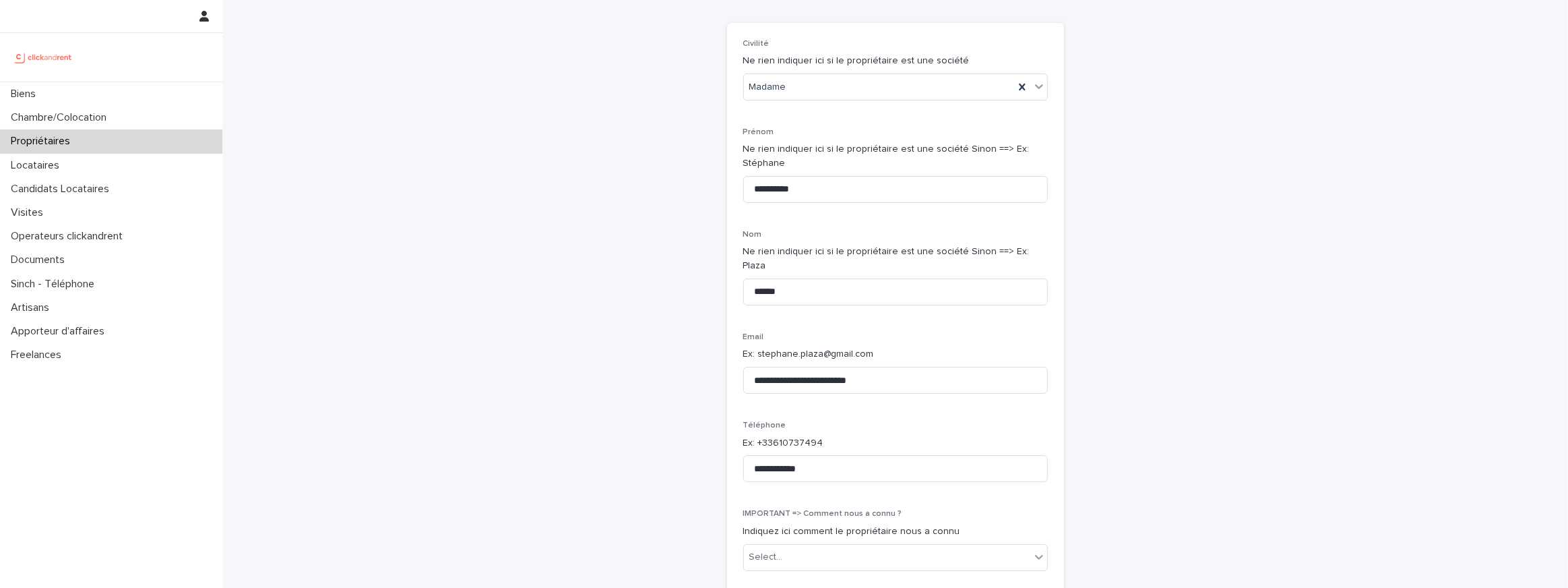click on "**********" at bounding box center [896, 494] 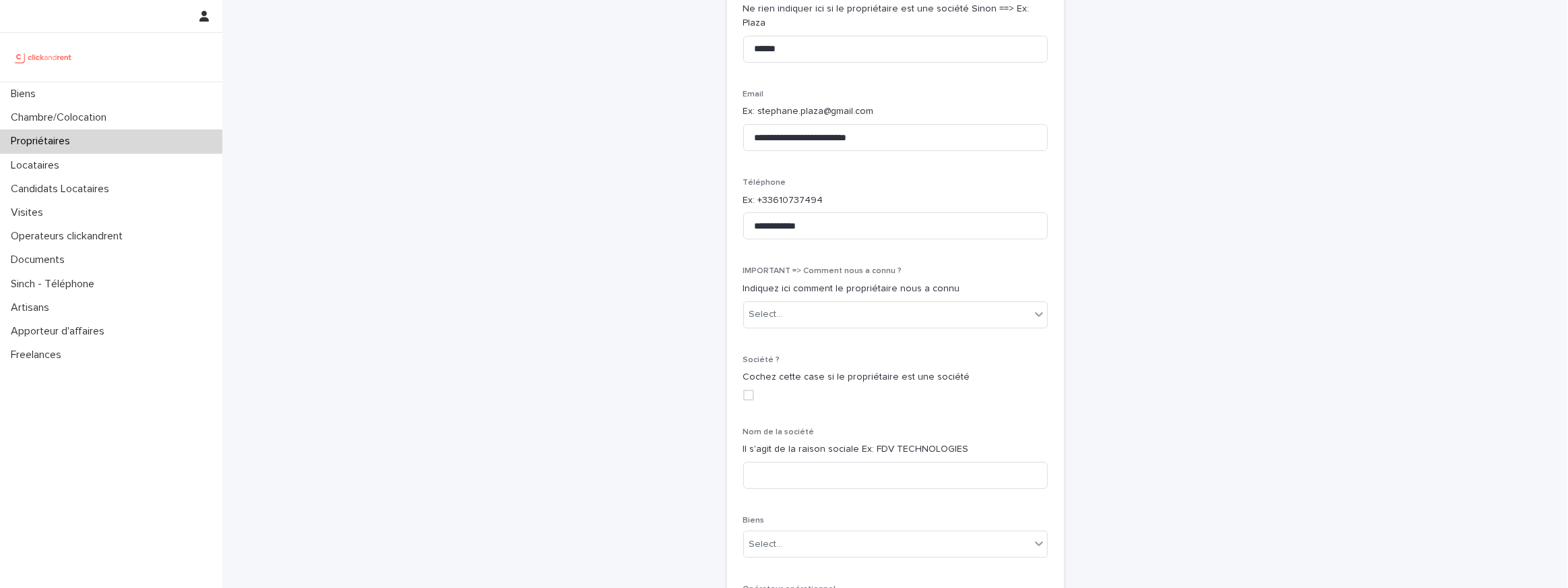 scroll, scrollTop: 313, scrollLeft: 0, axis: vertical 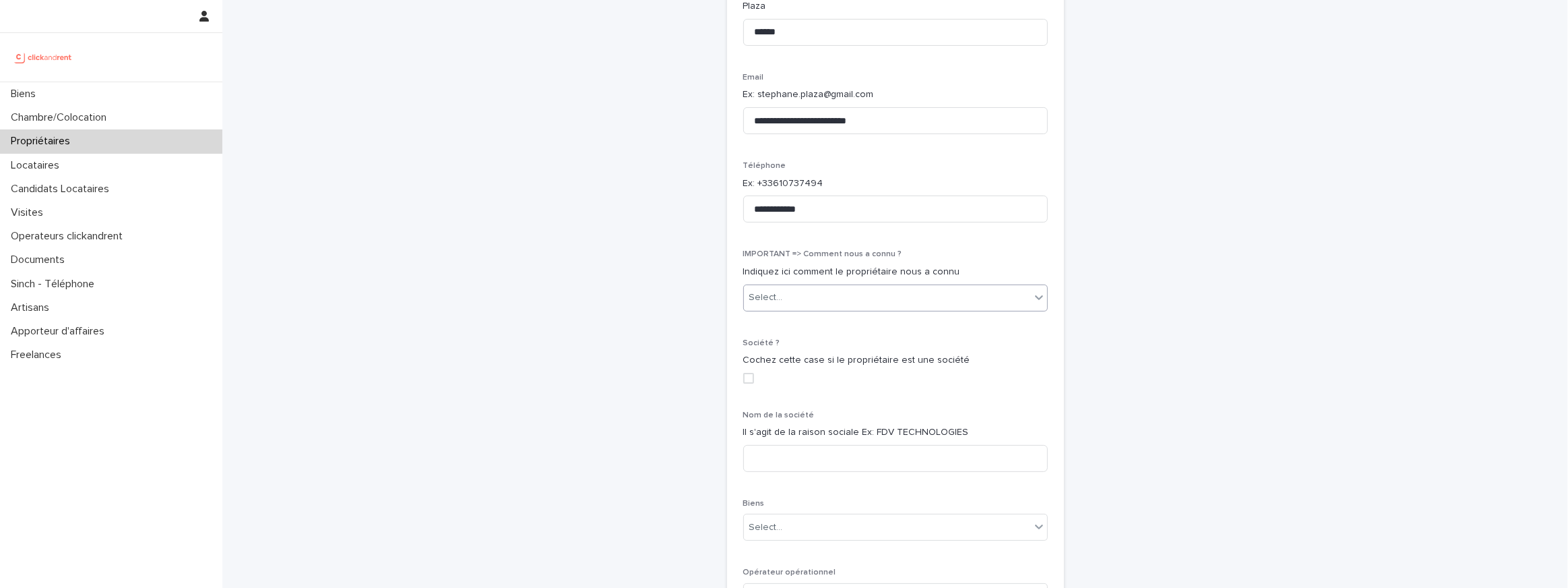 click at bounding box center (785, 297) 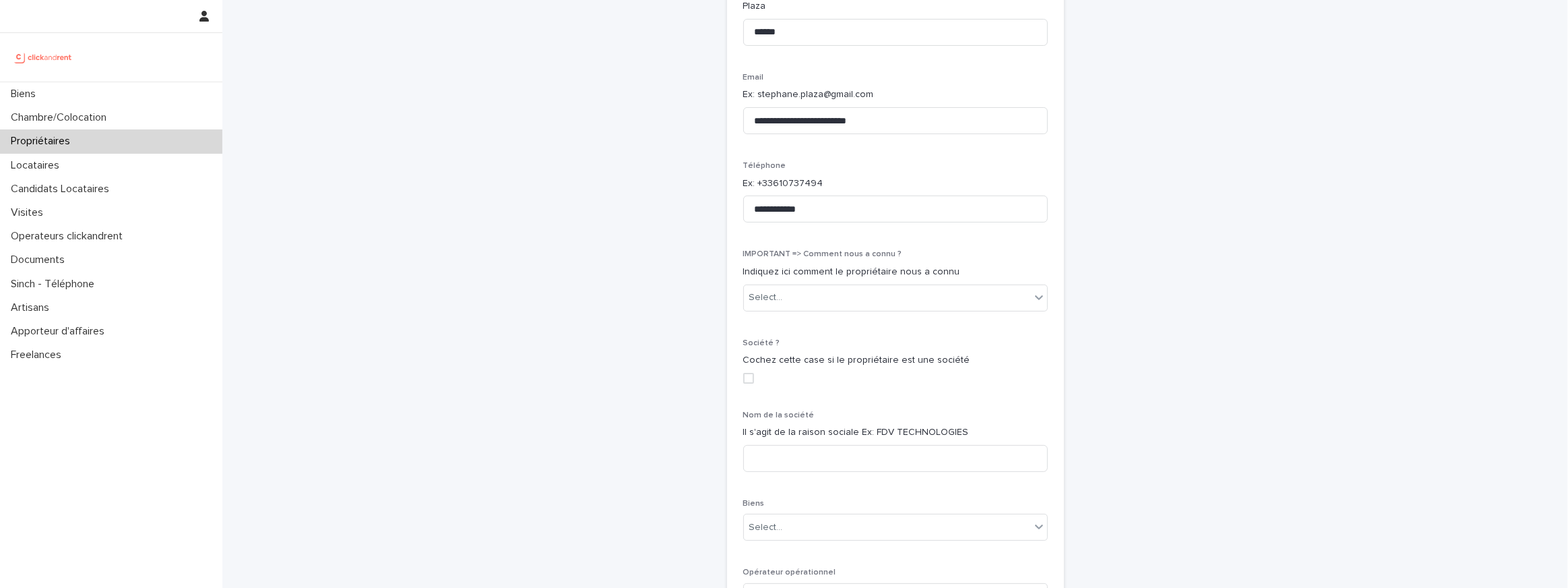 click on "Indiquez ici comment le propriétaire nous a connu" at bounding box center (896, 272) 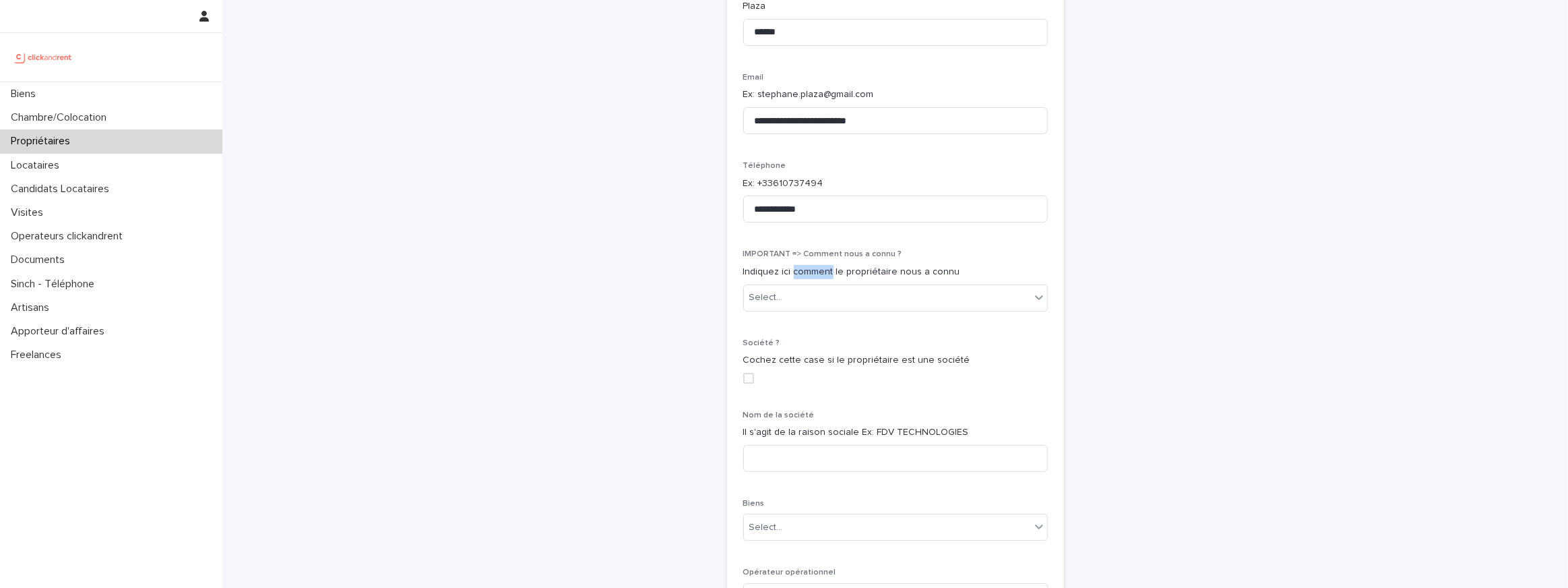 click on "Indiquez ici comment le propriétaire nous a connu" at bounding box center (896, 272) 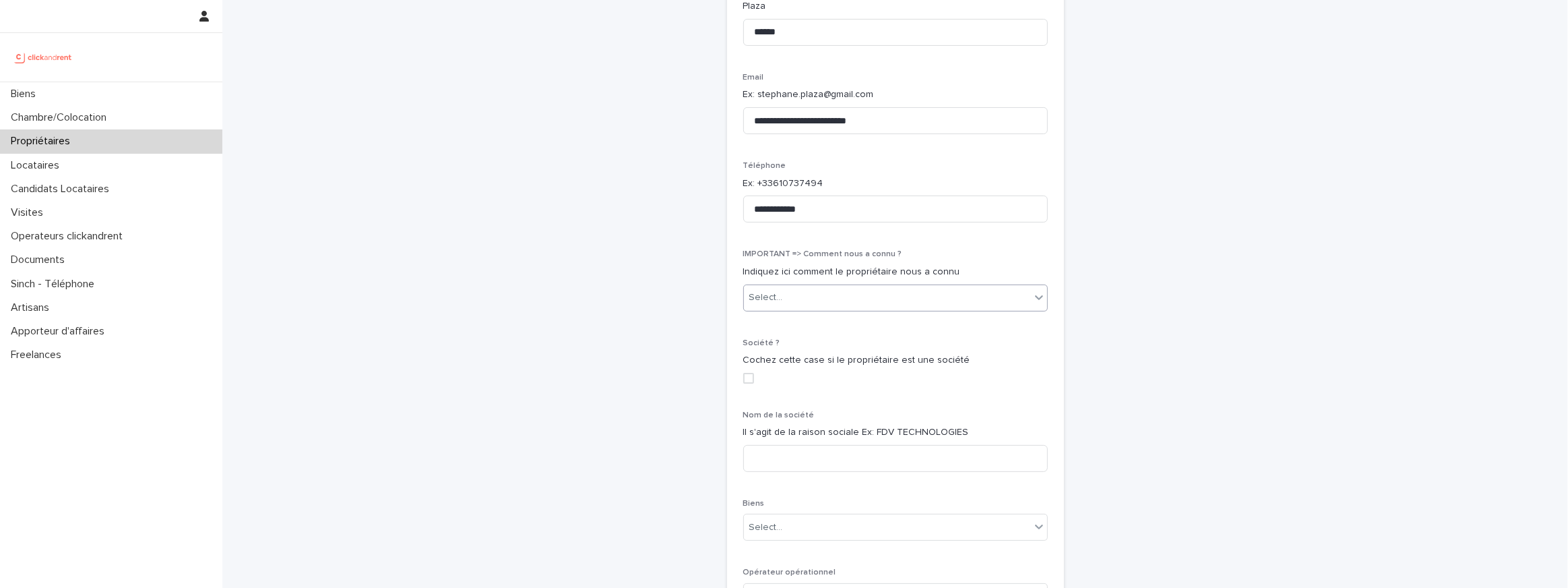 click on "Select..." at bounding box center (887, 297) 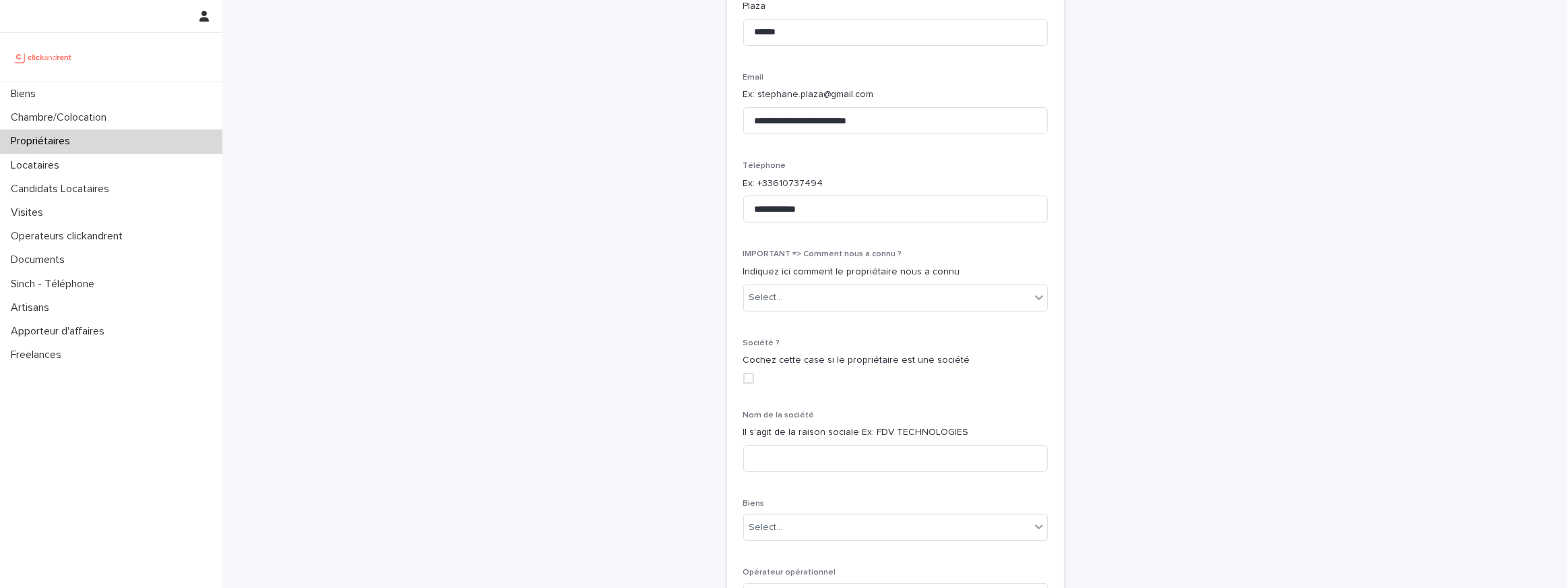 click on "Indiquez ici comment le propriétaire nous a connu" at bounding box center (896, 272) 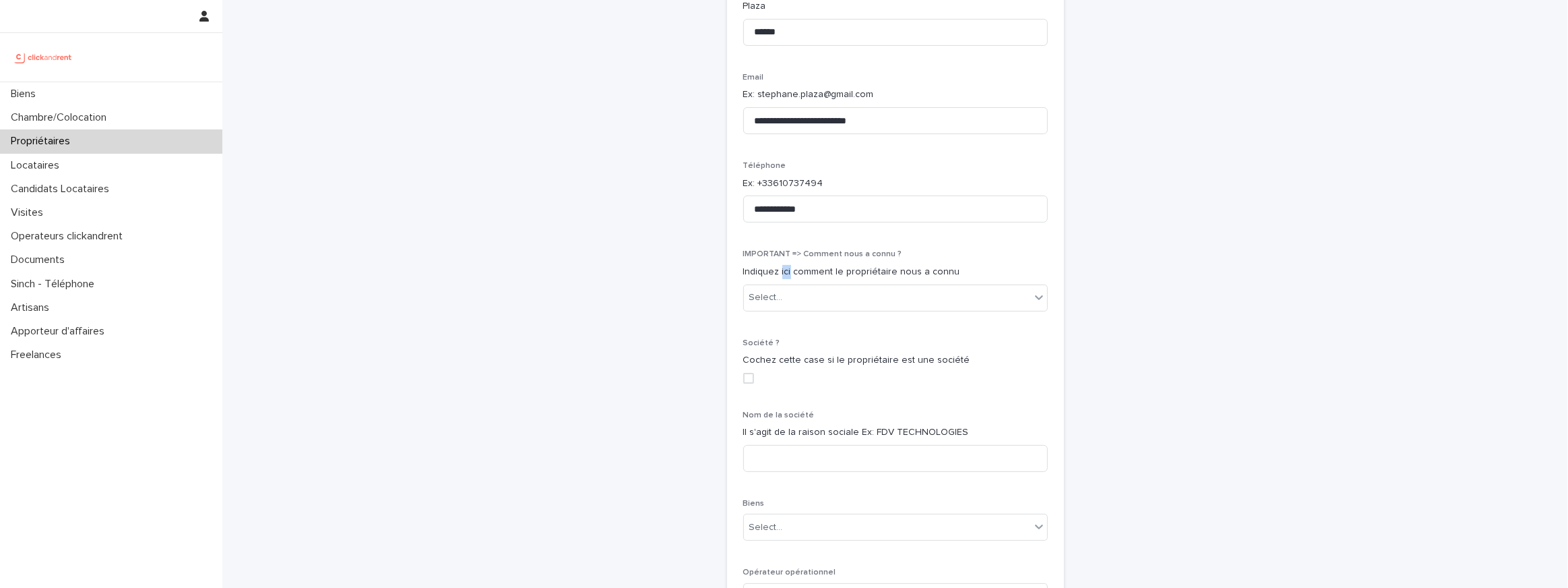 click on "Indiquez ici comment le propriétaire nous a connu" at bounding box center (896, 272) 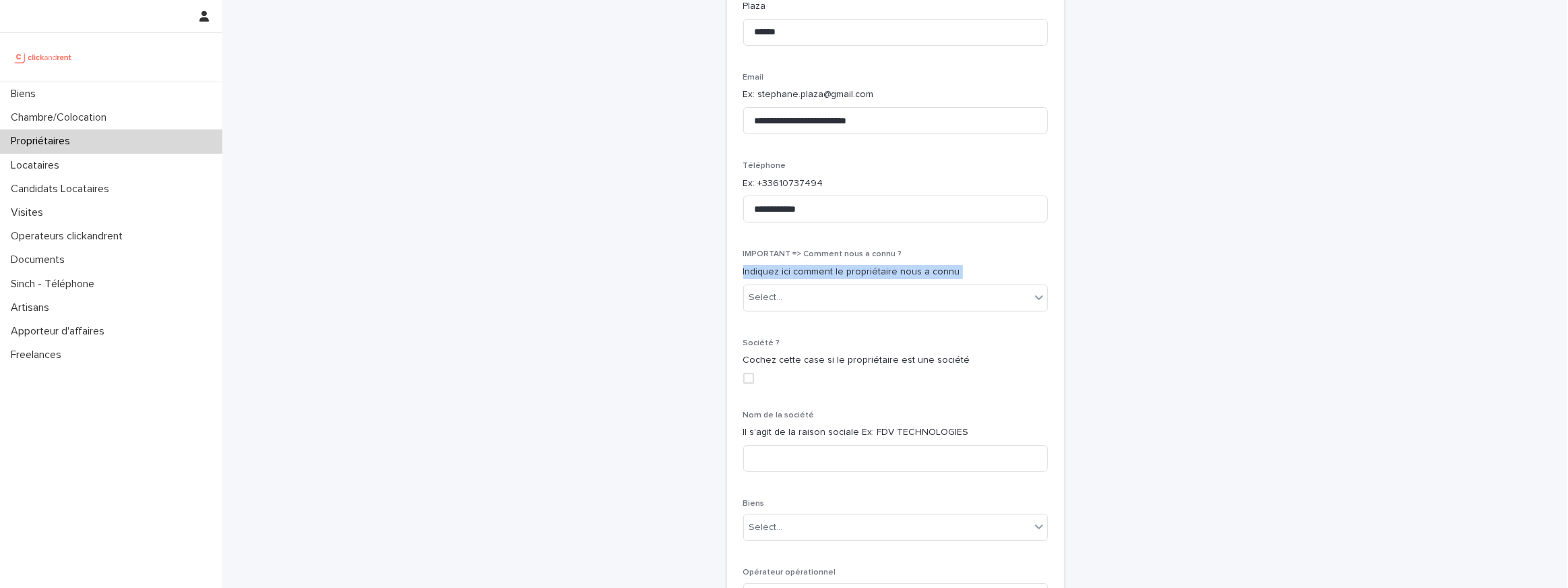 click on "Indiquez ici comment le propriétaire nous a connu" at bounding box center (896, 272) 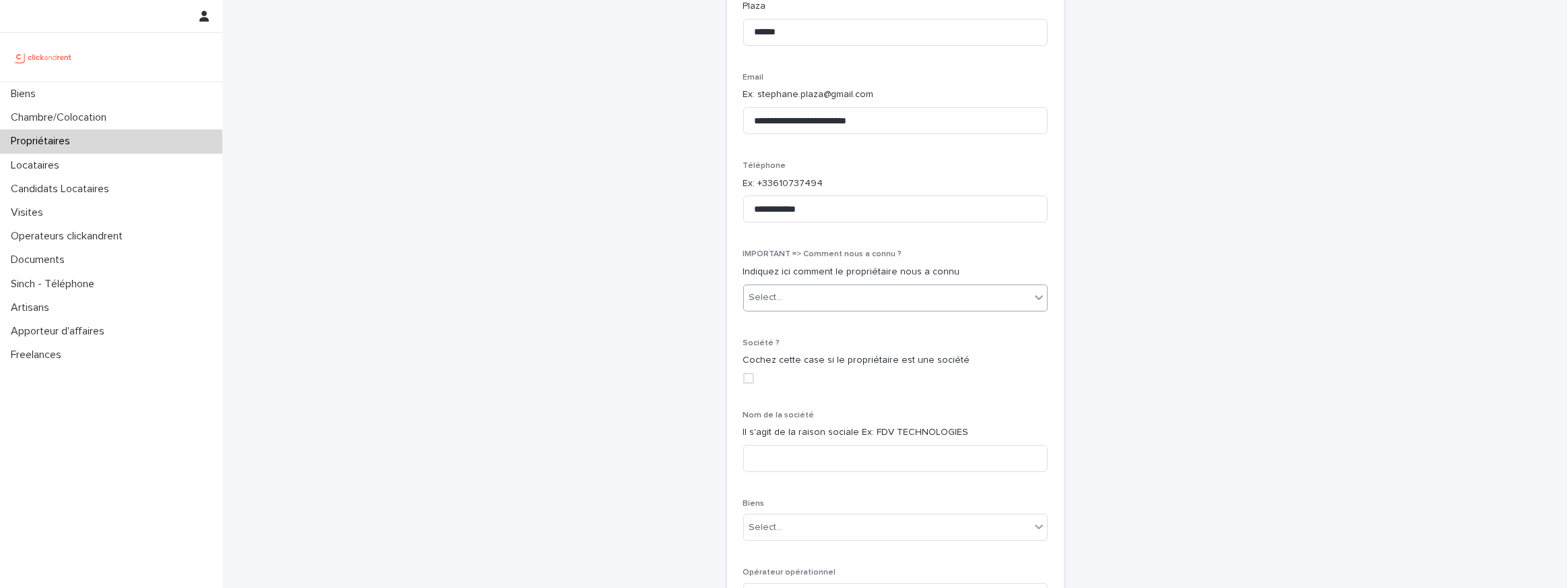 click at bounding box center (785, 297) 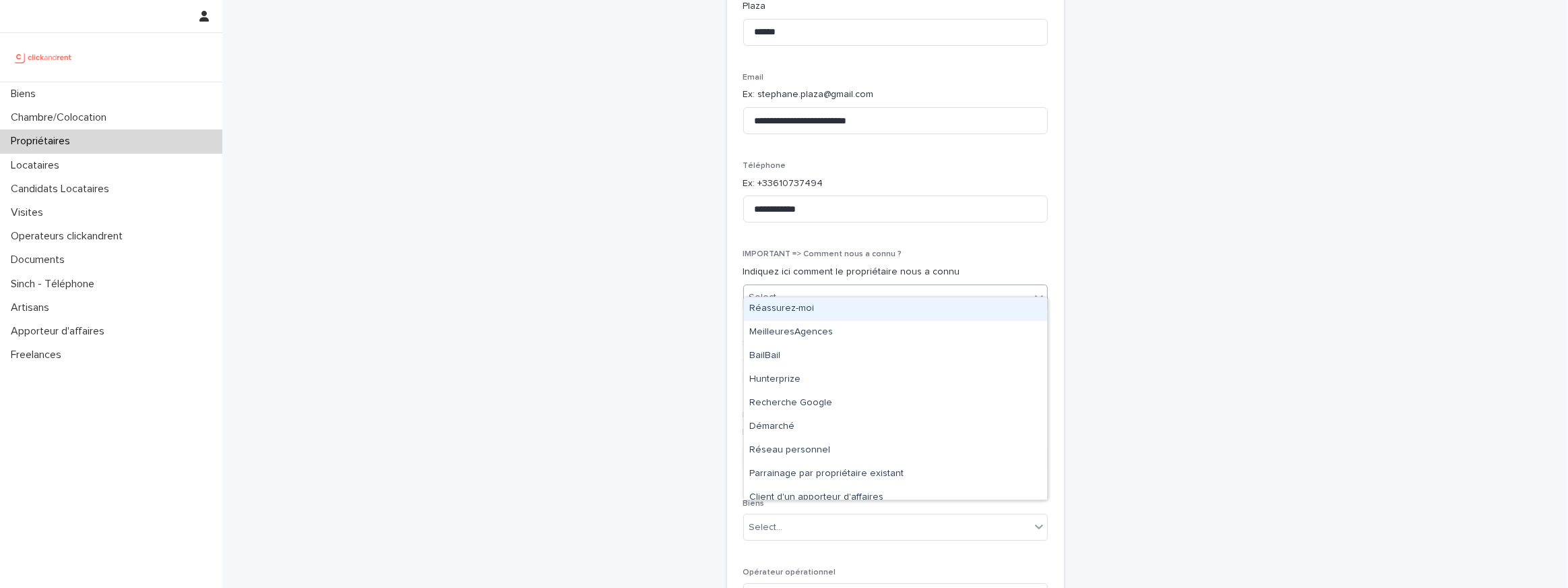 click on "Select..." at bounding box center [887, 297] 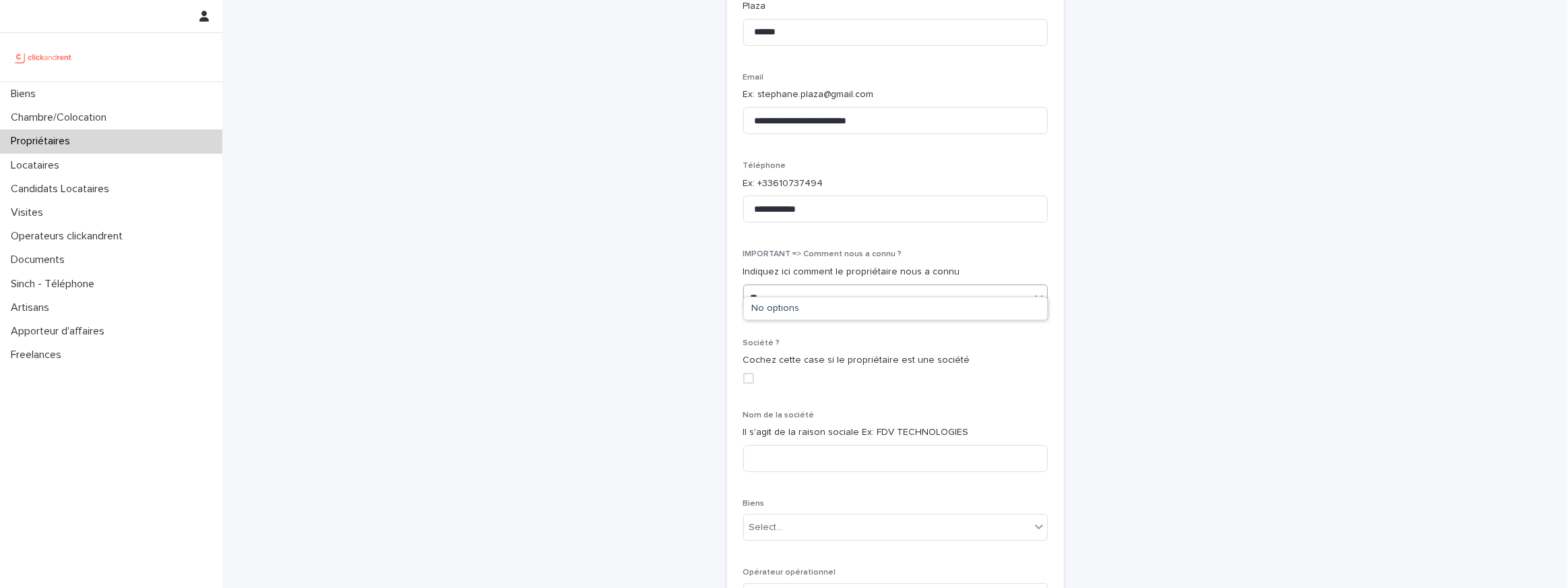 type on "*" 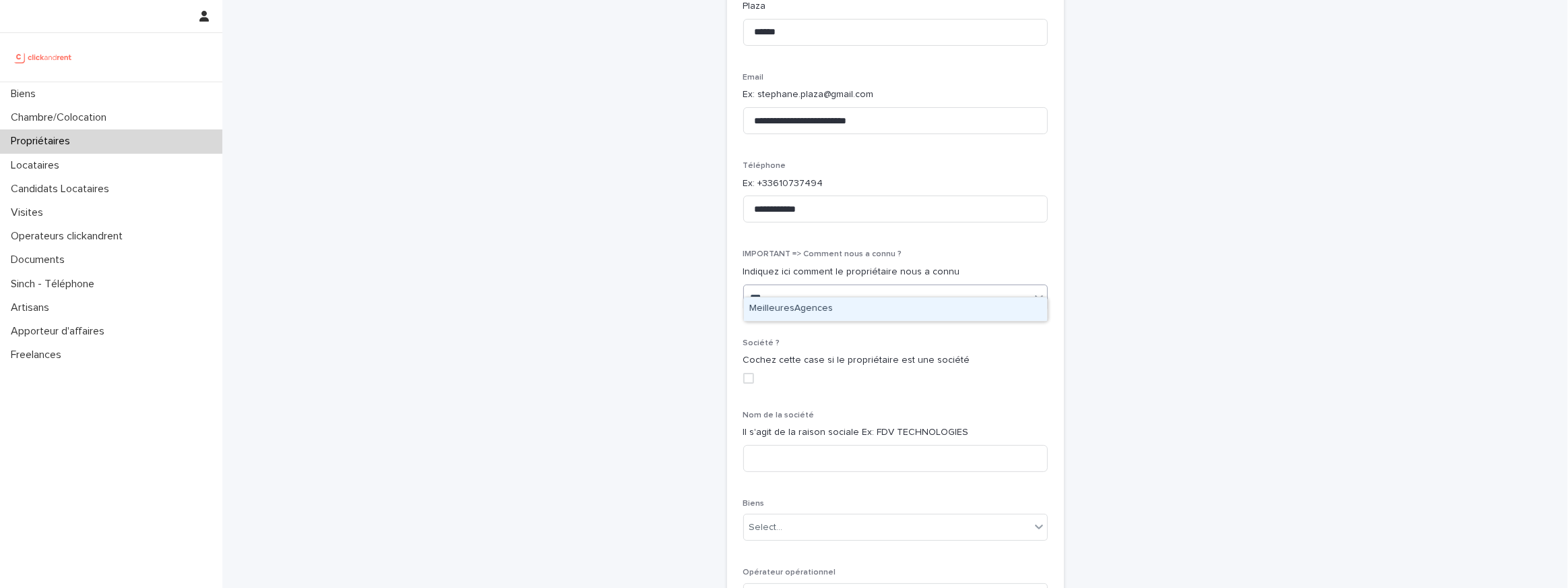type on "****" 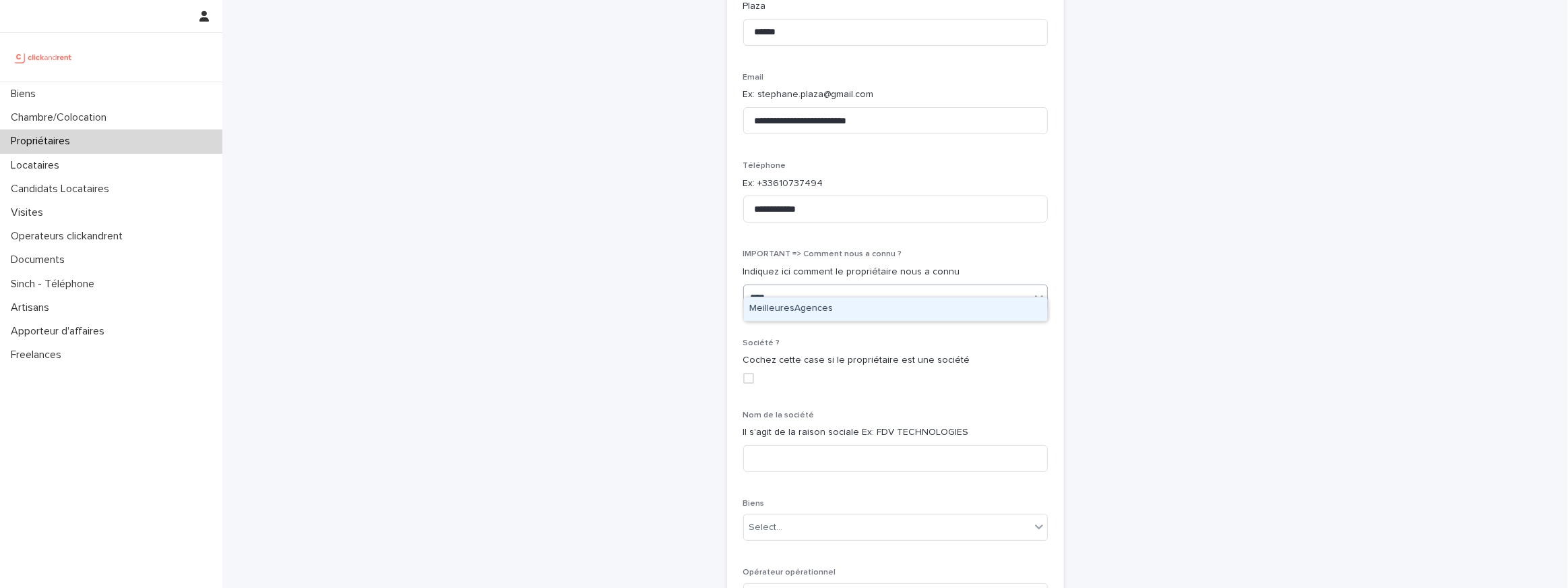 click on "MeilleuresAgences" at bounding box center (896, 309) 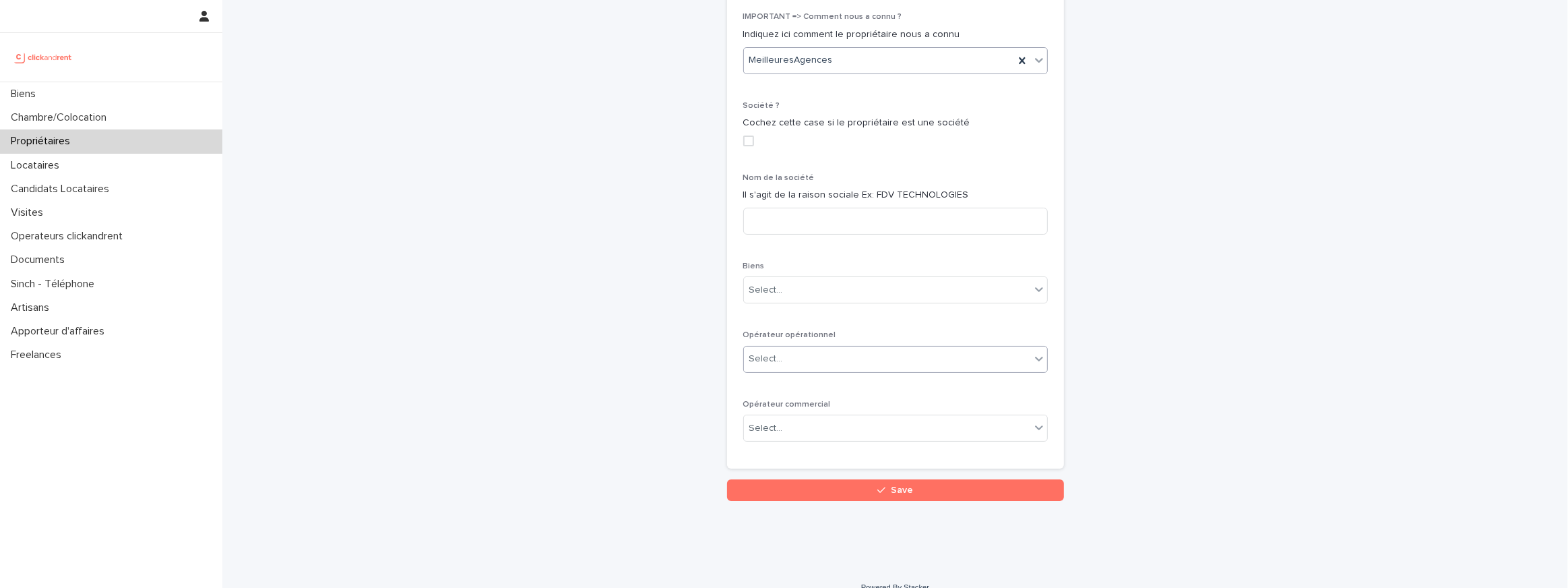scroll, scrollTop: 554, scrollLeft: 0, axis: vertical 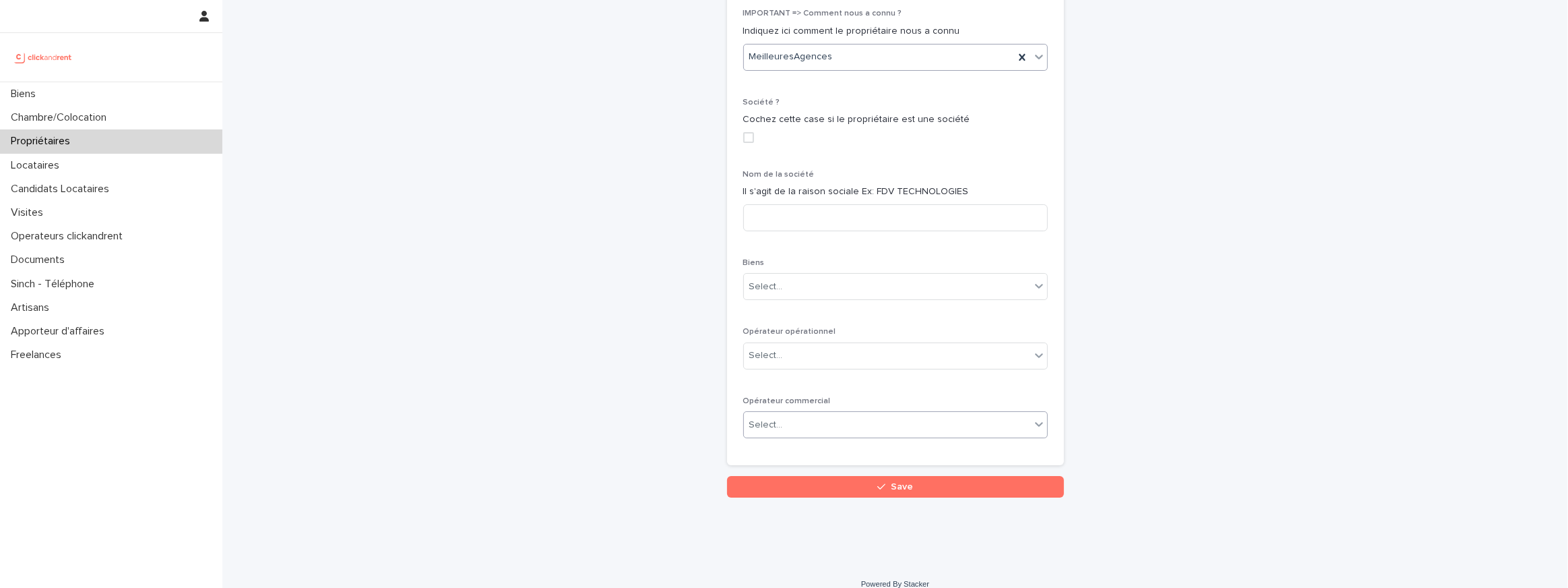 type 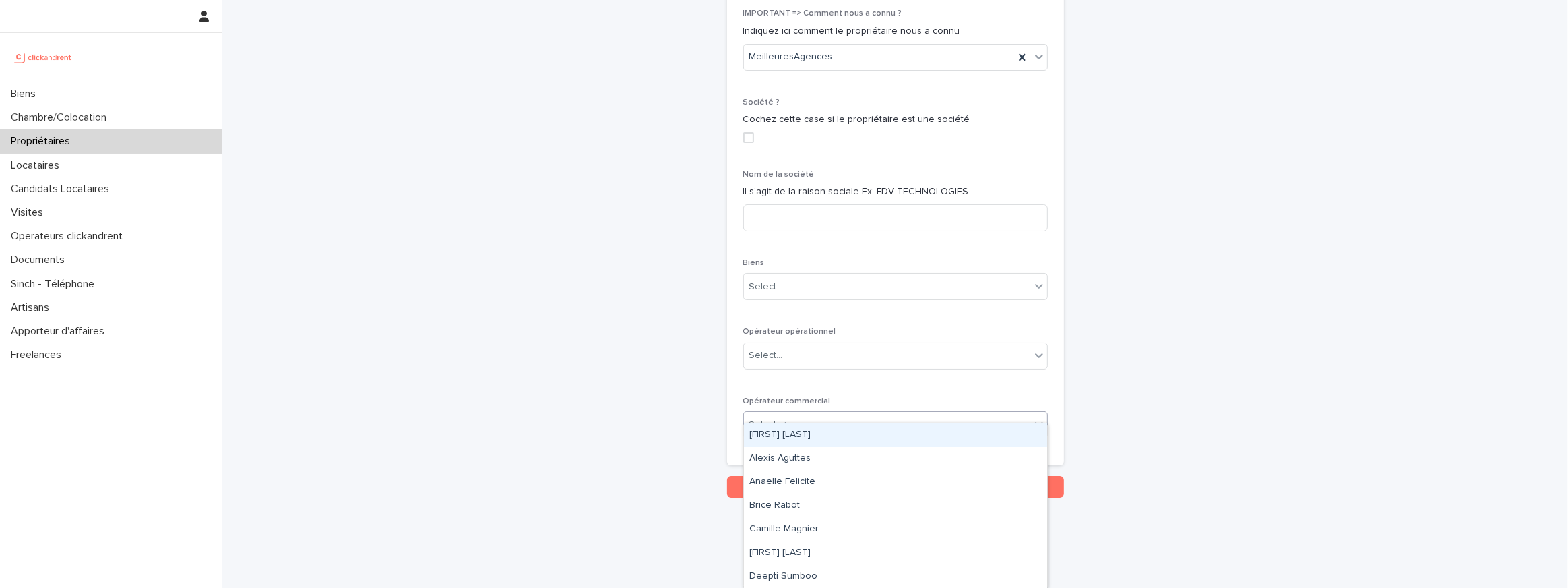 type on "***" 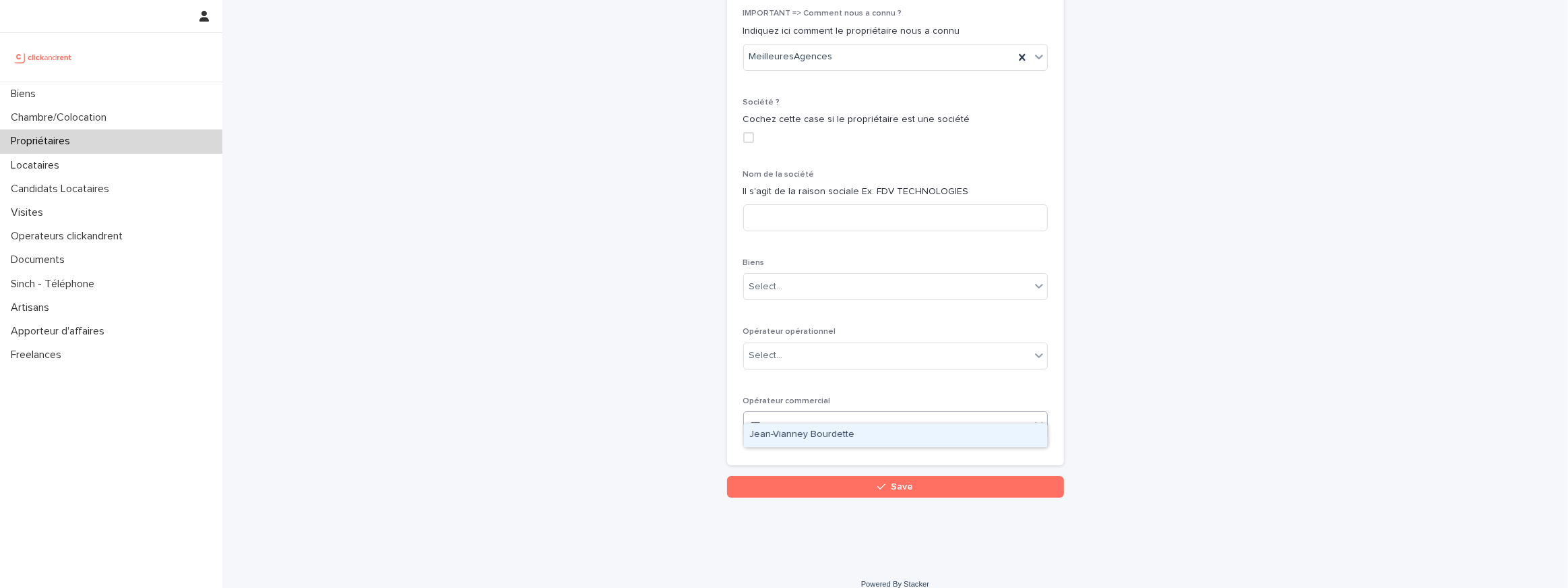 click on "Jean-Vianney Bourdette" at bounding box center [896, 435] 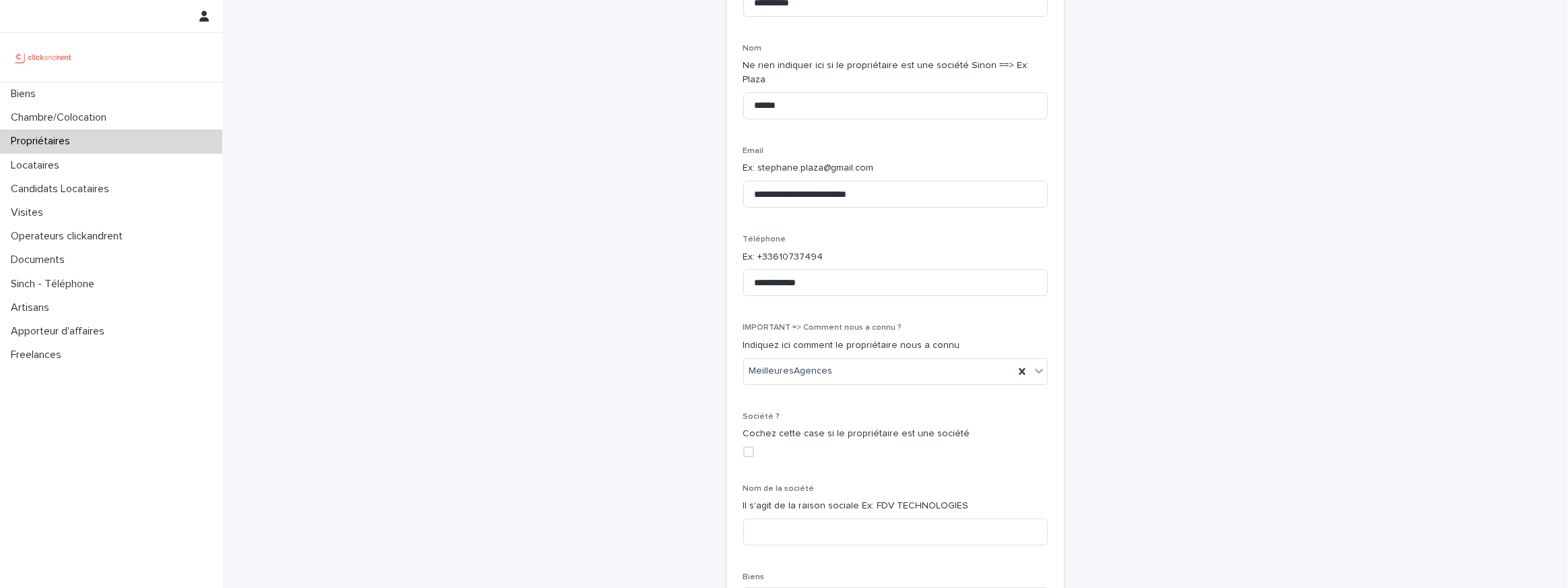 scroll, scrollTop: 554, scrollLeft: 0, axis: vertical 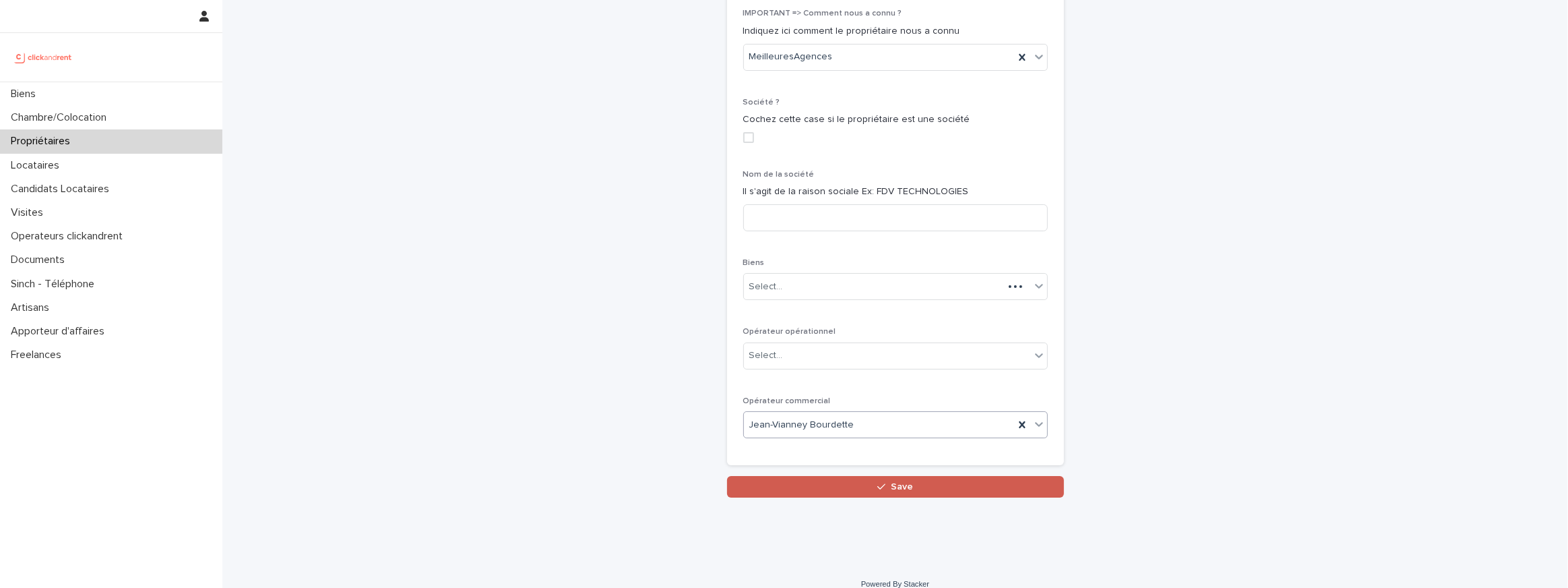 click on "Save" at bounding box center [896, 487] 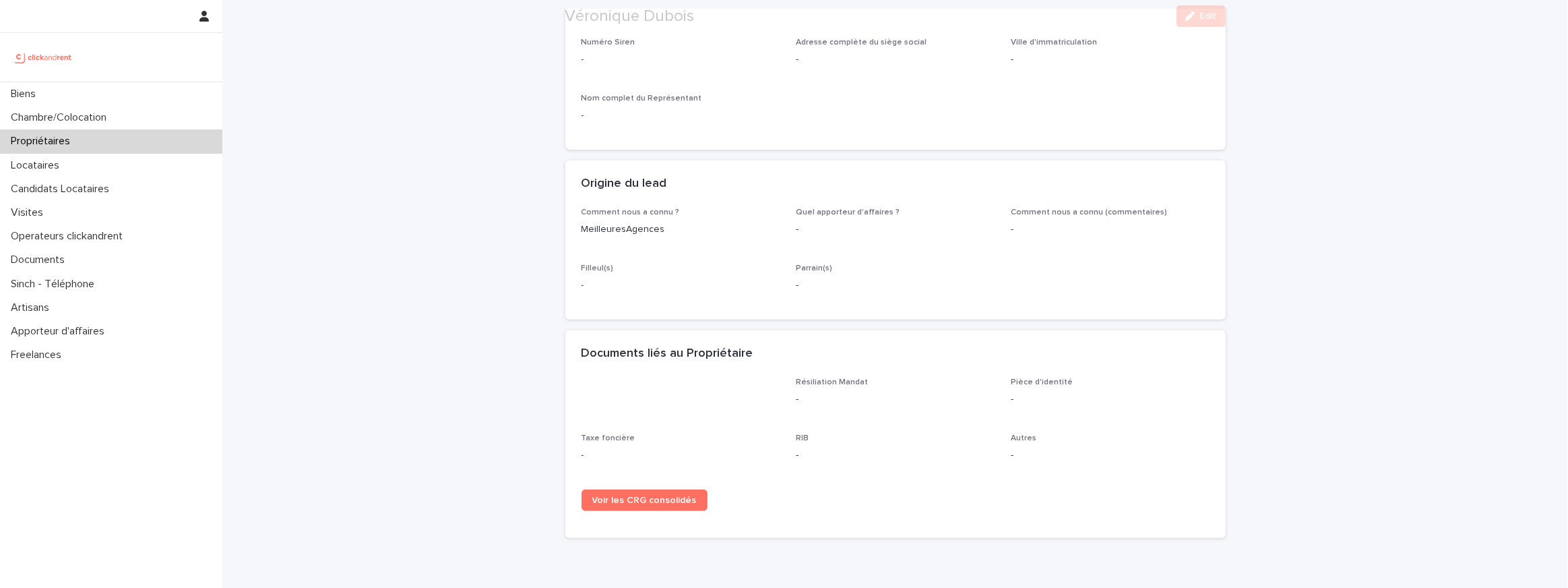scroll, scrollTop: 633, scrollLeft: 0, axis: vertical 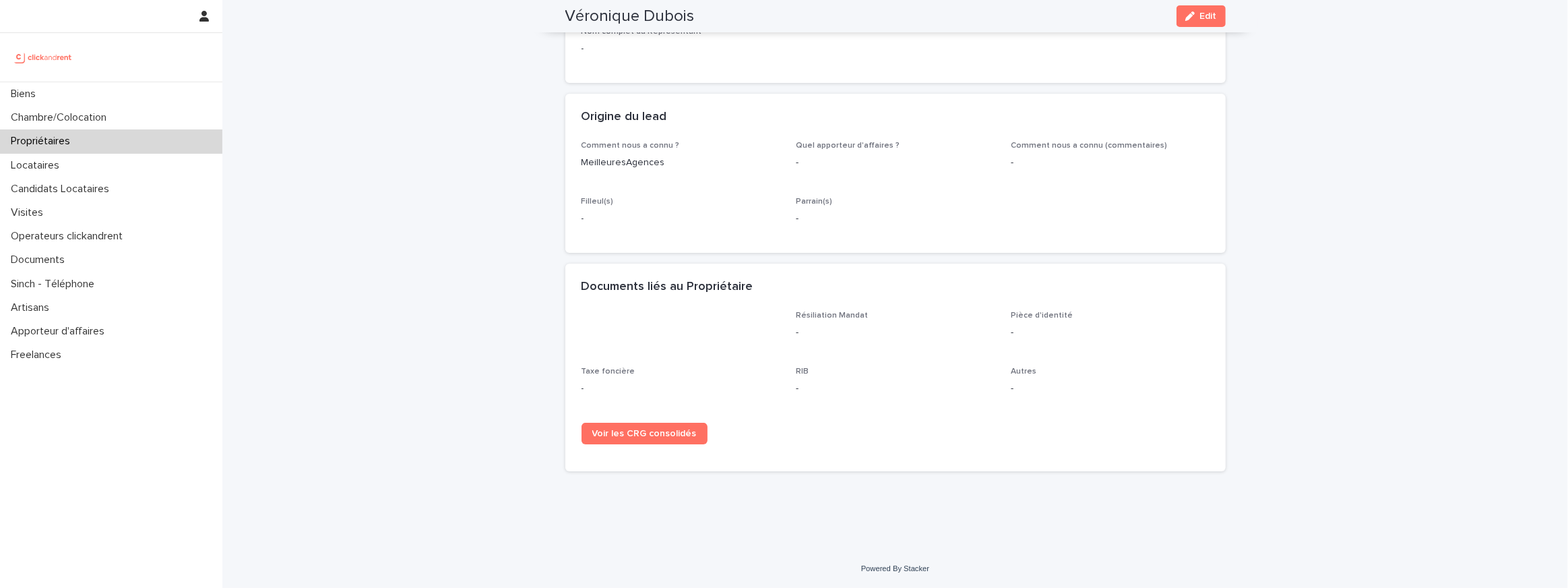 click on "Véronique Dubois Edit" at bounding box center [896, 16] 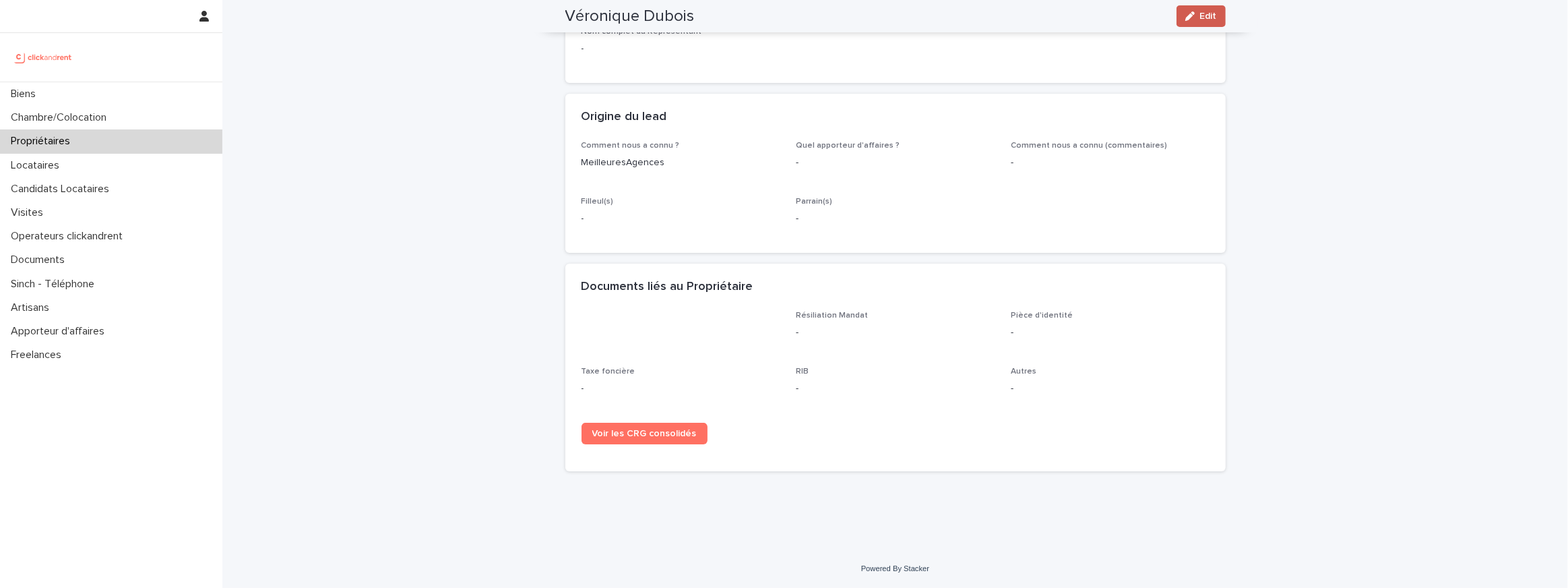 click on "Edit" at bounding box center [1201, 16] 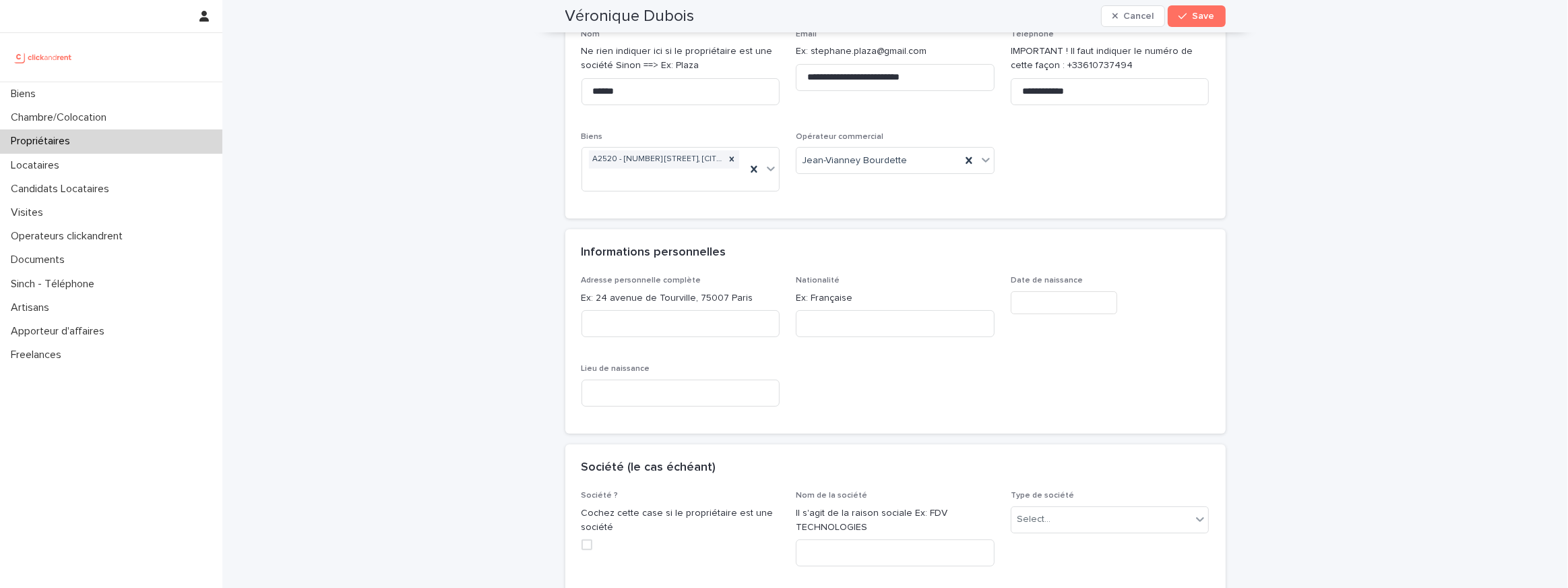 scroll, scrollTop: 225, scrollLeft: 0, axis: vertical 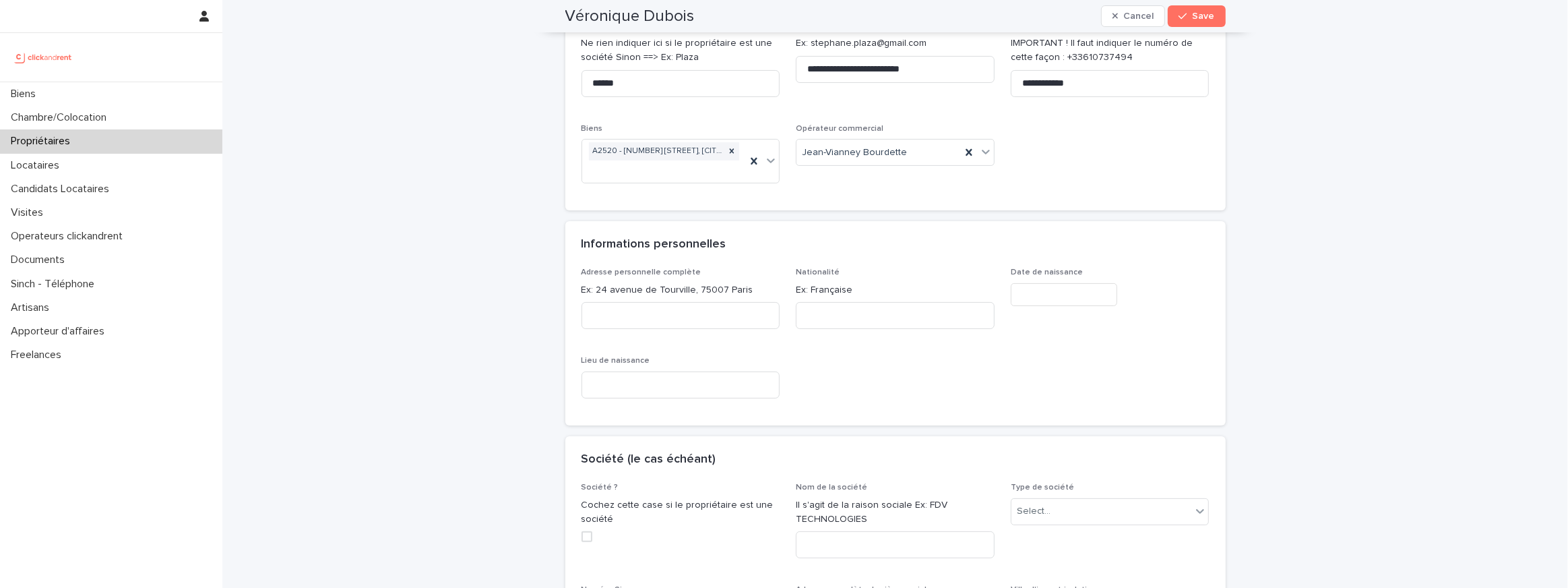 click on "Ex: Française" at bounding box center [895, 290] 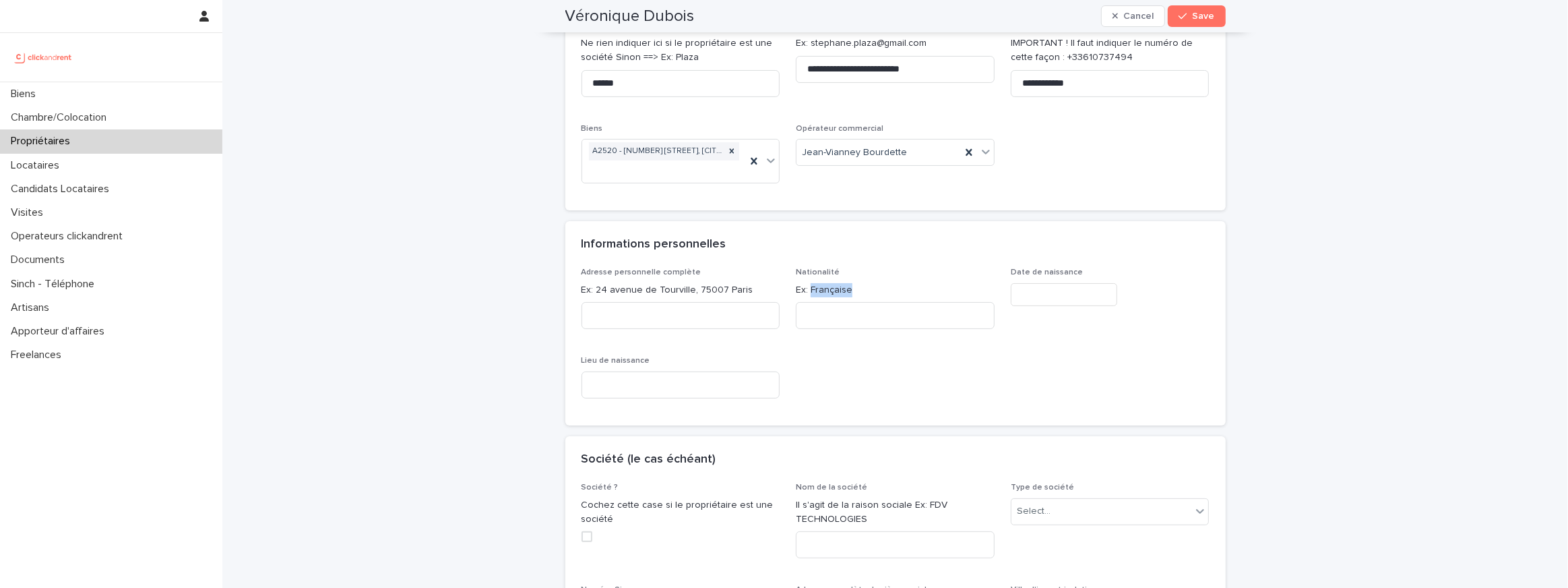 click on "Ex: Française" at bounding box center [895, 290] 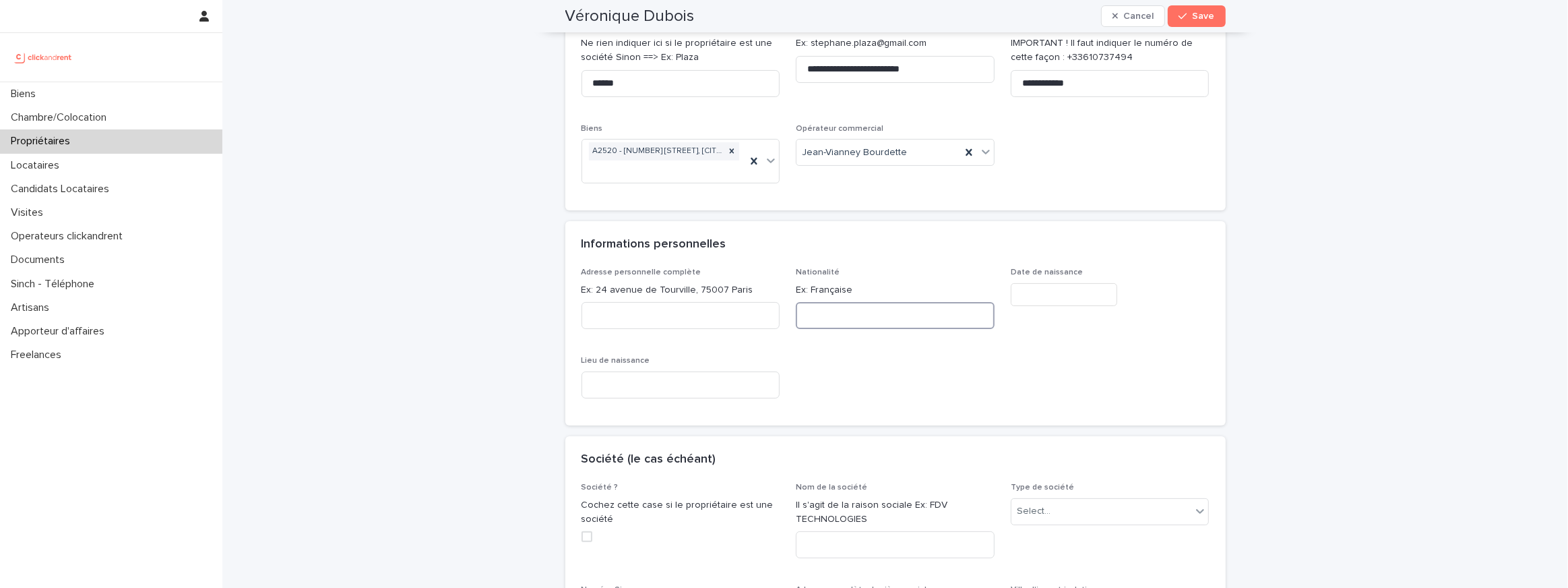 click at bounding box center (895, 316) 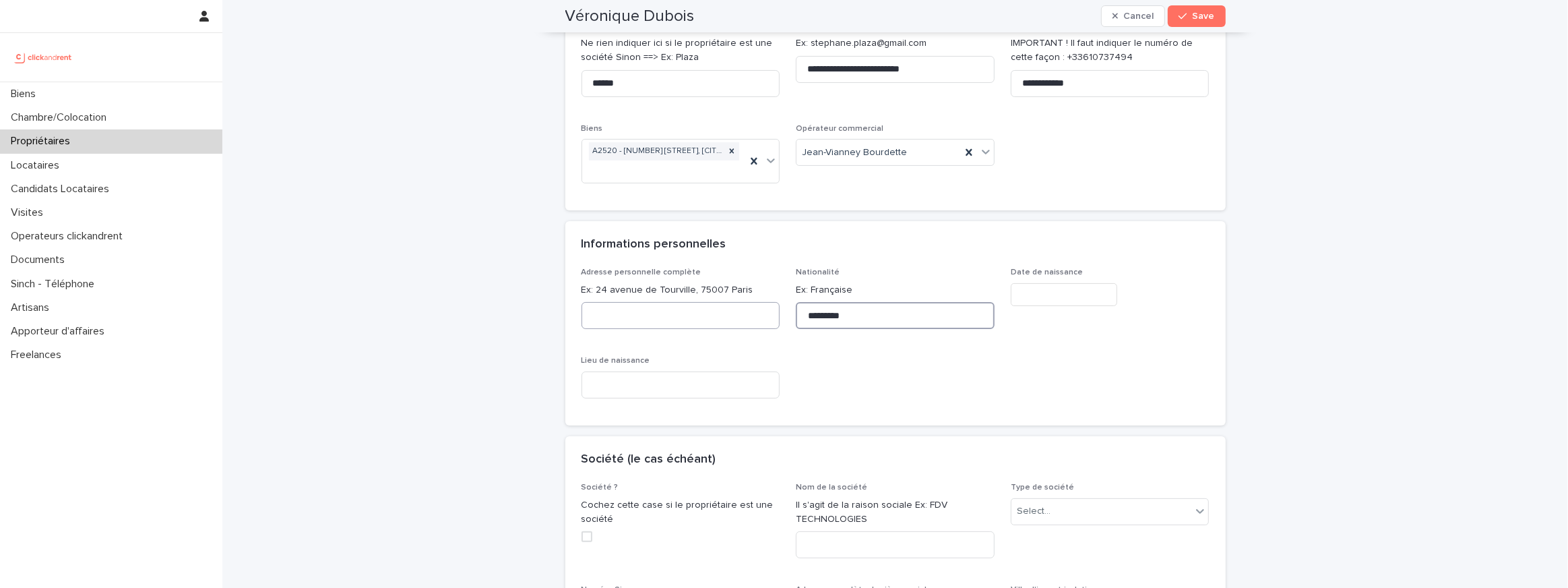 type on "*********" 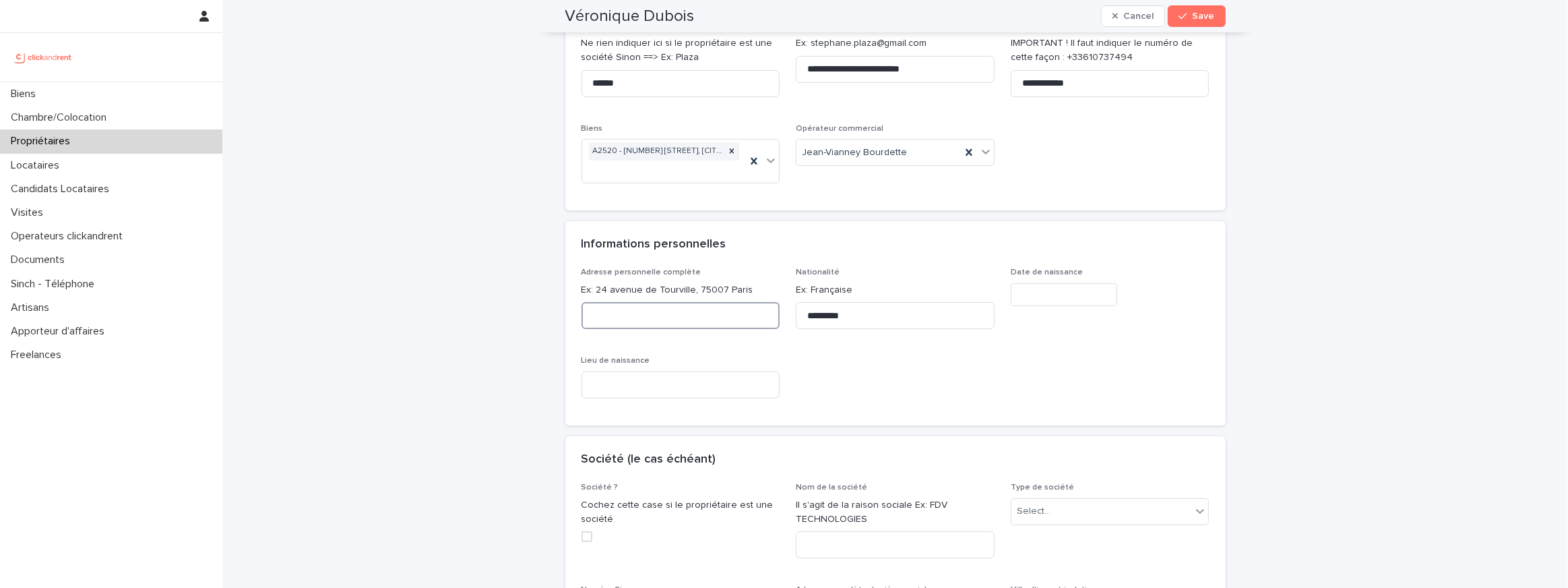 click at bounding box center [681, 316] 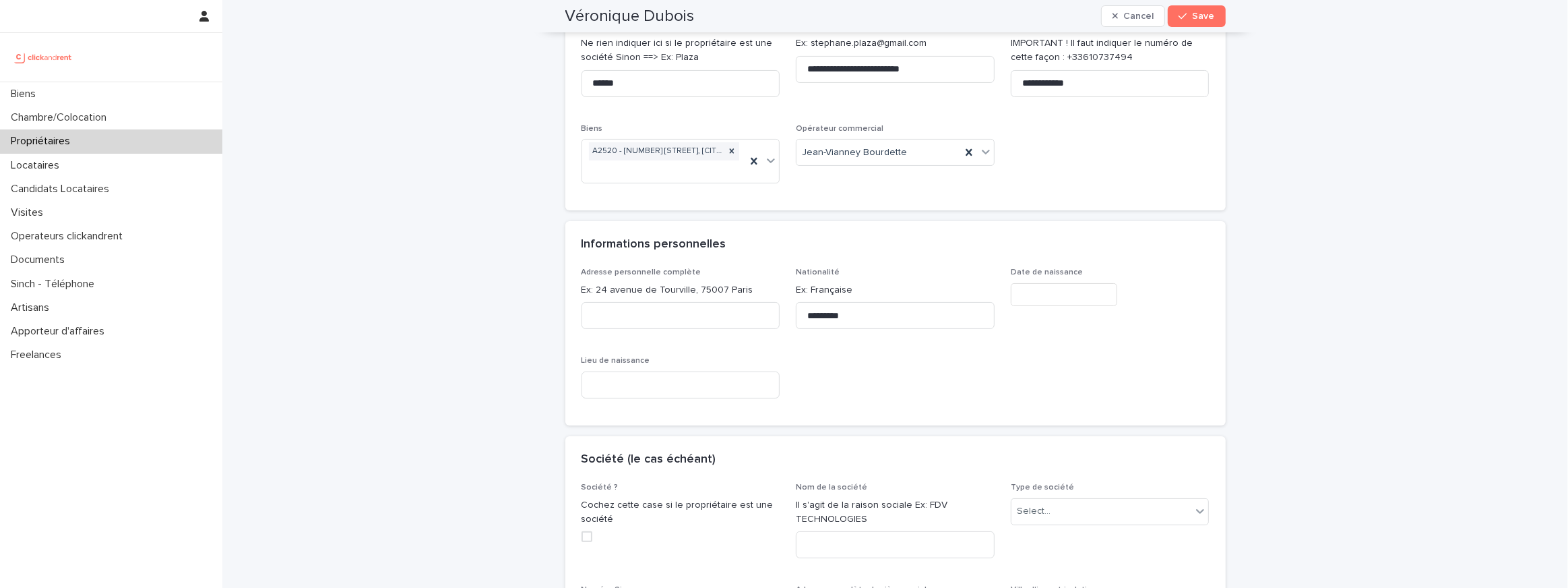 click at bounding box center [1064, 295] 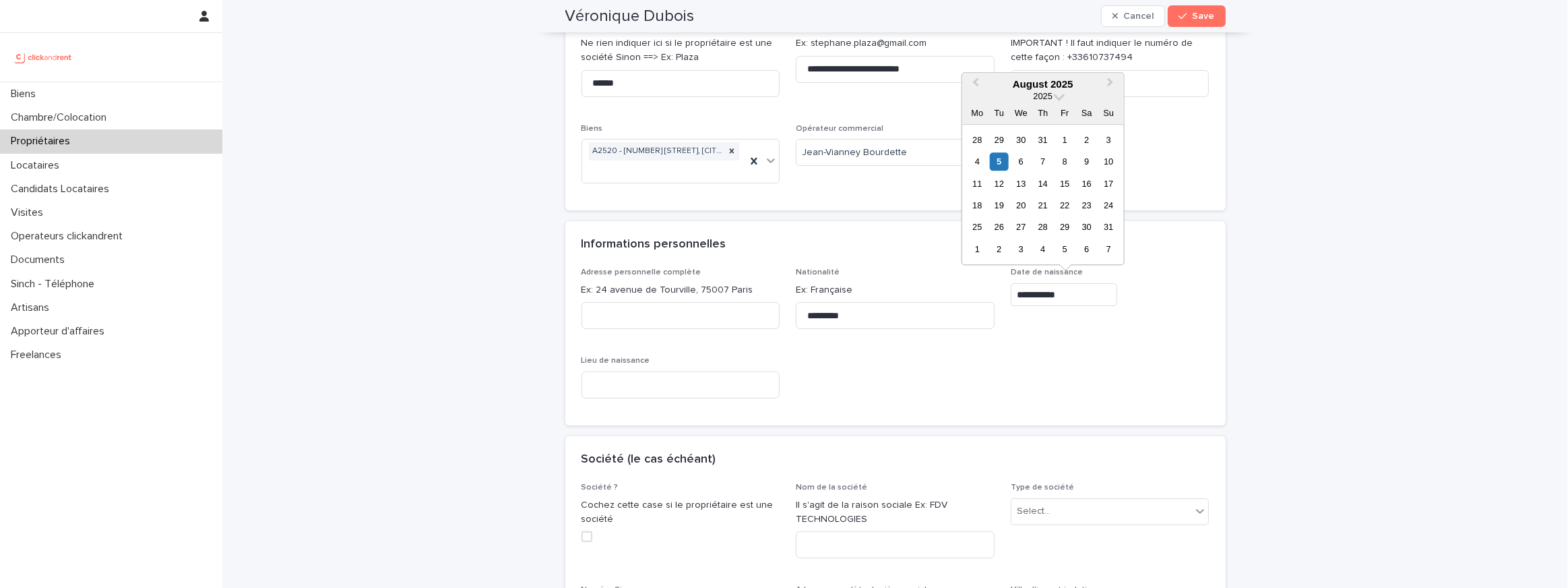 type on "**********" 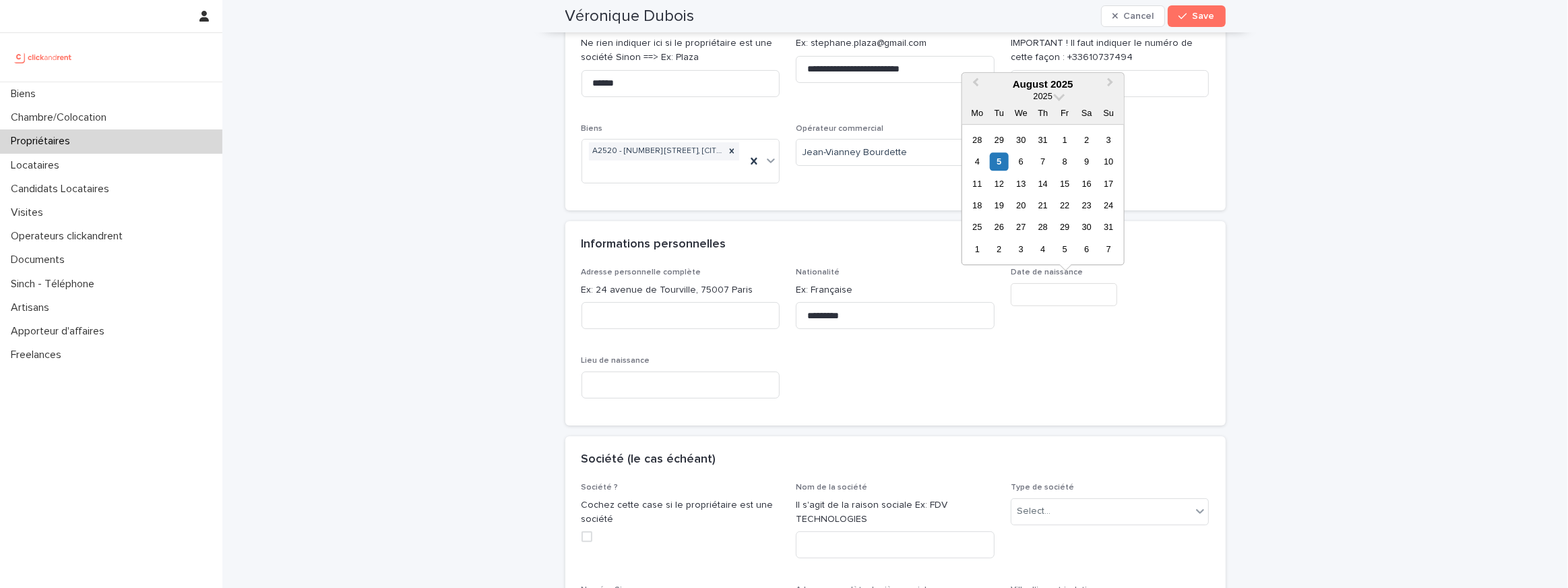 click on "Date de naissance" at bounding box center [1110, 303] 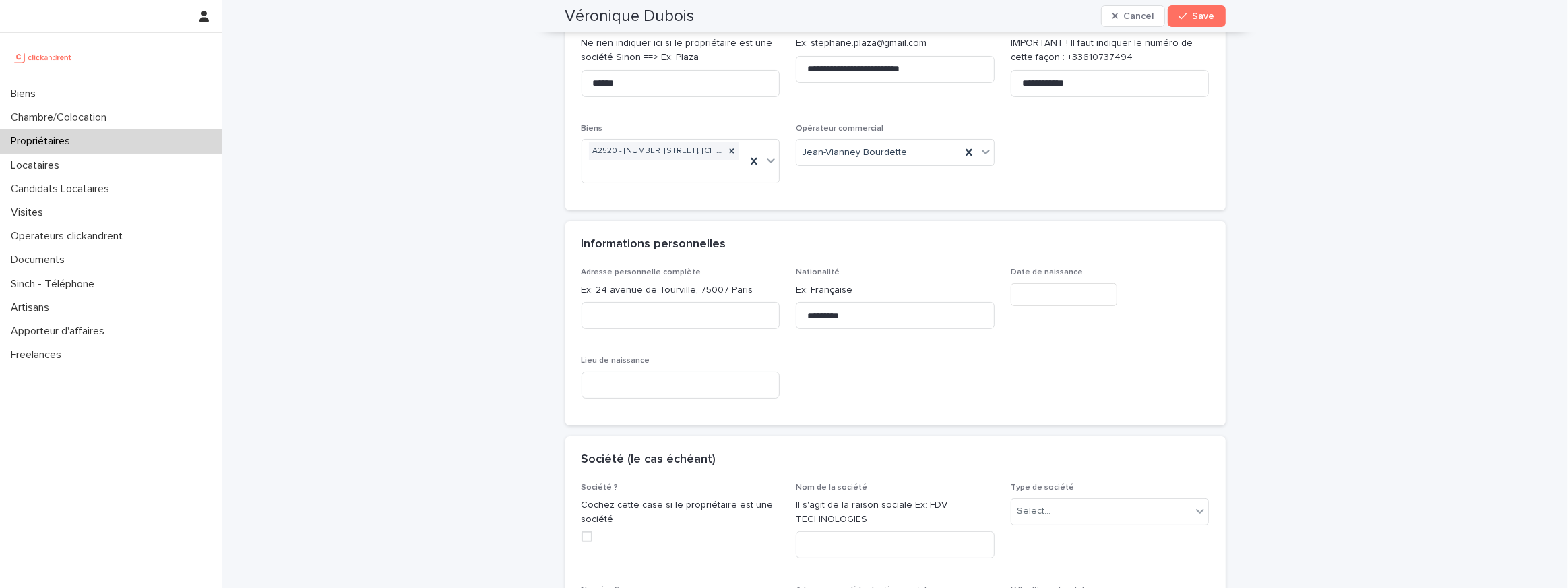 click at bounding box center (1064, 295) 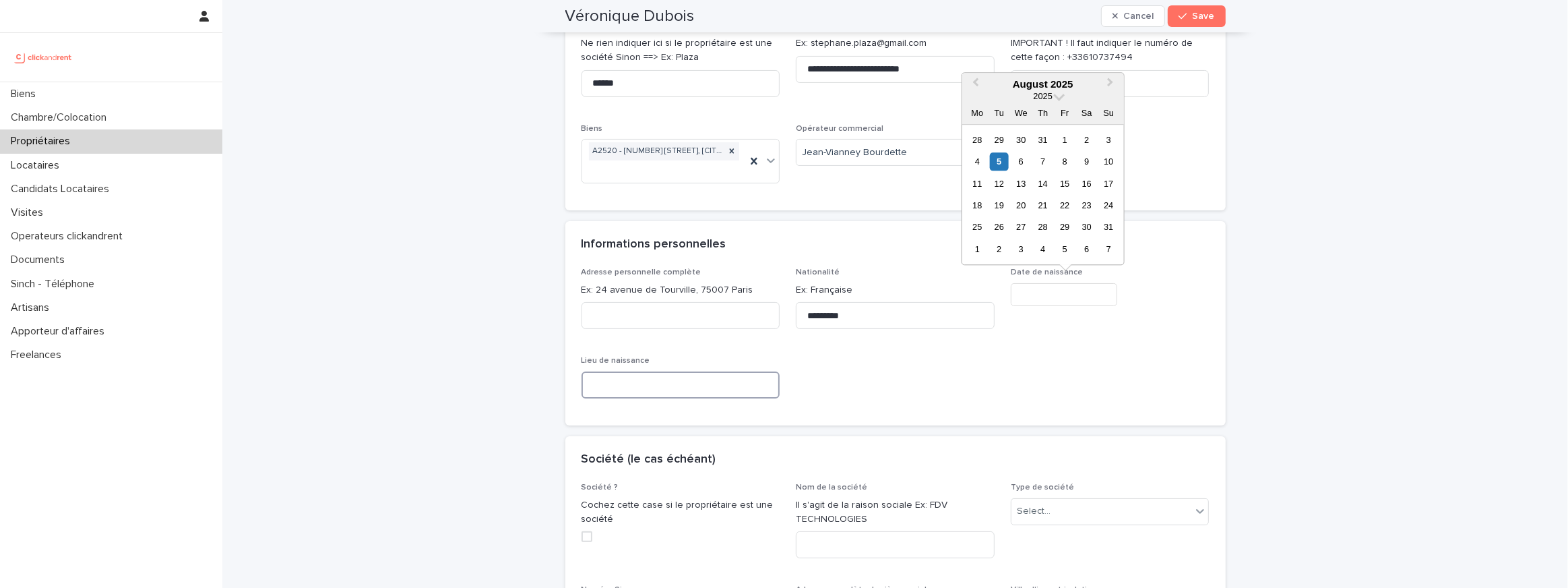 click at bounding box center (681, 385) 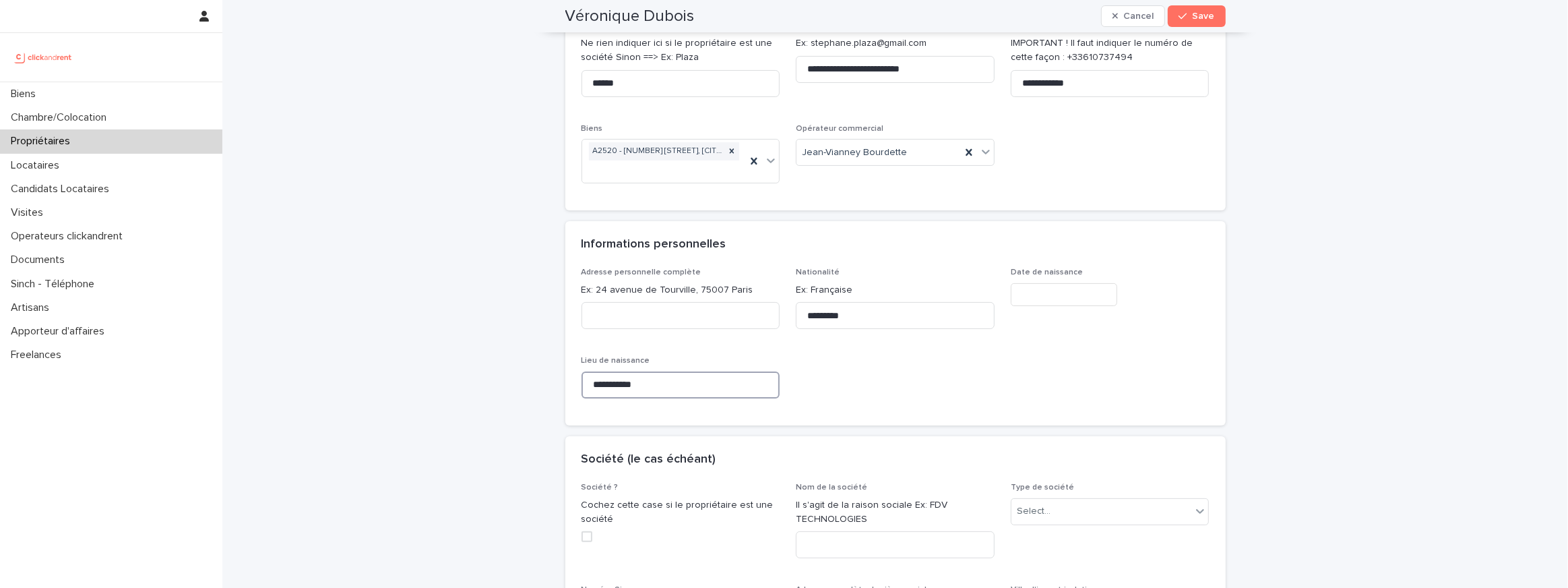 type on "**********" 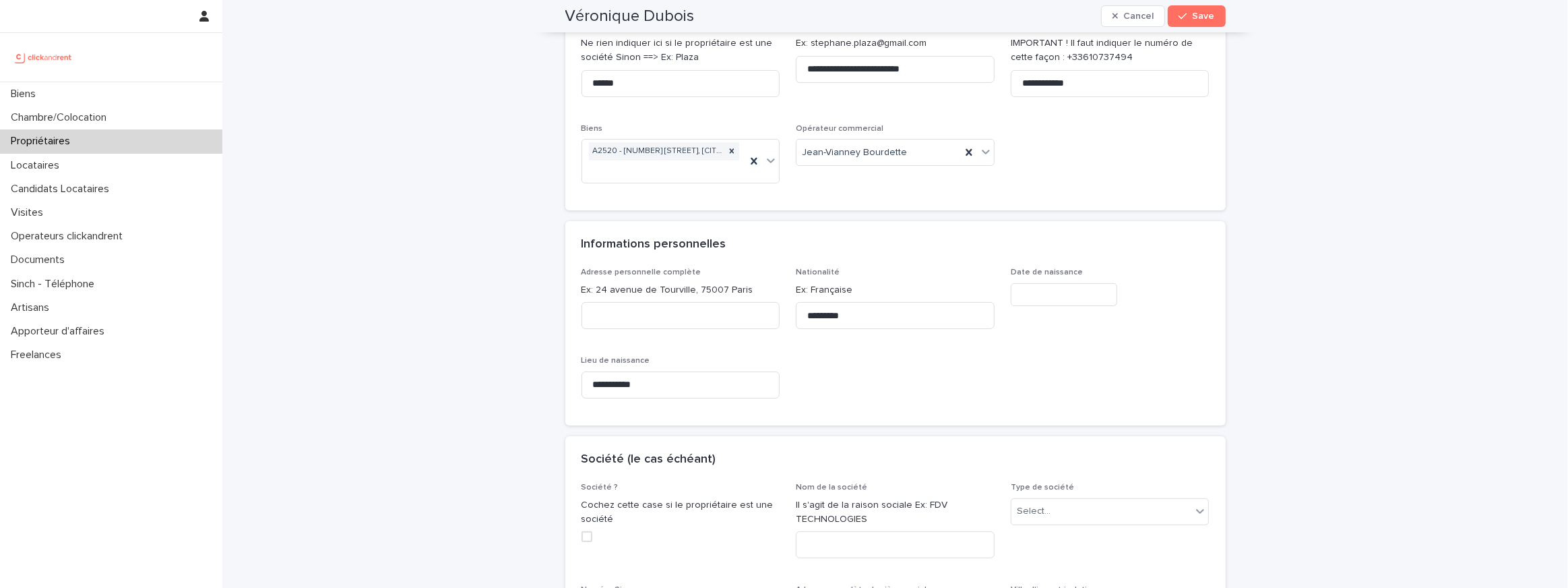 click at bounding box center [1064, 295] 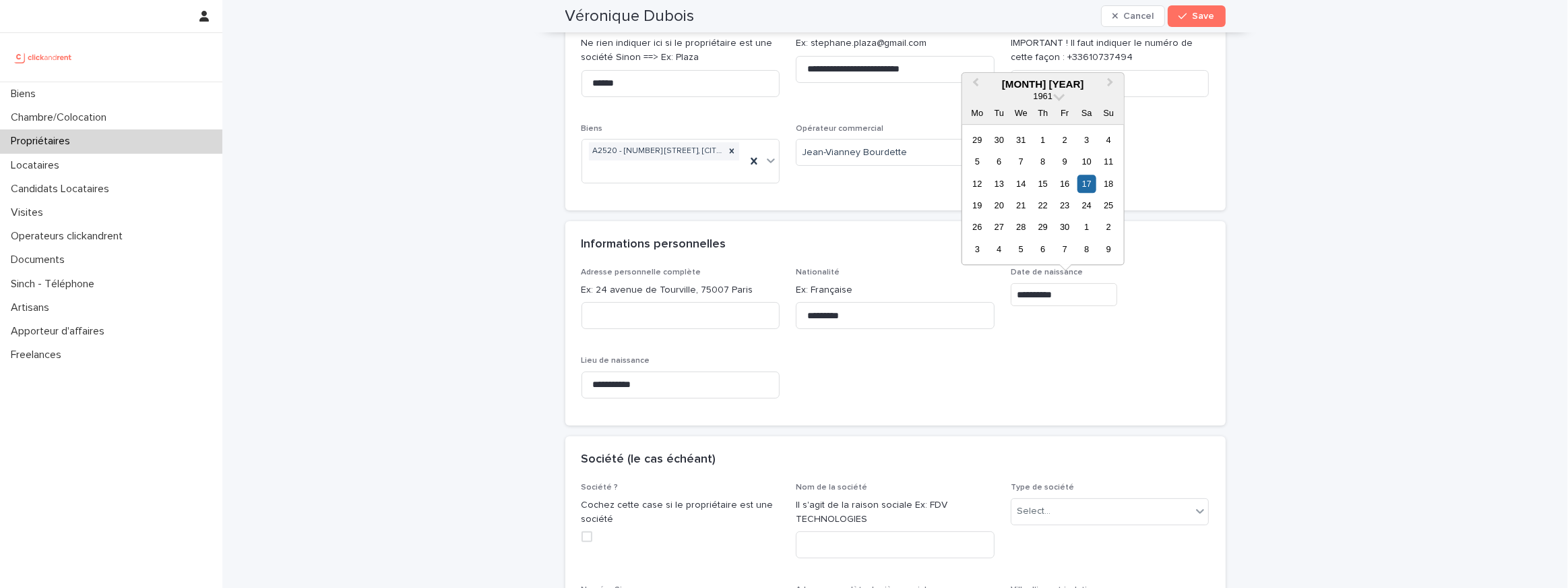 type on "*********" 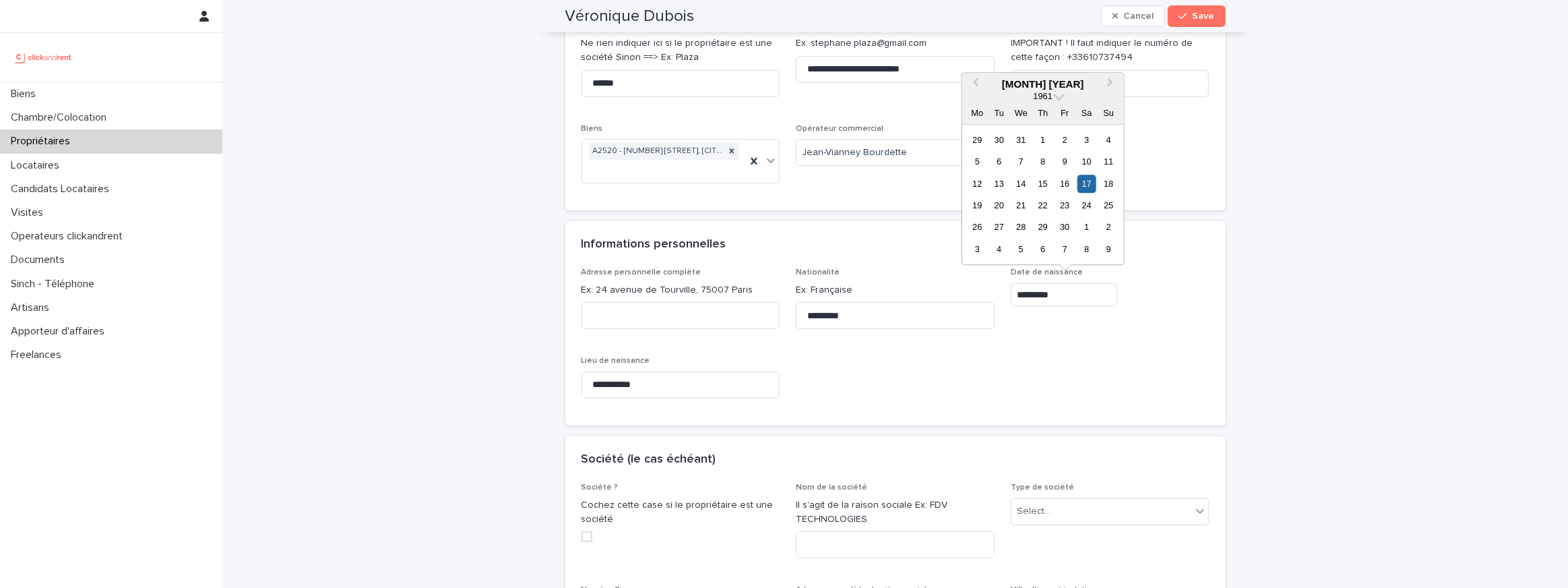 click on "Date de naissance *********" at bounding box center [1110, 303] 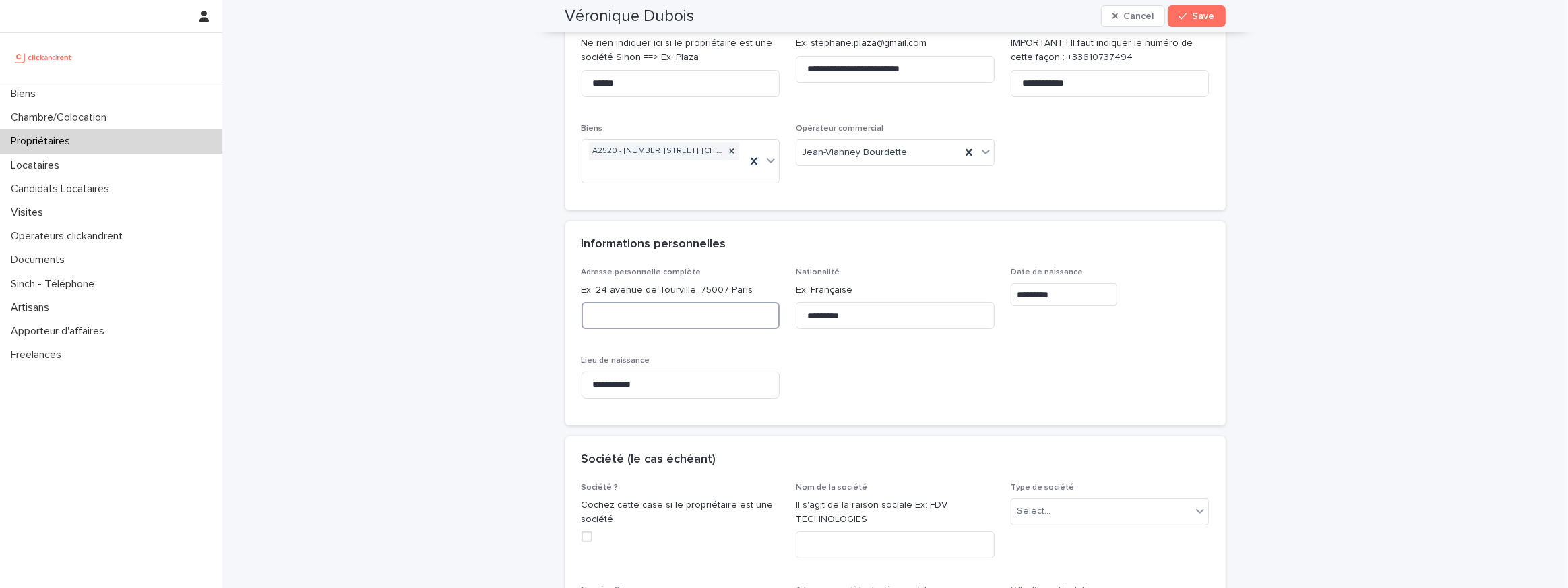 click at bounding box center (681, 316) 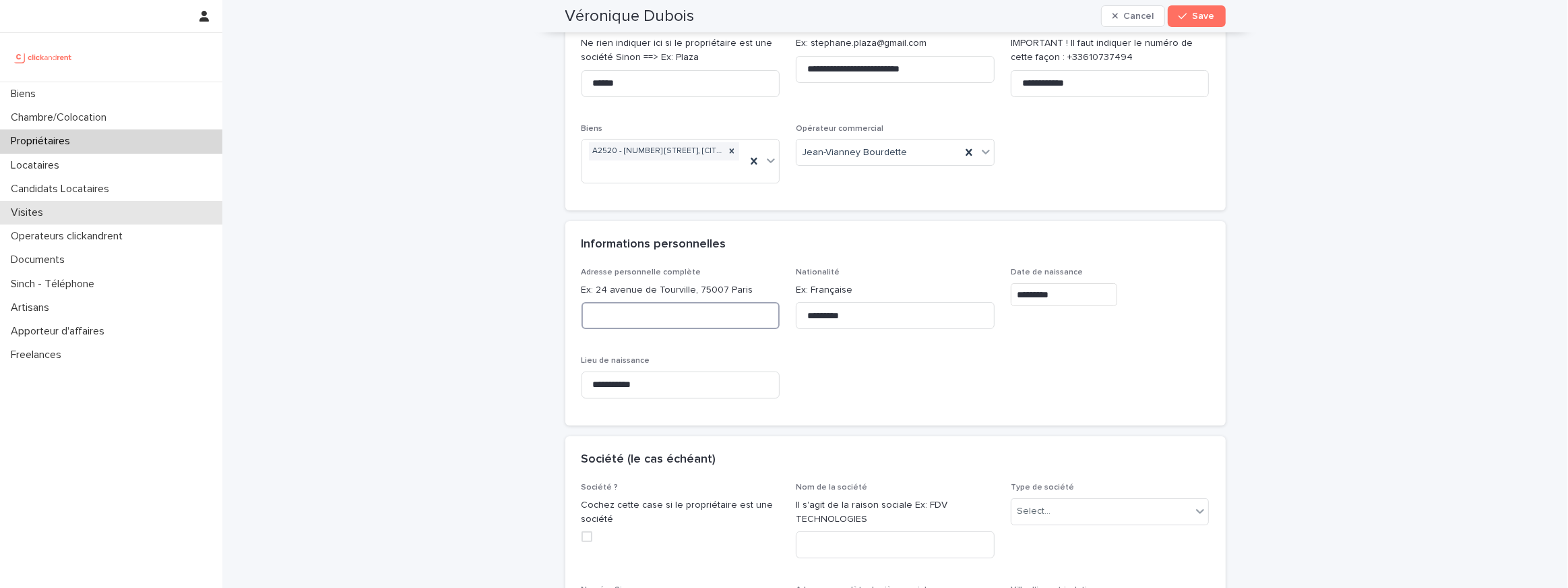 paste on "**********" 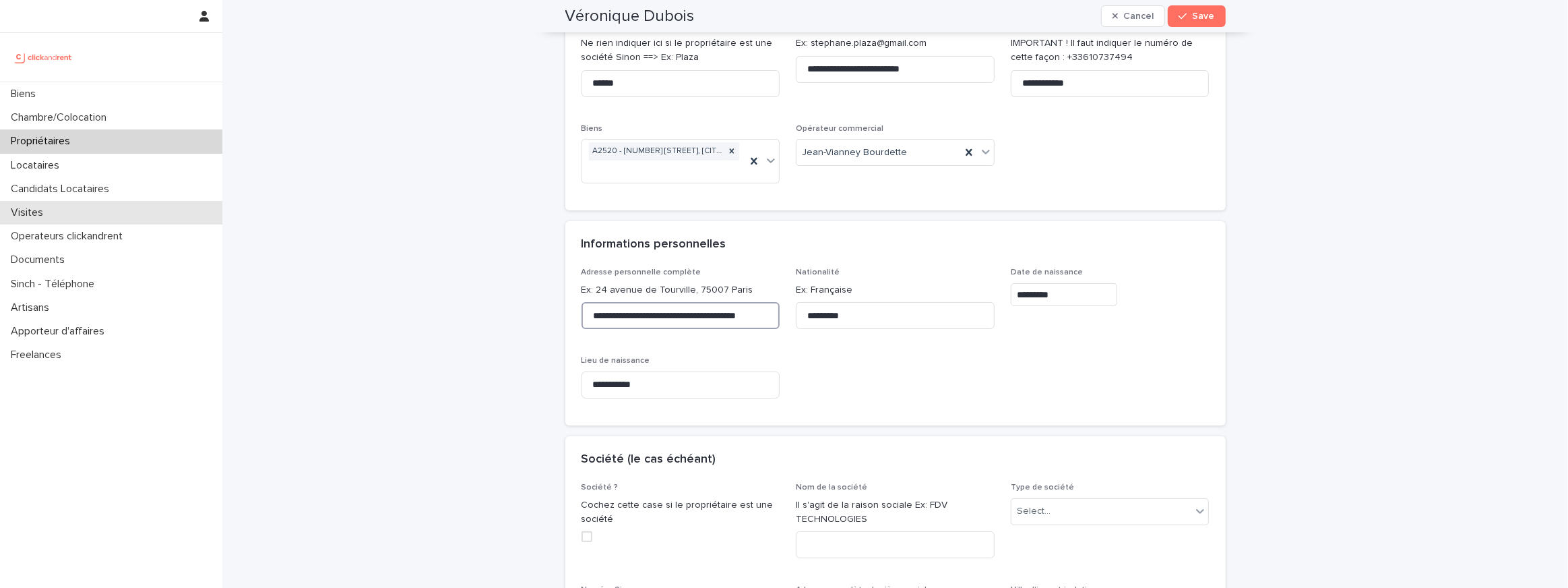 scroll, scrollTop: 0, scrollLeft: 13, axis: horizontal 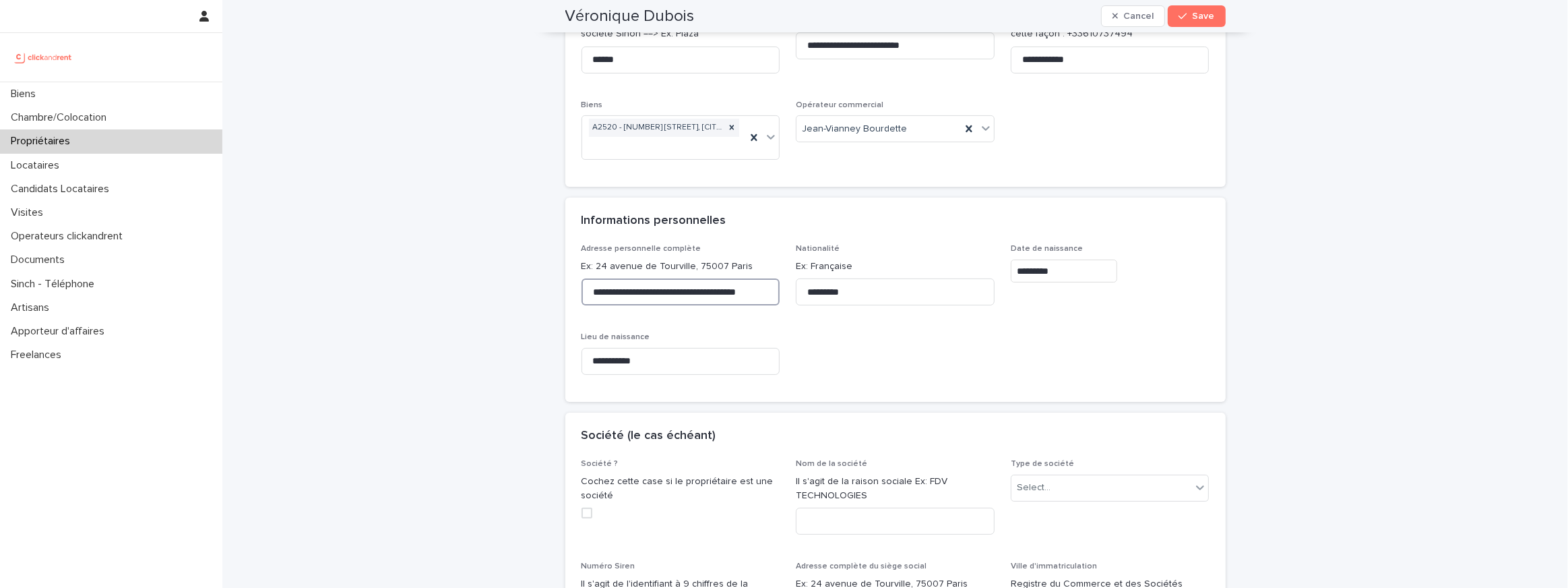type on "**********" 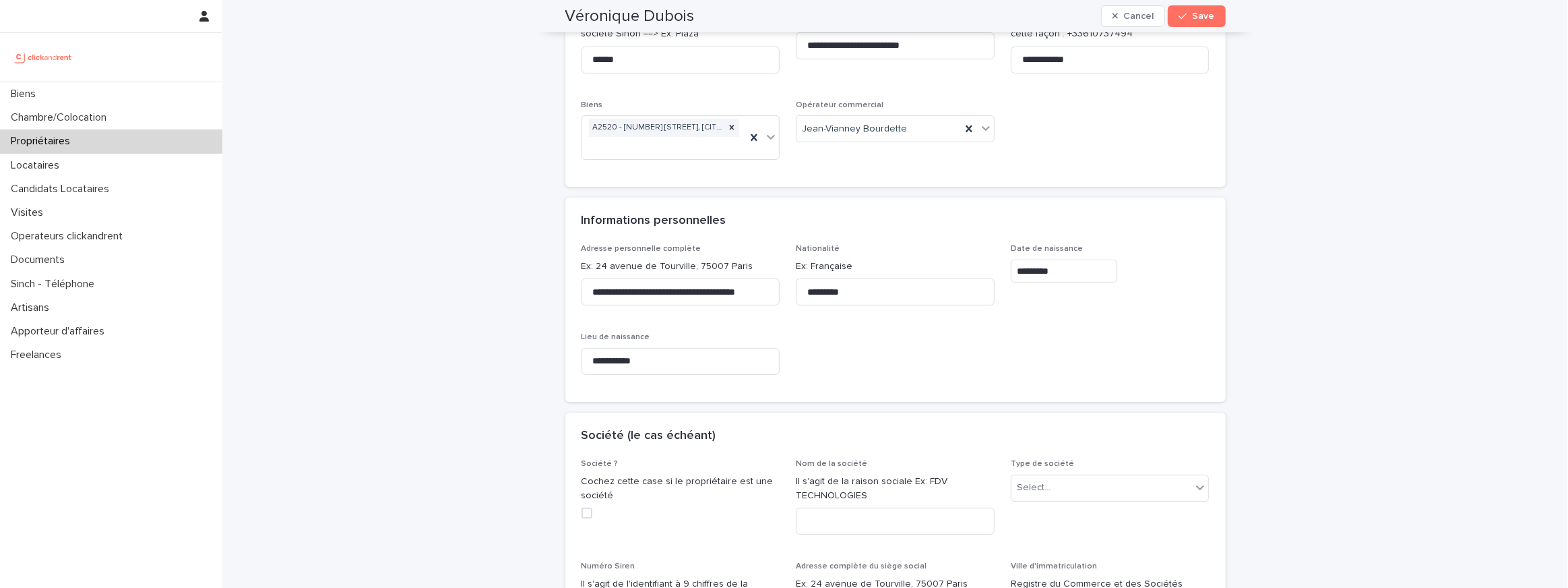 scroll, scrollTop: 0, scrollLeft: 0, axis: both 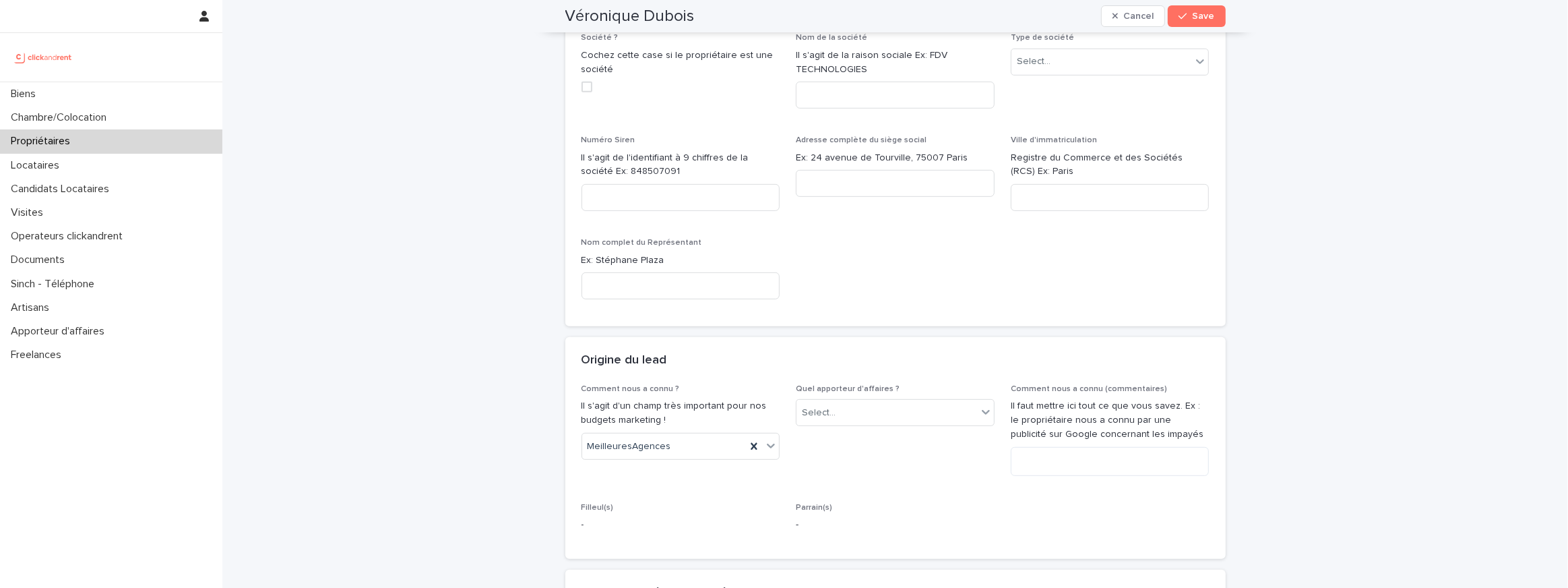 click on "Comment nous a connu (commentaires) Il faut mettre ici tout ce que vous savez.
Ex : le propriétaire nous a connu par une publicité sur Google concernant les impayés" at bounding box center (1110, 436) 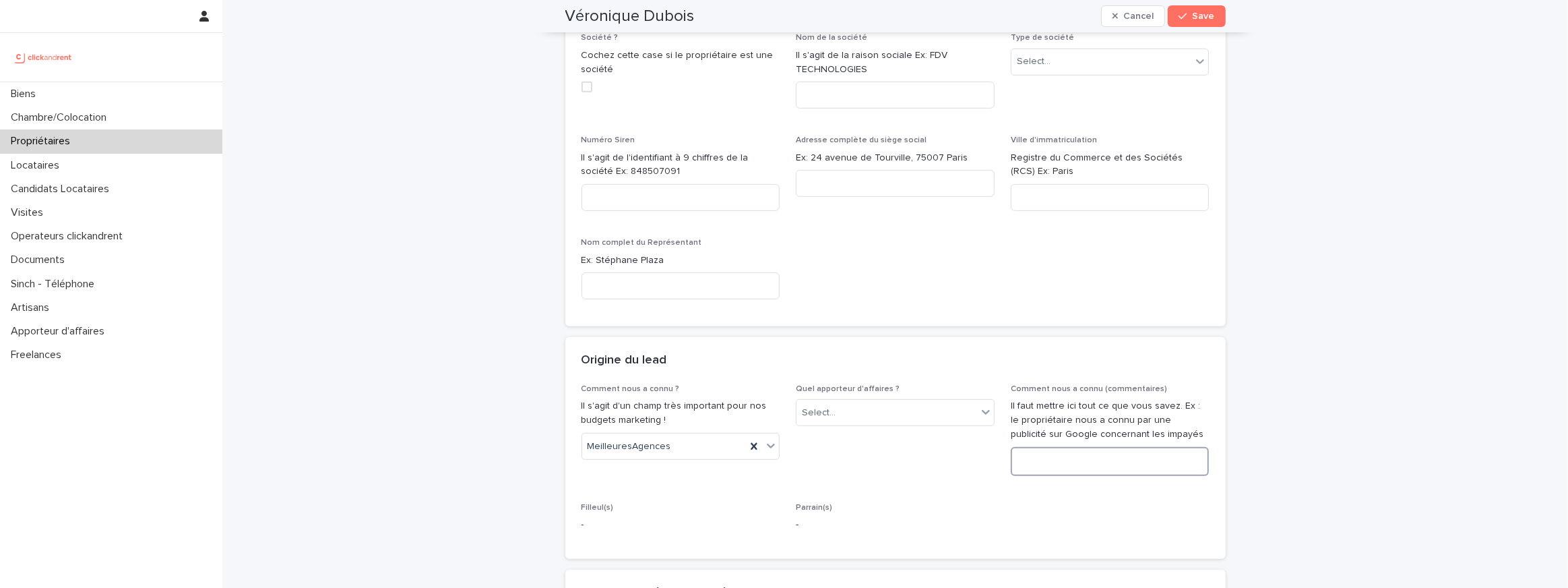 click at bounding box center [1110, 461] 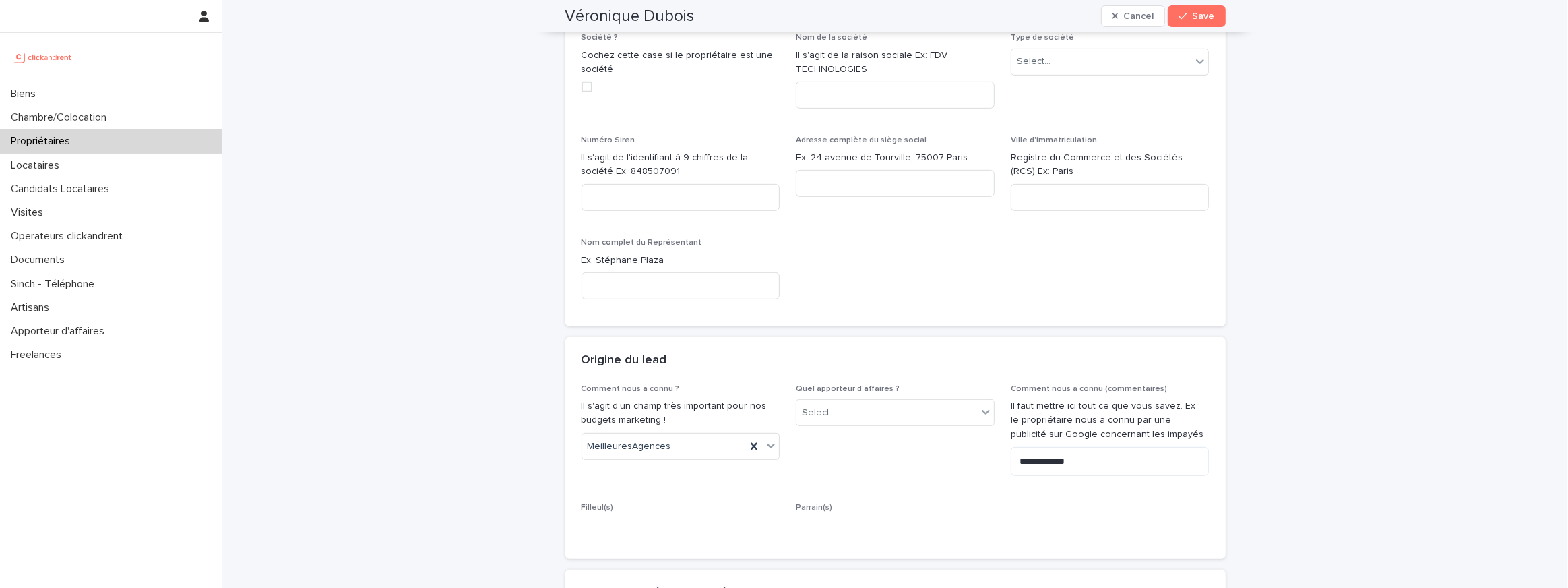 click on "**********" at bounding box center (896, 463) 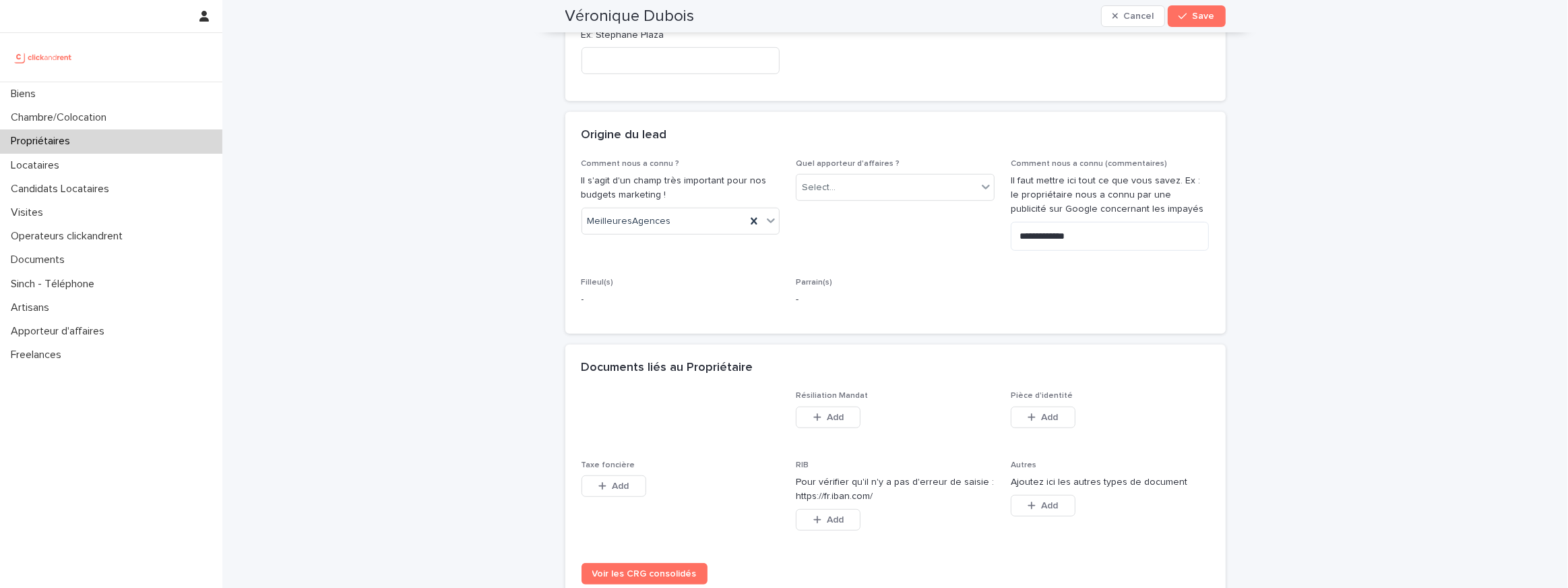 scroll, scrollTop: 902, scrollLeft: 0, axis: vertical 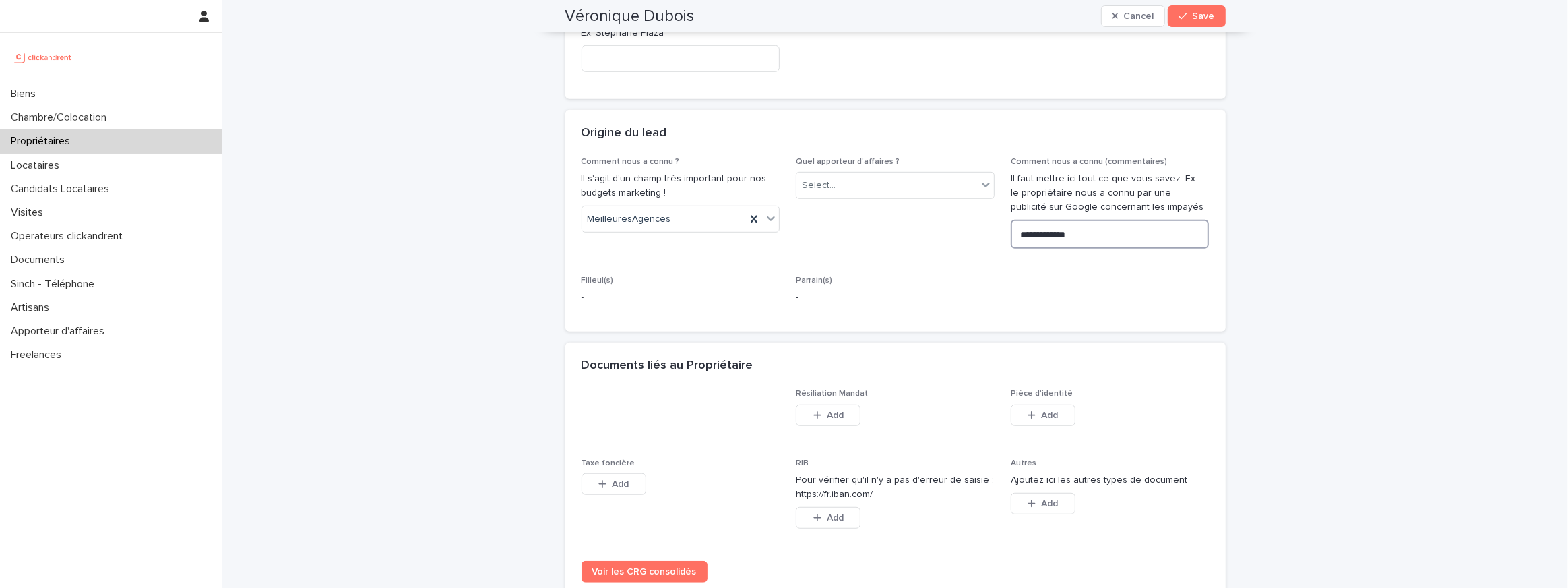 click on "**********" at bounding box center (1110, 234) 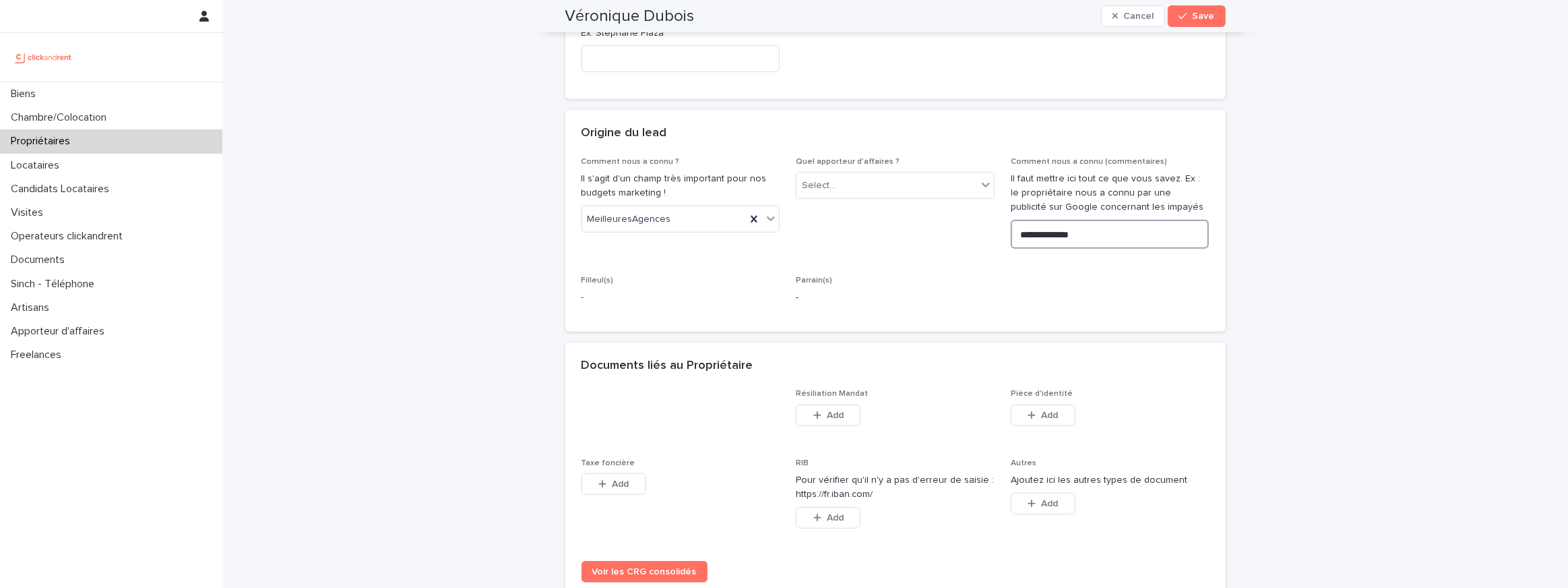 type on "**********" 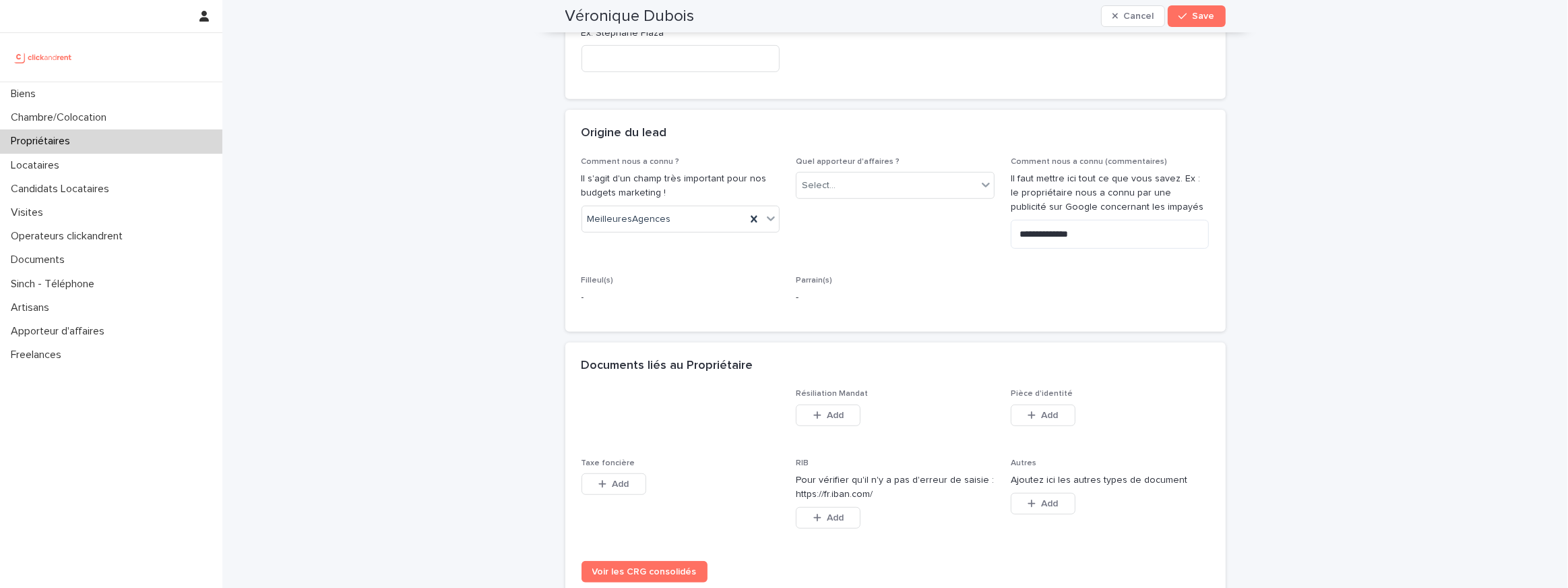 click on "Documents liés au Propriétaire" at bounding box center [896, 366] 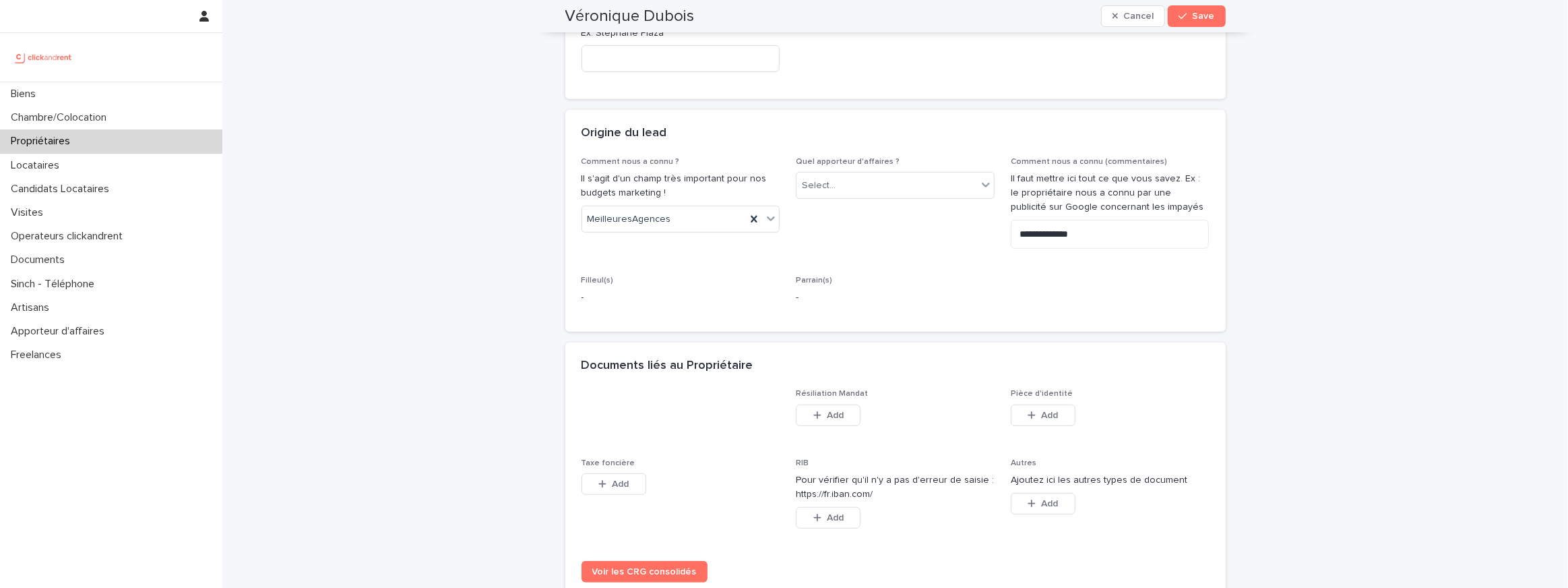 scroll, scrollTop: 1039, scrollLeft: 0, axis: vertical 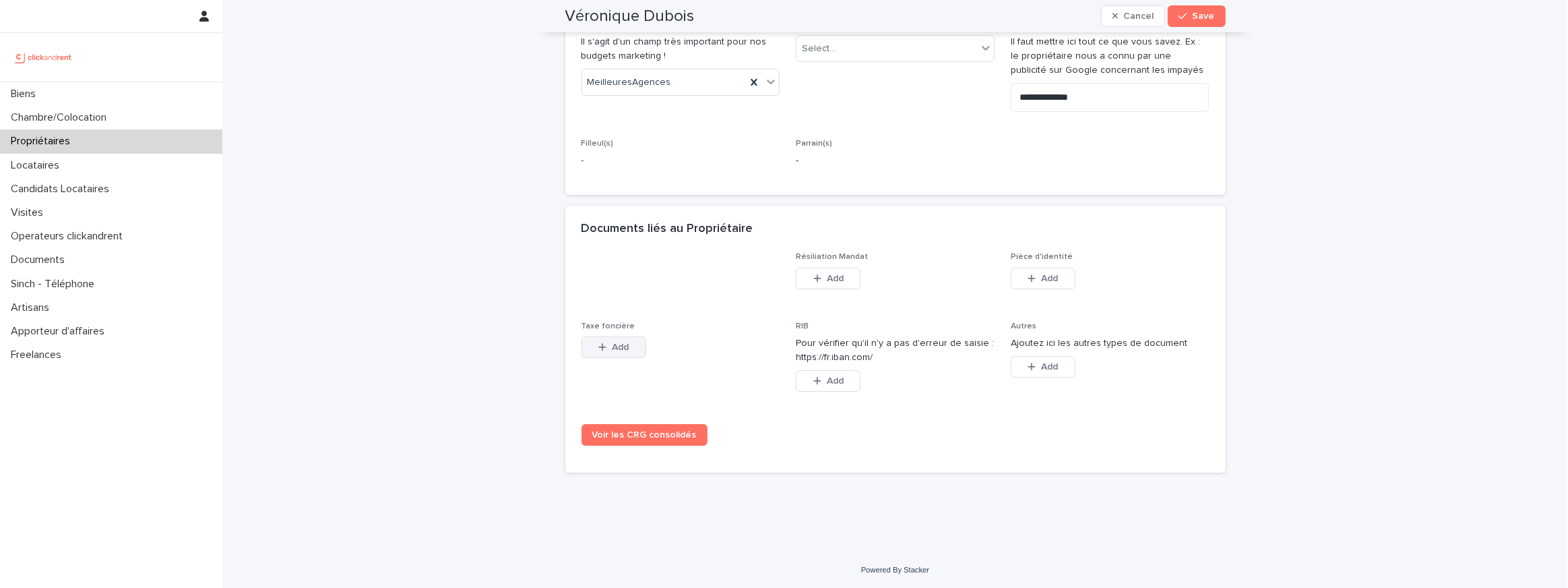 click on "Add" at bounding box center [614, 347] 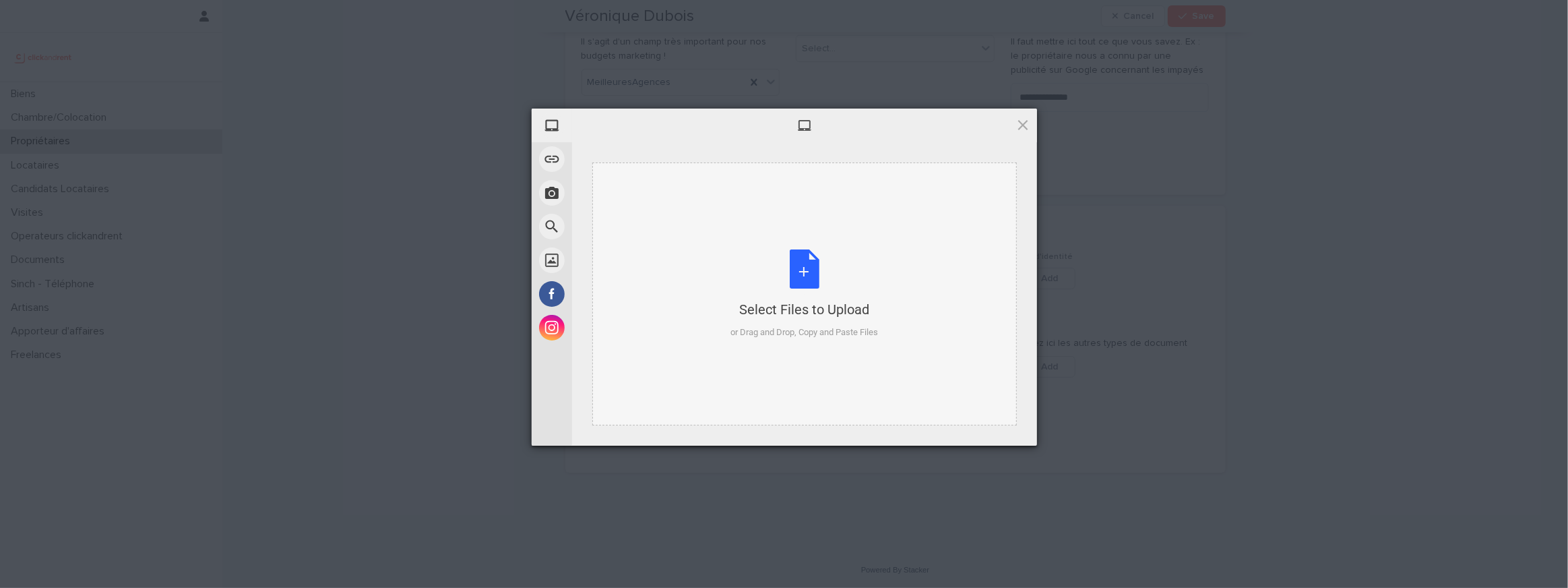 click on "Select Files to Upload
or Drag and Drop, Copy and Paste Files" at bounding box center [804, 294] 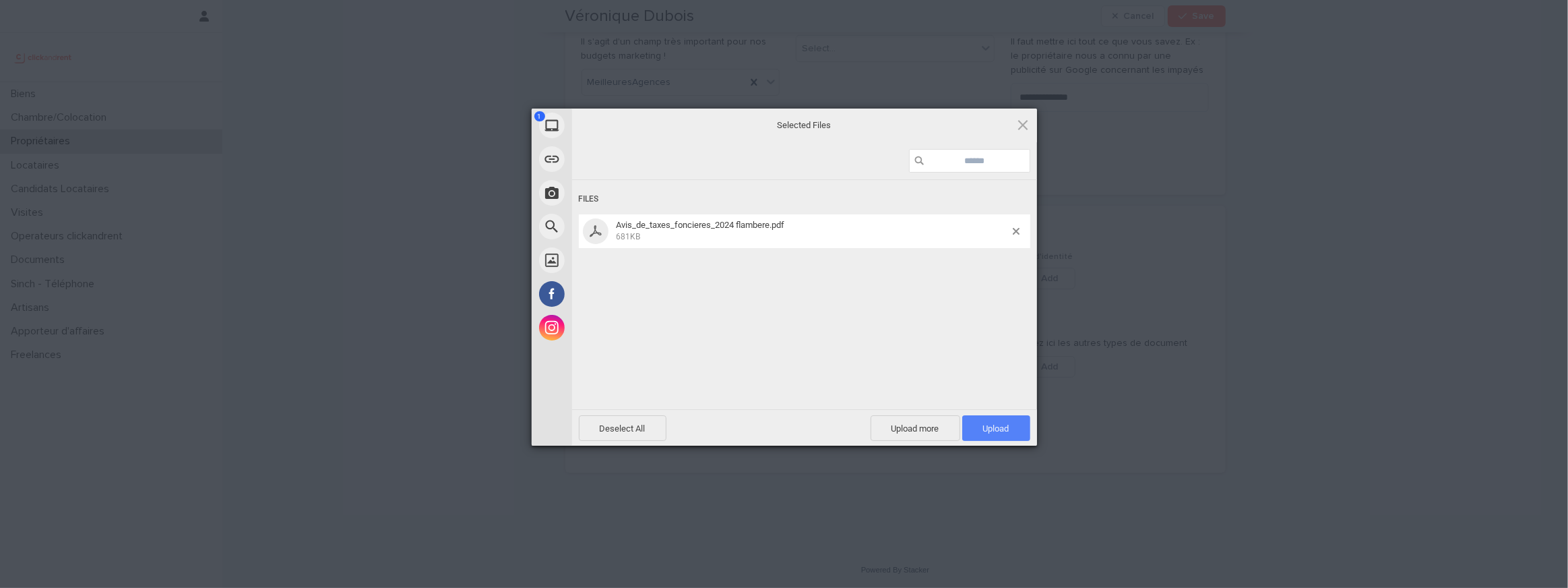 click on "Upload
1" at bounding box center [996, 428] 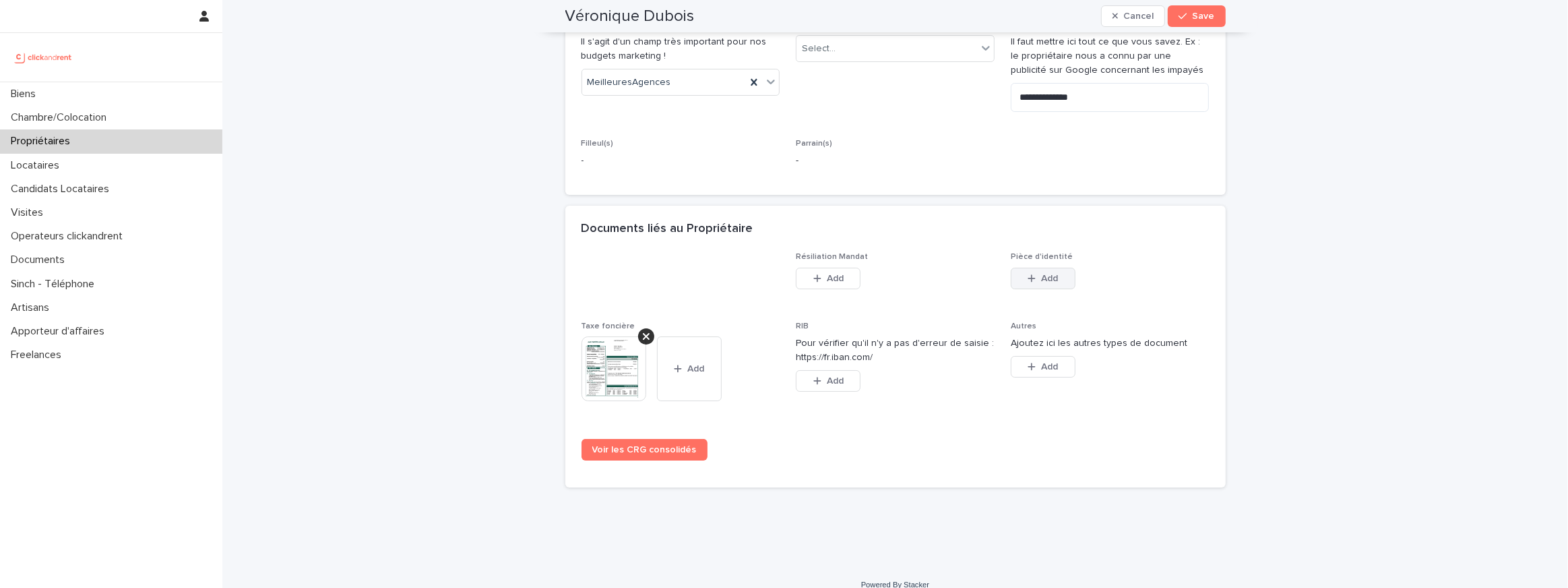 click on "Add" at bounding box center [1043, 278] 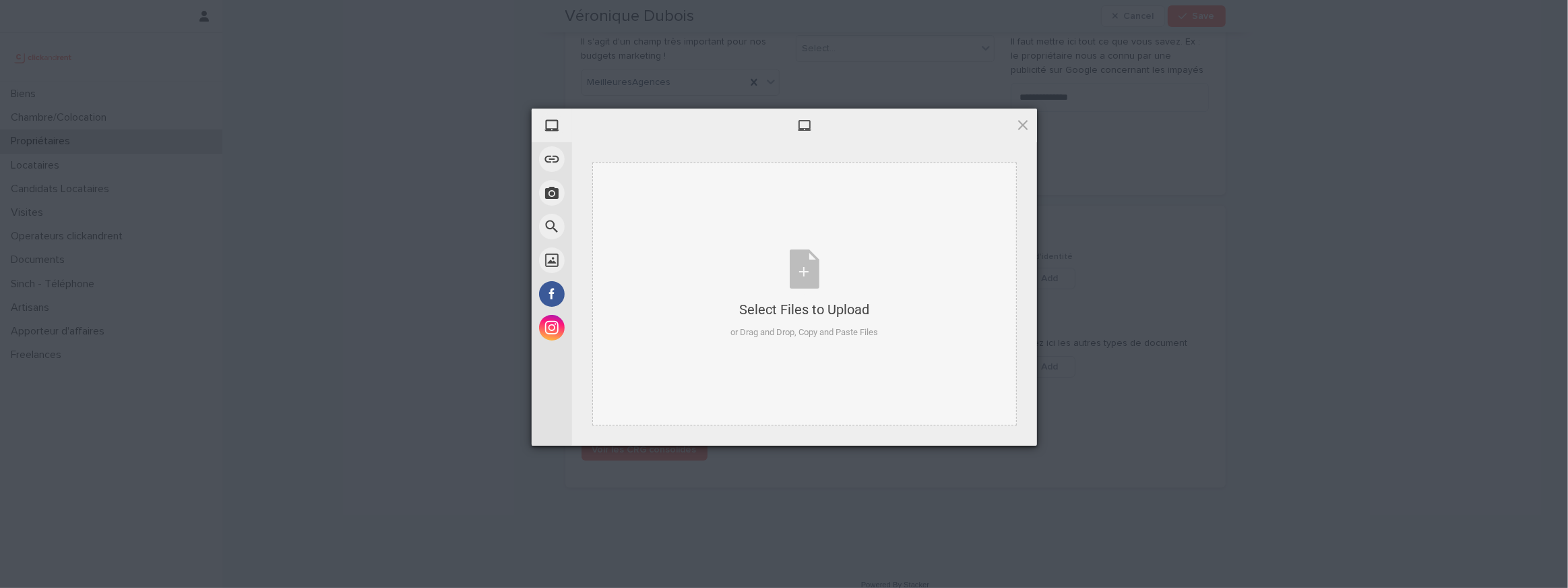 click on "Select Files to Upload" at bounding box center (804, 310) 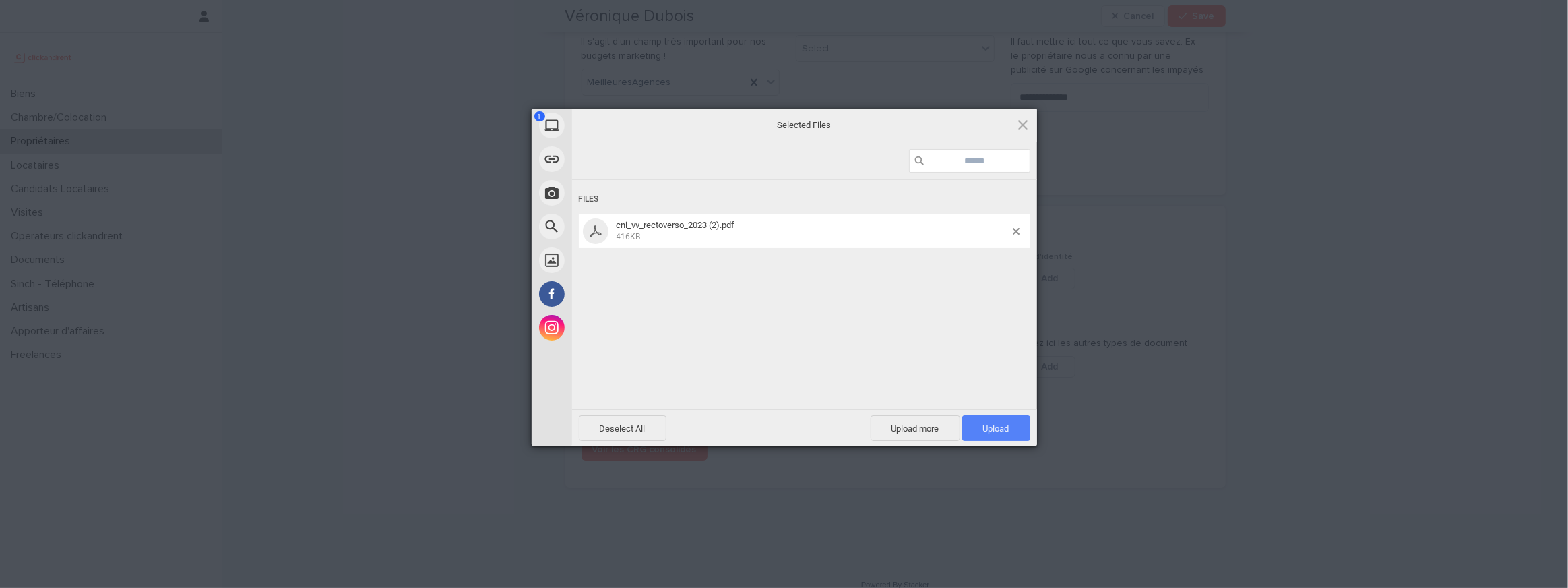 click on "Upload
1" at bounding box center (996, 428) 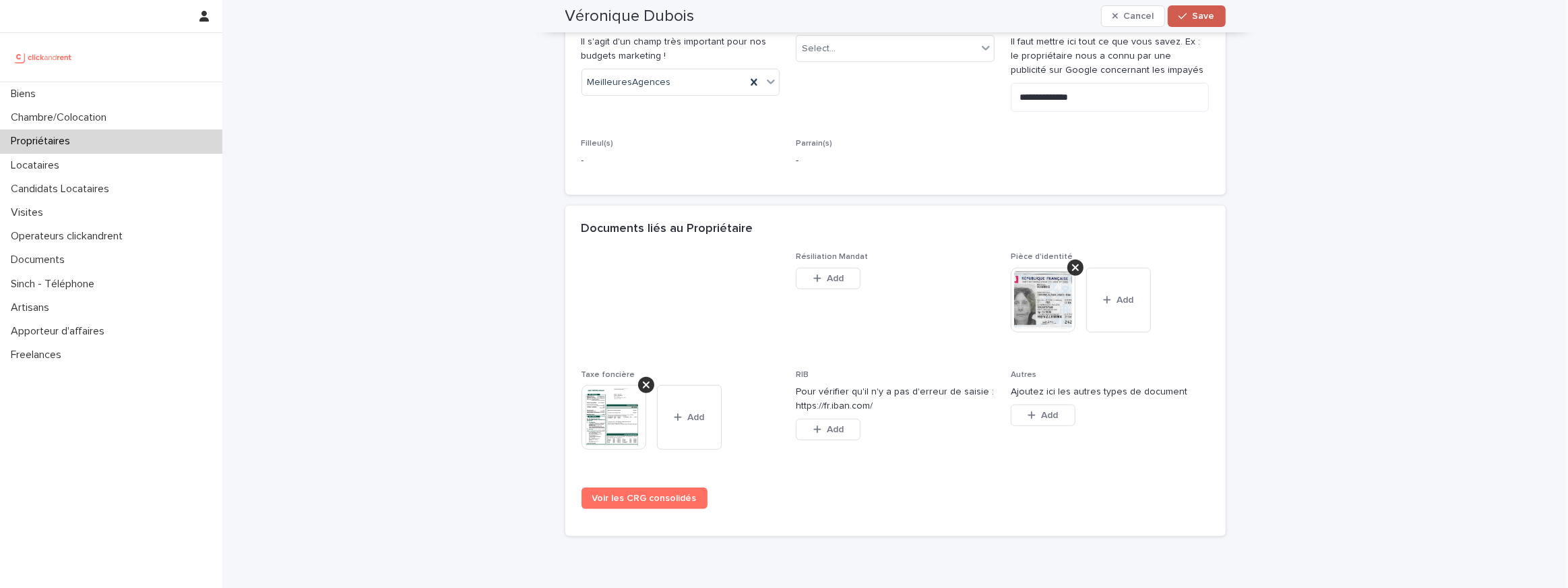 click on "Save" at bounding box center [1196, 16] 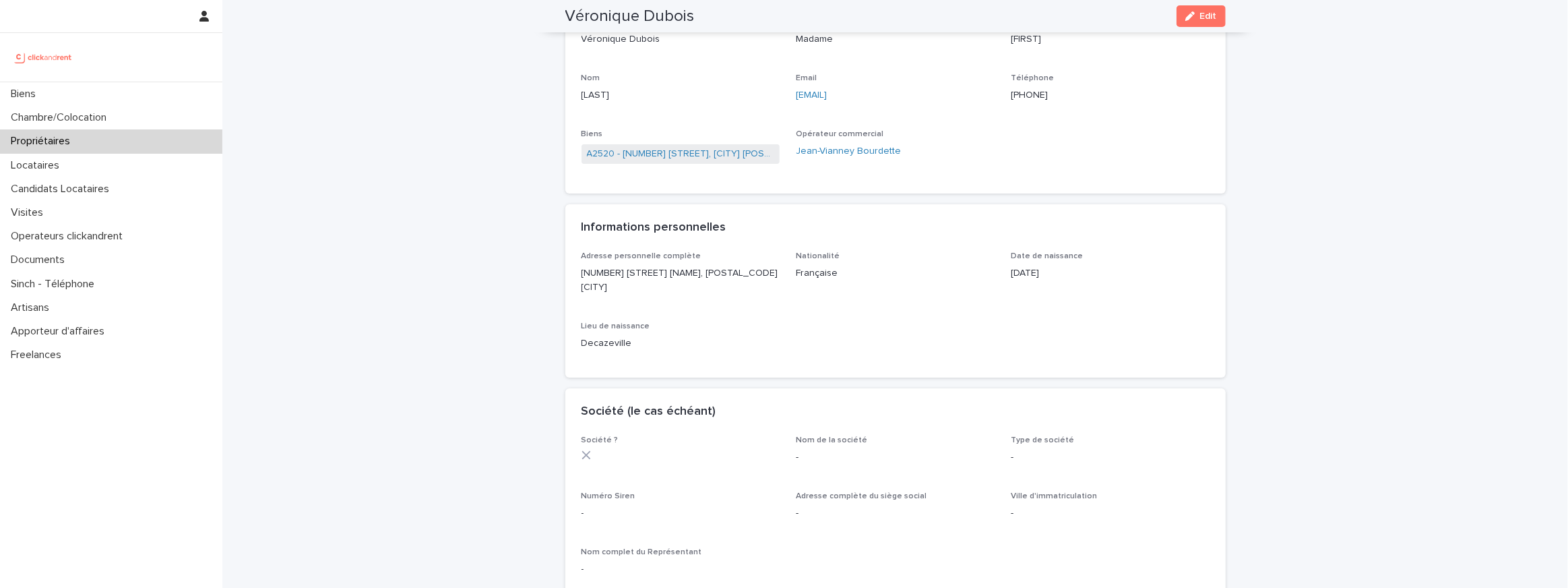 scroll, scrollTop: 55, scrollLeft: 0, axis: vertical 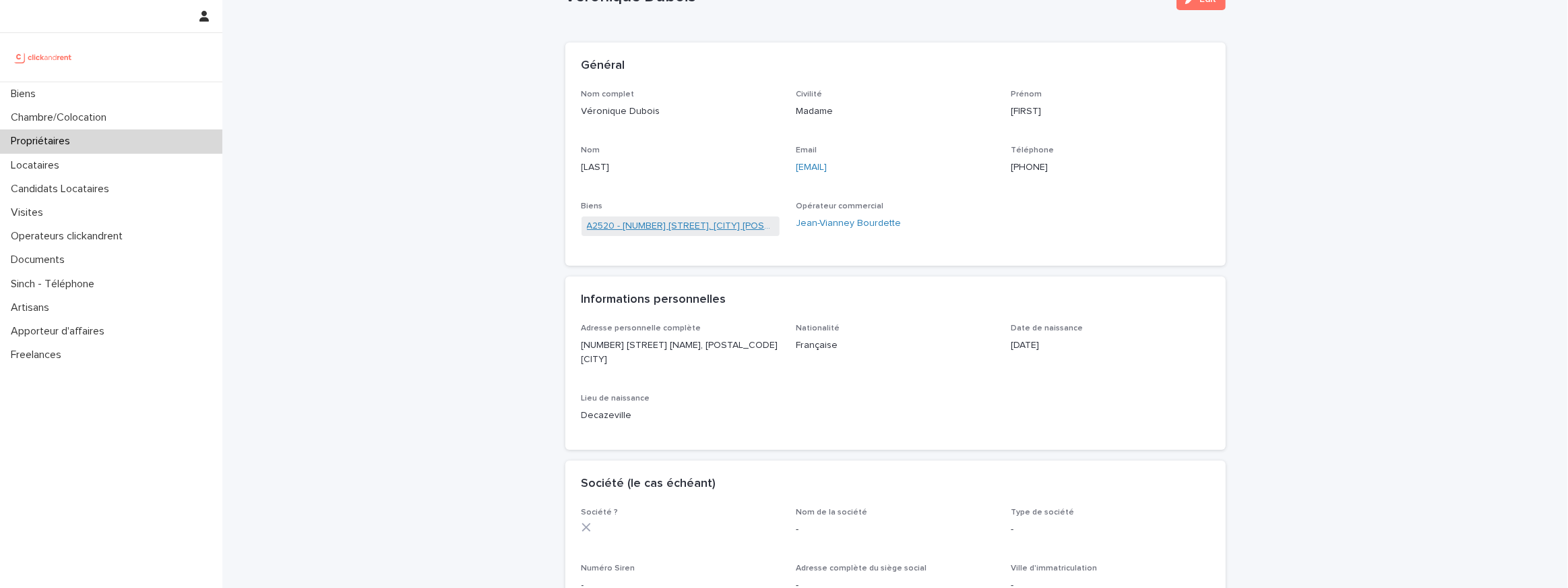 click on "A2520 - [NUMBER] [STREET],  [CITY] [POSTAL_CODE]" at bounding box center [681, 226] 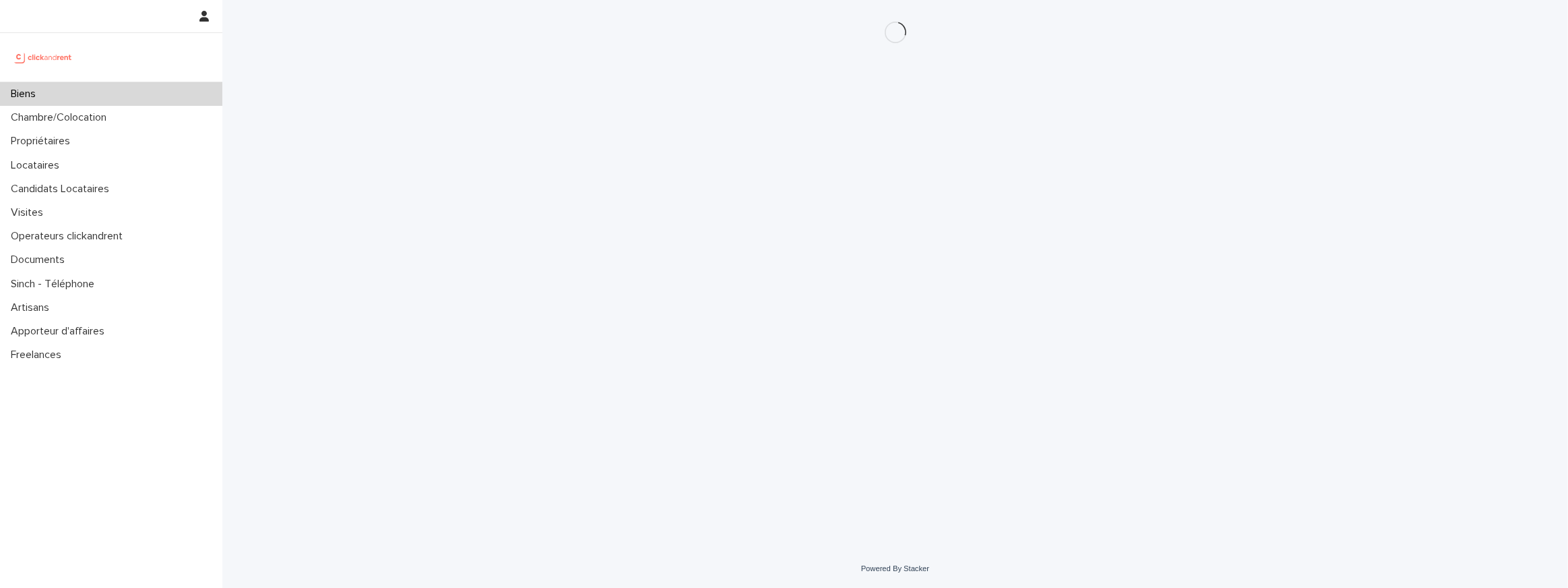 scroll, scrollTop: 0, scrollLeft: 0, axis: both 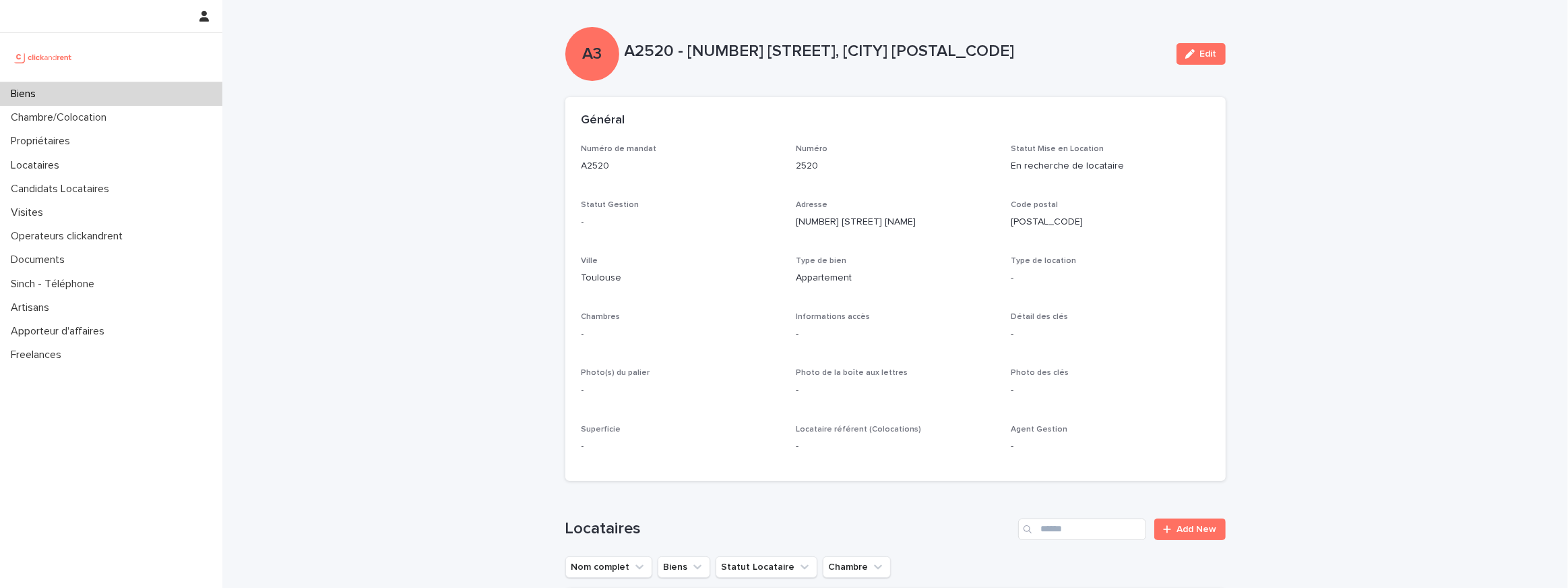 click on "Edit" at bounding box center [1201, 54] 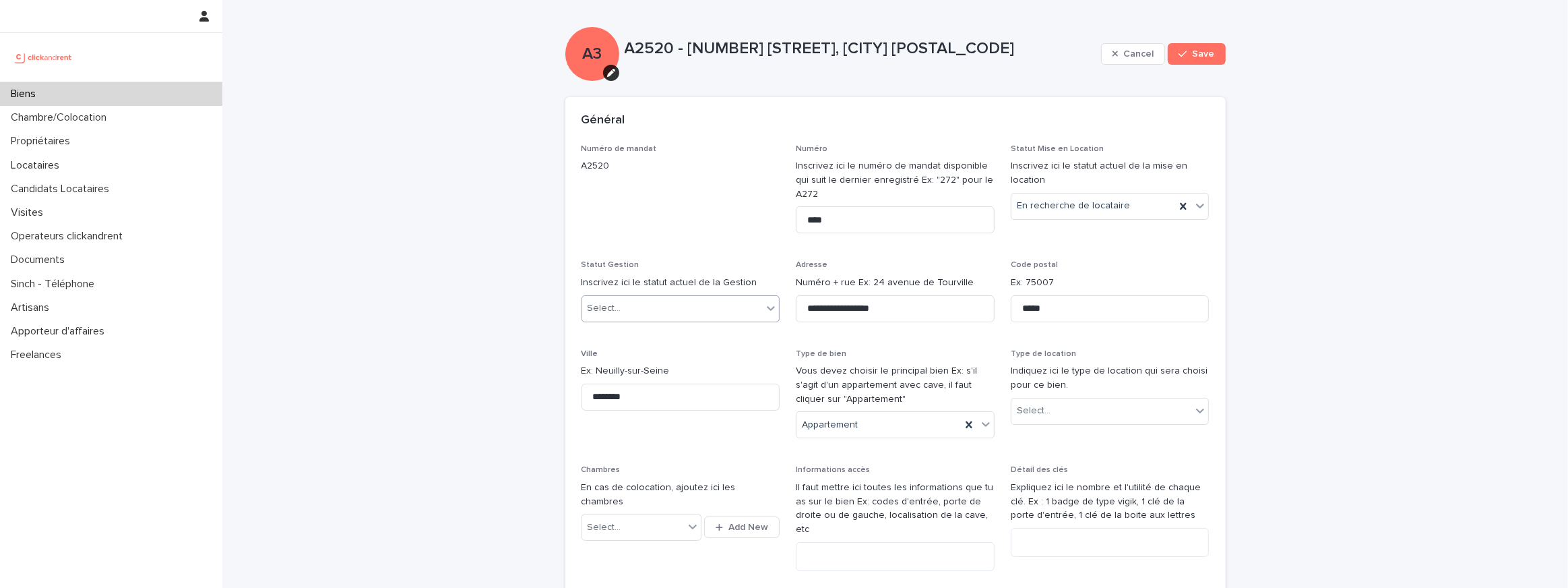 click on "Select..." at bounding box center [672, 308] 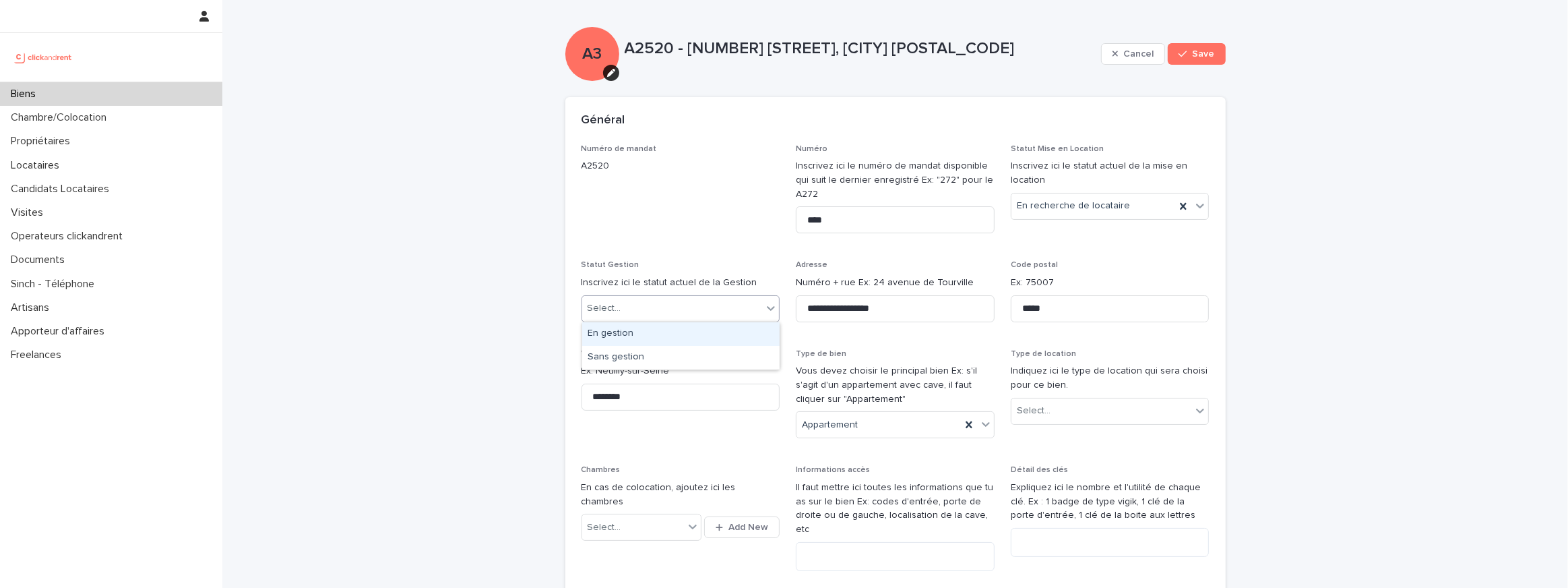 click on "En gestion" at bounding box center (681, 334) 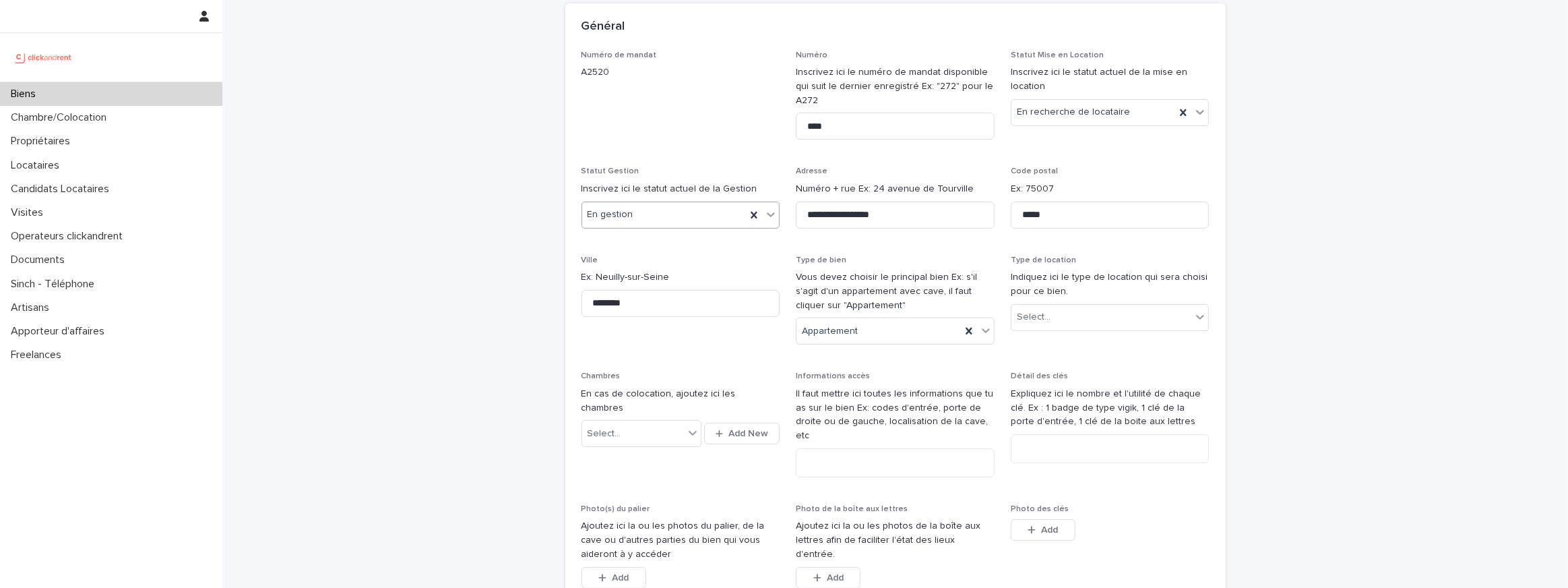 scroll, scrollTop: 208, scrollLeft: 0, axis: vertical 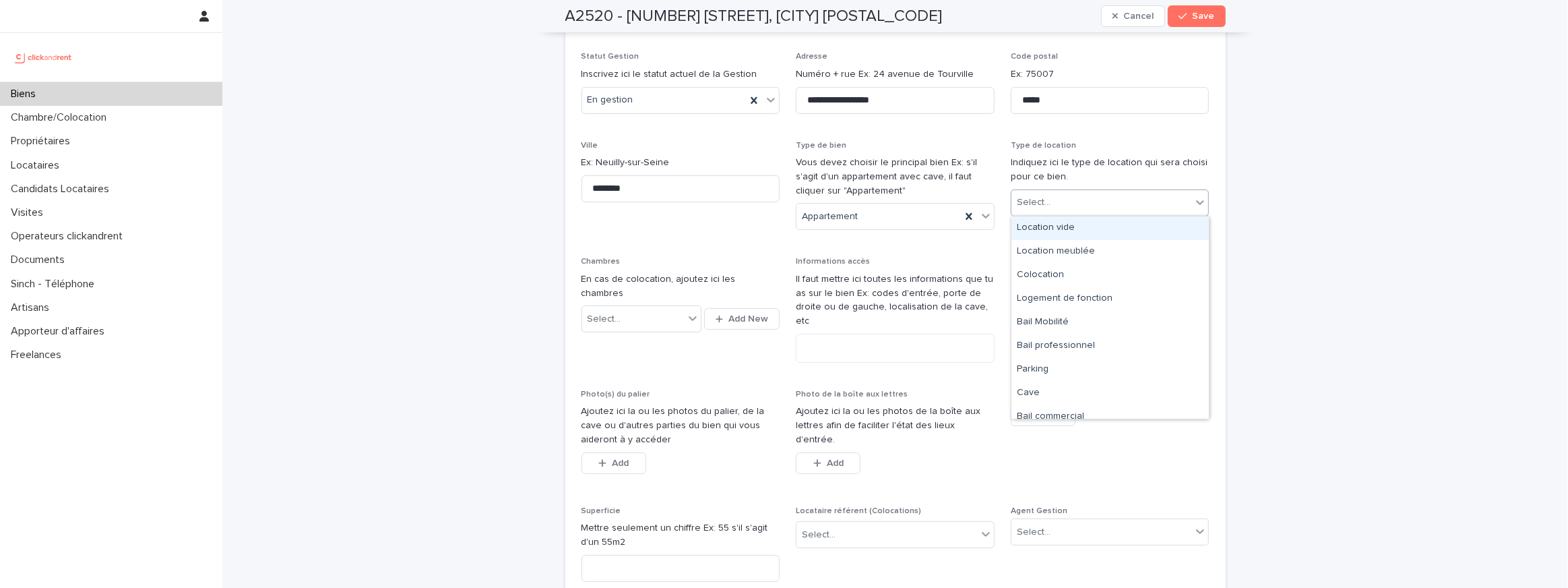 click on "Select..." at bounding box center [1034, 202] 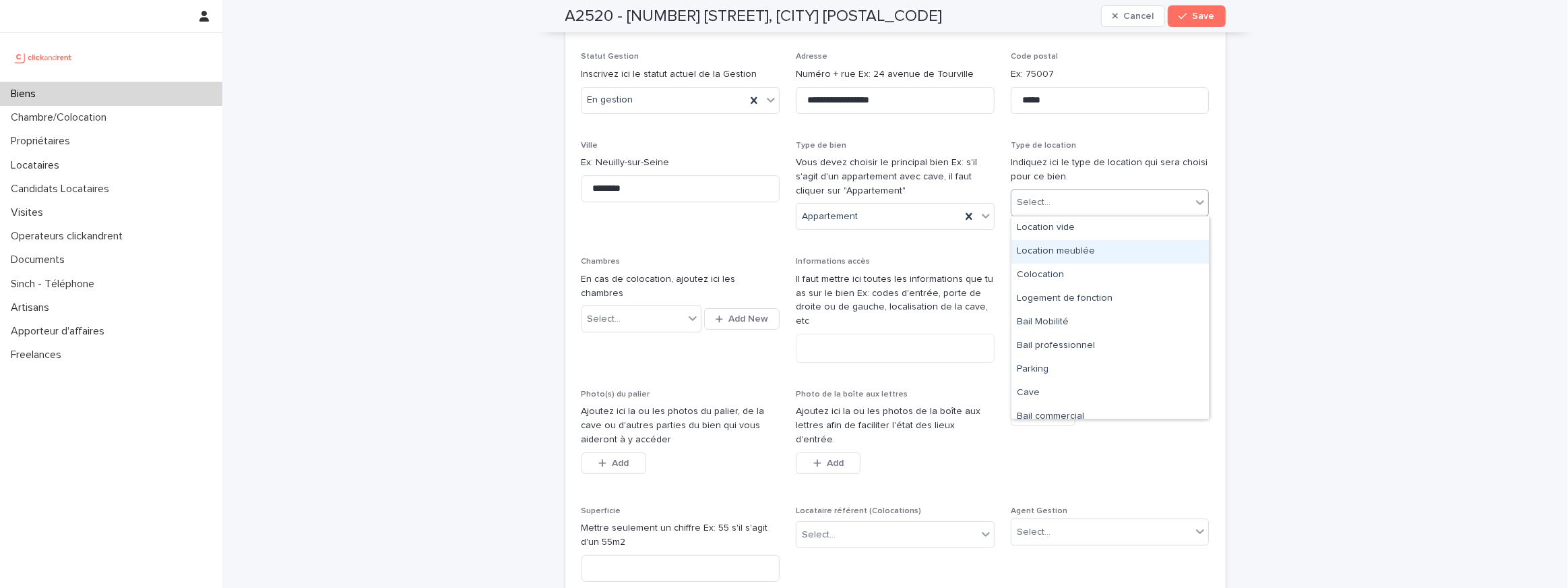 click on "Location meublée" at bounding box center (1110, 252) 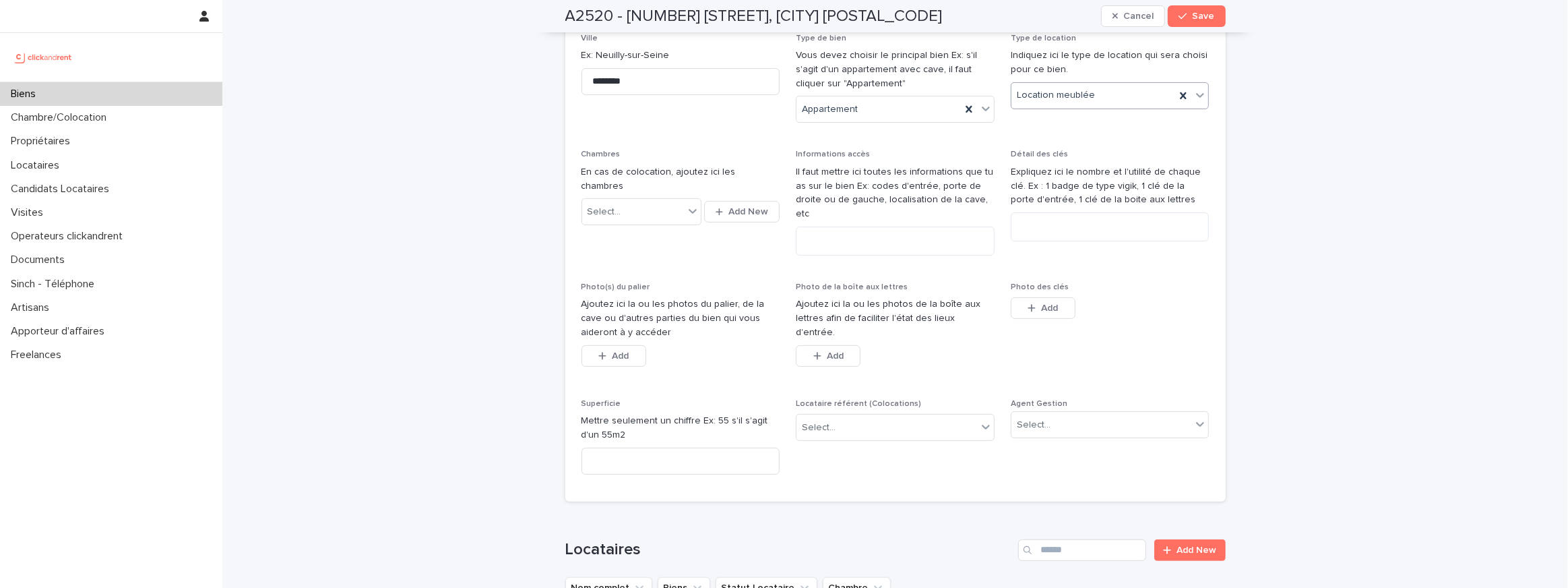 scroll, scrollTop: 324, scrollLeft: 0, axis: vertical 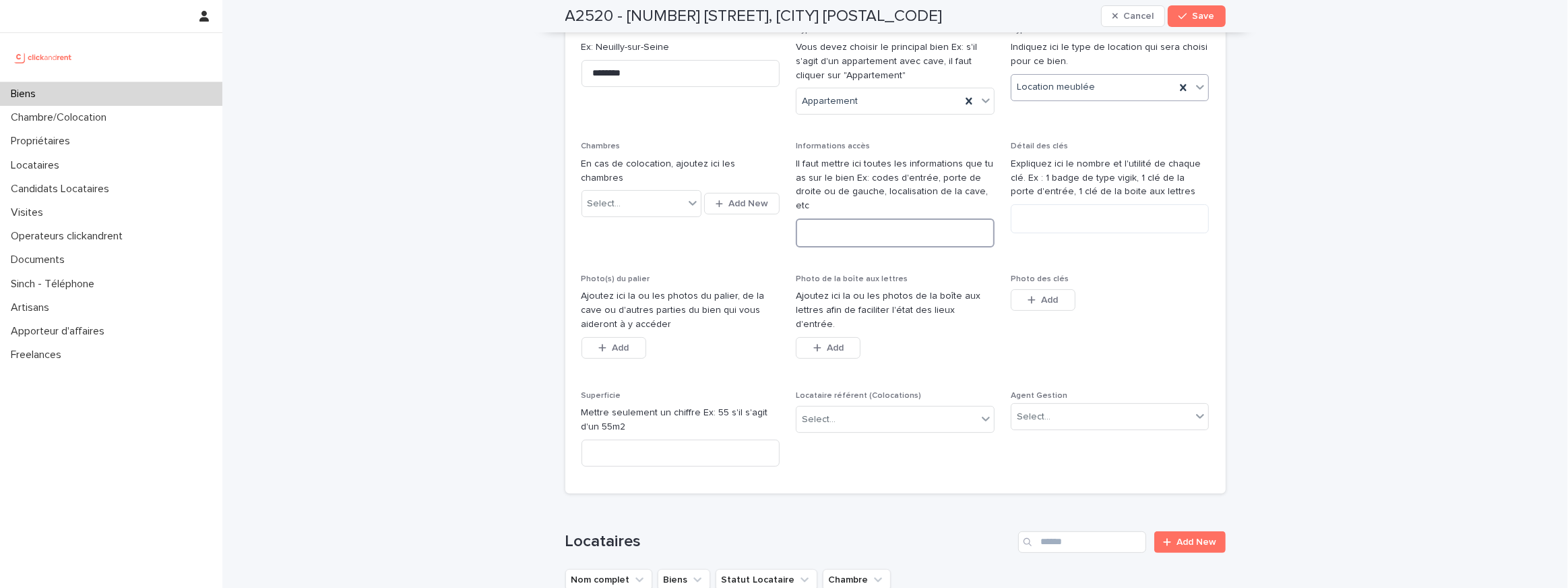 click at bounding box center [895, 233] 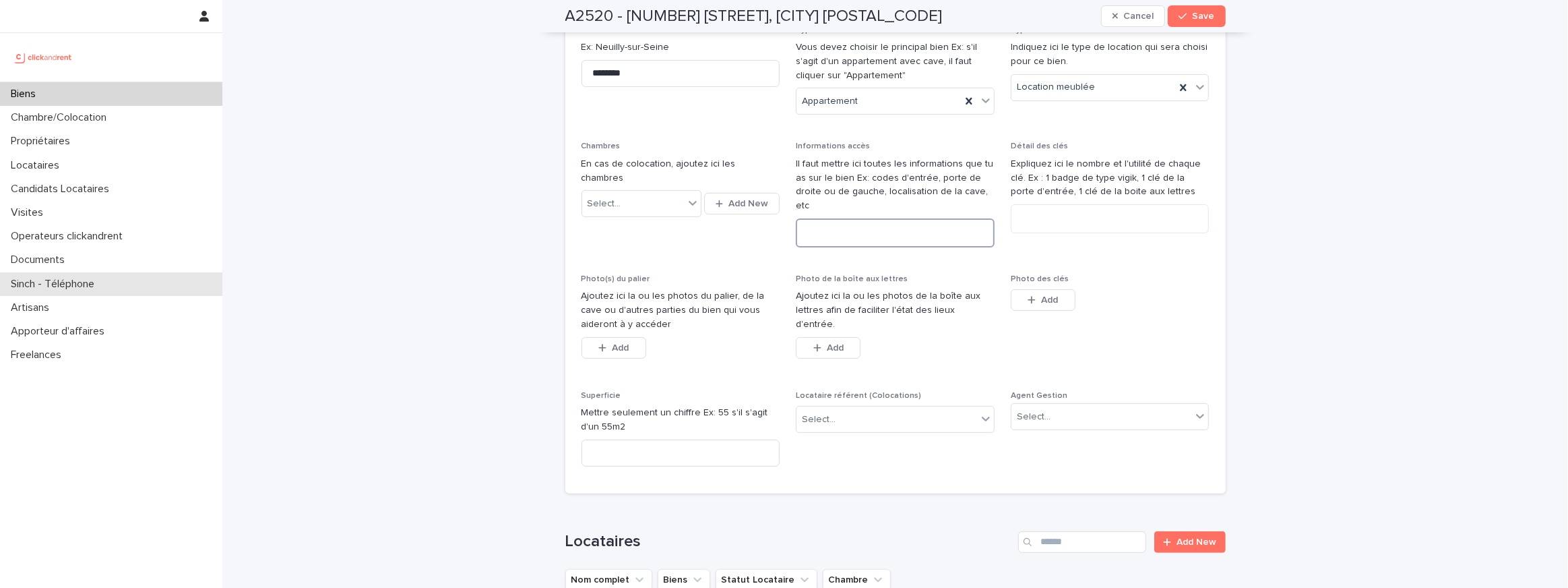 paste on "**********" 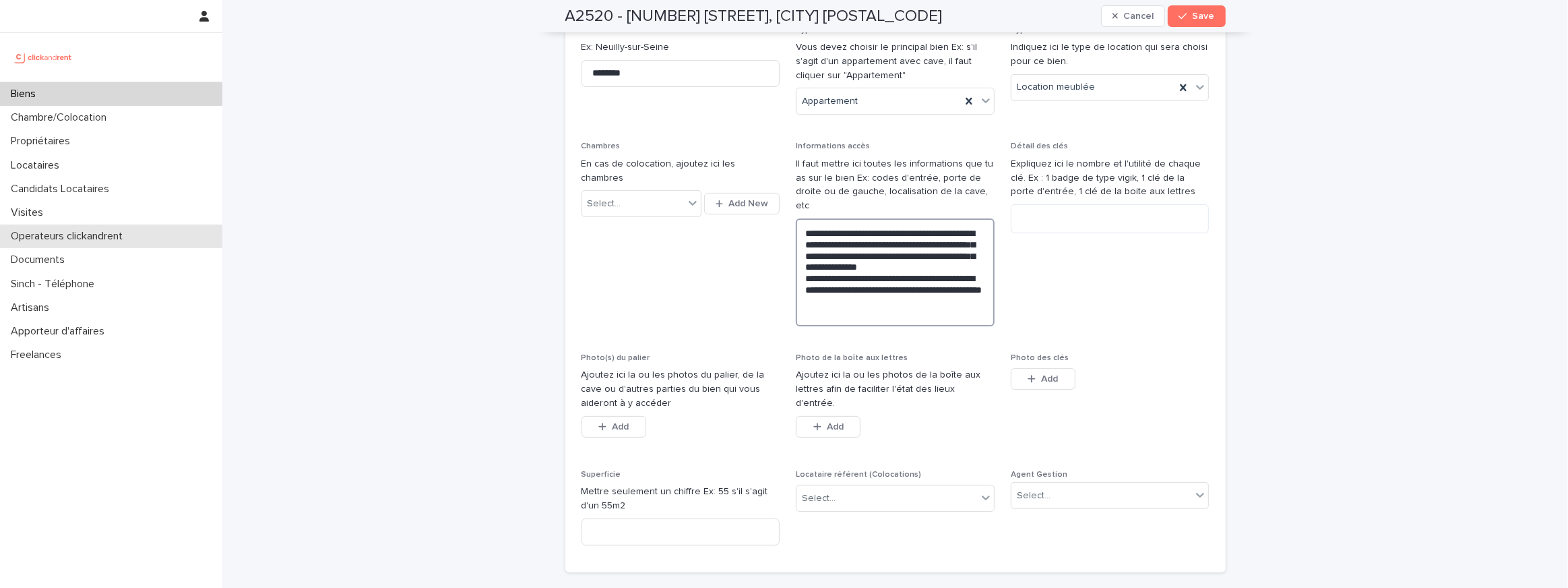 paste on "**********" 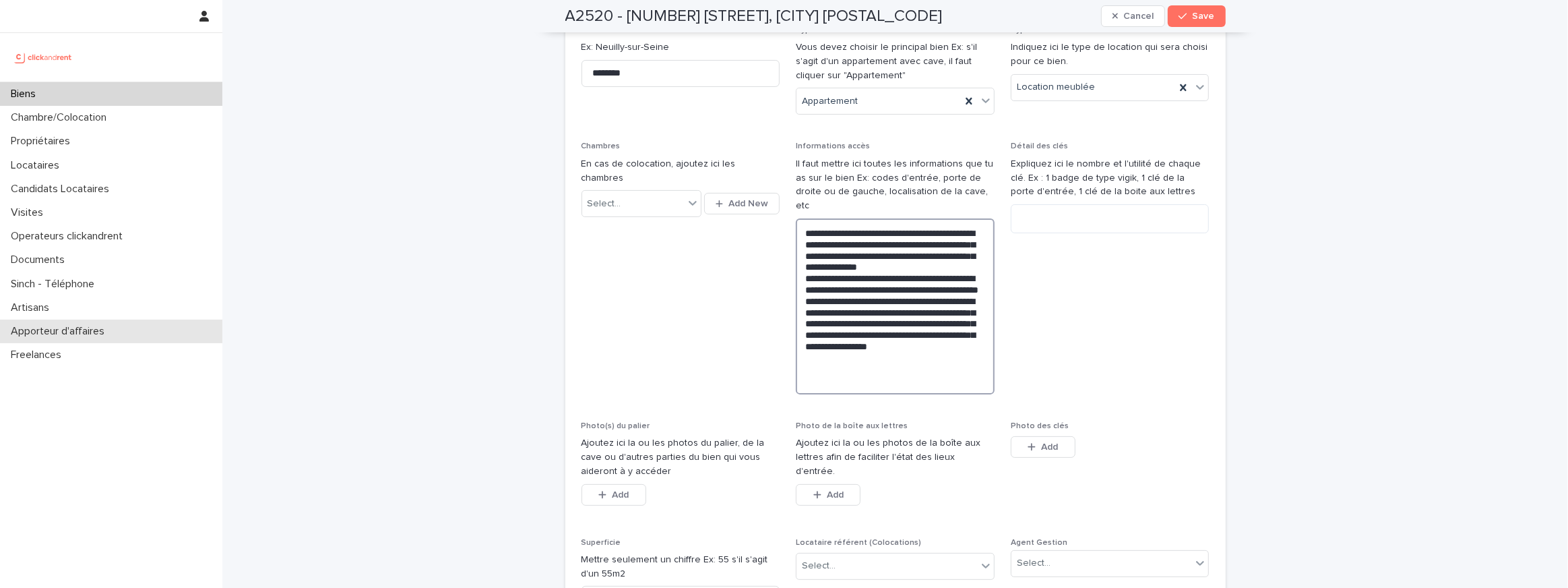 type on "**********" 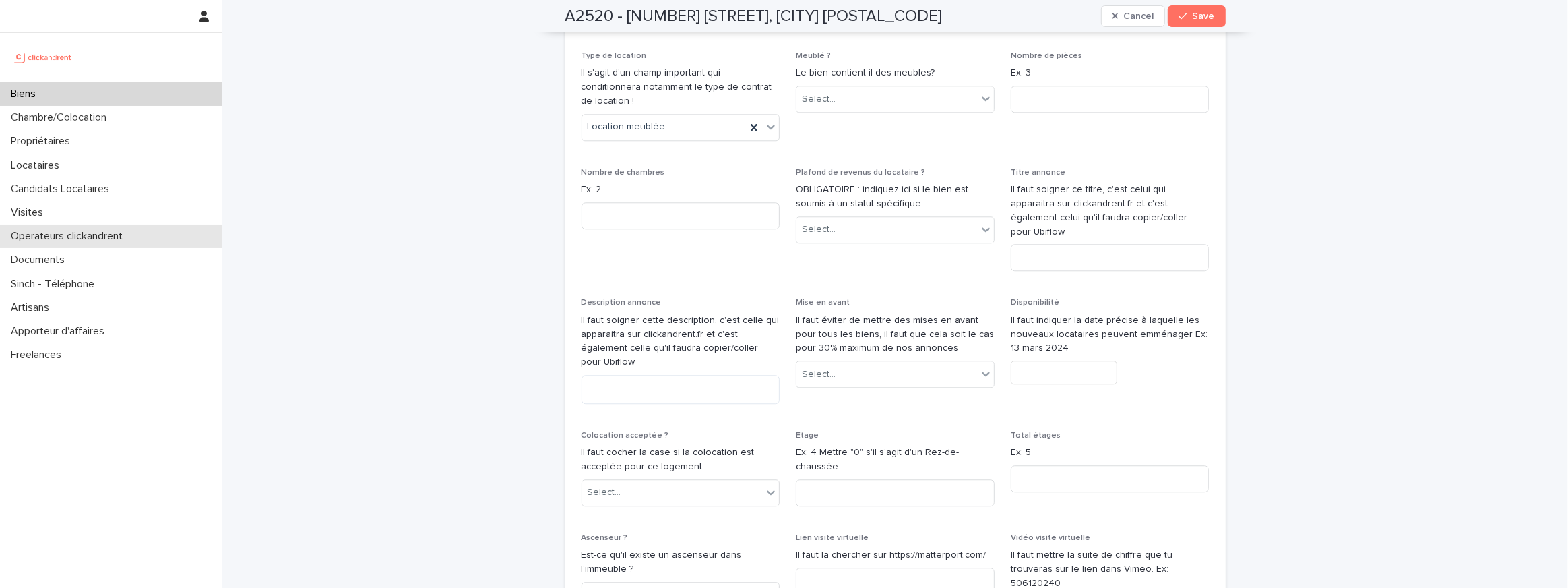 scroll, scrollTop: 3995, scrollLeft: 0, axis: vertical 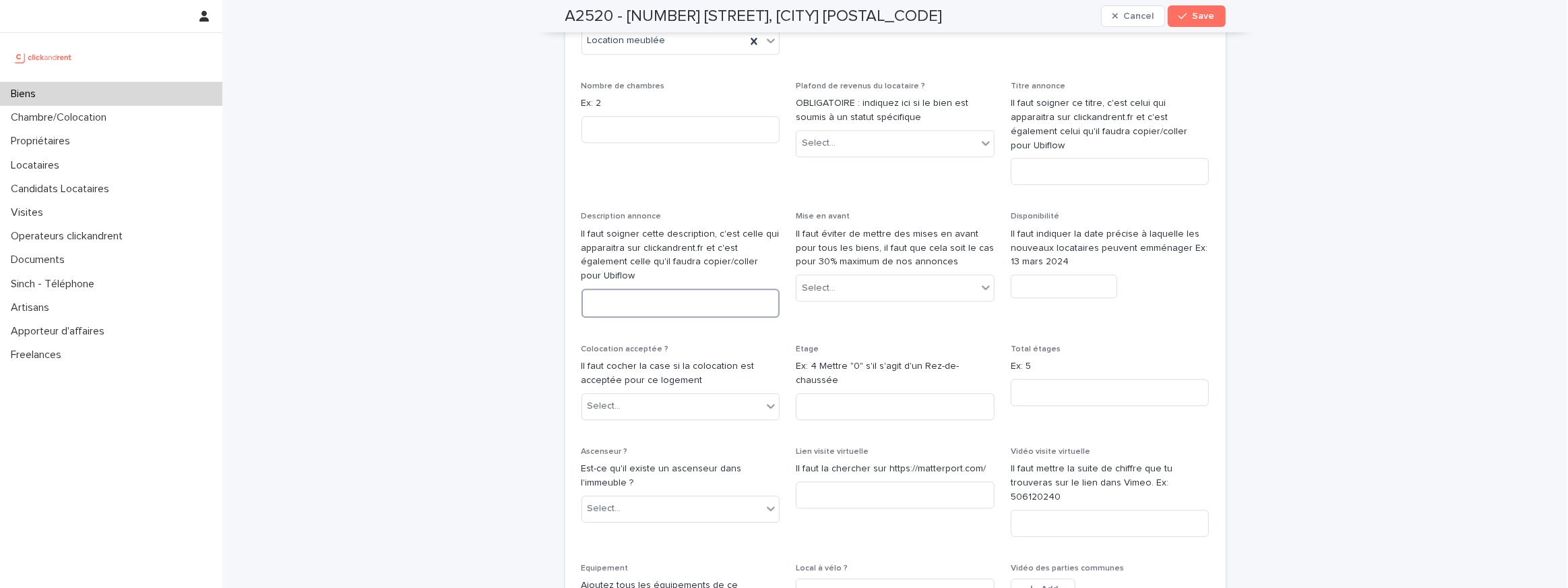 click at bounding box center (681, 303) 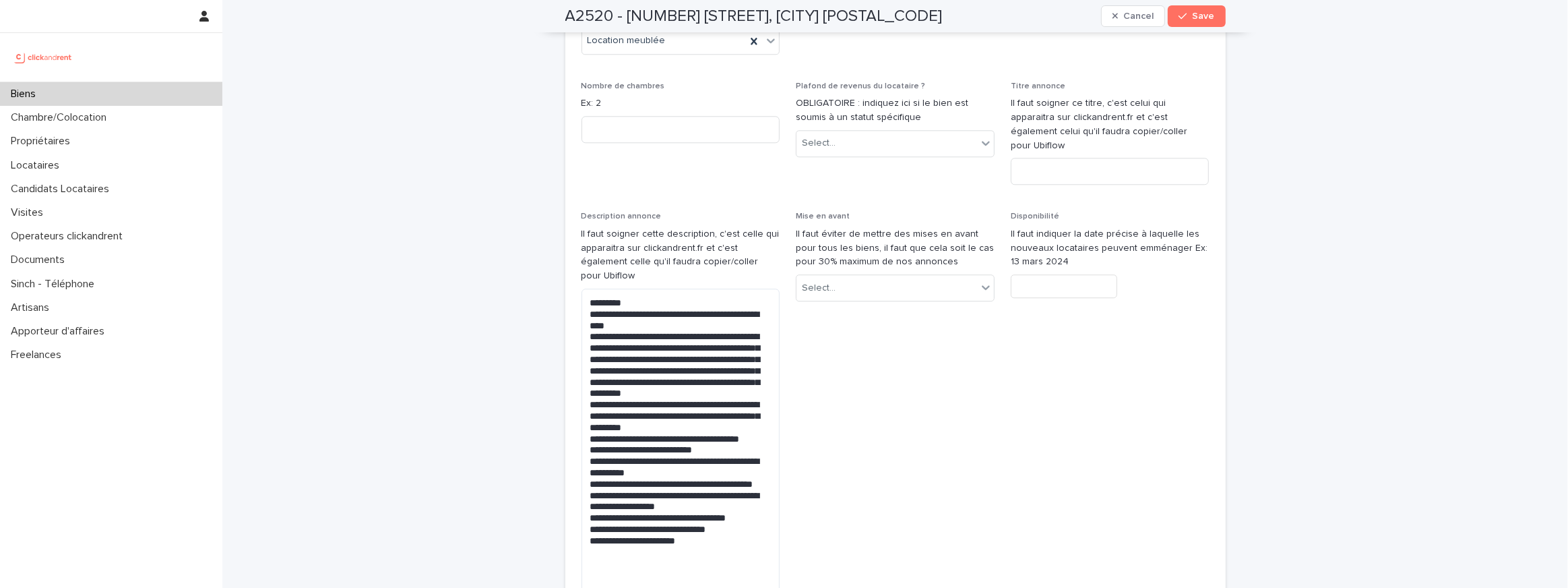 click on "Mise en avant Il faut éviter de mettre des mises en avant pour tous les biens, il faut que cela soit le cas pour 30% maximum de nos annonces Select..." at bounding box center [895, 411] 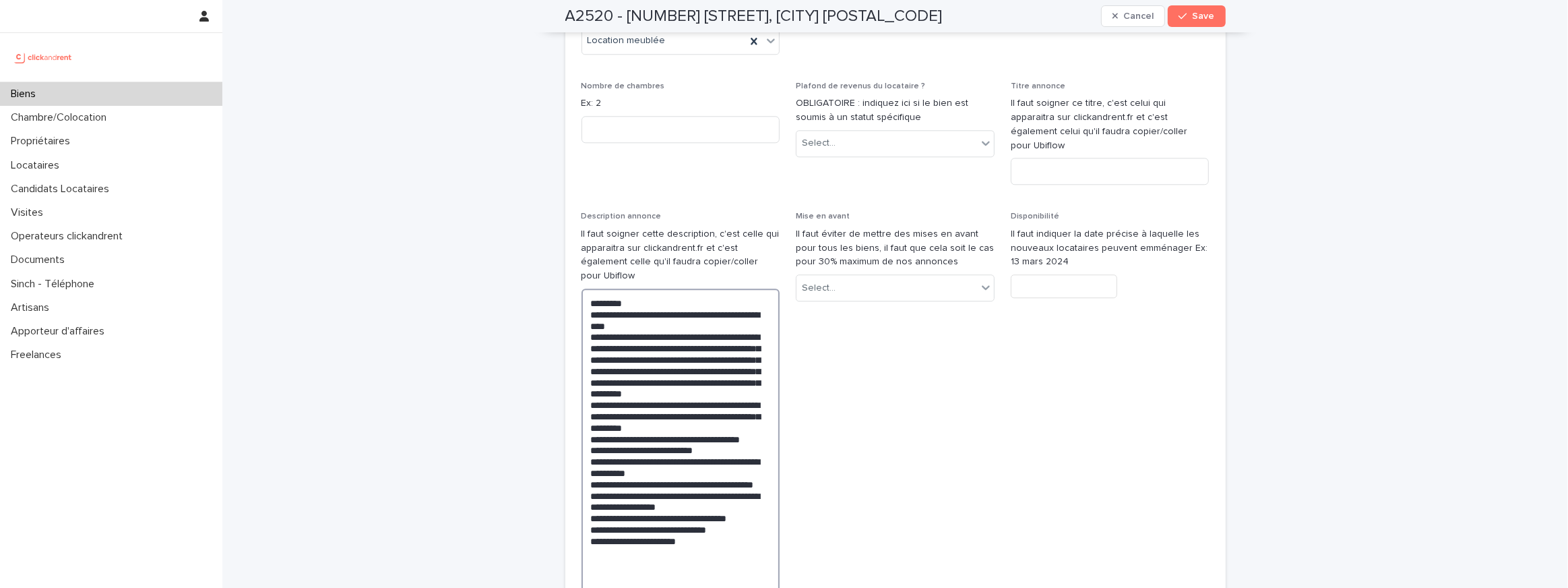 click on "**********" at bounding box center [681, 444] 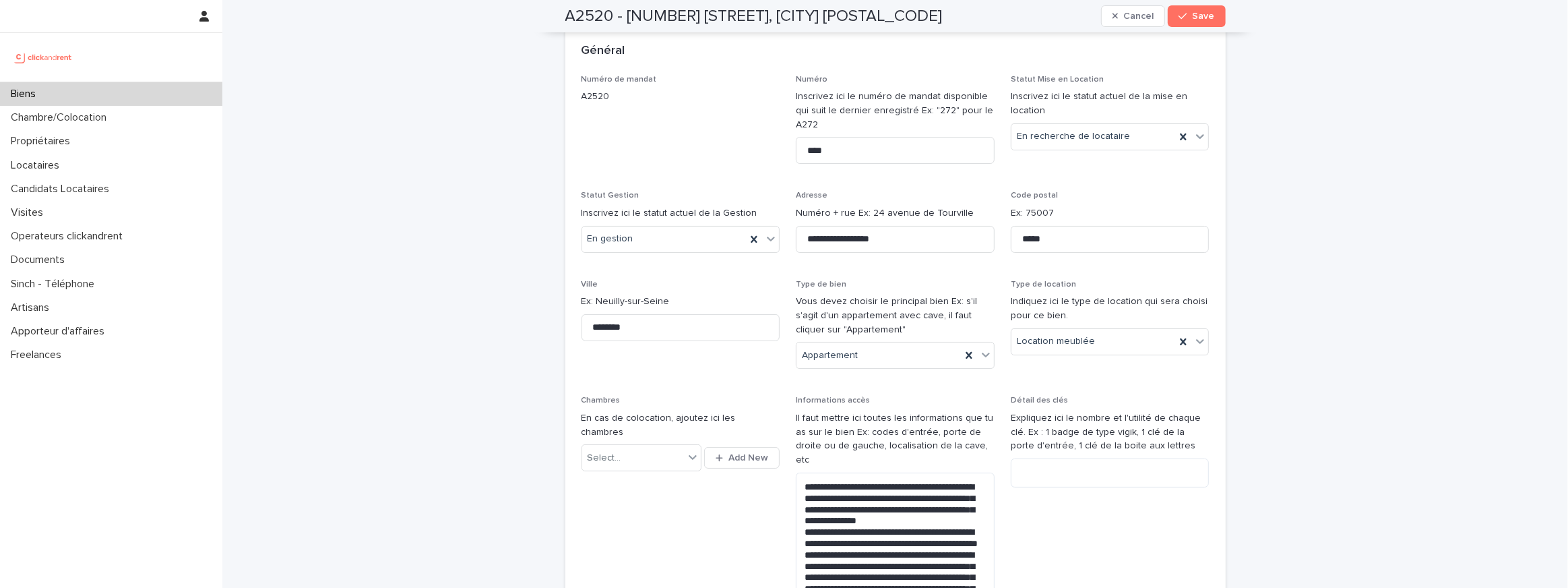 scroll, scrollTop: 0, scrollLeft: 0, axis: both 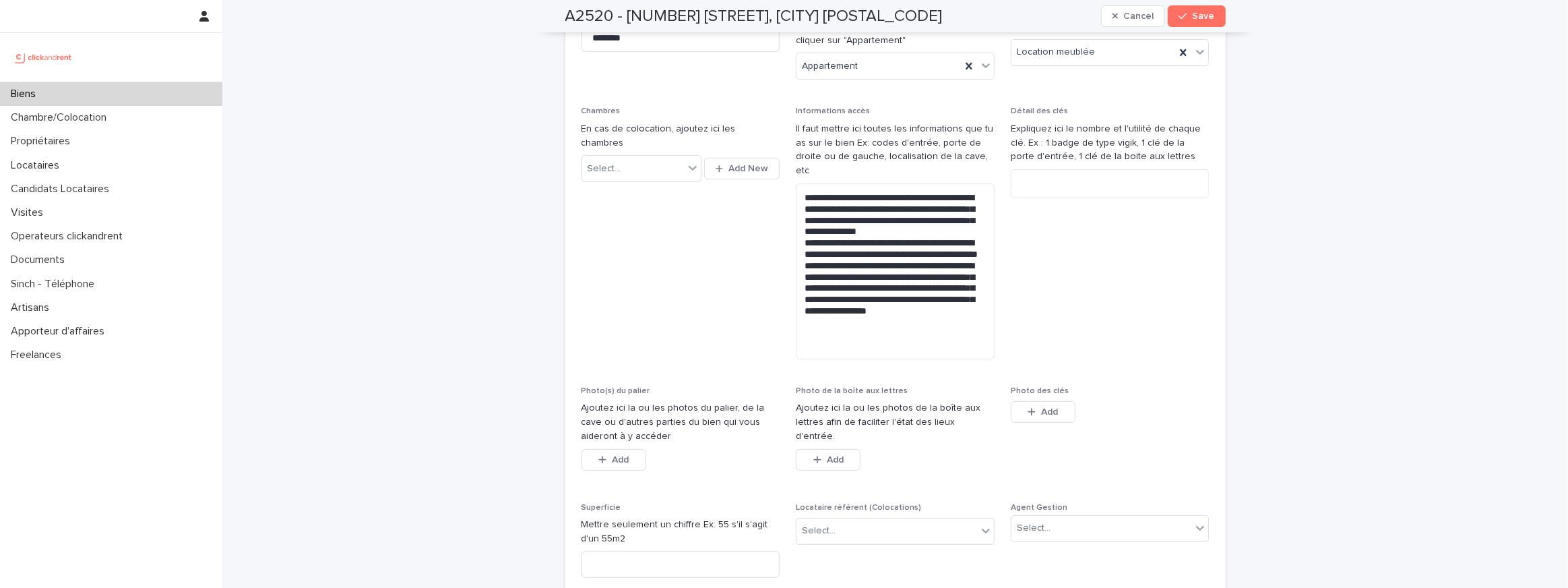type on "**********" 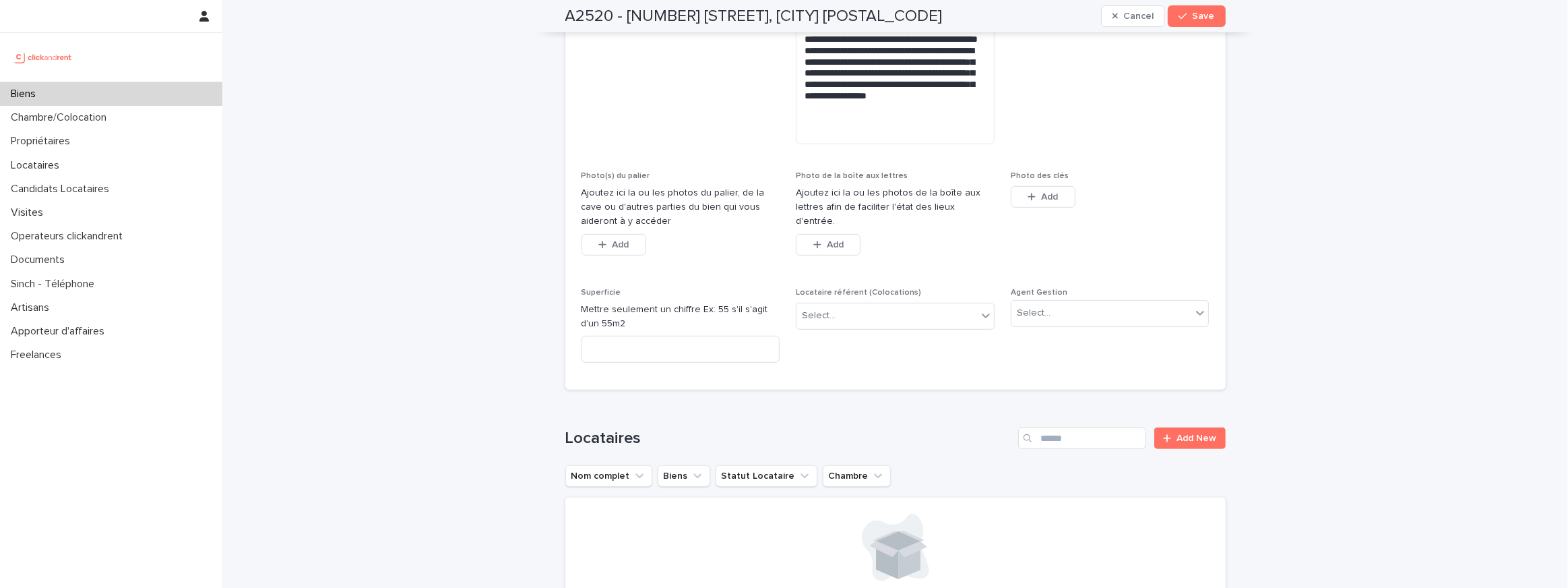 scroll, scrollTop: 573, scrollLeft: 0, axis: vertical 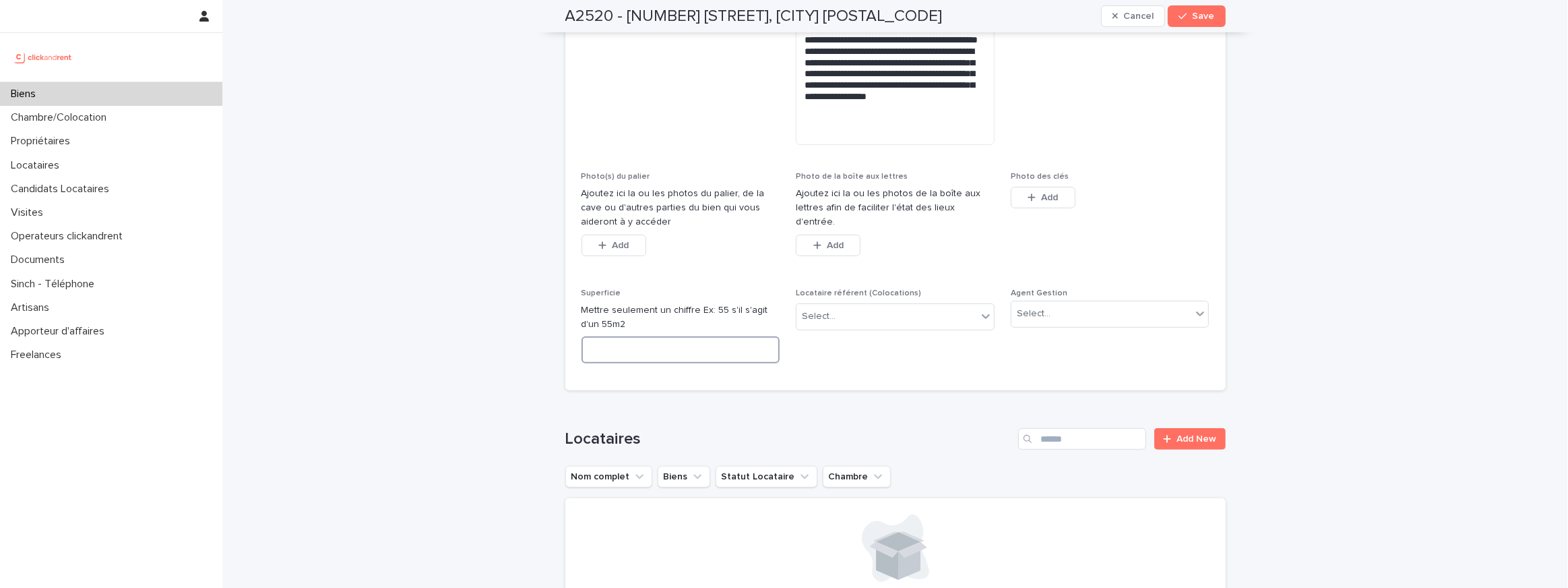 click at bounding box center [681, 350] 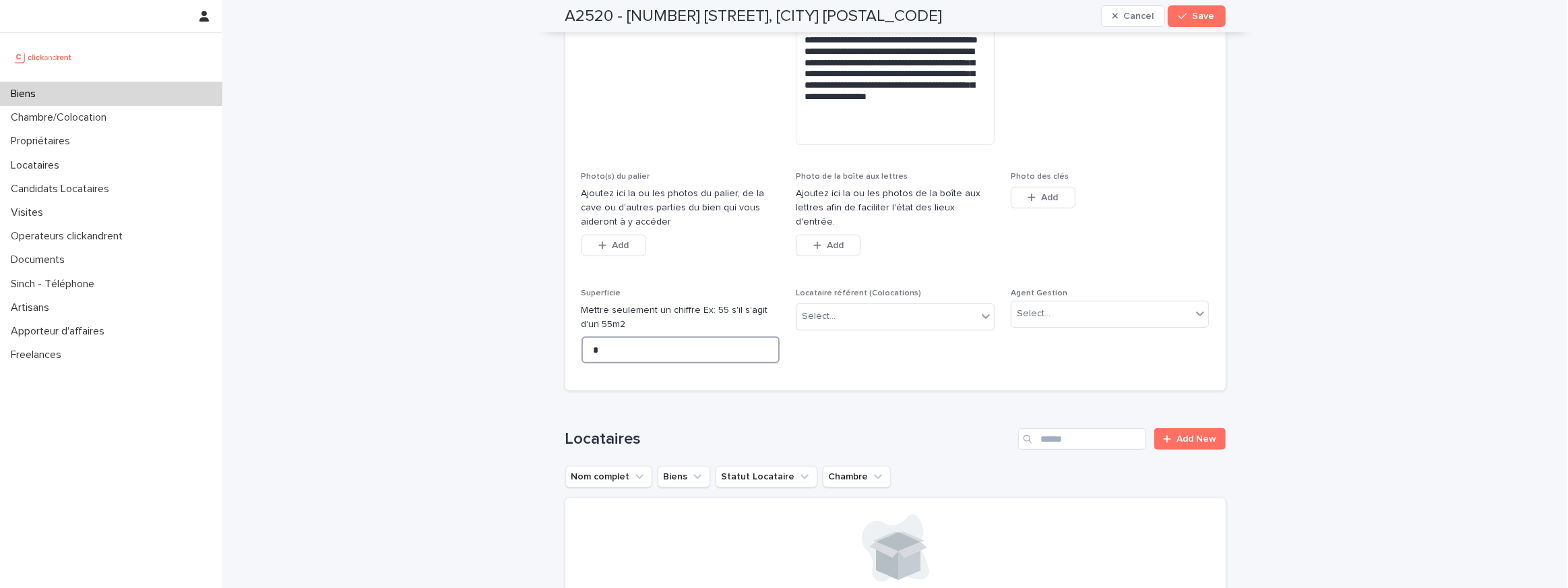 type on "**" 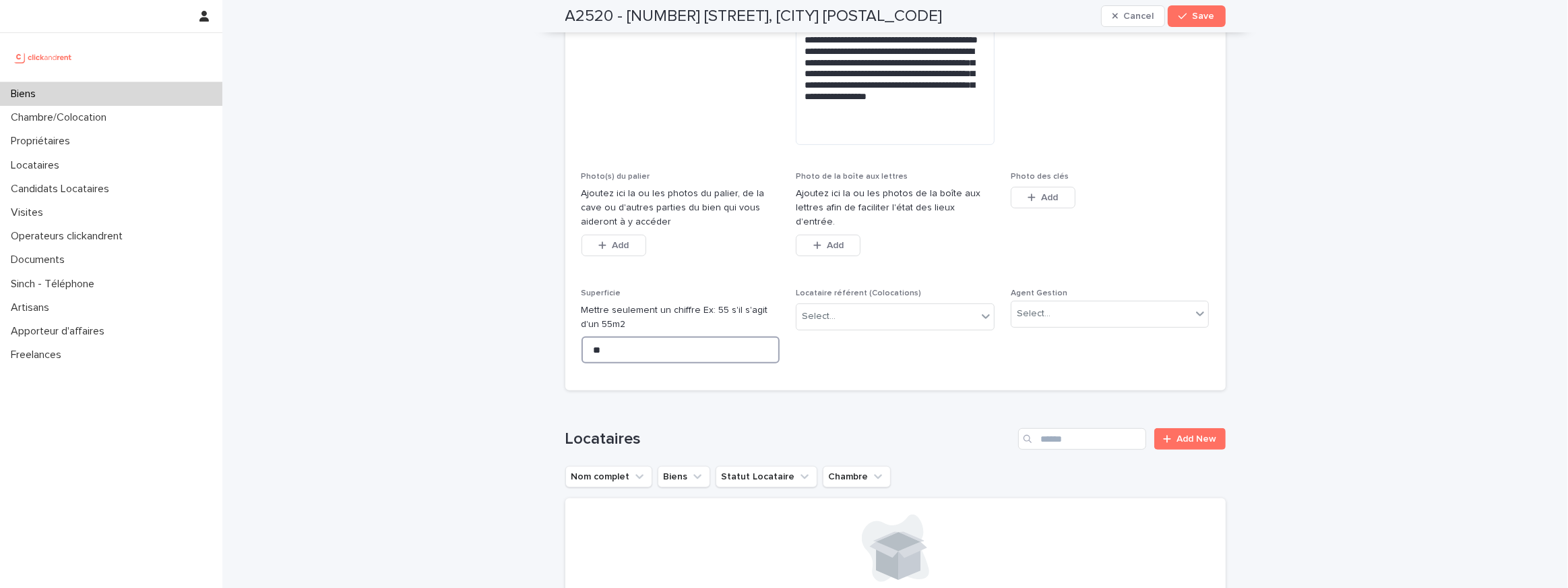 type on "**" 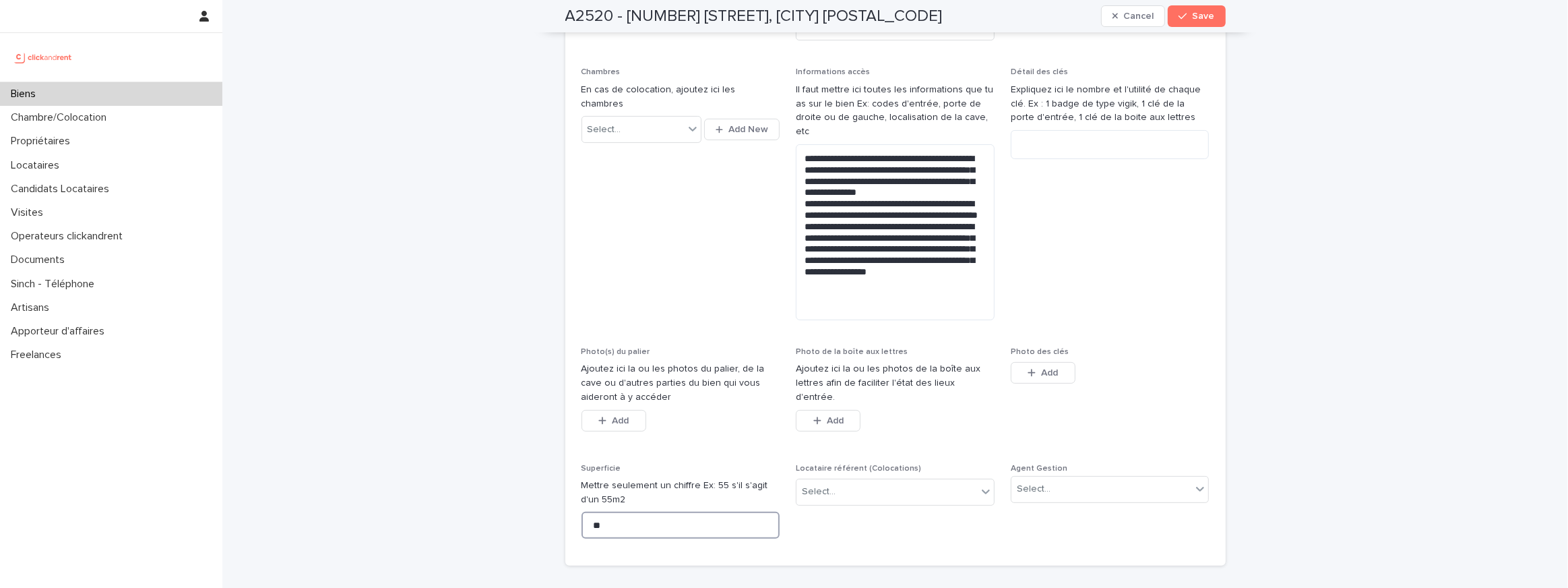 scroll, scrollTop: 396, scrollLeft: 0, axis: vertical 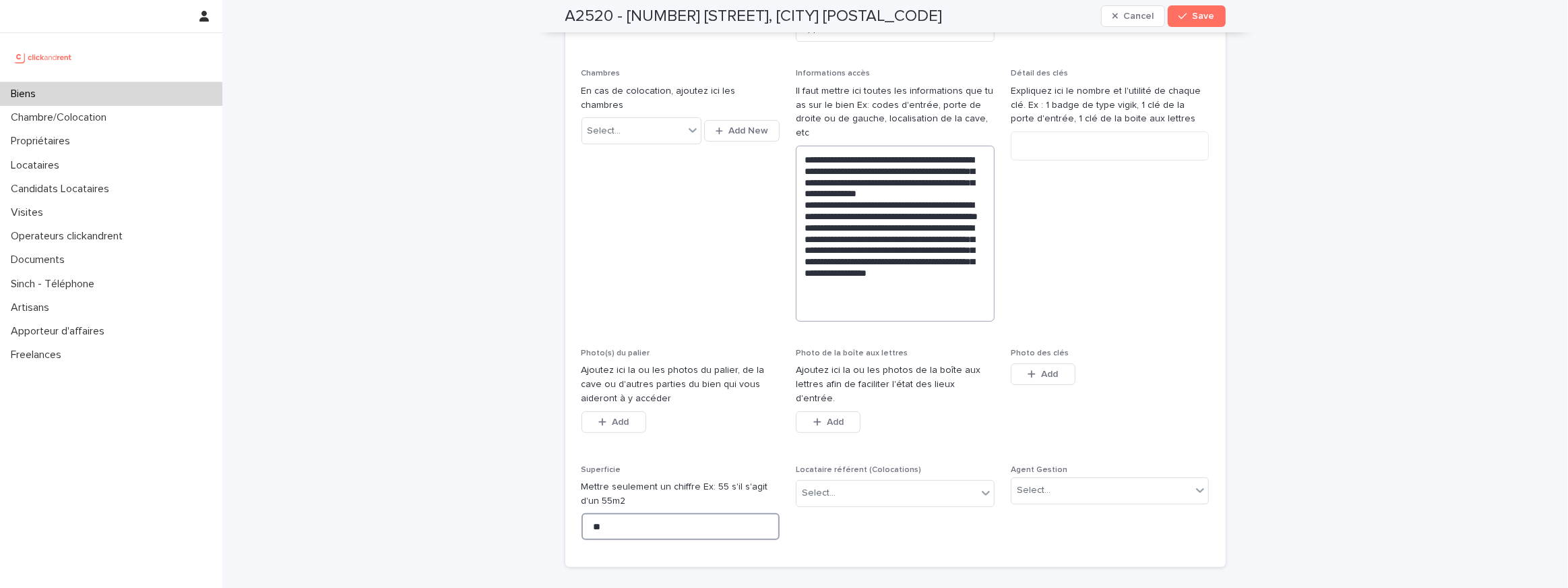 type on "**" 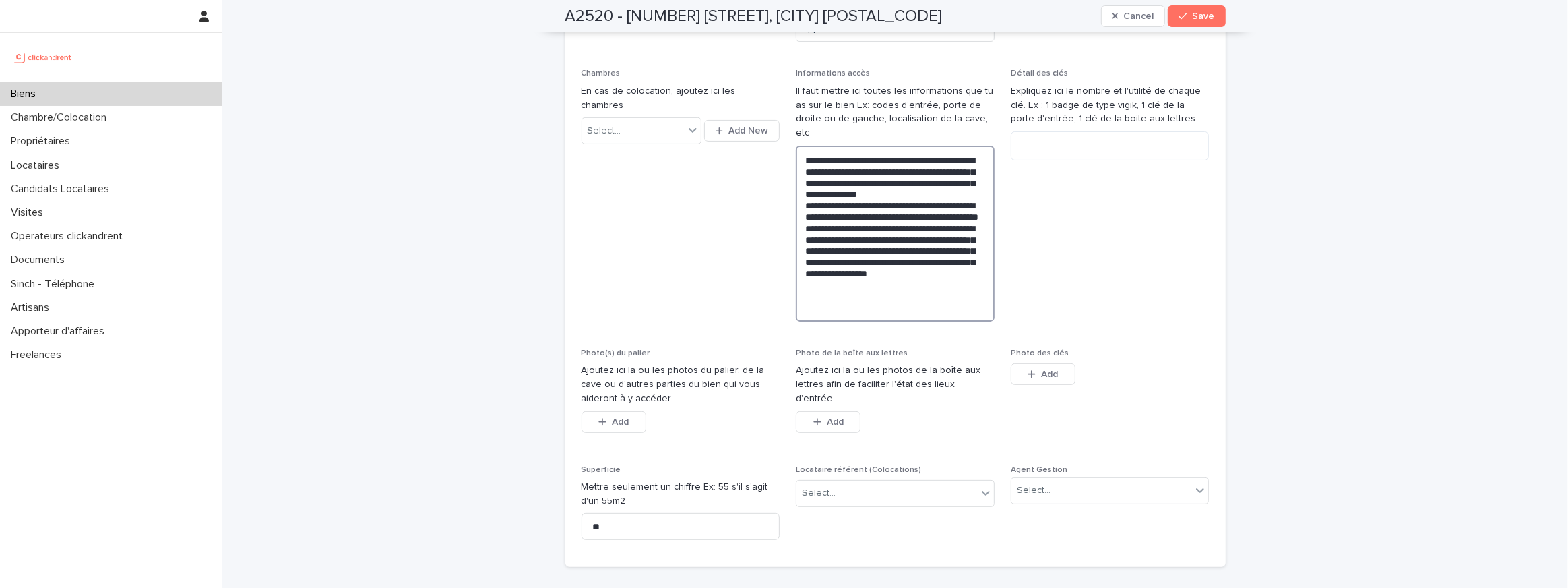 click on "**********" at bounding box center (895, 233) 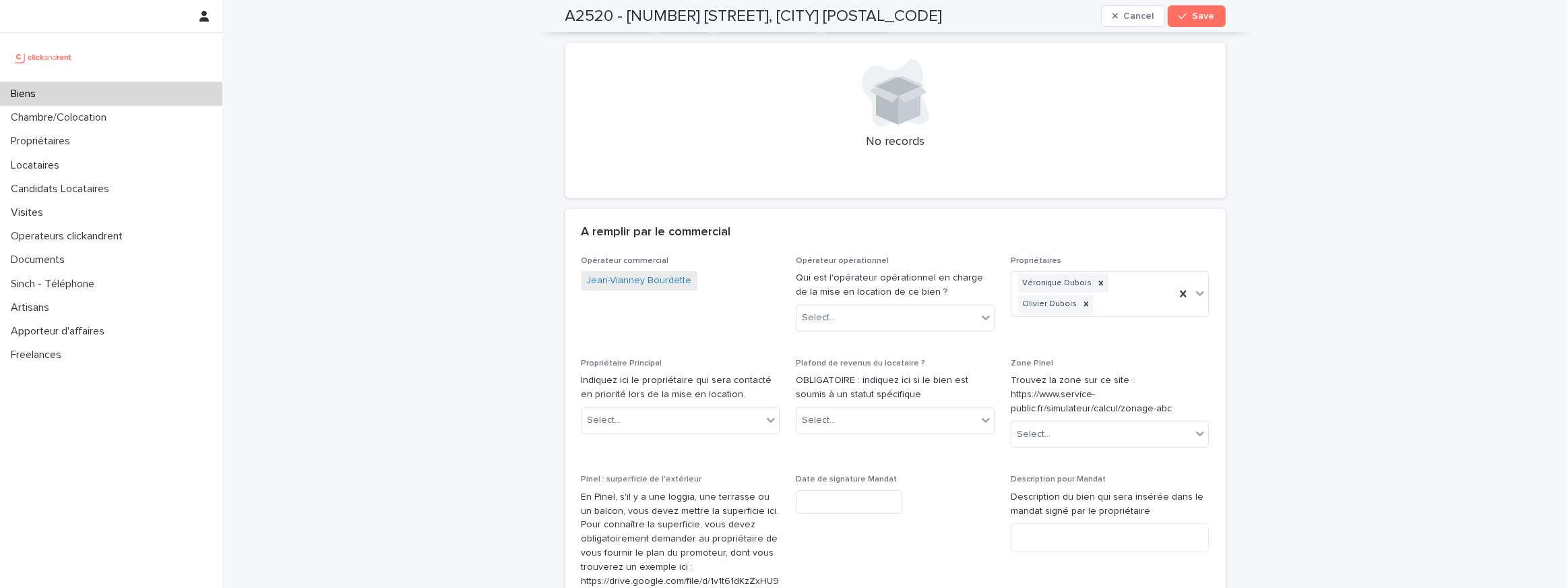 scroll, scrollTop: 1056, scrollLeft: 0, axis: vertical 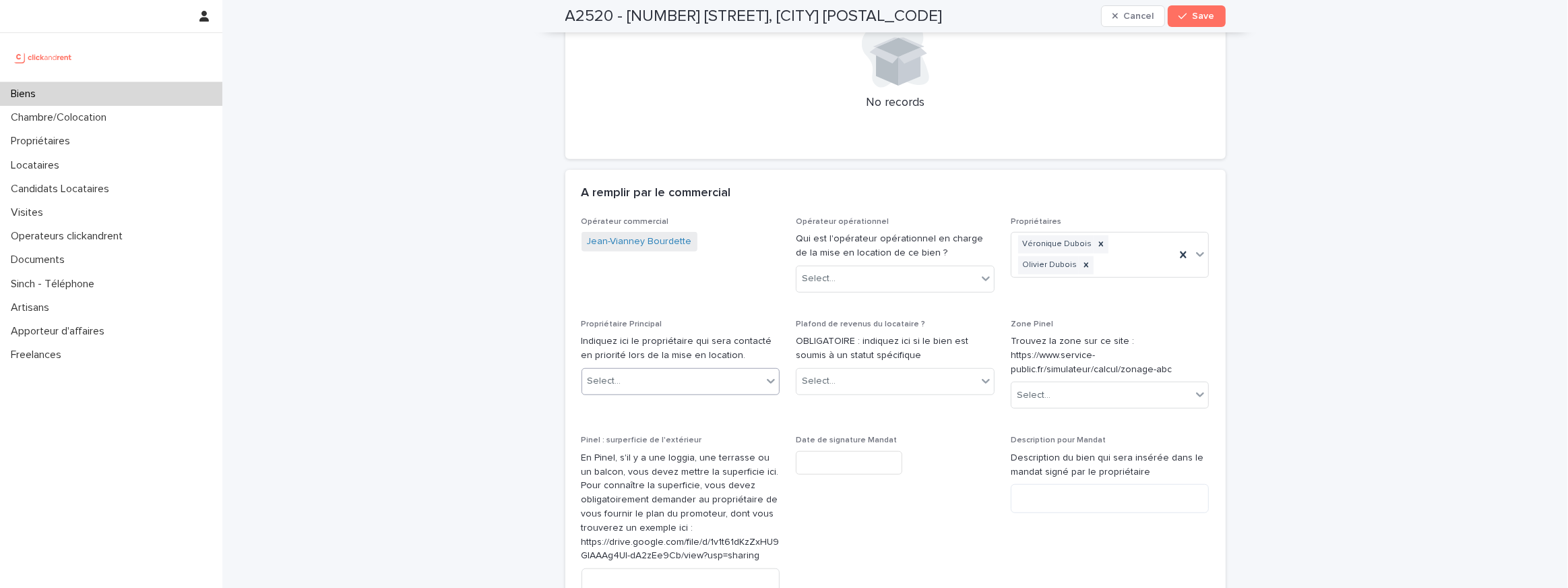 type on "**********" 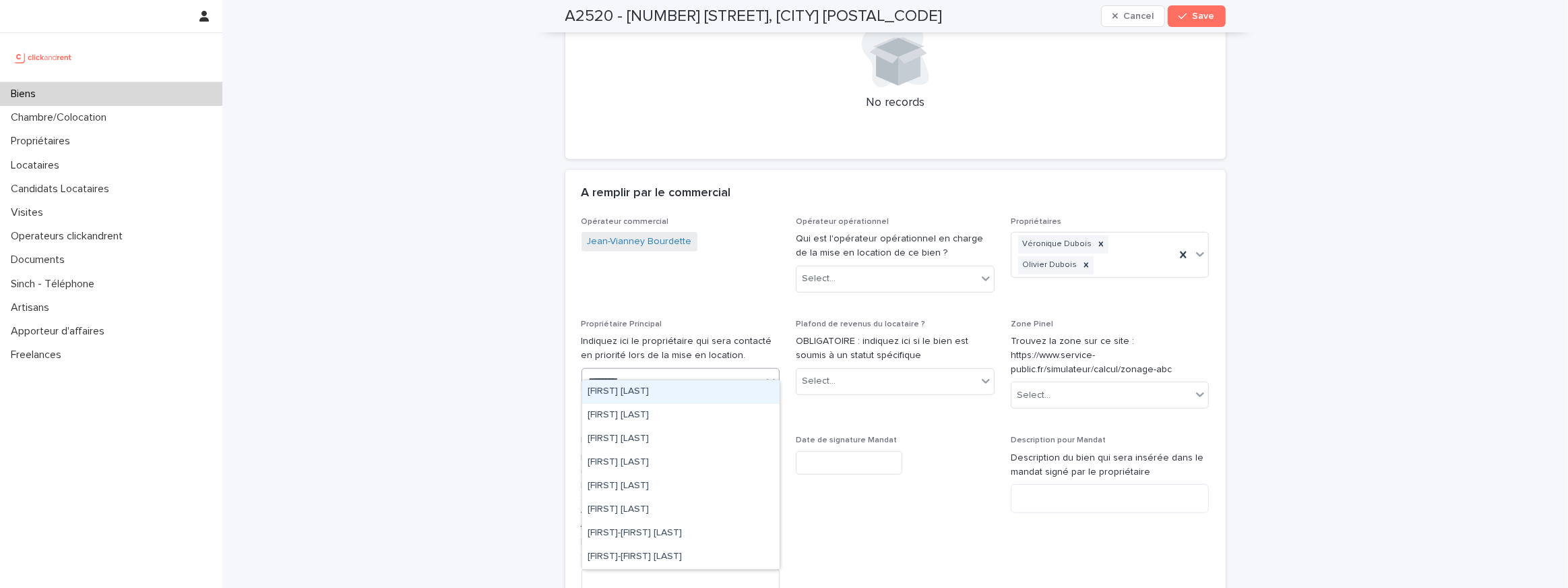type on "**********" 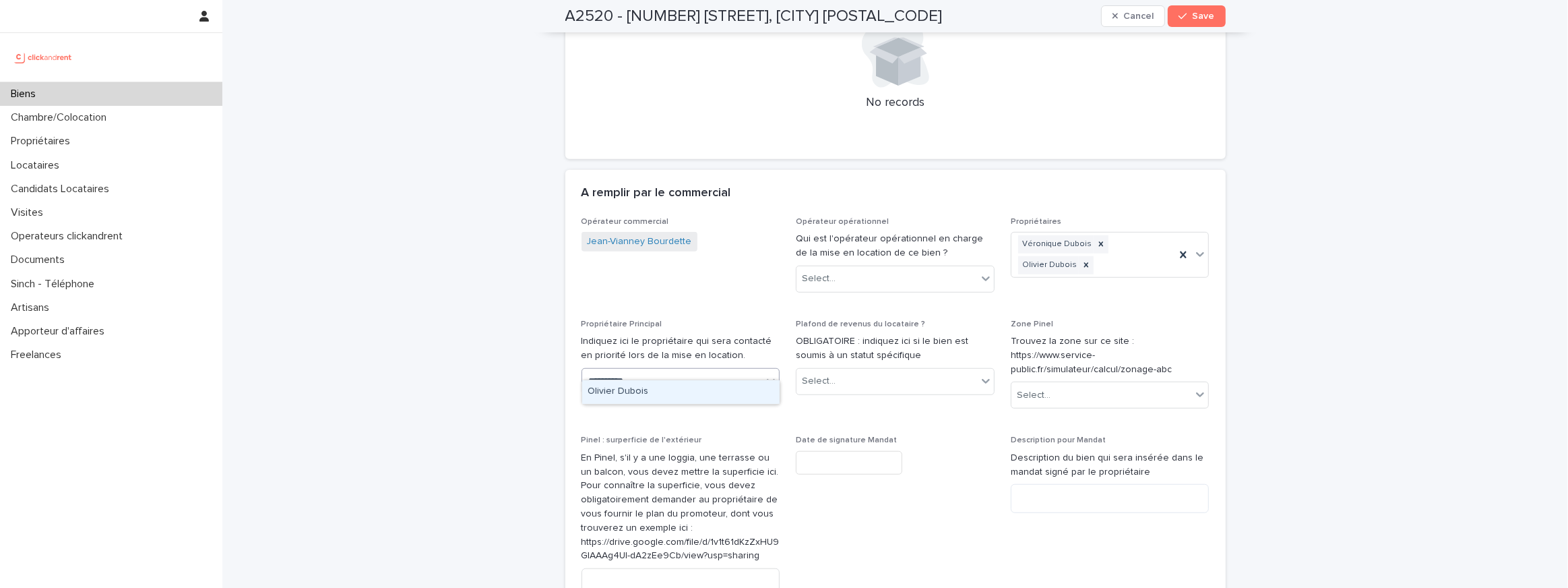 click on "Olivier Dubois" at bounding box center [681, 392] 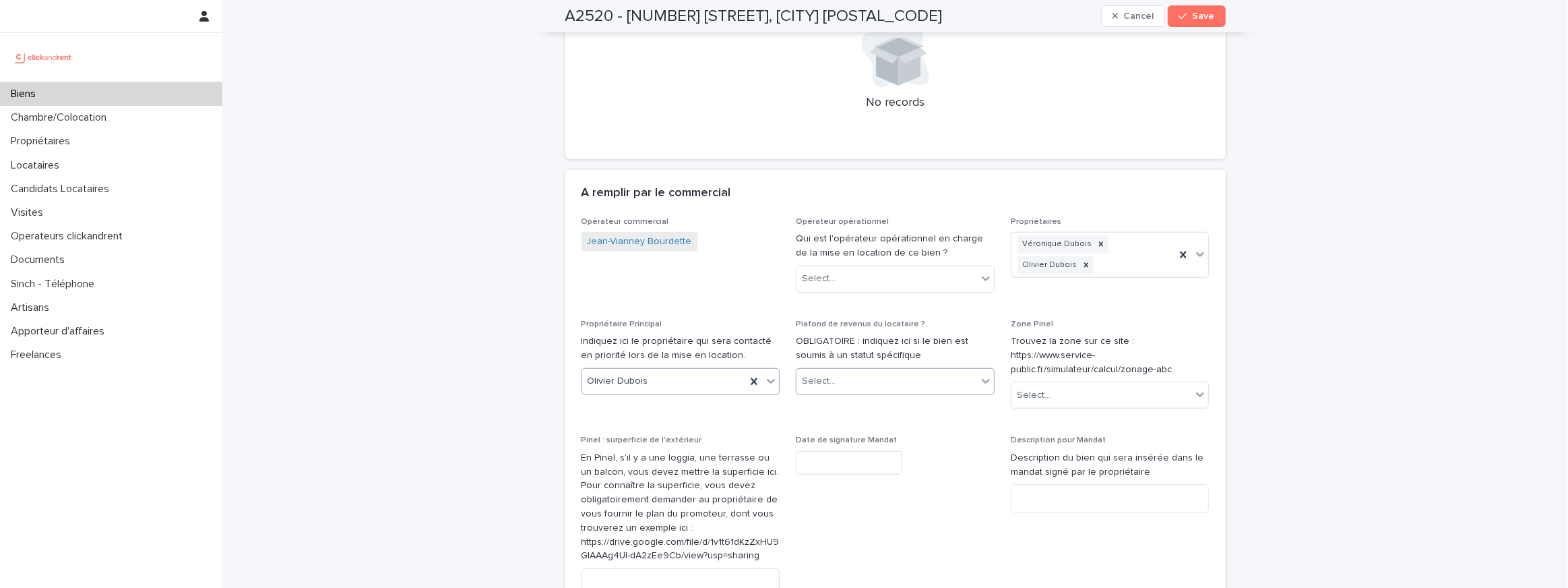 click on "Select..." at bounding box center [895, 382] 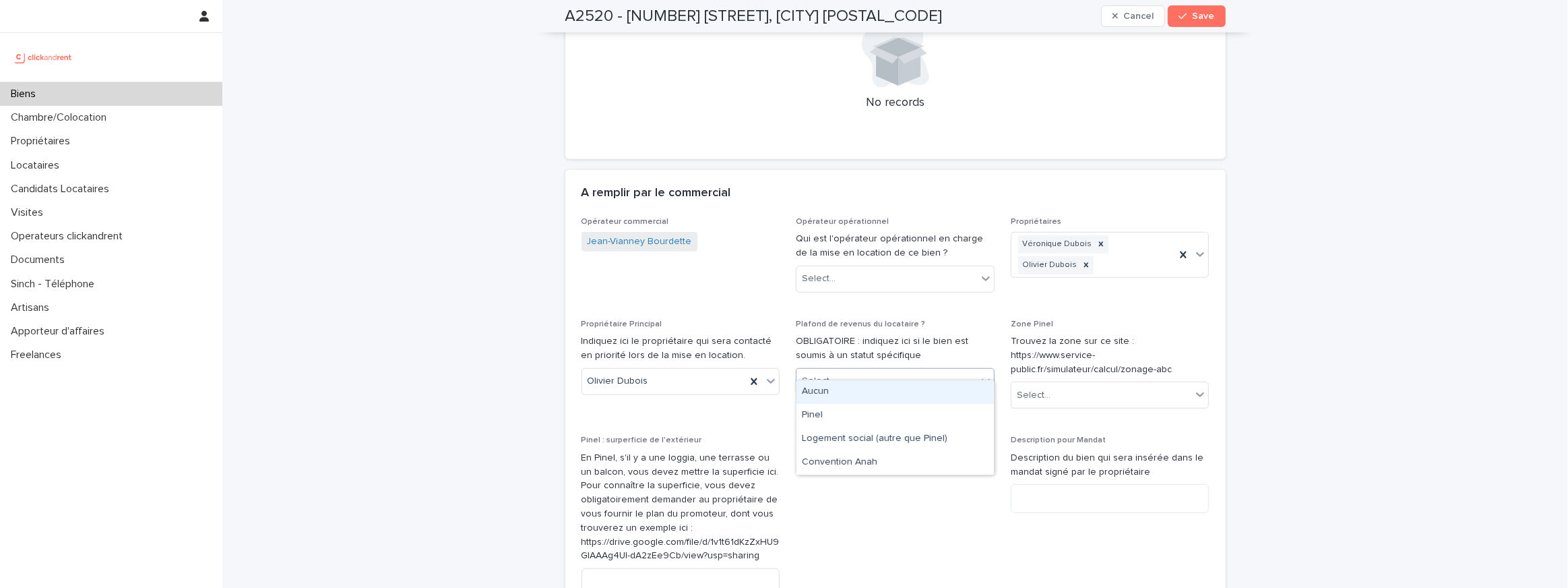 click on "Aucun" at bounding box center (895, 392) 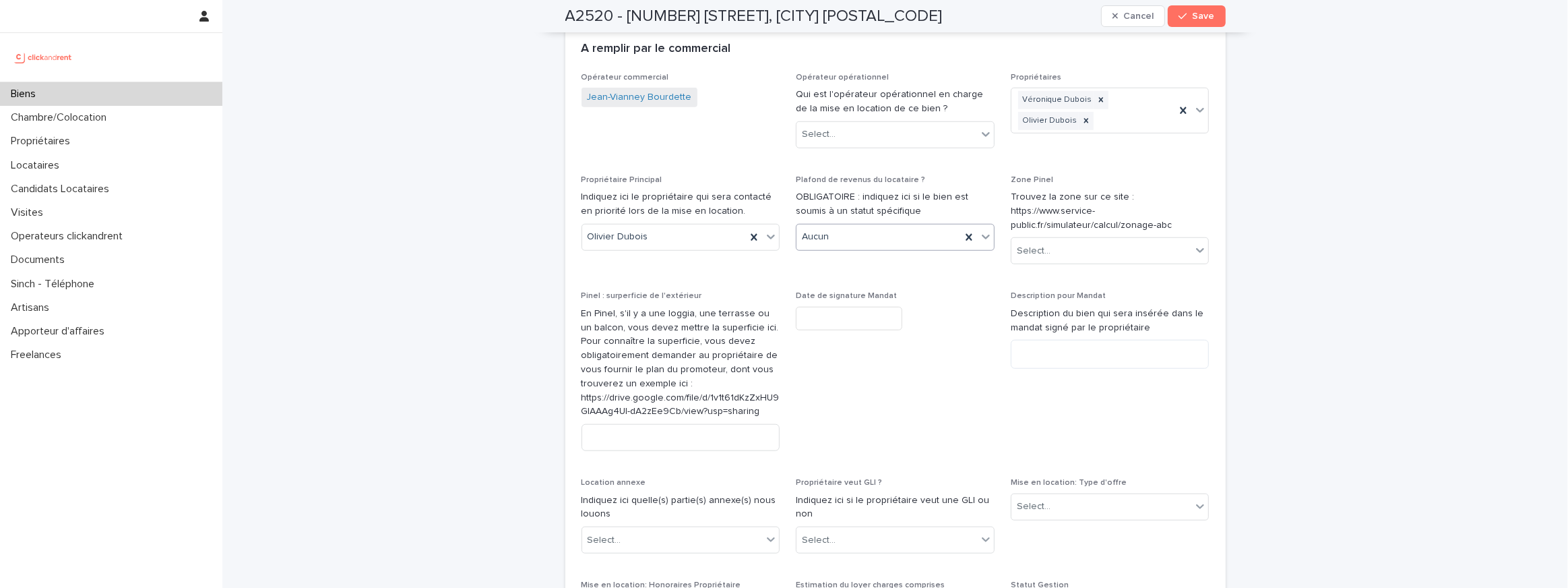 scroll, scrollTop: 1202, scrollLeft: 0, axis: vertical 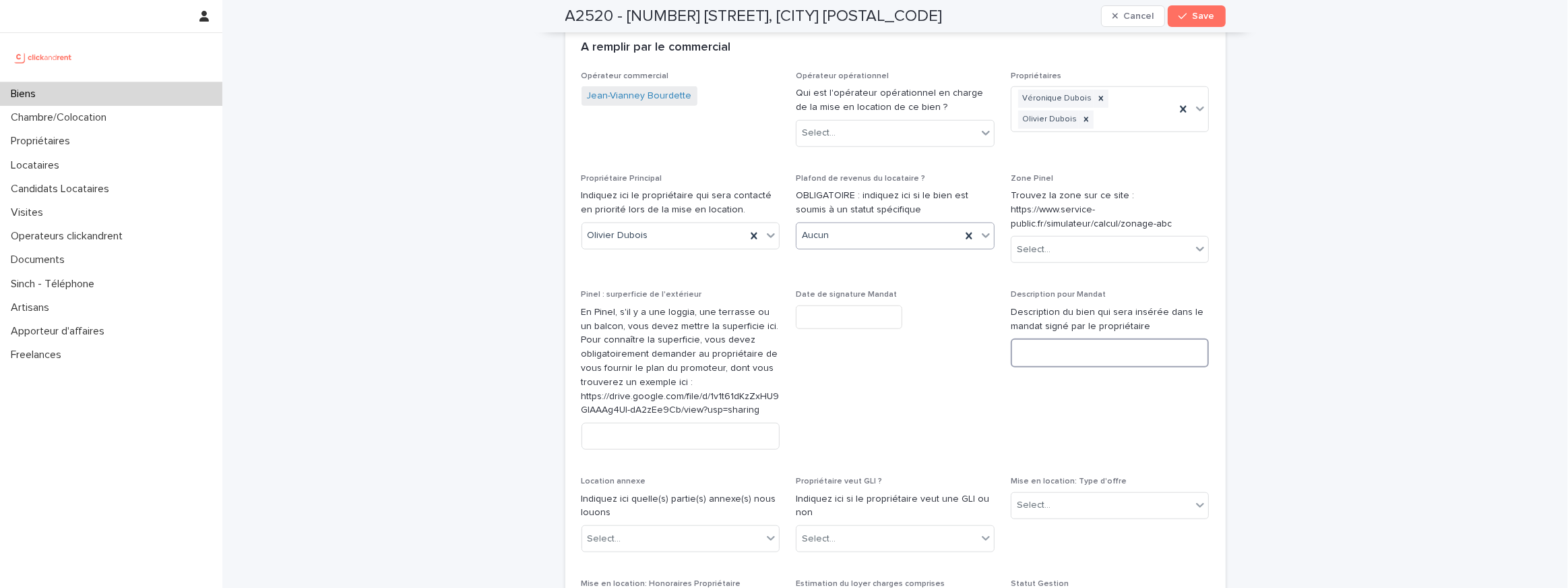 click at bounding box center (1110, 353) 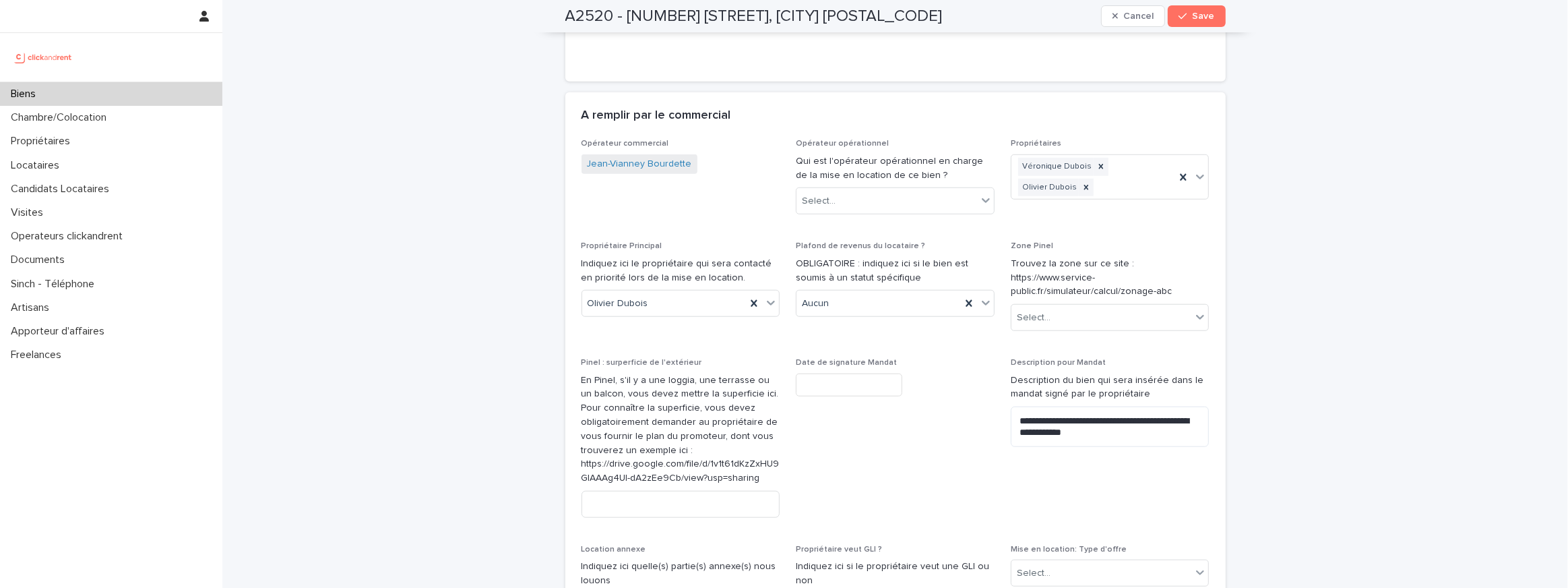 click on "A2520 - [NUMBER] [STREET],  [CITY] [POSTAL_CODE]" at bounding box center (754, 16) 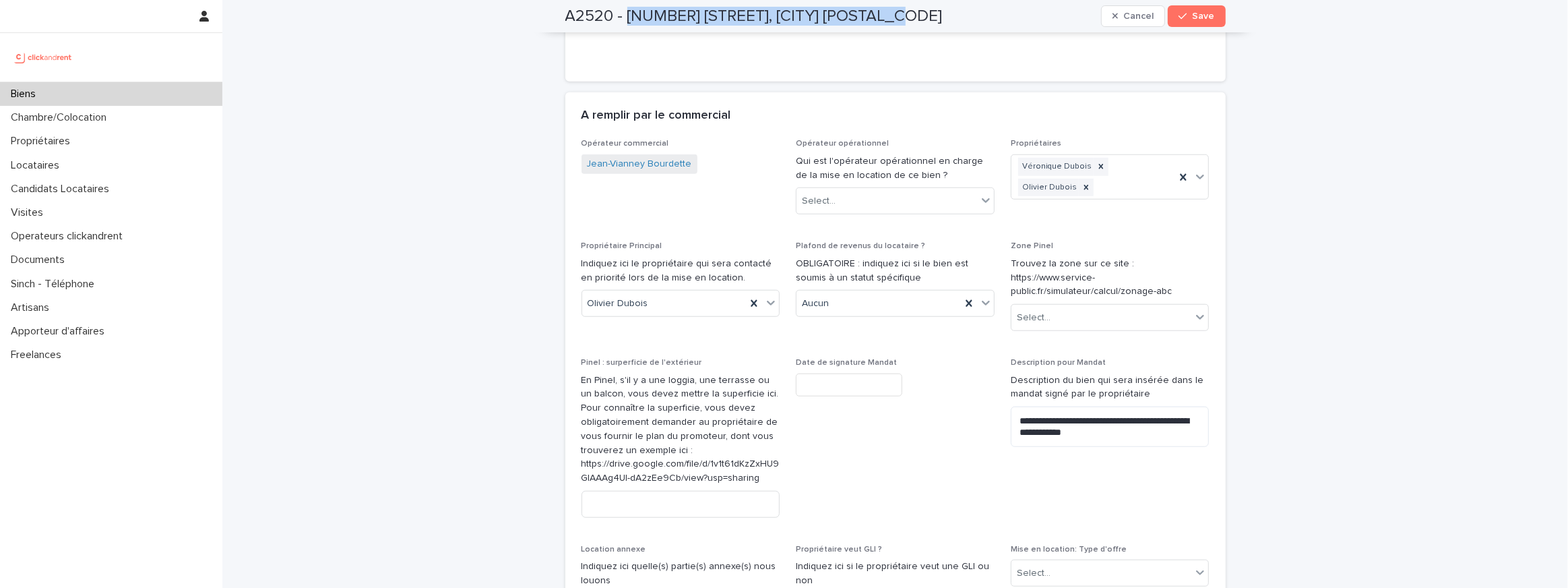 drag, startPoint x: 629, startPoint y: 22, endPoint x: 884, endPoint y: 14, distance: 255.12546 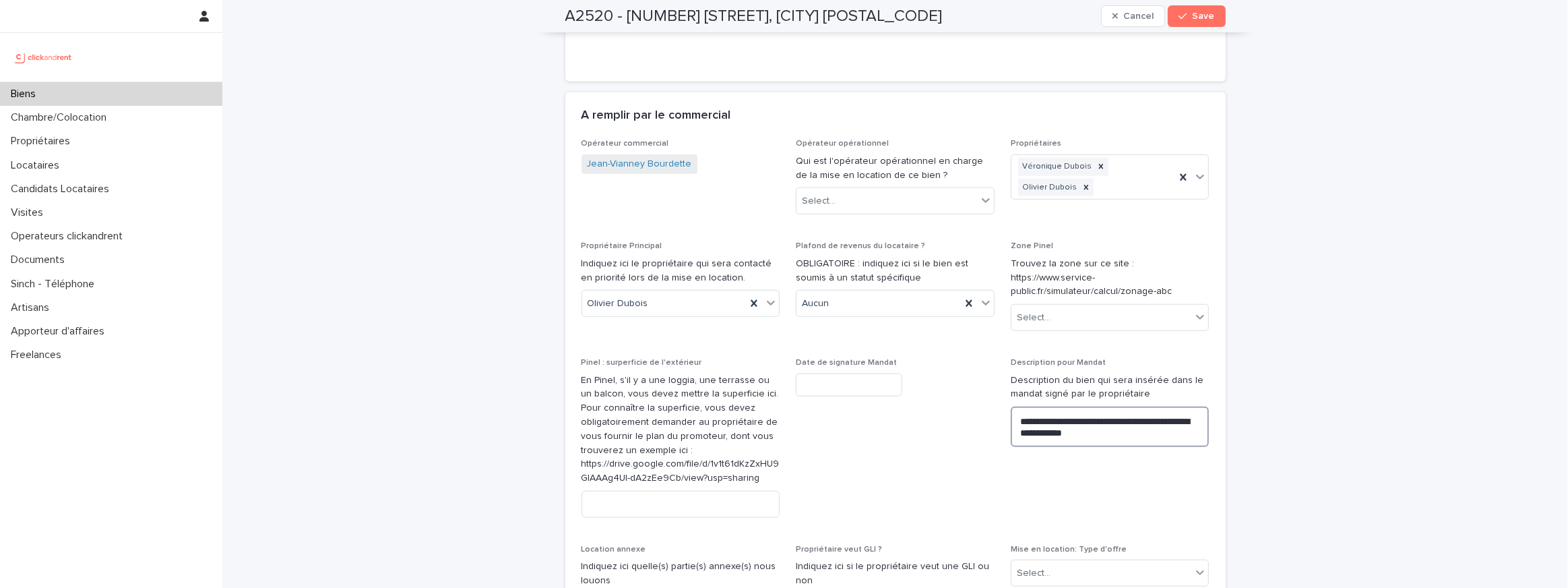 click on "**********" at bounding box center (1110, 427) 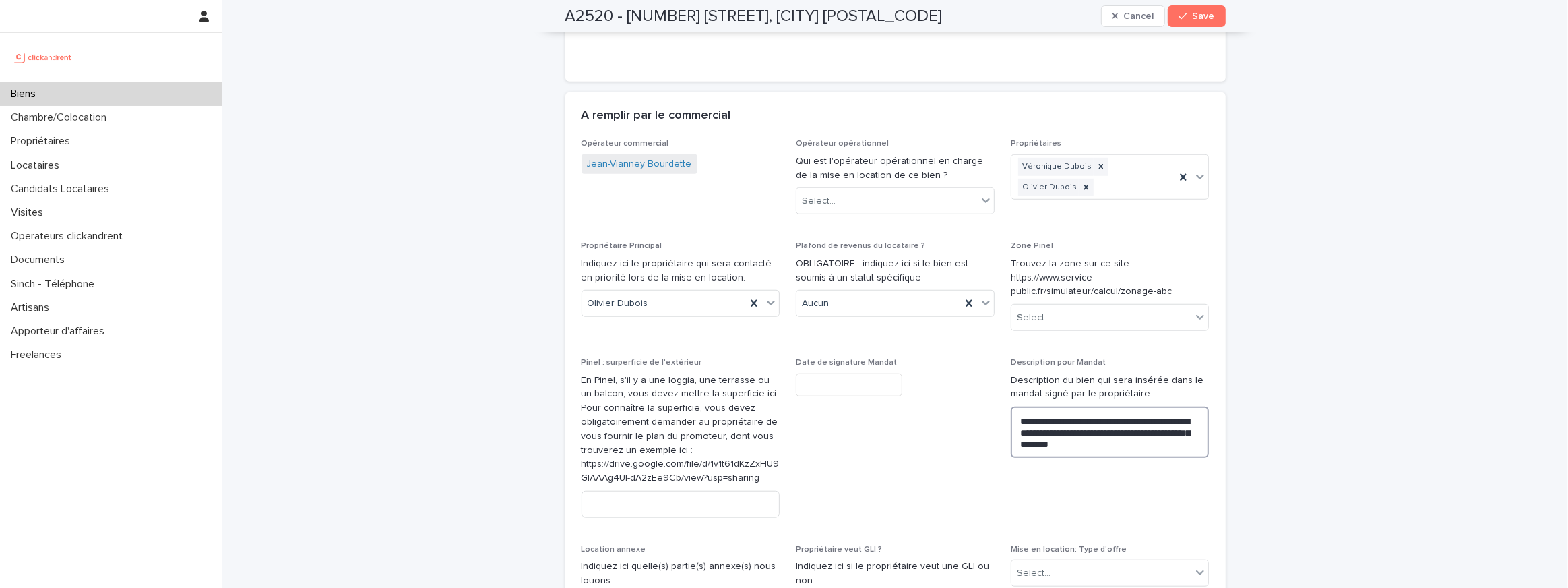 click on "**********" at bounding box center (1110, 432) 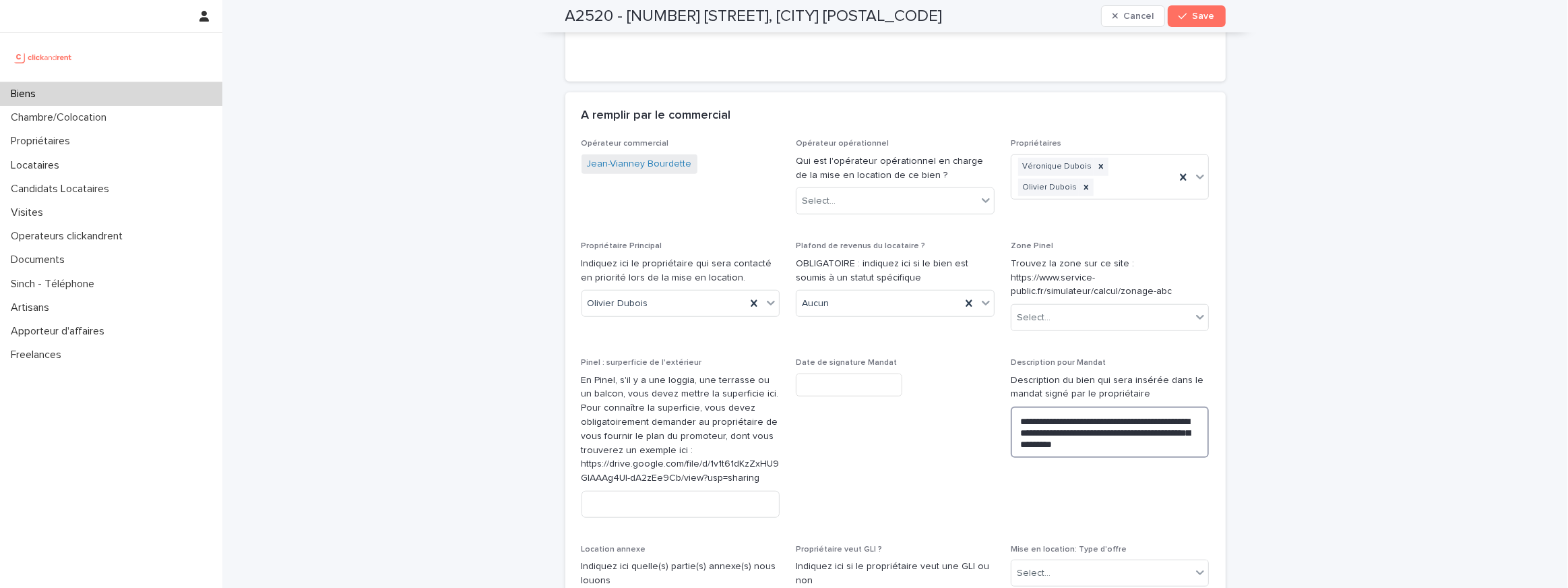click on "**********" at bounding box center [1110, 432] 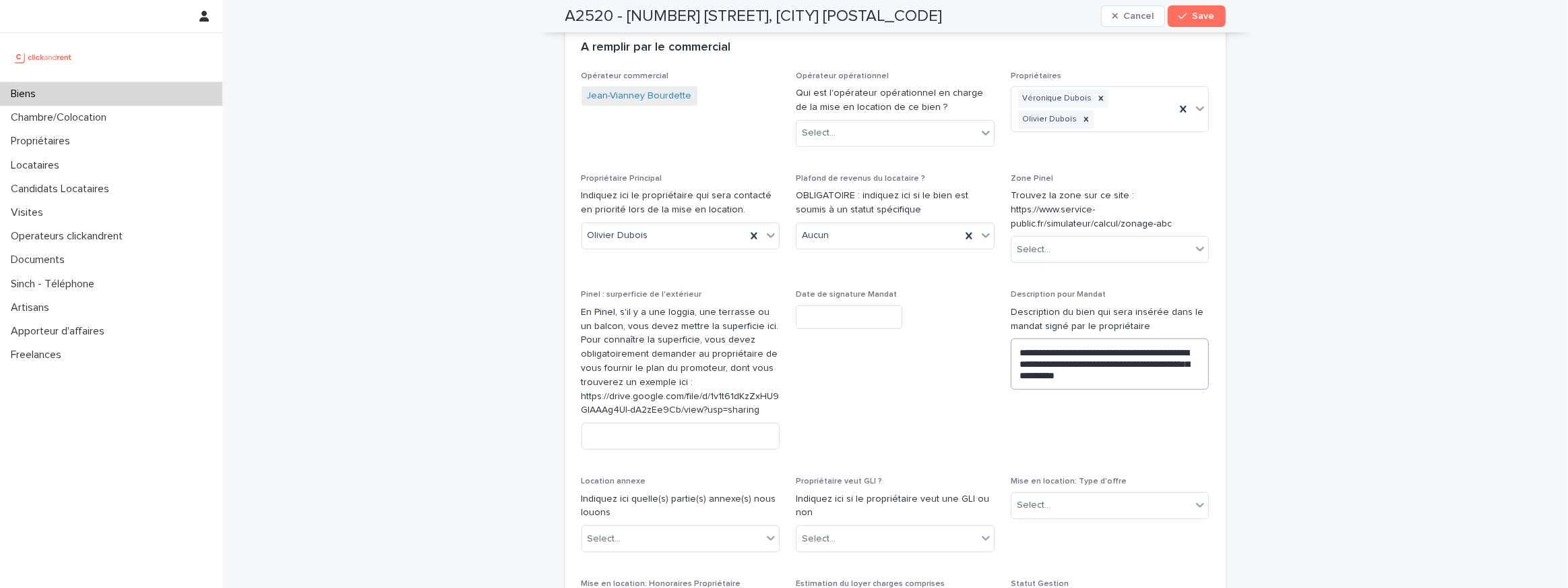 click on "**********" at bounding box center (1110, 375) 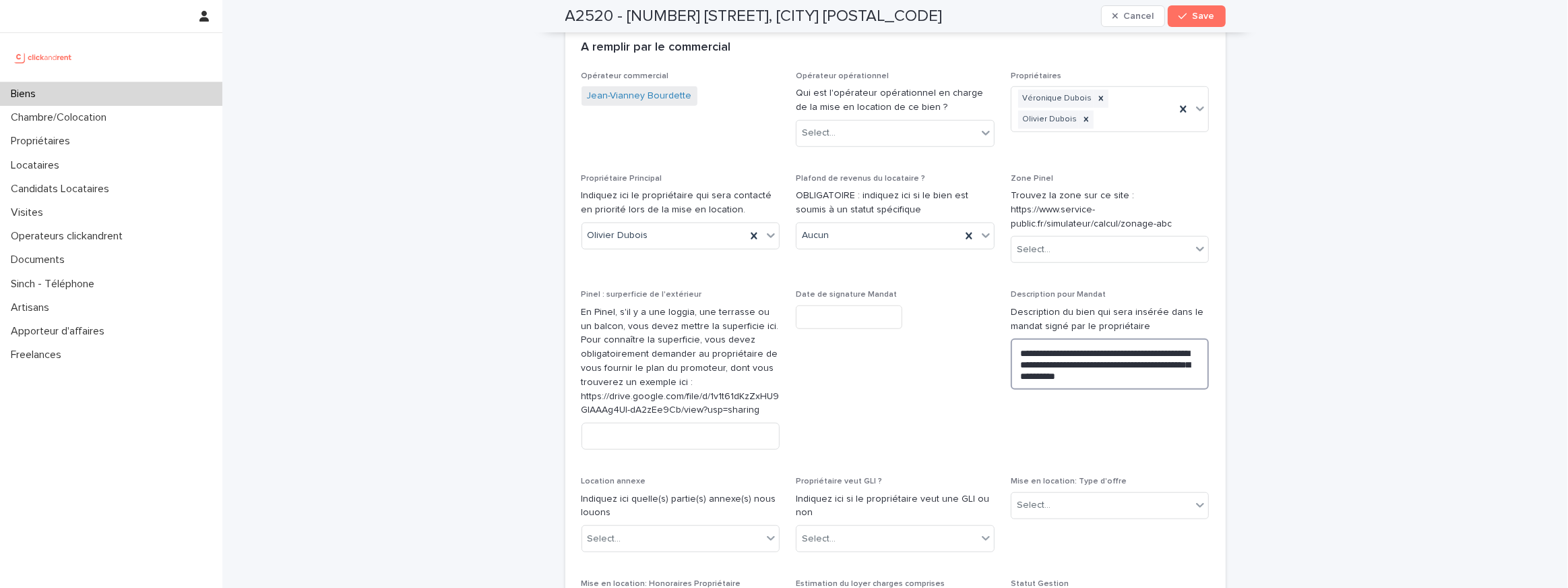 click on "**********" at bounding box center [1110, 364] 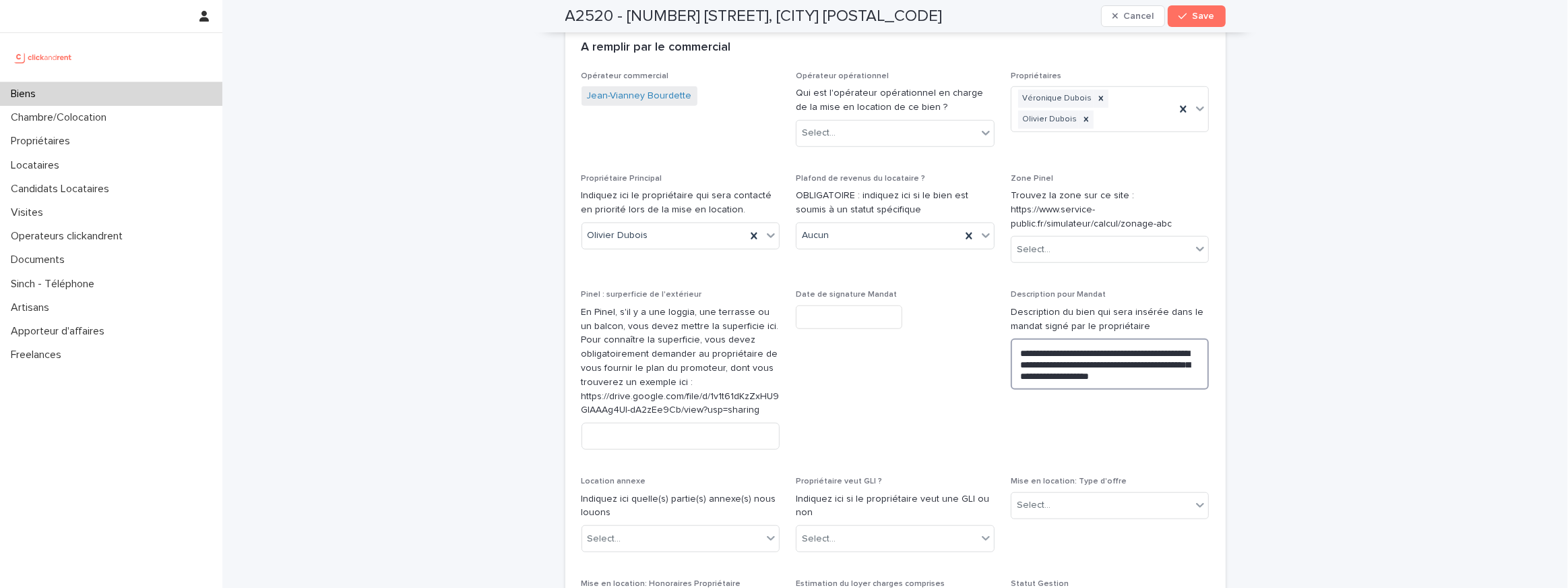 click on "**********" at bounding box center [1110, 364] 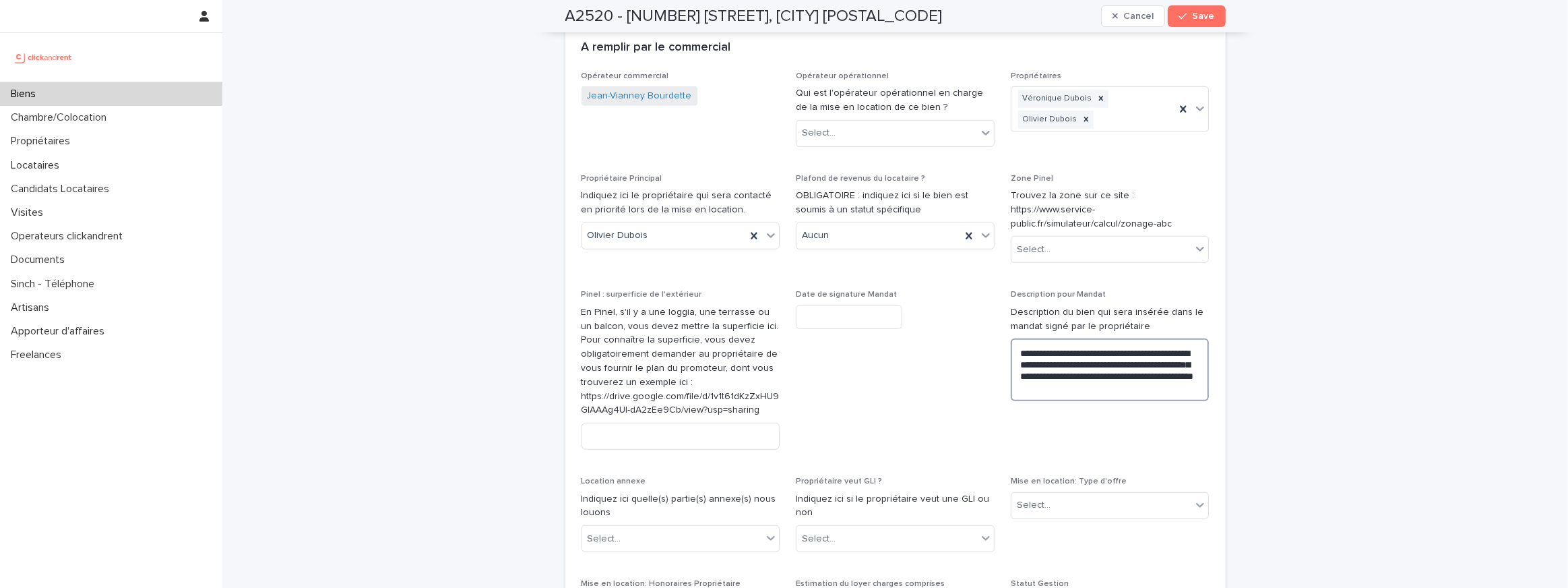 type on "**********" 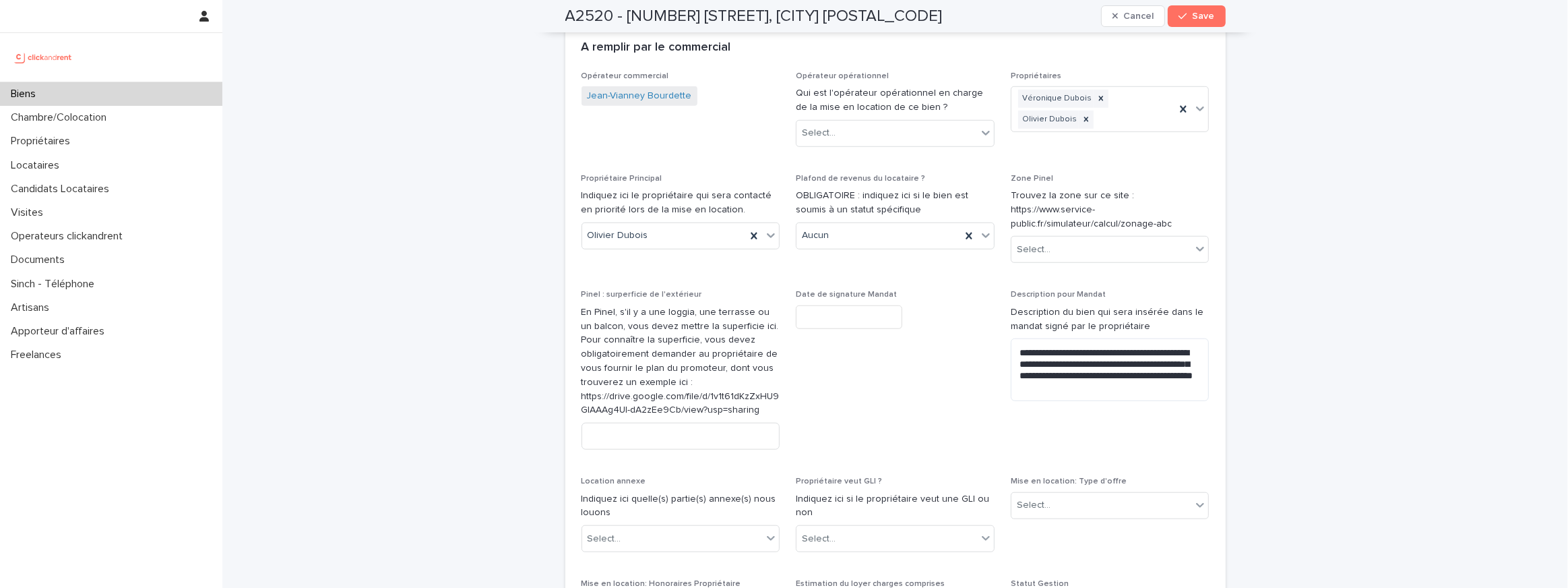 click on "Opérateur commercial Jean-Vianney Bourdette   Opérateur opérationnel Qui est l'opérateur opérationnel en charge de la mise en location de ce bien ? Select... Propriétaires  Véronique Dubois Olivier Dubois Propriétaire Principal Indiquez ici le propriétaire qui sera contacté en priorité lors de la mise en location. Olivier Dubois Plafond de revenus du locataire ? OBLIGATOIRE : indiquez ici si le bien est soumis à un statut spécifique Aucun Zone Pinel Trouvez la zone sur ce site : https://www.service-public.fr/simulateur/calcul/zonage-abc  Select... Pinel : surperficie de l'extérieur En Pinel, s'il y a une loggia, une terrasse ou un balcon, vous devez mettre la superficie ici. Pour connaître la superficie, vous devez obligatoirement demander au propriétaire de vous fournir le plan du promoteur, dont vous trouverez un exemple ici : https://drive.google.com/file/d/1v1t61dKzZxHU9GlAAAg4Ul-dA2zEe9Cb/view?usp=sharing  Date de signature Mandat Description pour Mandat Location annexe Select... 0 0 0 0" at bounding box center (896, 1136) 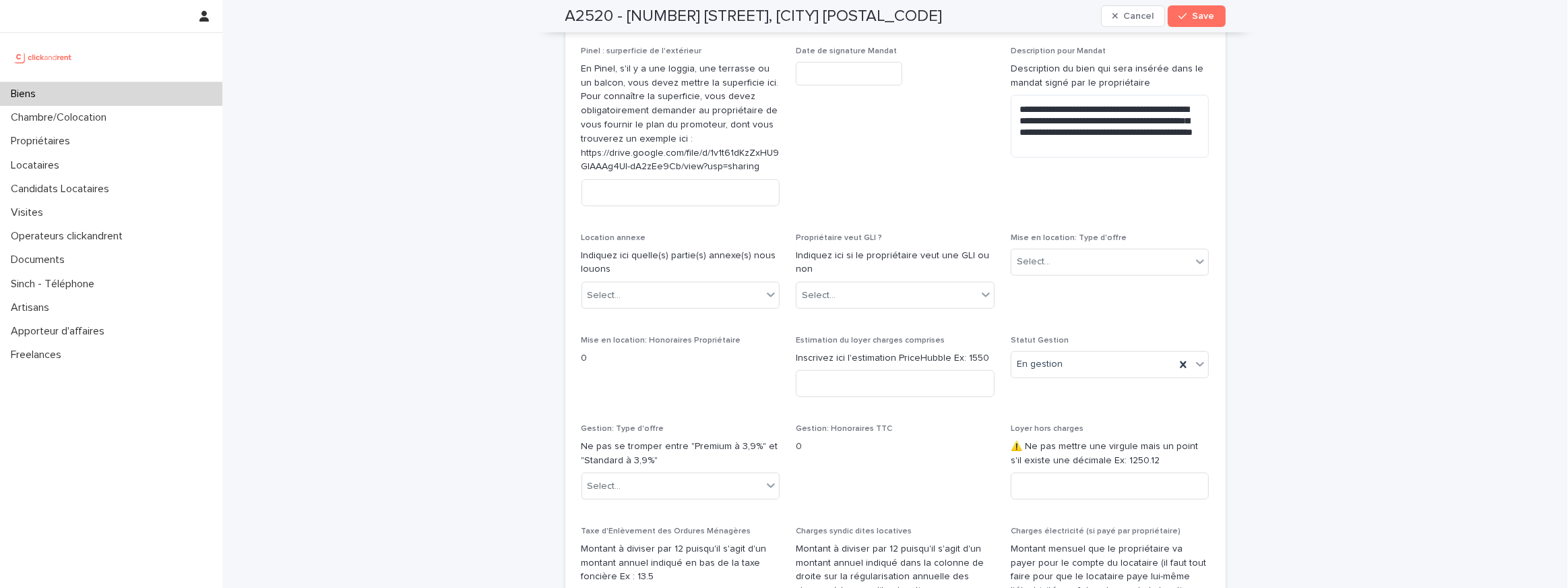 scroll, scrollTop: 1458, scrollLeft: 0, axis: vertical 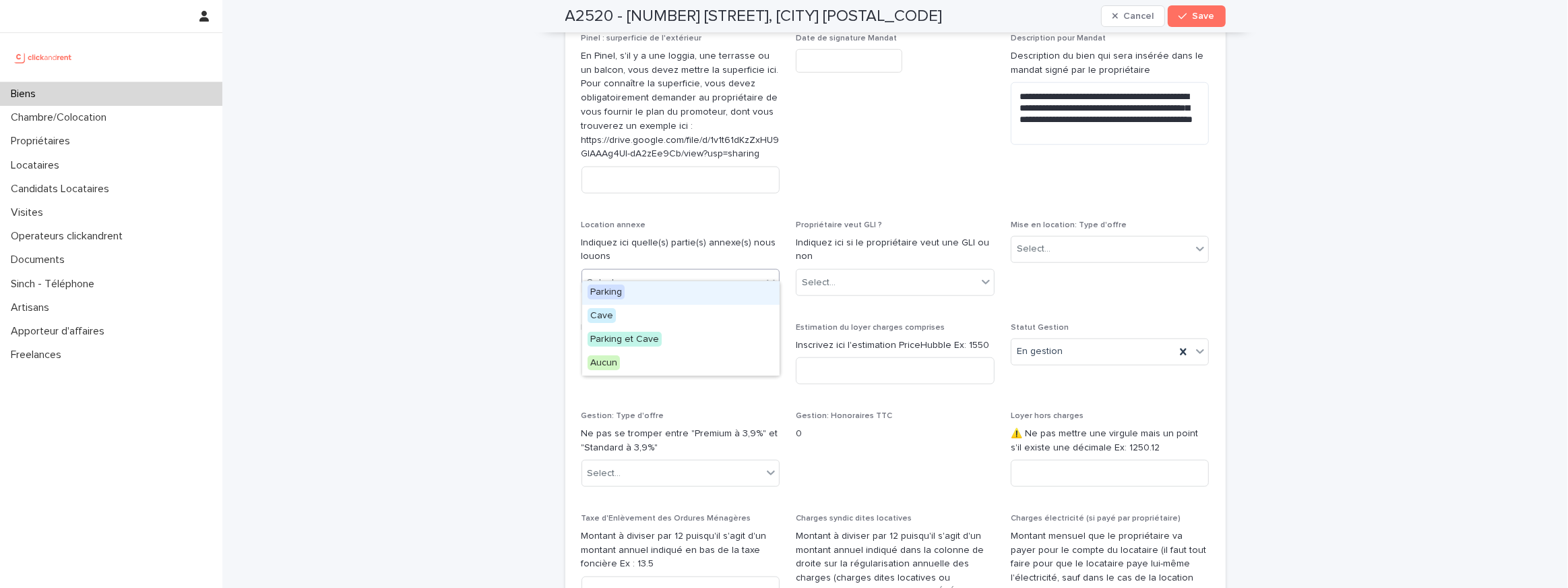 click on "Select..." at bounding box center [672, 283] 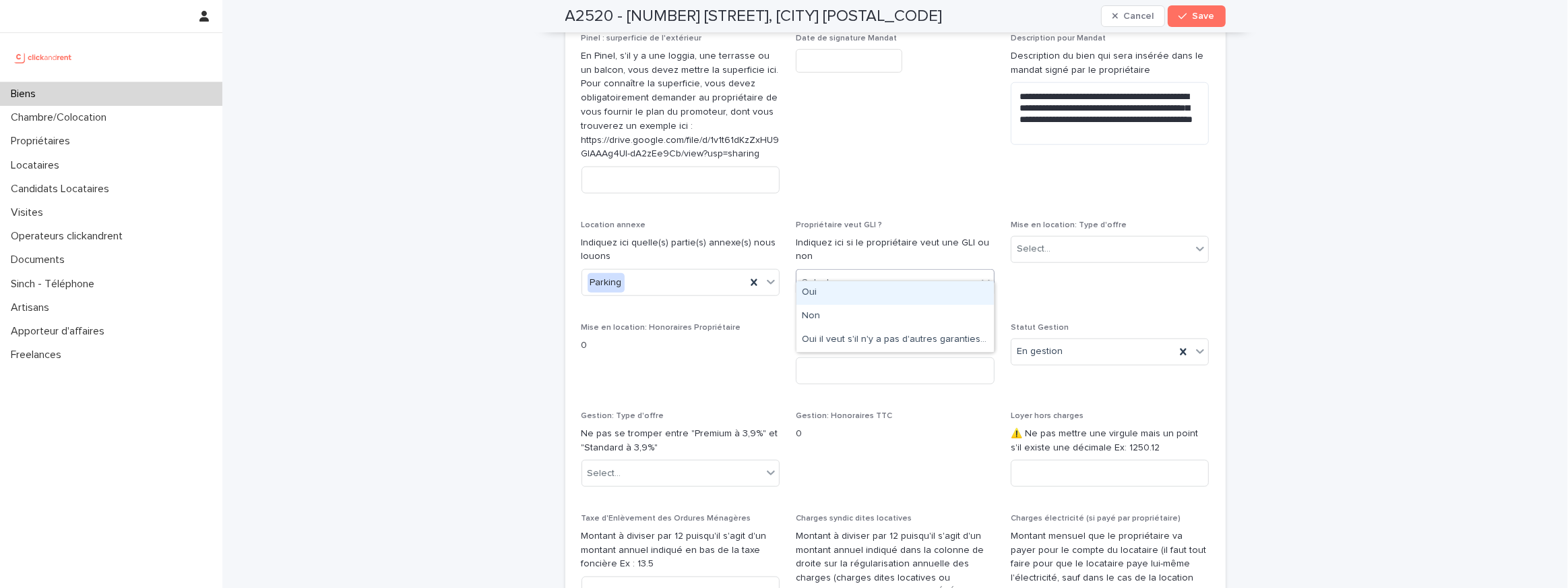 click on "Select..." at bounding box center (819, 283) 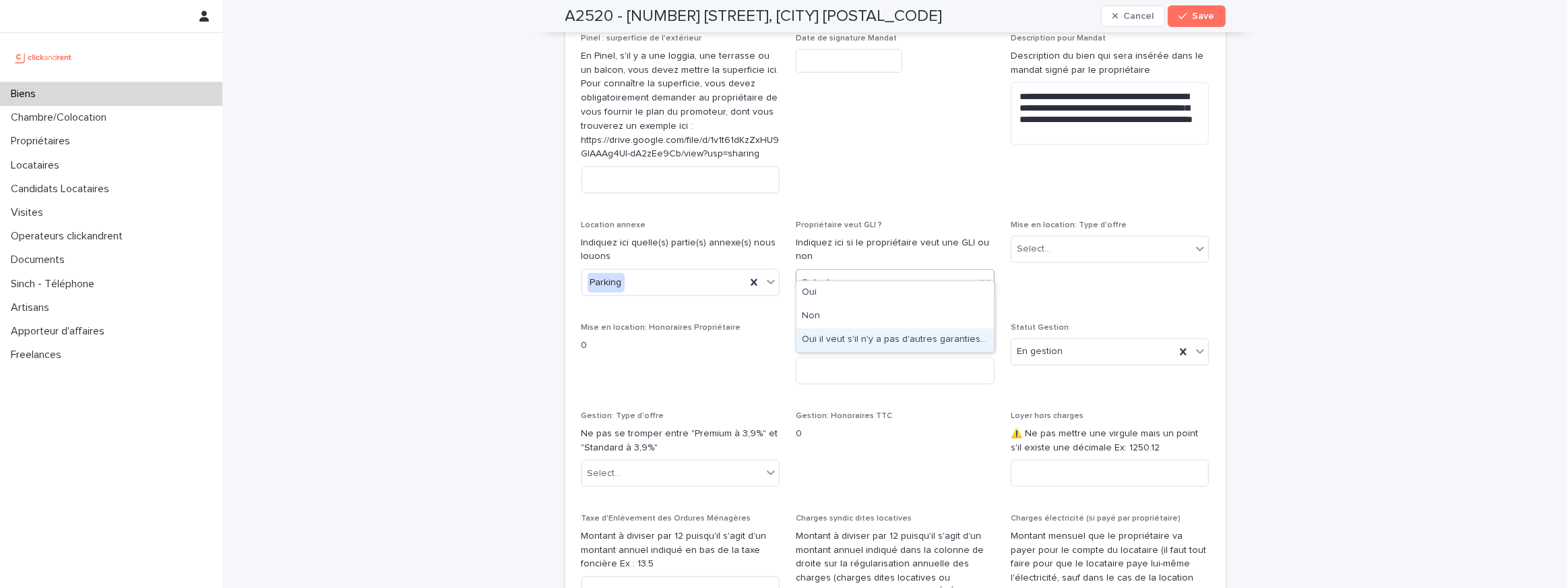 click on "Oui il veut s'il n'y a pas d'autres garanties du même type" at bounding box center (895, 340) 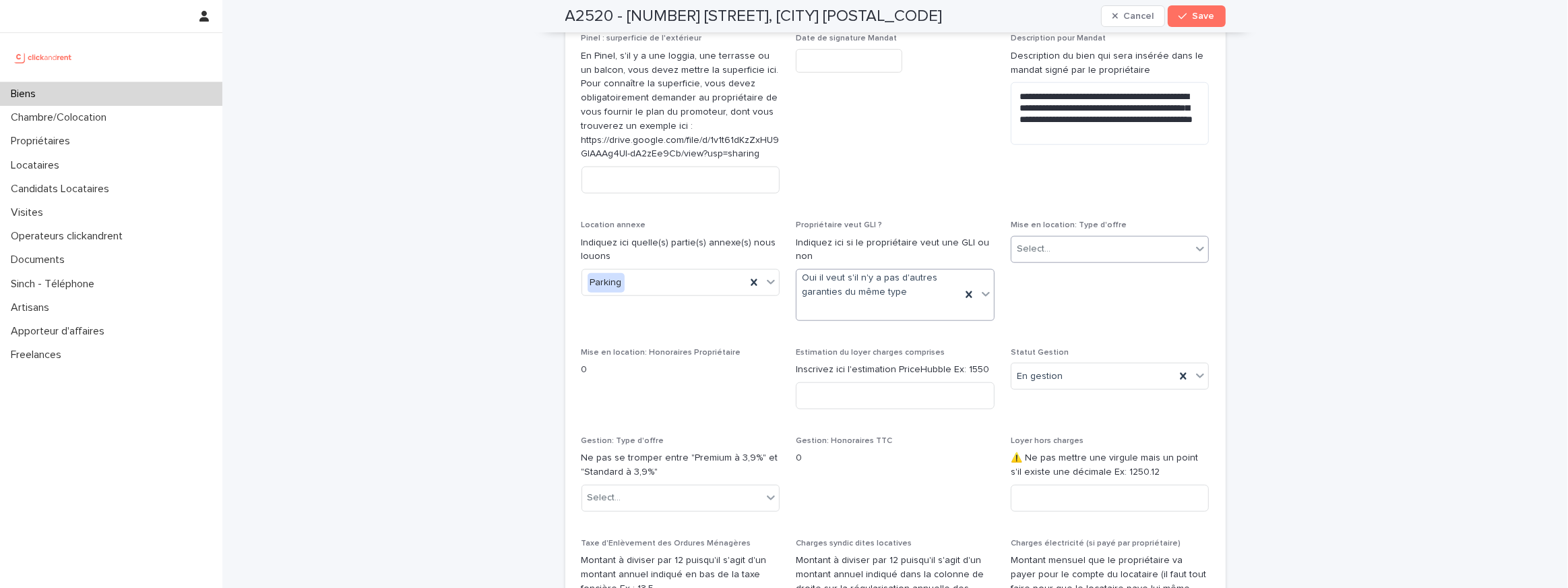 click on "Select..." at bounding box center [1102, 249] 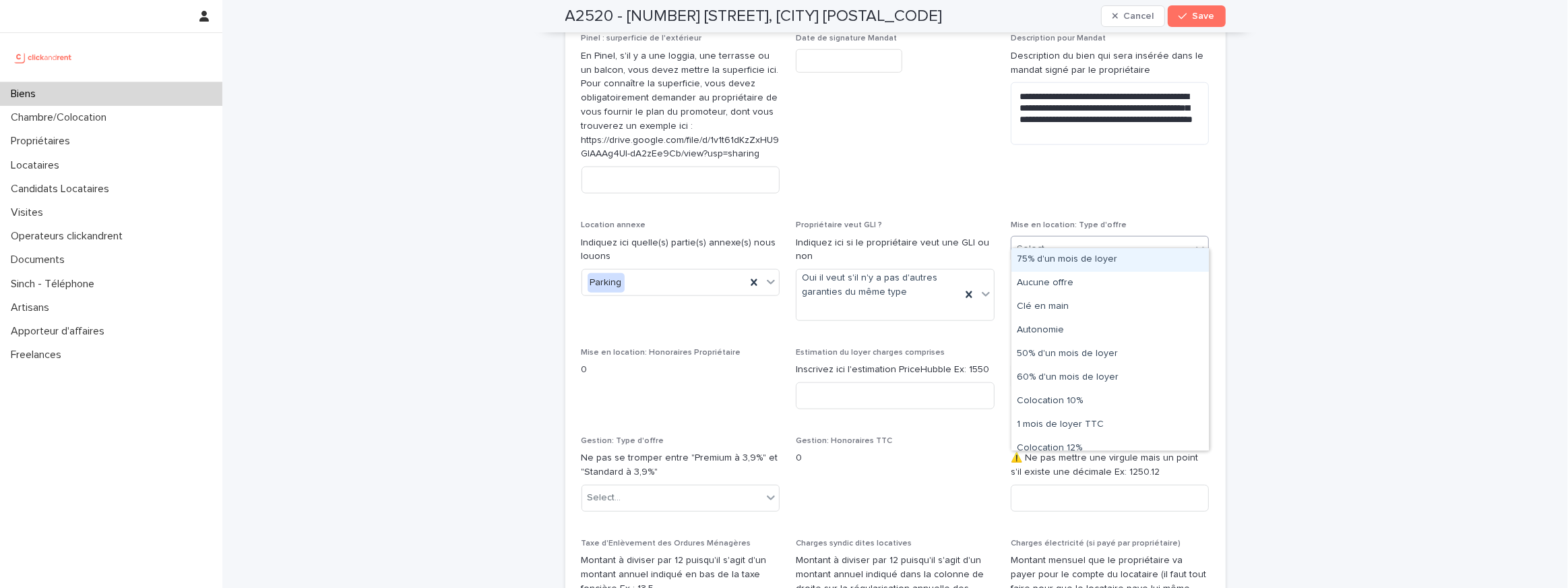 click on "75% d'un mois de loyer" at bounding box center [1110, 260] 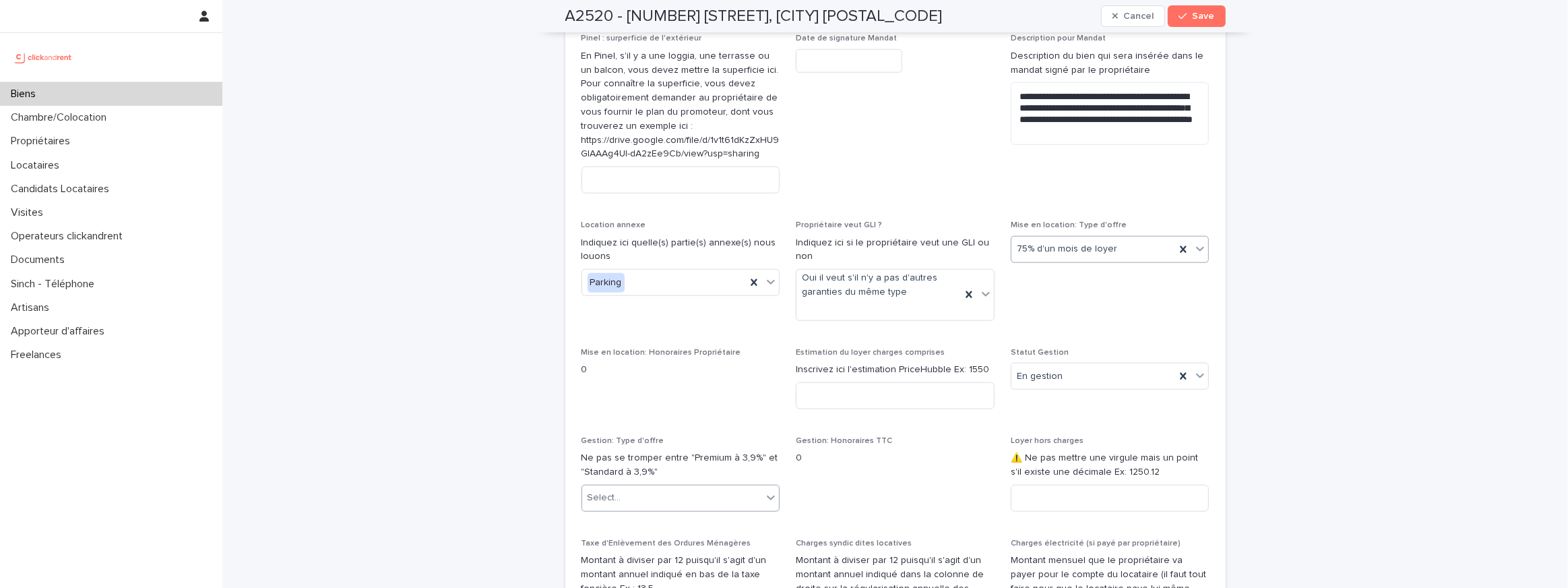 click on "Select..." at bounding box center (672, 498) 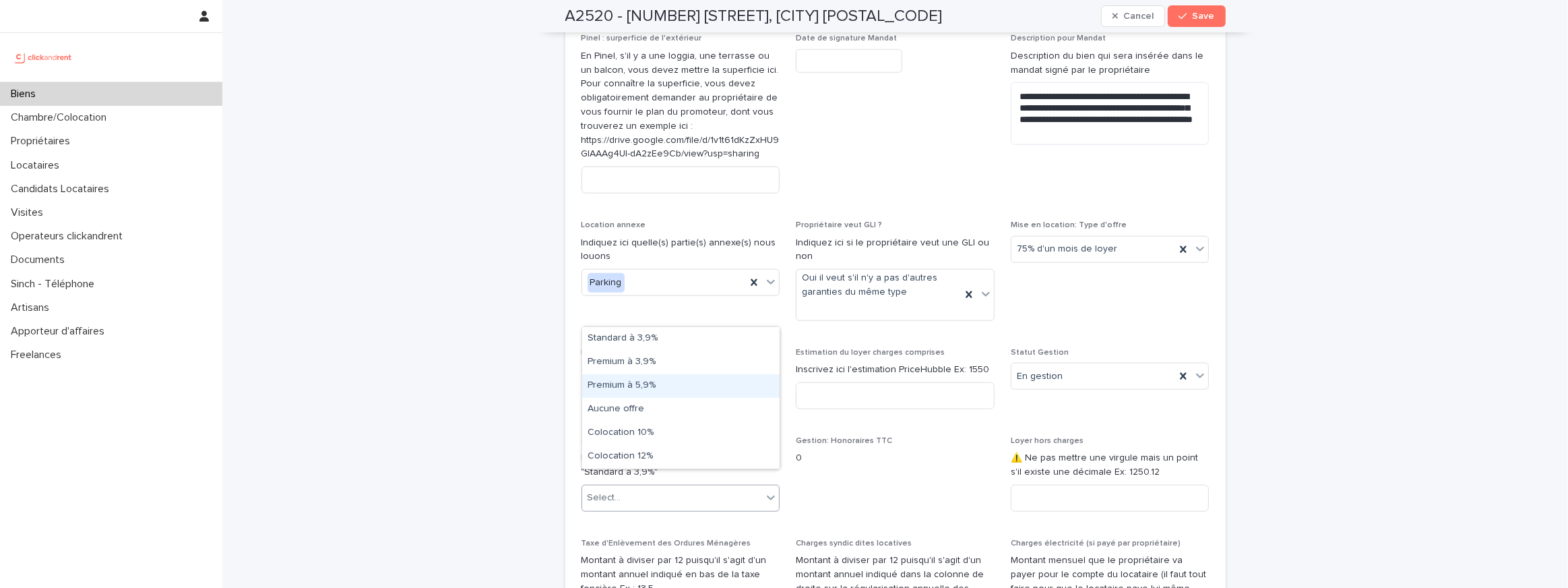 click on "Premium à 5,9%" at bounding box center [681, 386] 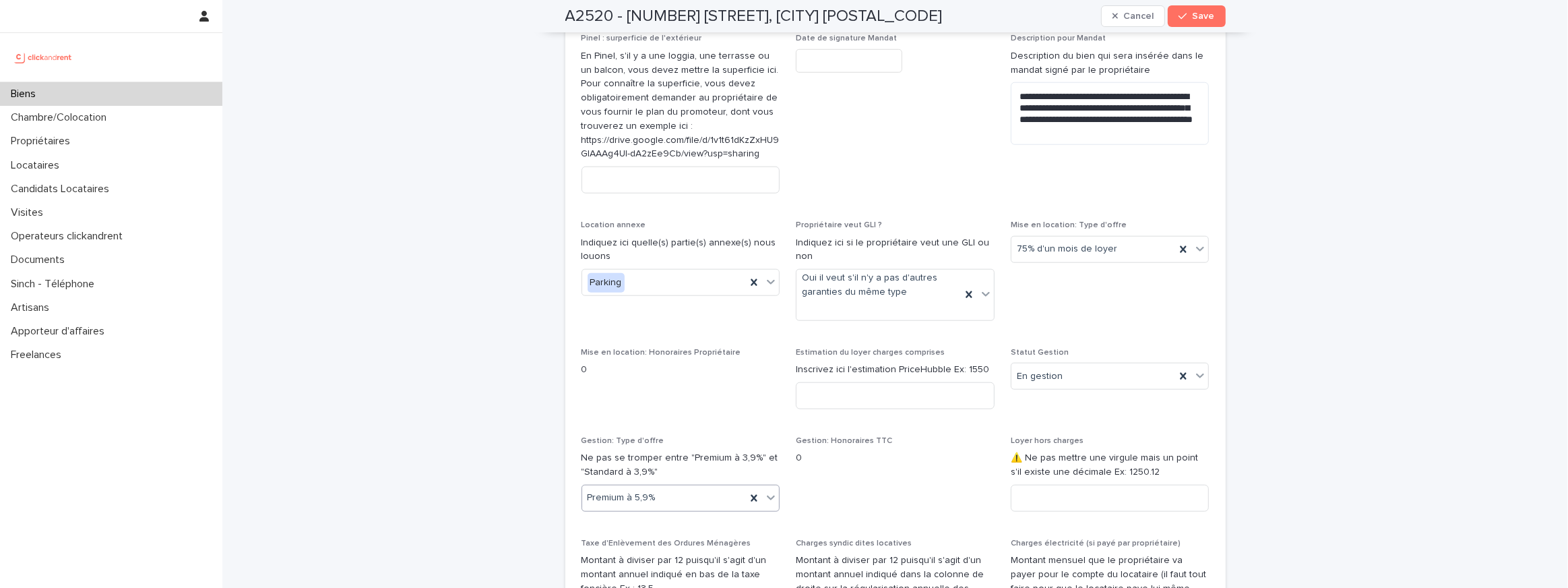 scroll, scrollTop: 1643, scrollLeft: 0, axis: vertical 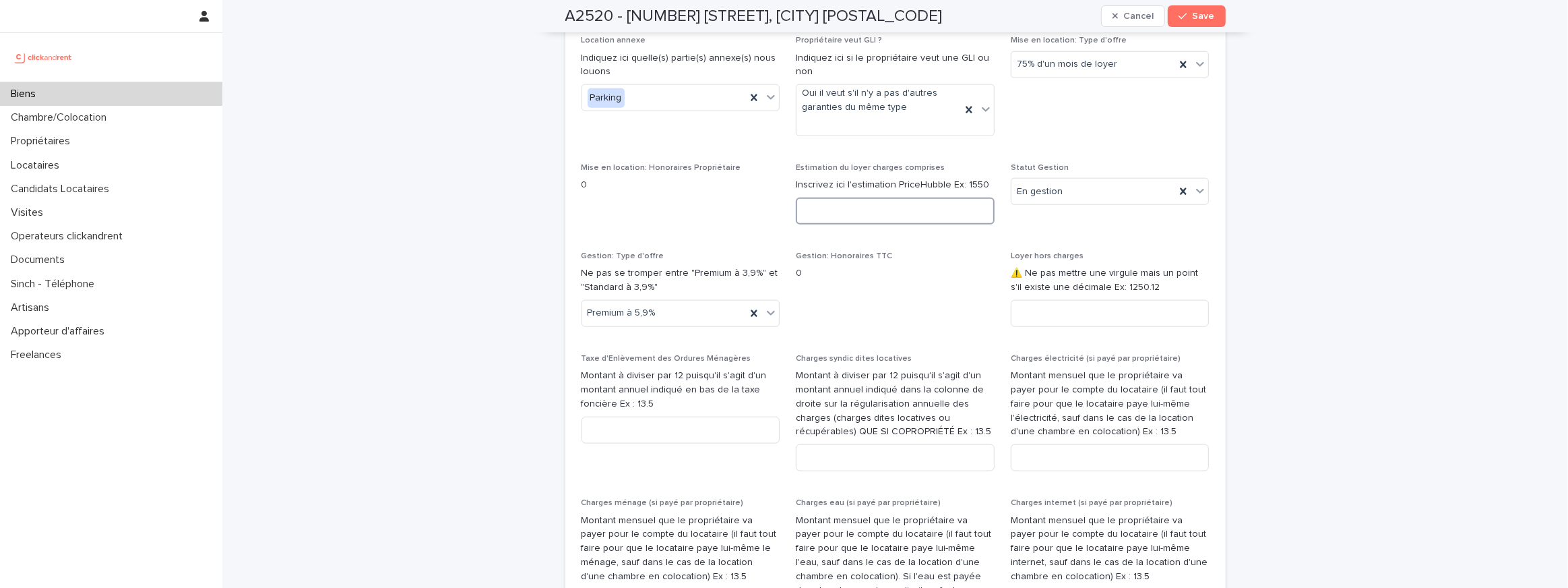 click at bounding box center (895, 211) 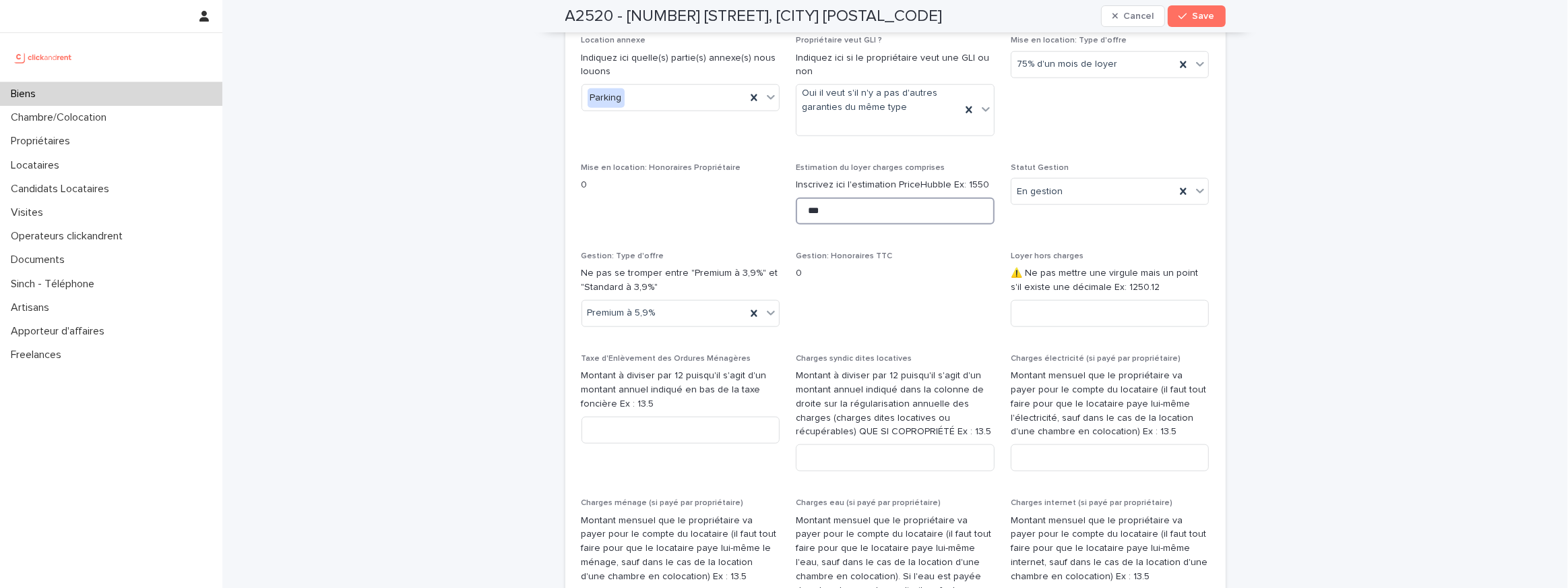 type on "***" 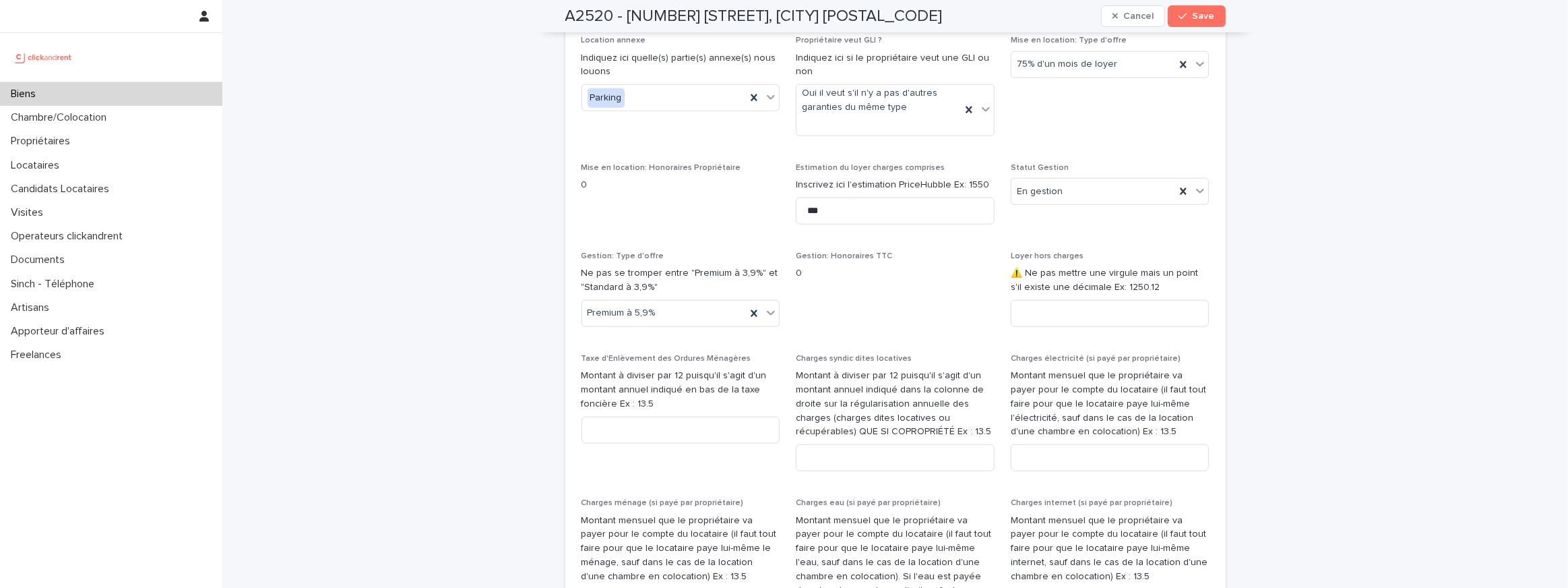 click on "Gestion: Honoraires TTC 0" at bounding box center (895, 271) 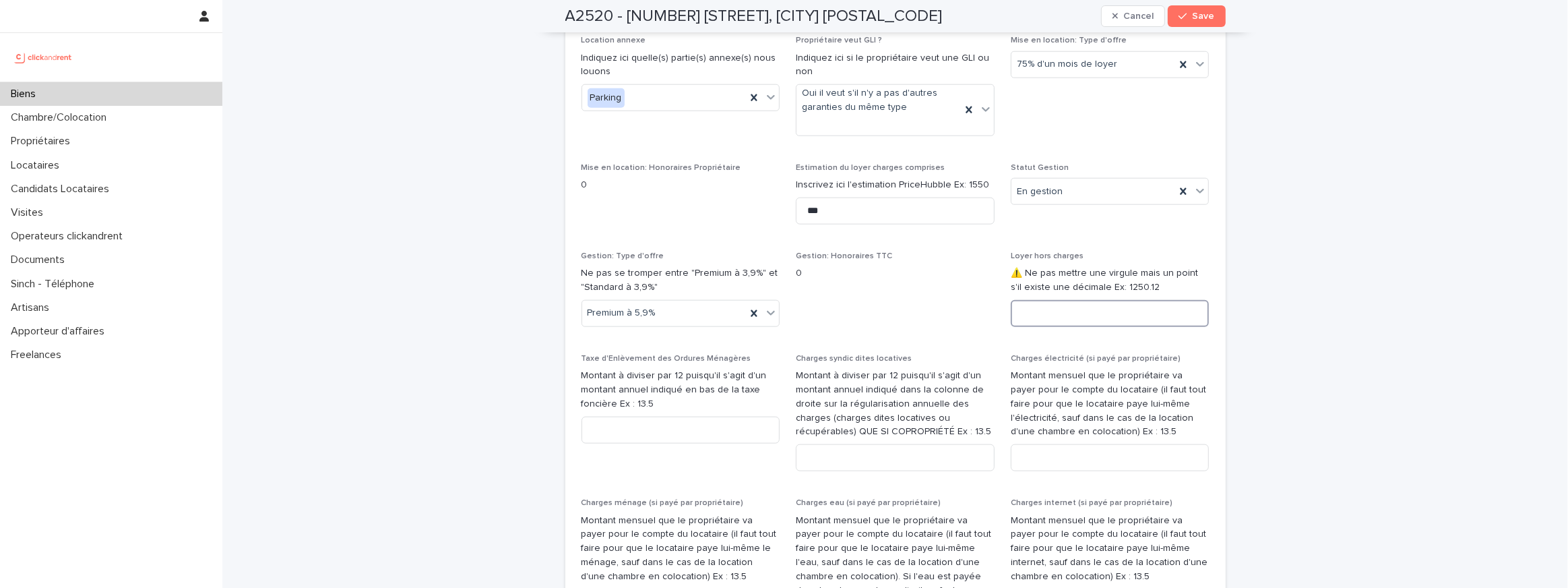click at bounding box center [1110, 314] 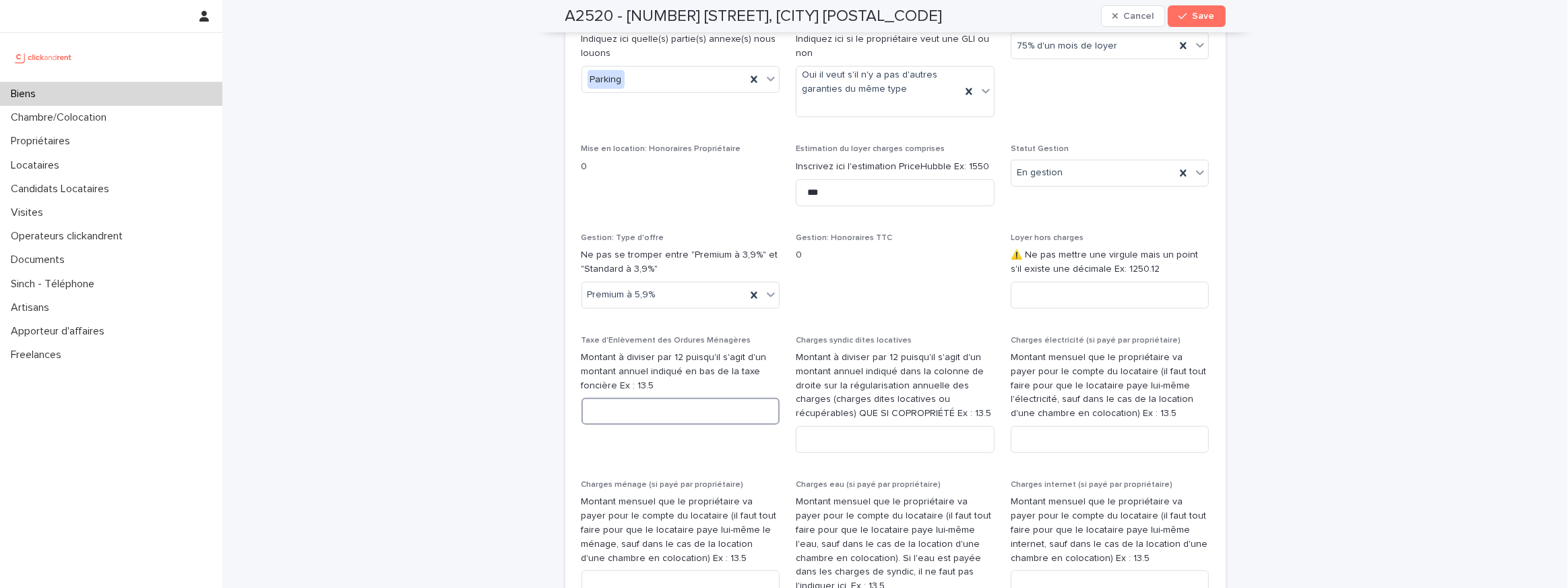 click at bounding box center (681, 411) 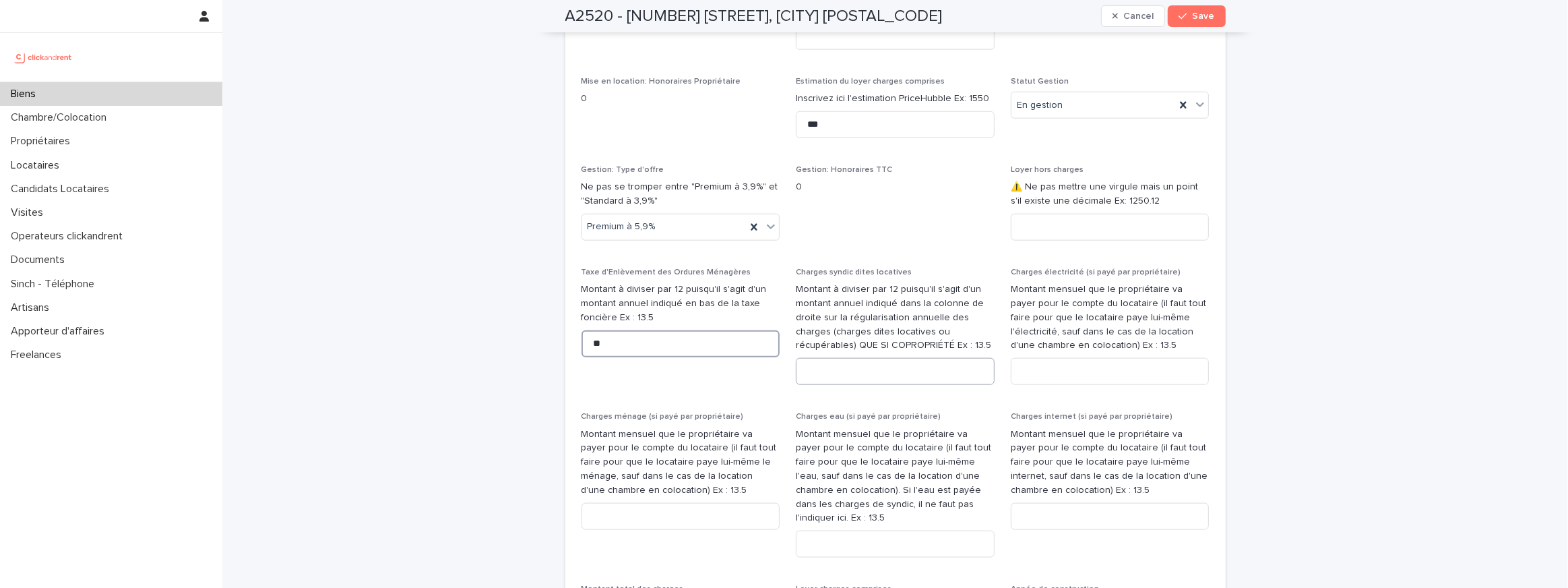 type on "**" 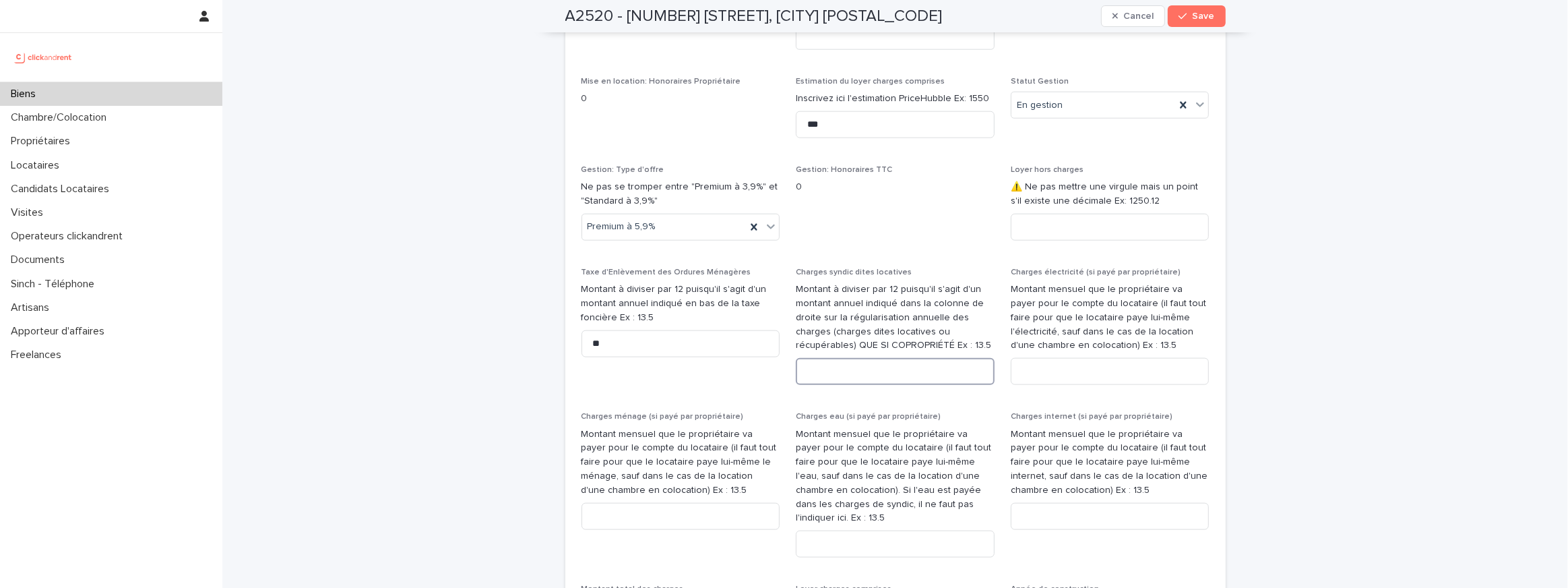 click at bounding box center [895, 372] 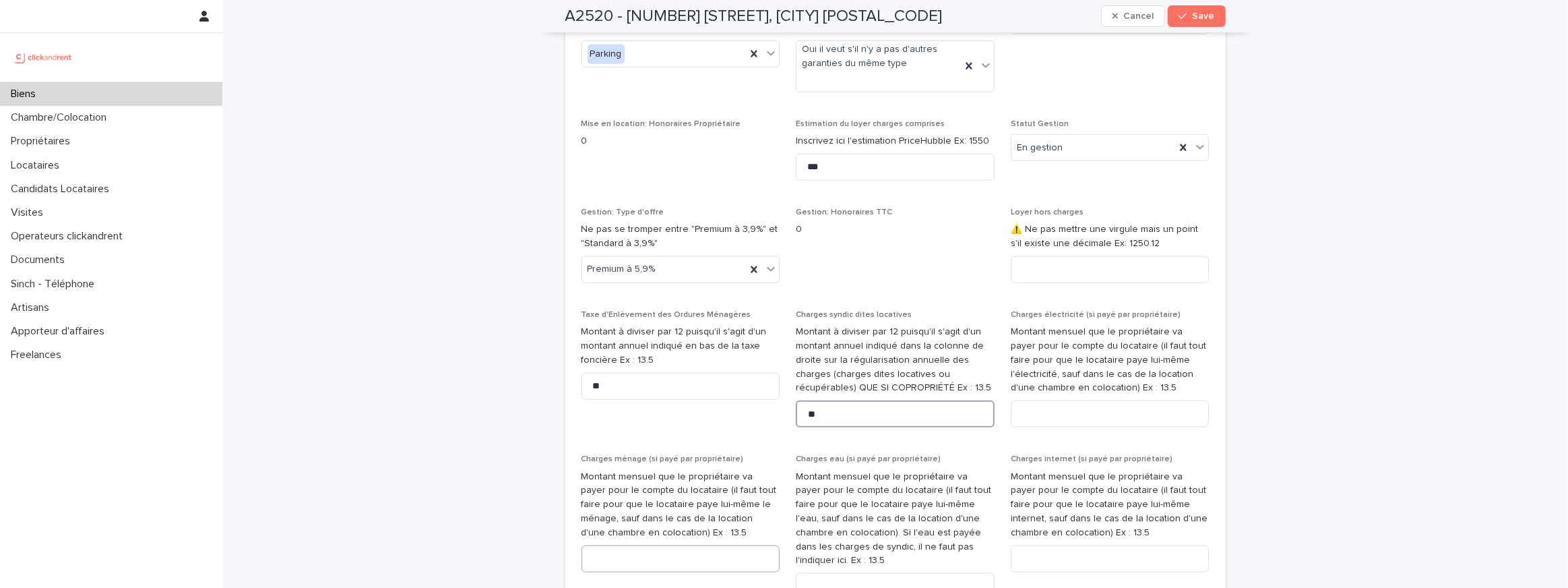 scroll, scrollTop: 1673, scrollLeft: 0, axis: vertical 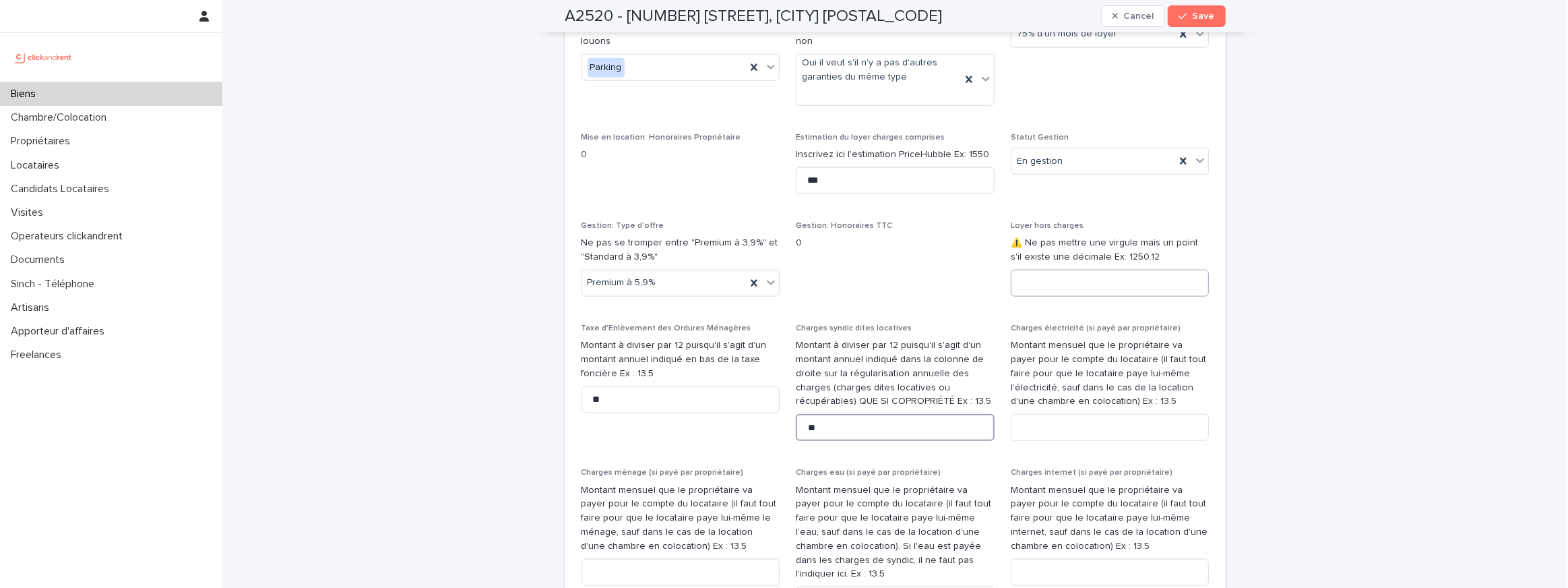 type on "**" 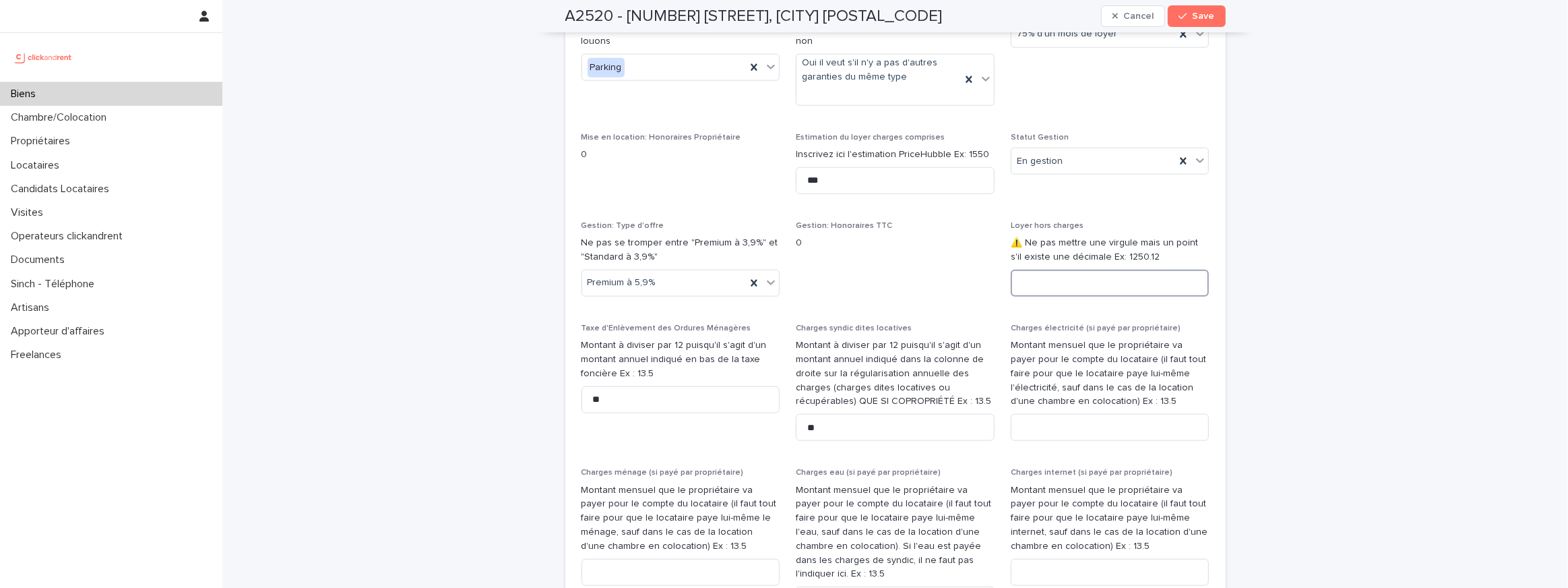 click at bounding box center [1110, 283] 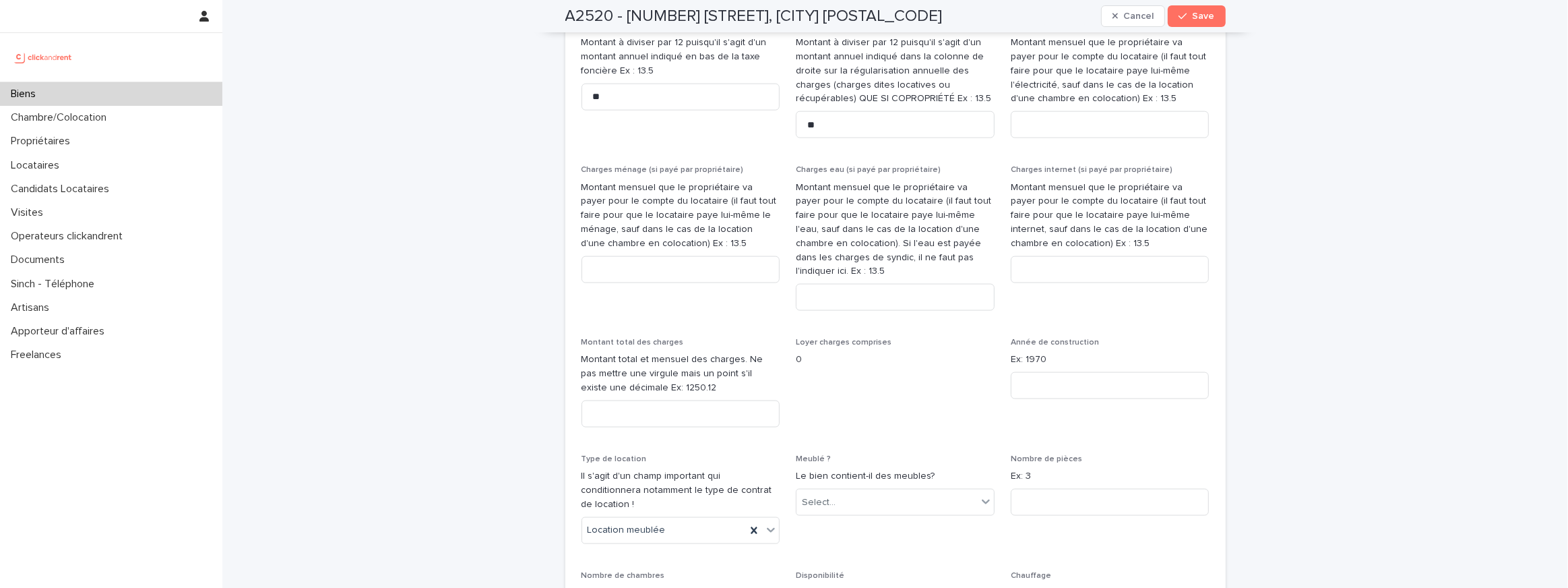 scroll, scrollTop: 1984, scrollLeft: 0, axis: vertical 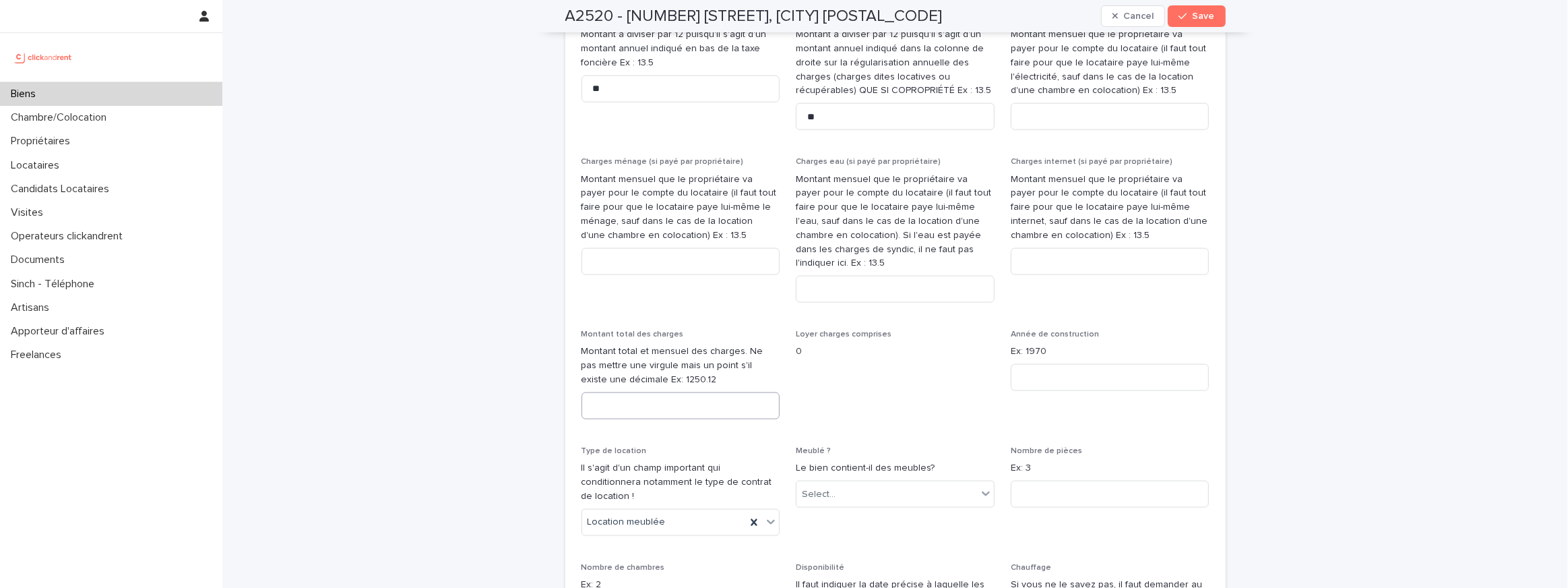type on "***" 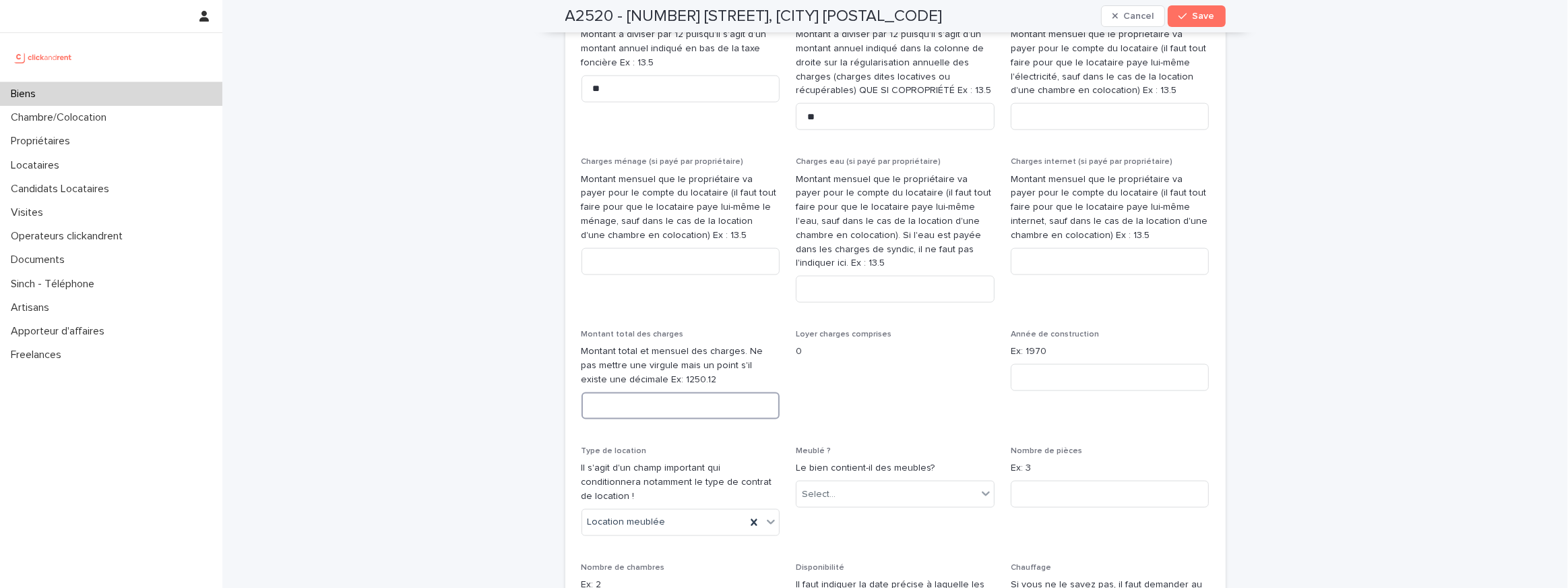 click at bounding box center [681, 406] 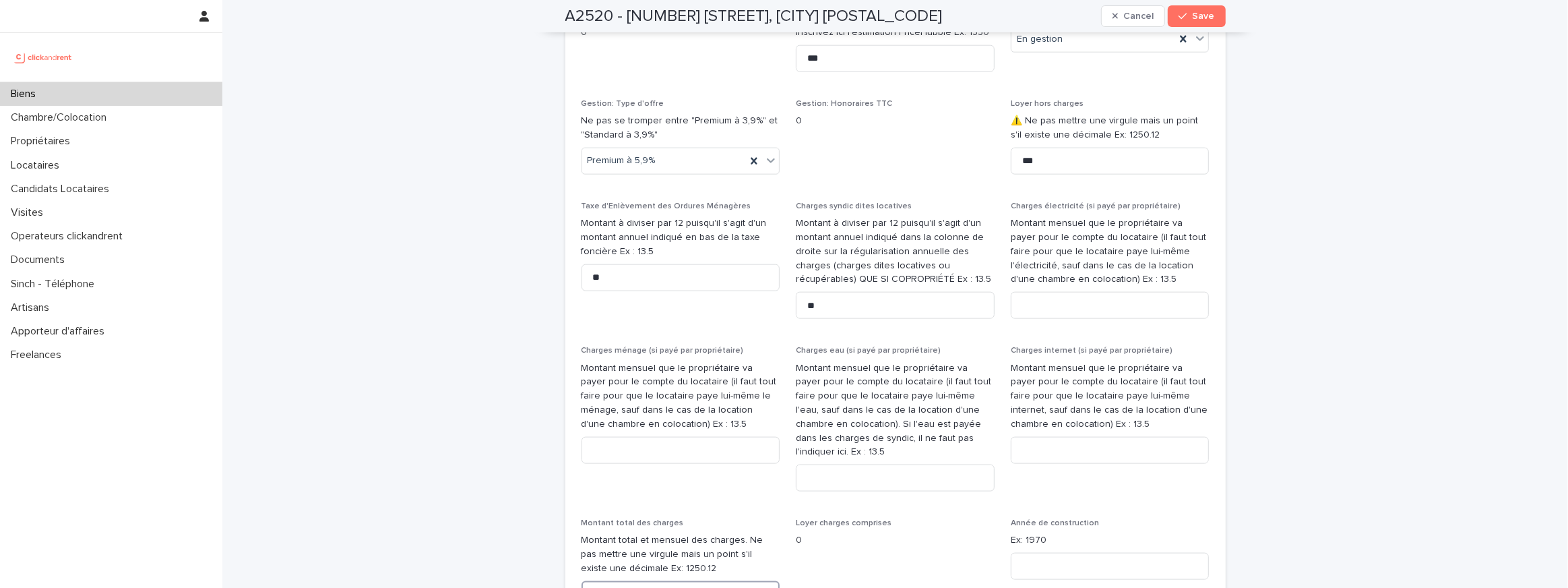 scroll, scrollTop: 1744, scrollLeft: 0, axis: vertical 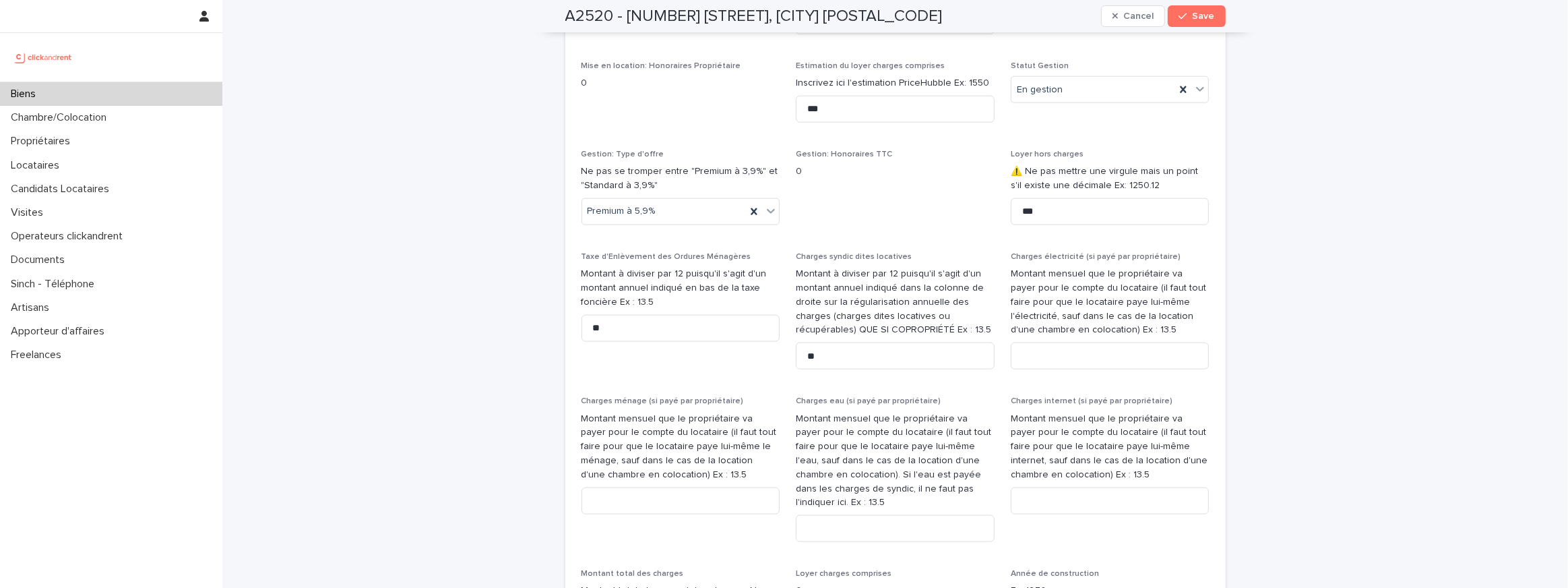 type on "**" 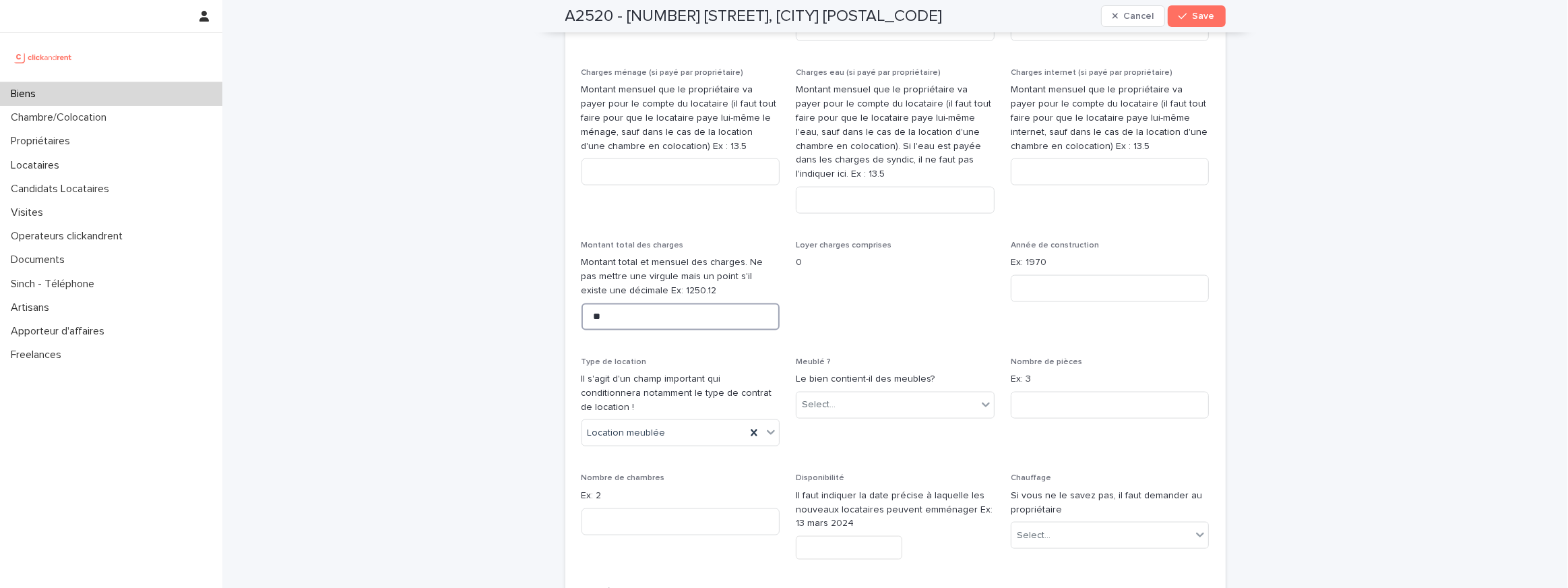 scroll, scrollTop: 2154, scrollLeft: 0, axis: vertical 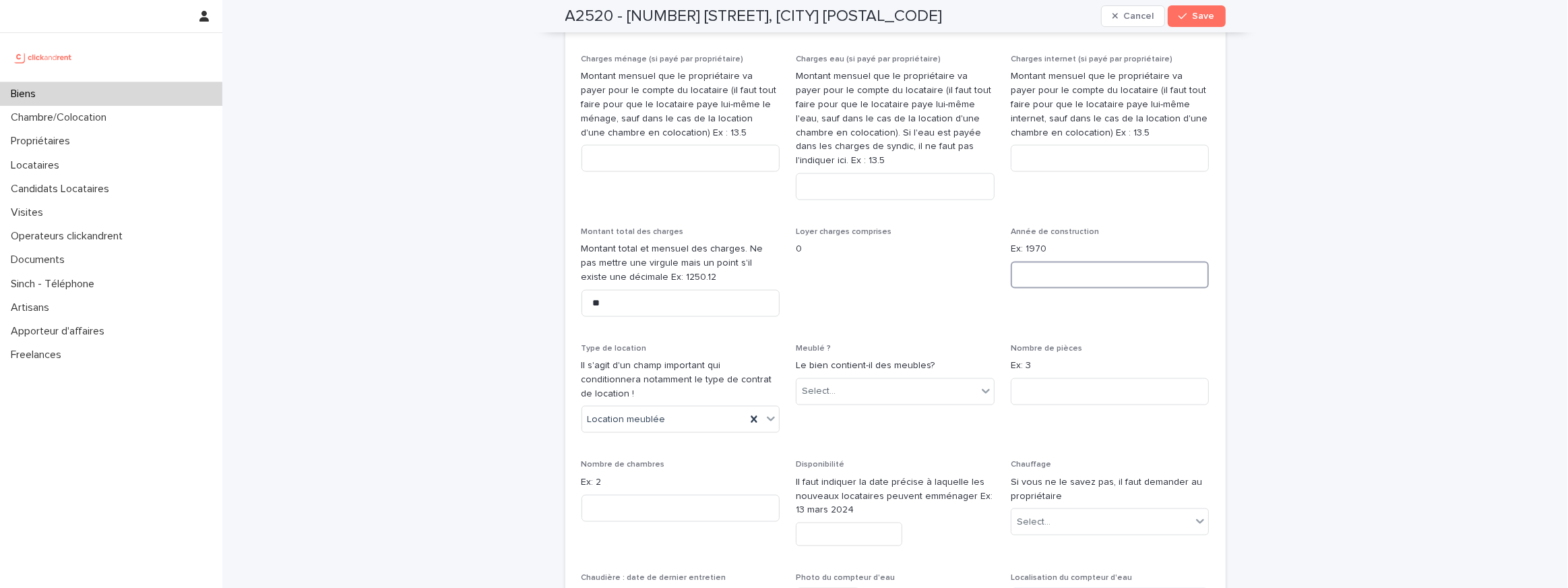 click at bounding box center [1110, 275] 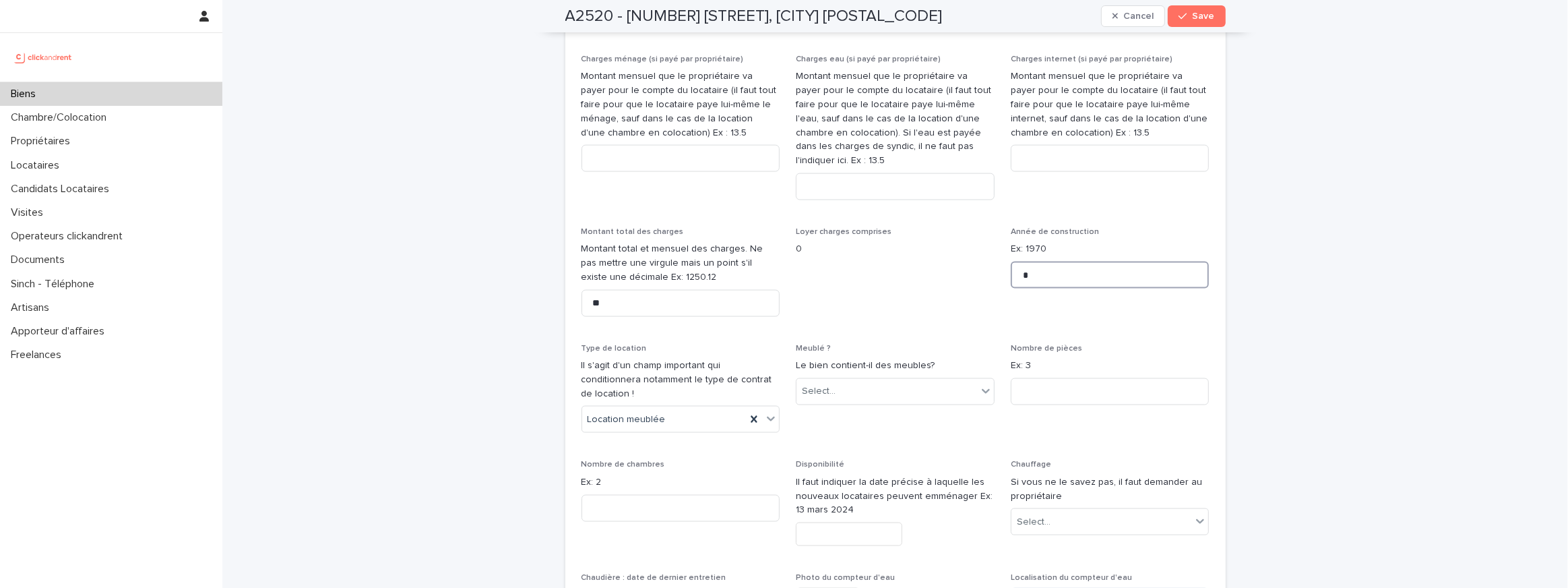 type on "**" 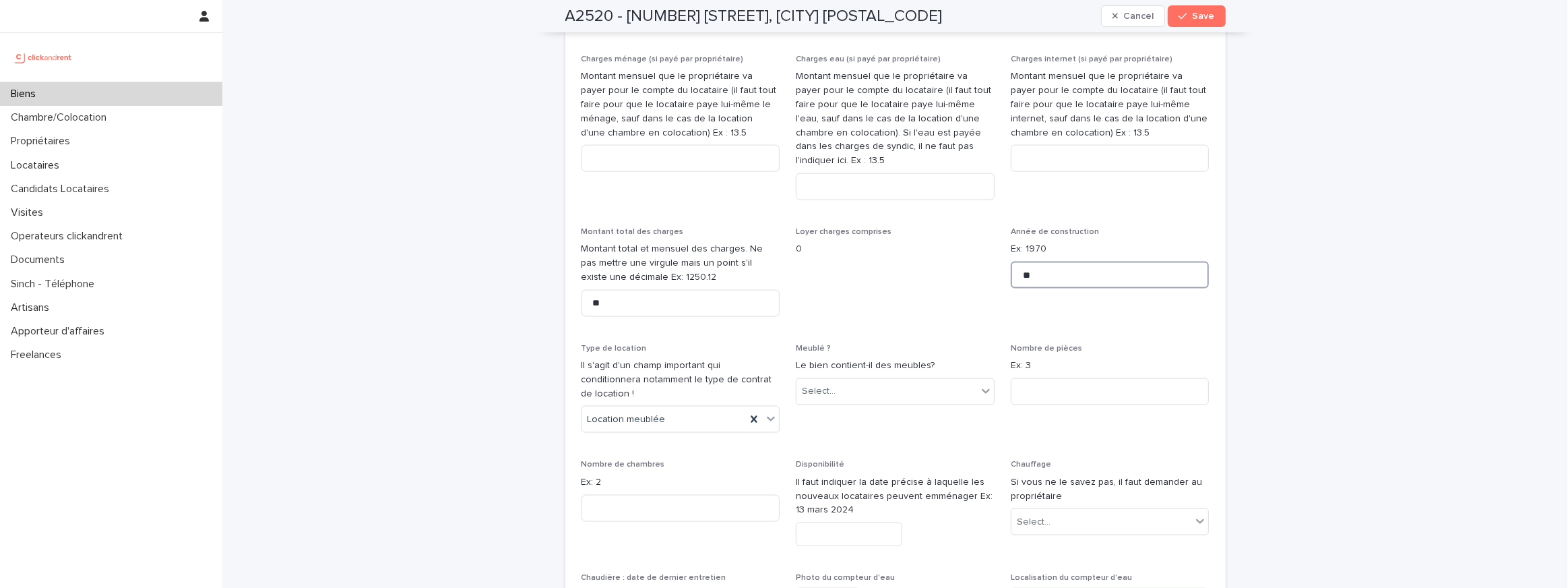 type on "*" 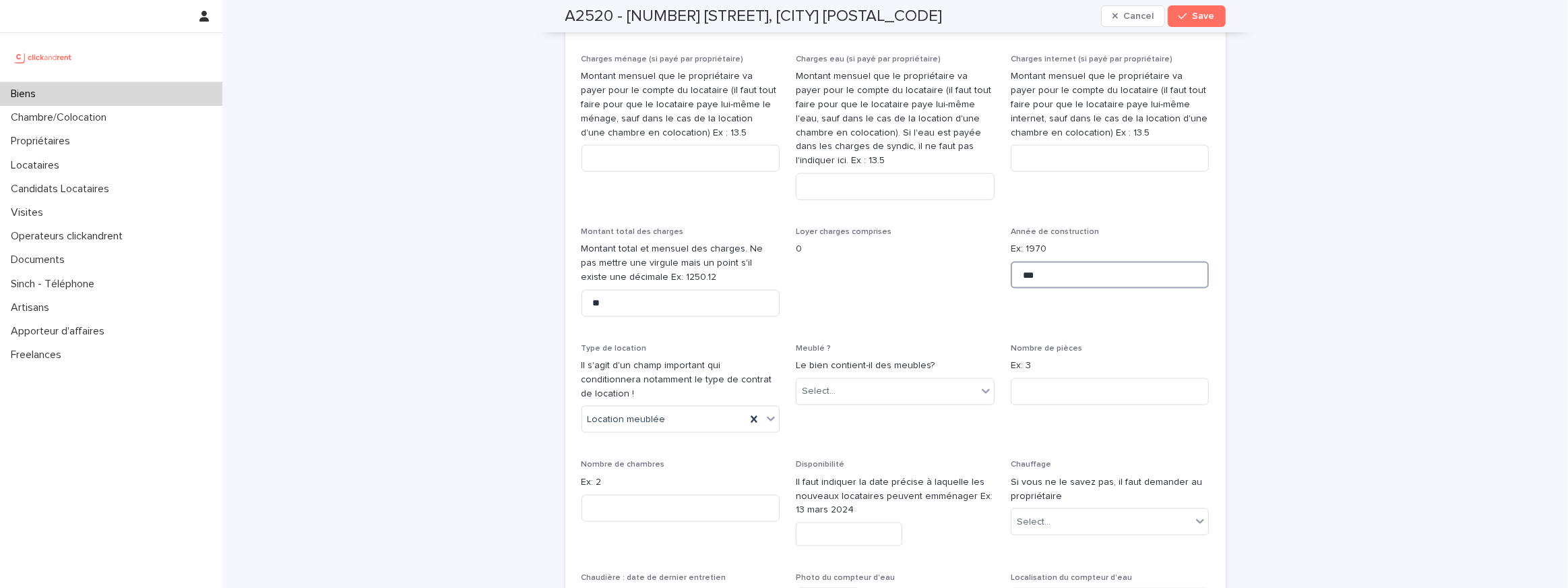 type on "****" 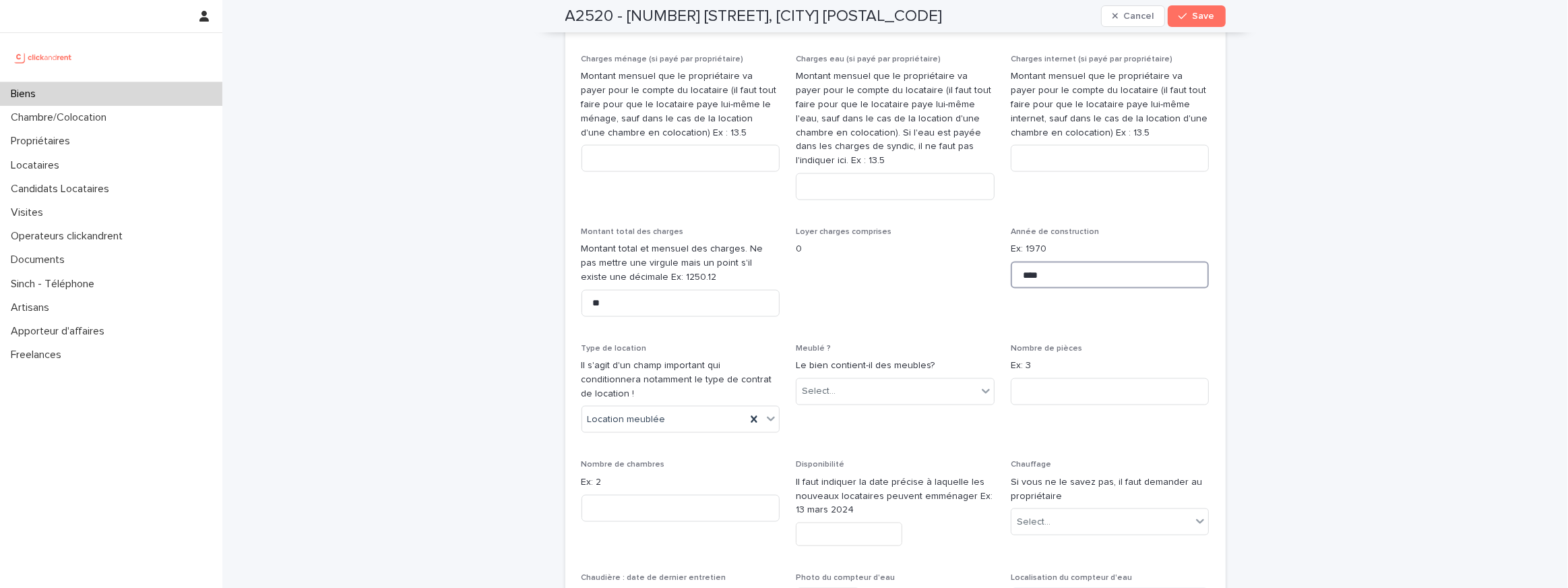type on "****" 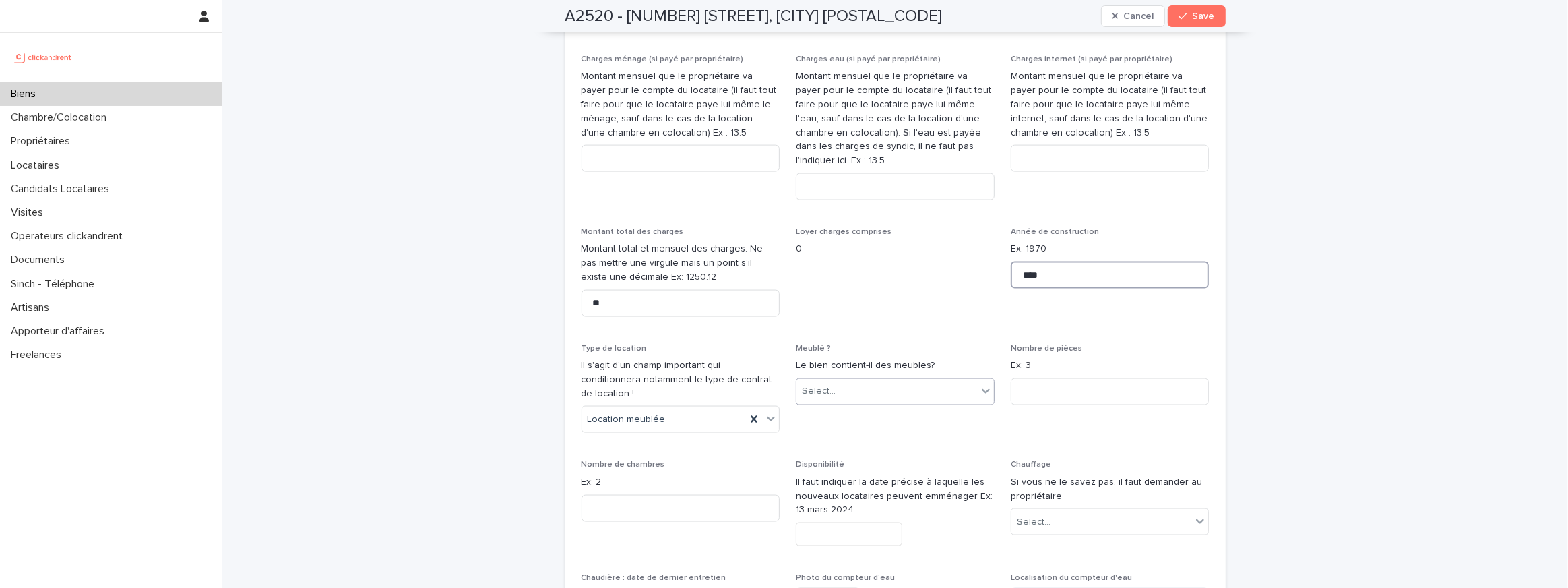type on "****" 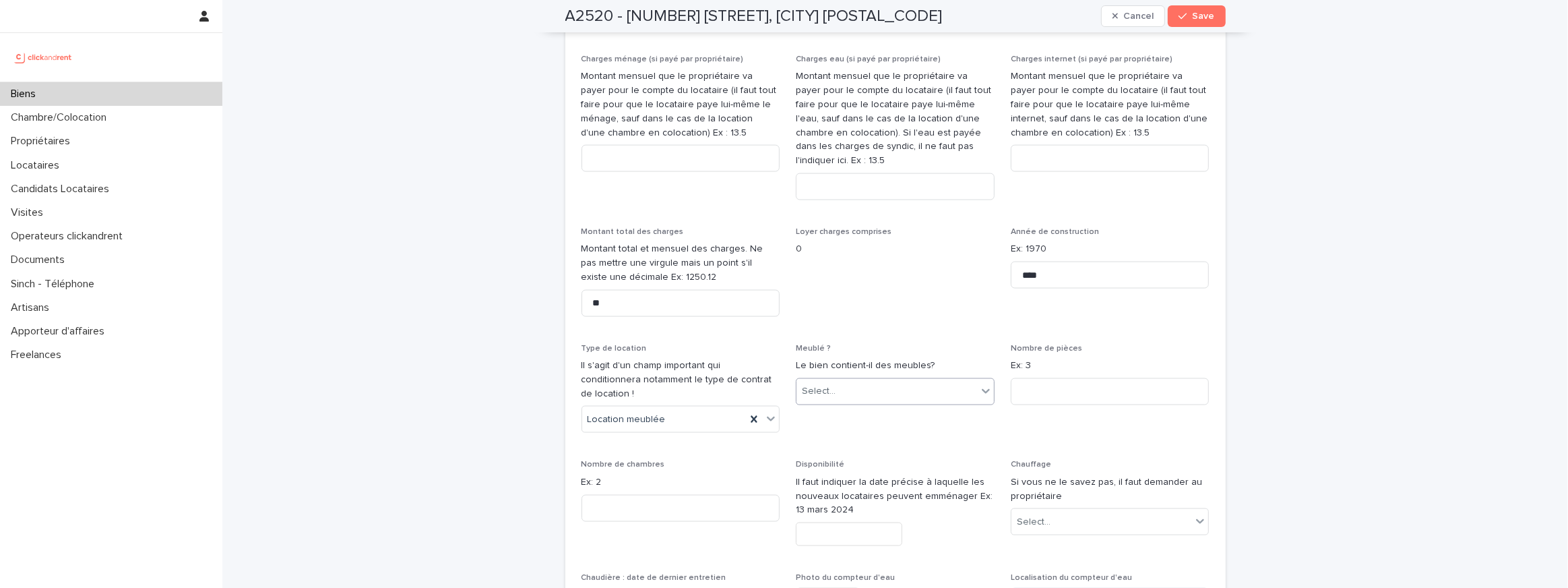 click on "**********" at bounding box center (784, 294) 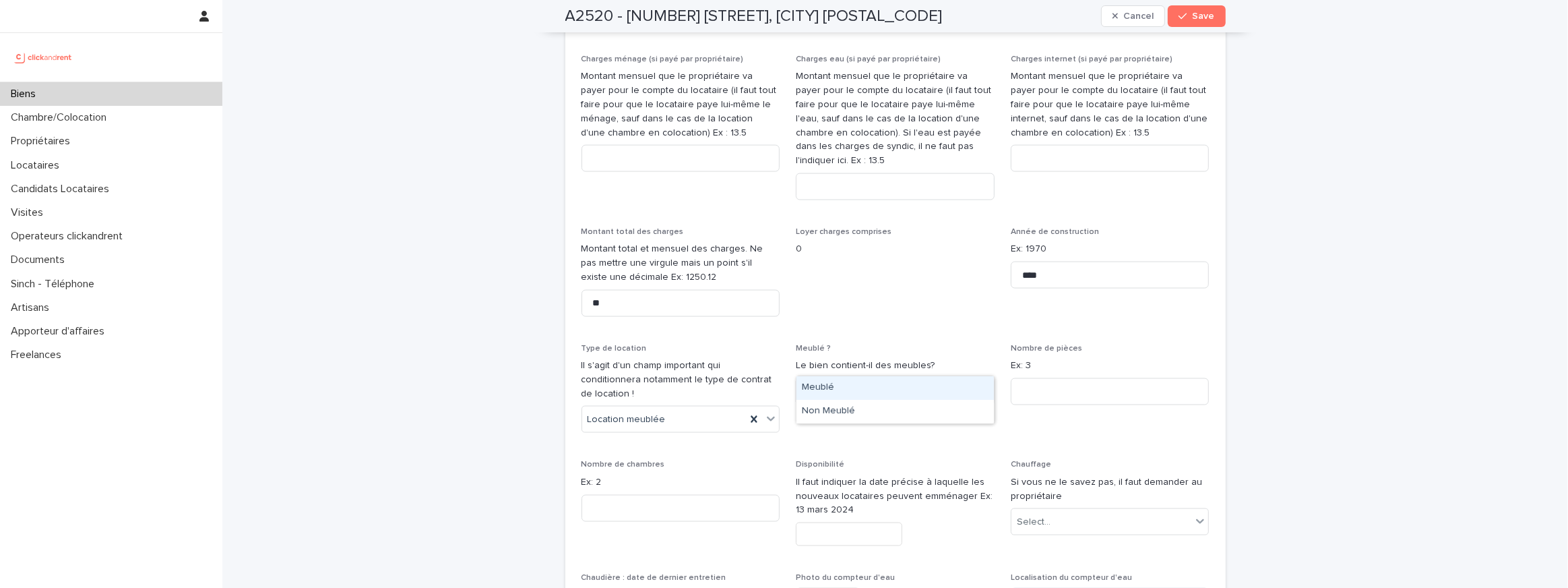 click on "Meublé" at bounding box center [895, 388] 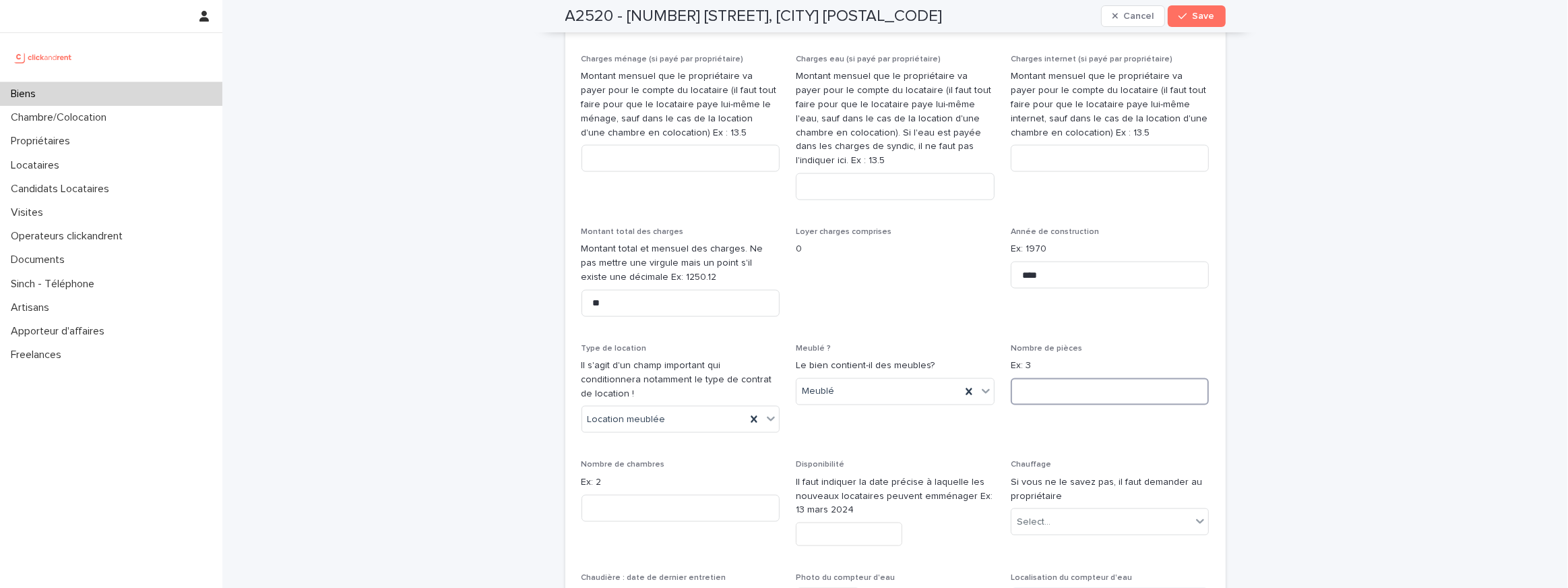 click at bounding box center [1110, 392] 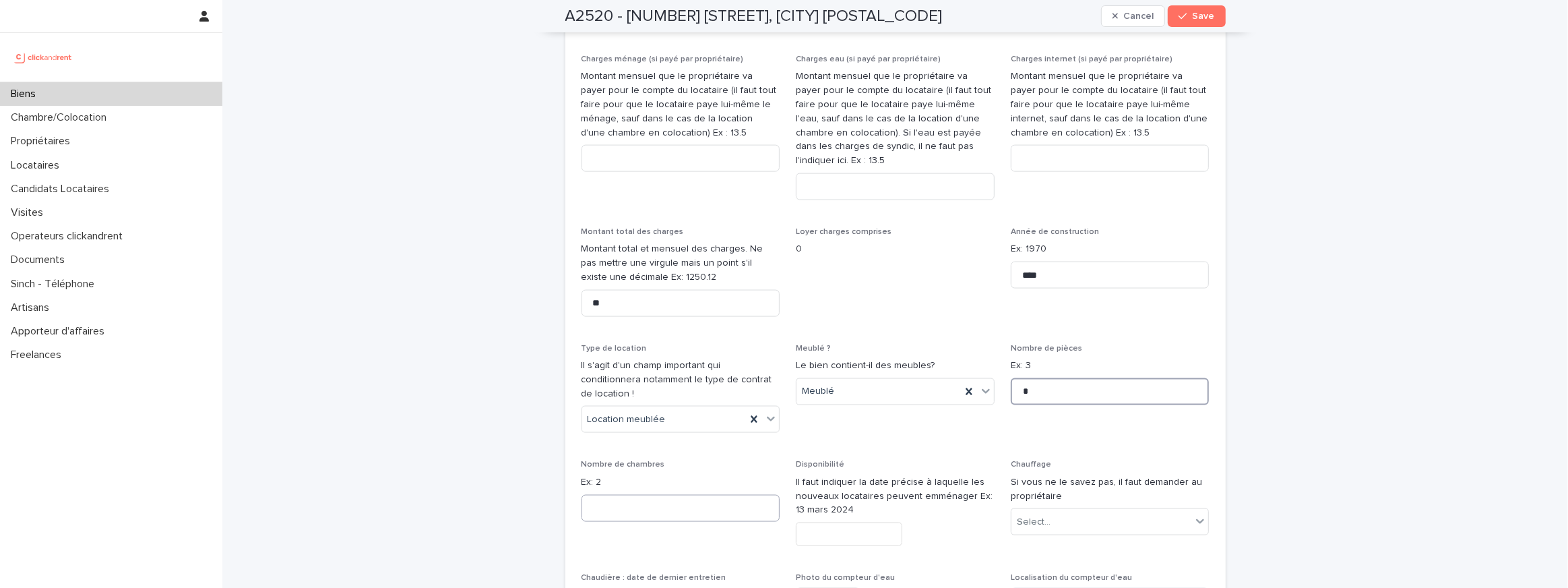 type on "*" 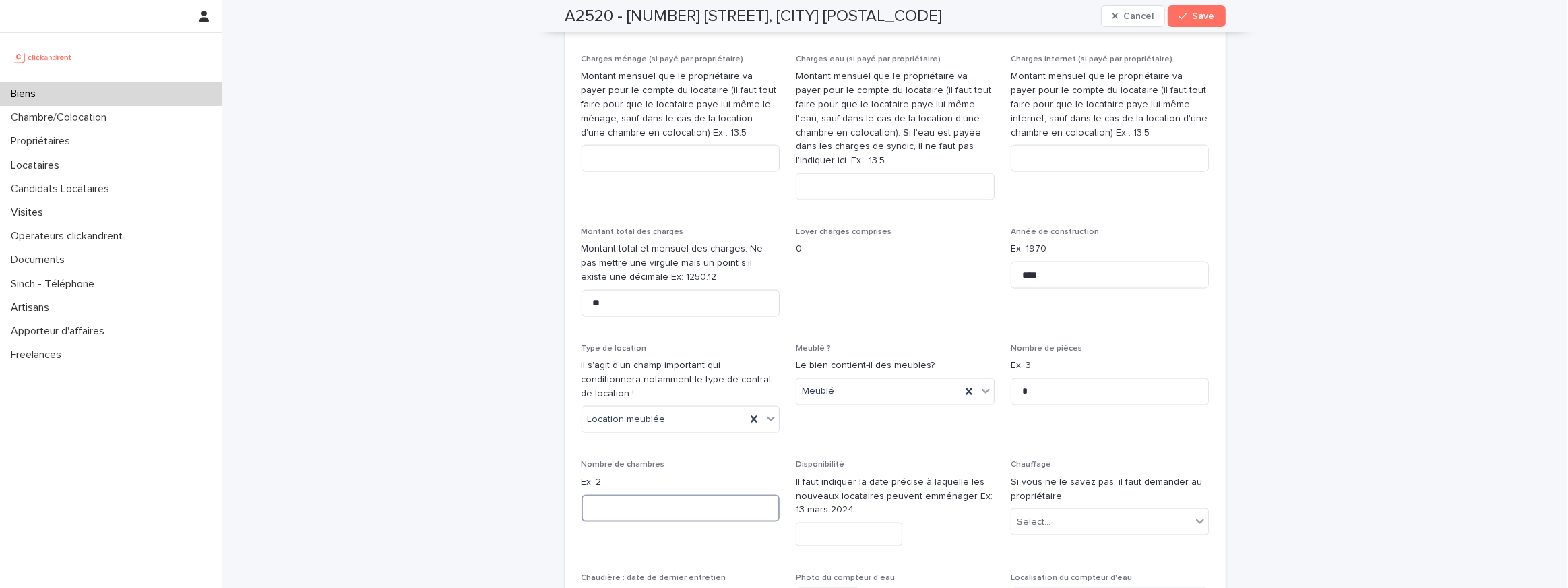 click at bounding box center [681, 508] 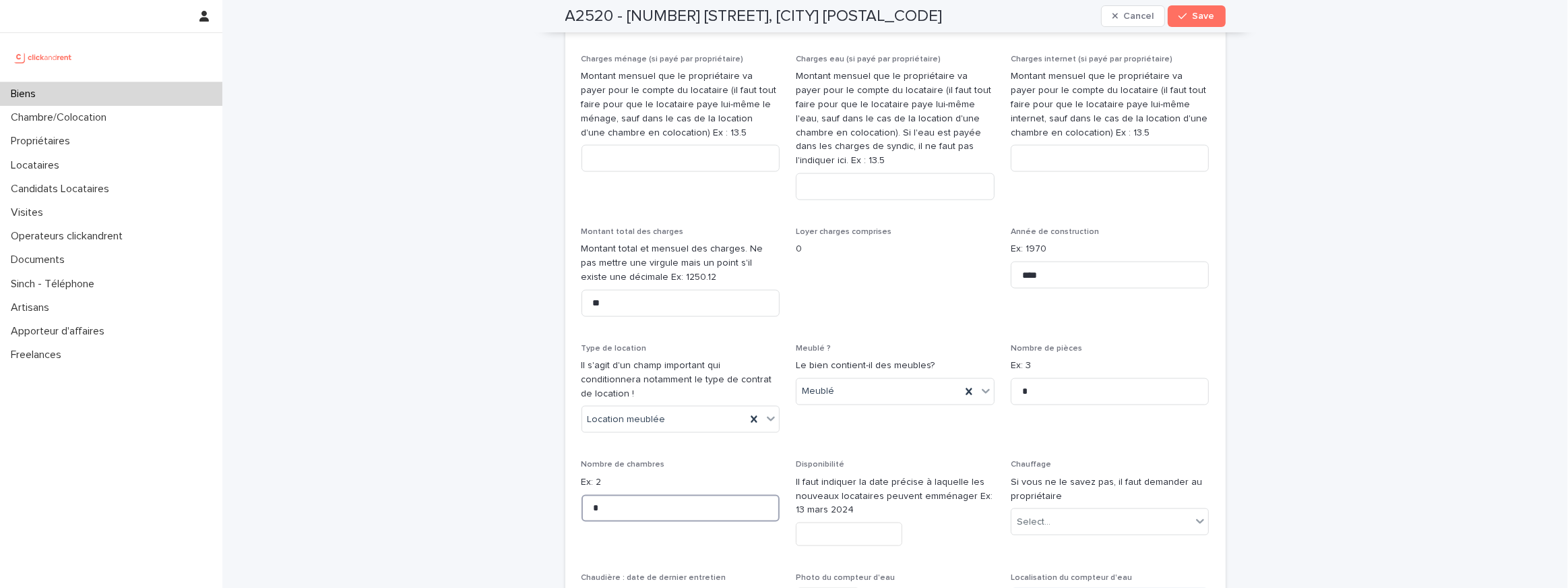 type on "*" 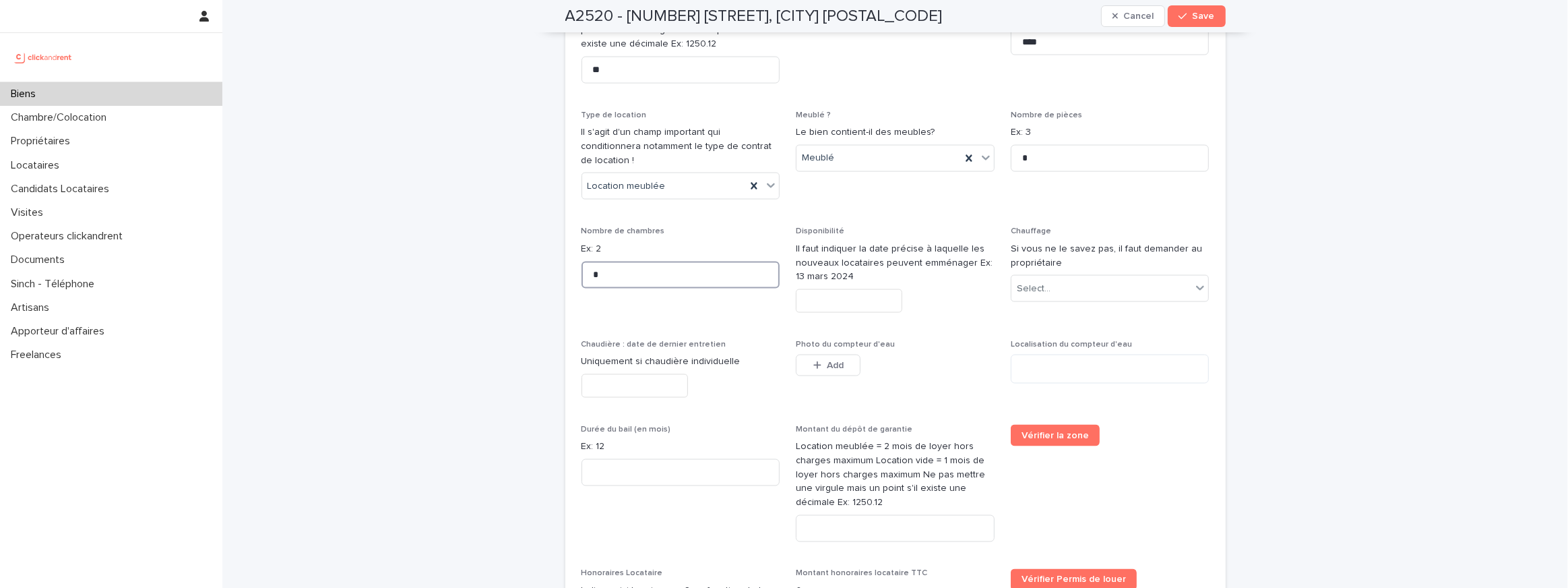 scroll, scrollTop: 2436, scrollLeft: 0, axis: vertical 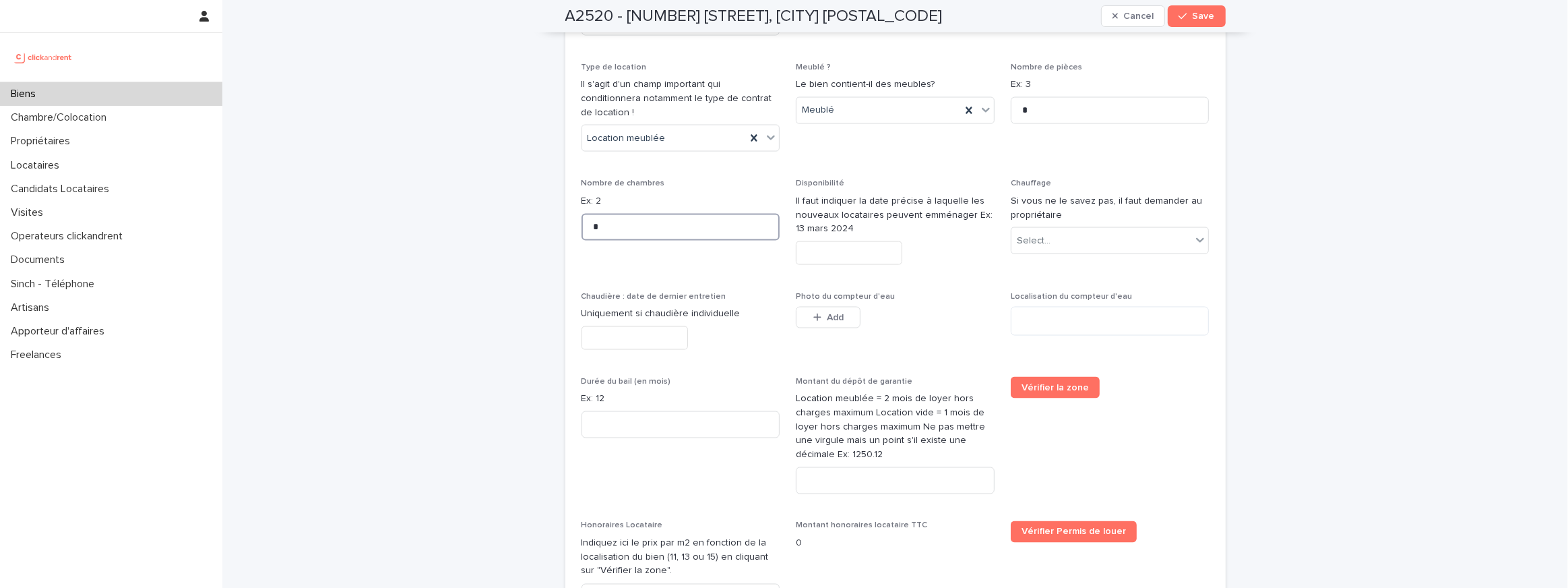 type on "*" 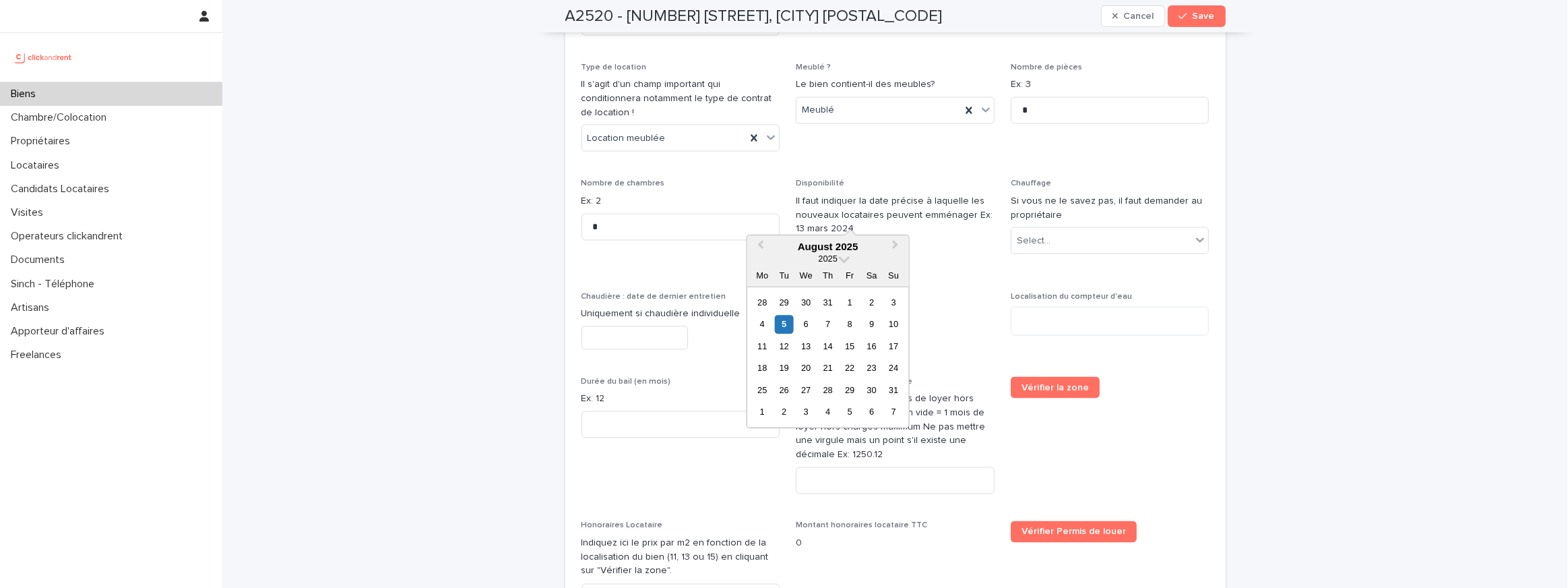 click at bounding box center (849, 253) 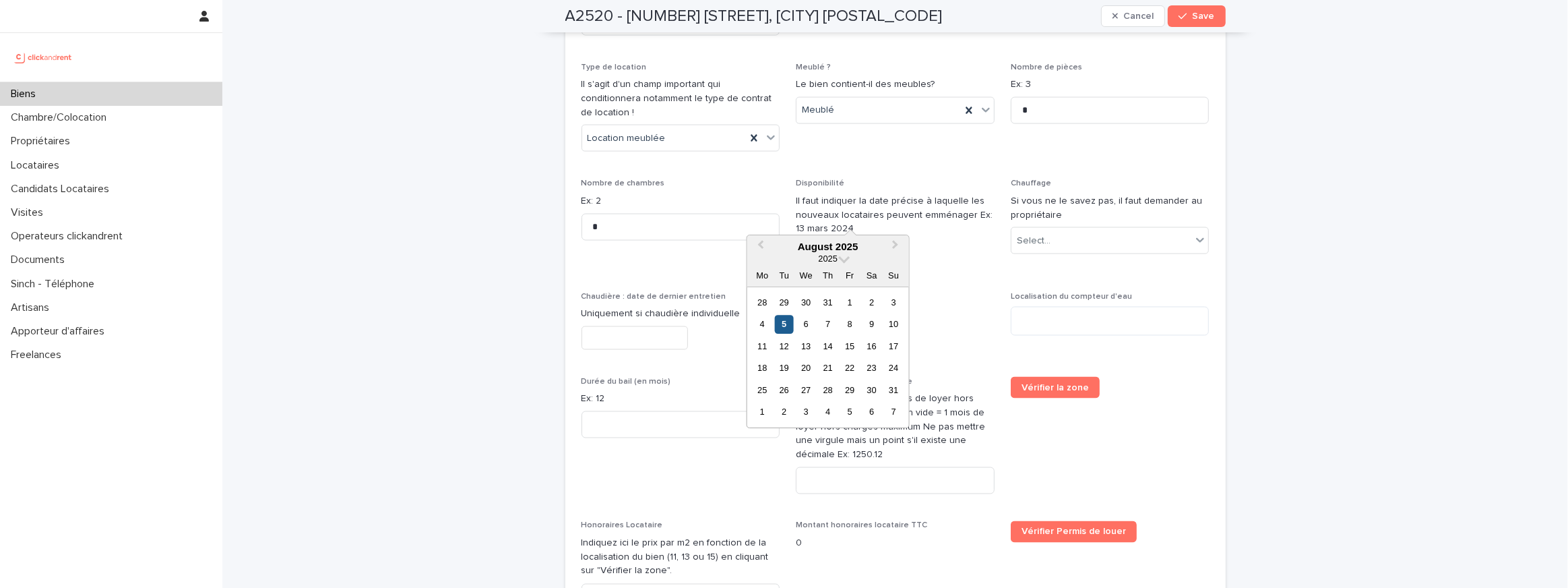 click on "5" at bounding box center [784, 324] 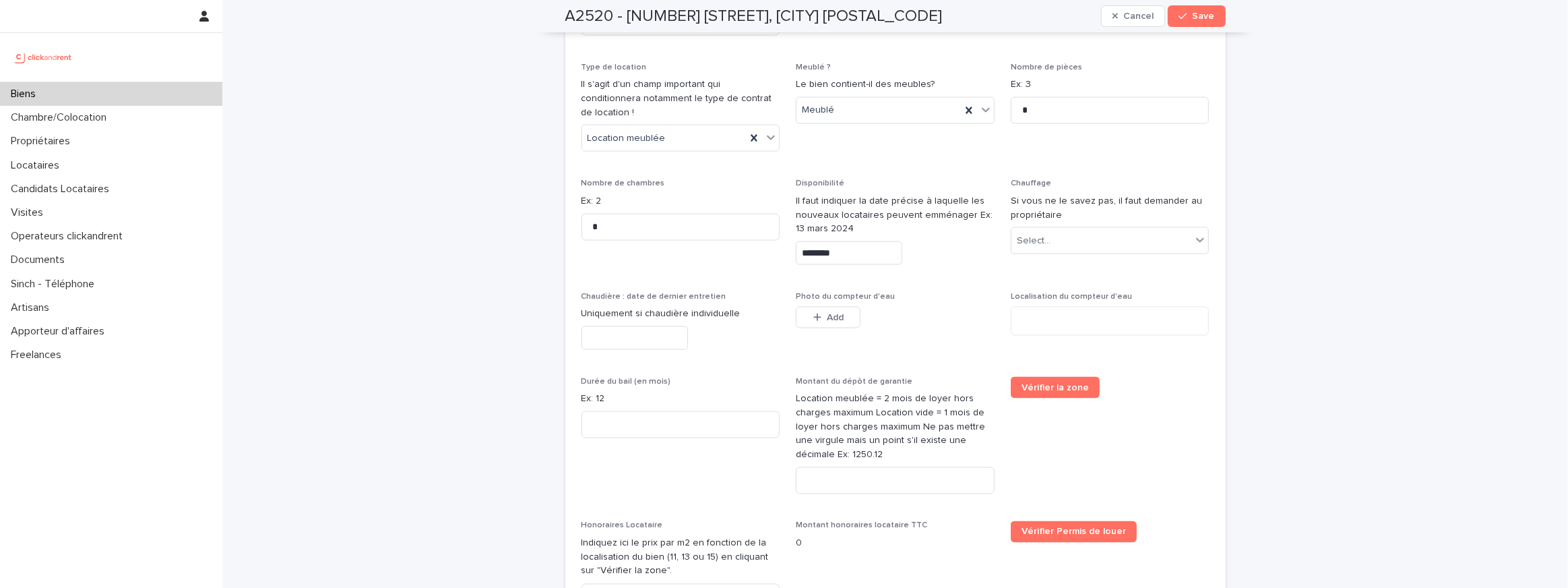 type on "********" 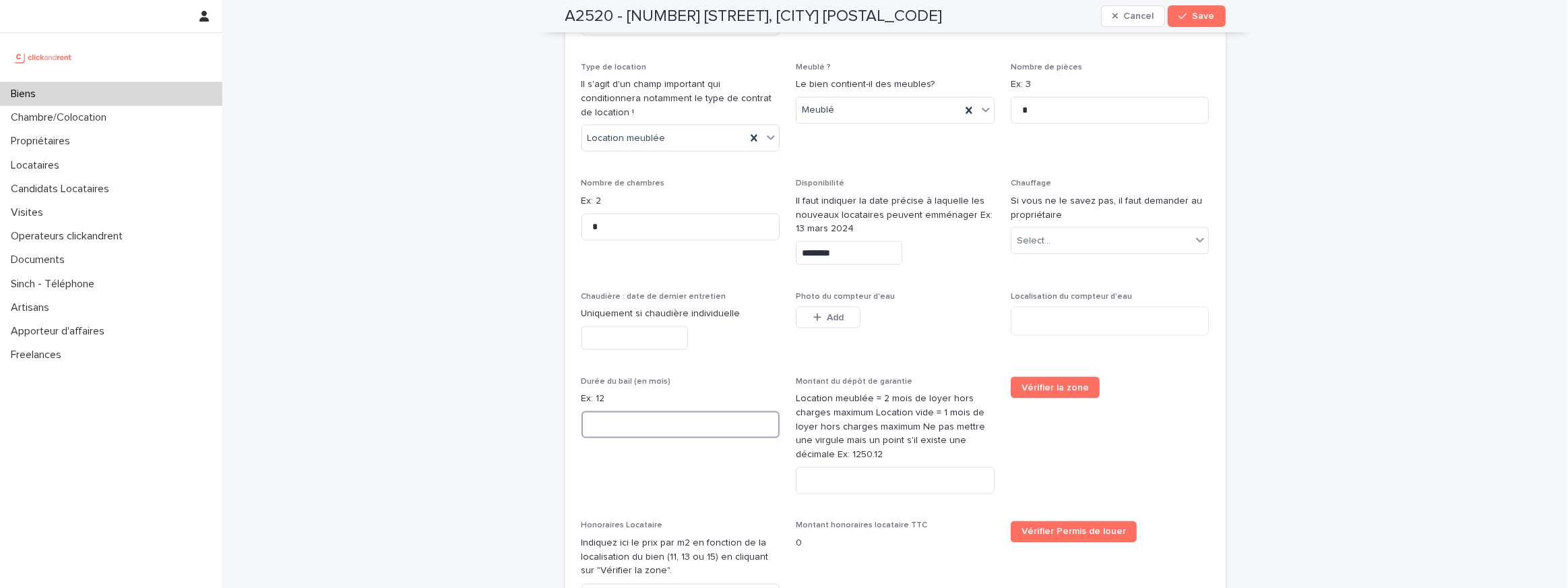 click at bounding box center (681, 425) 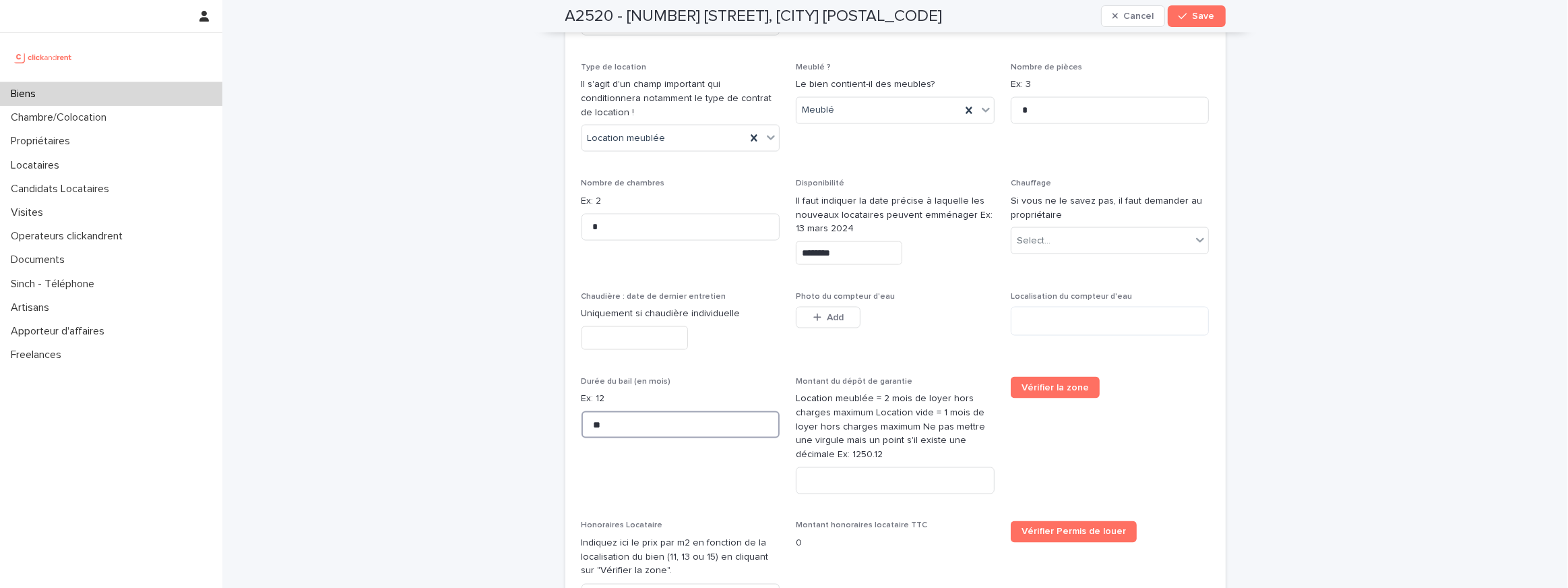 type on "**" 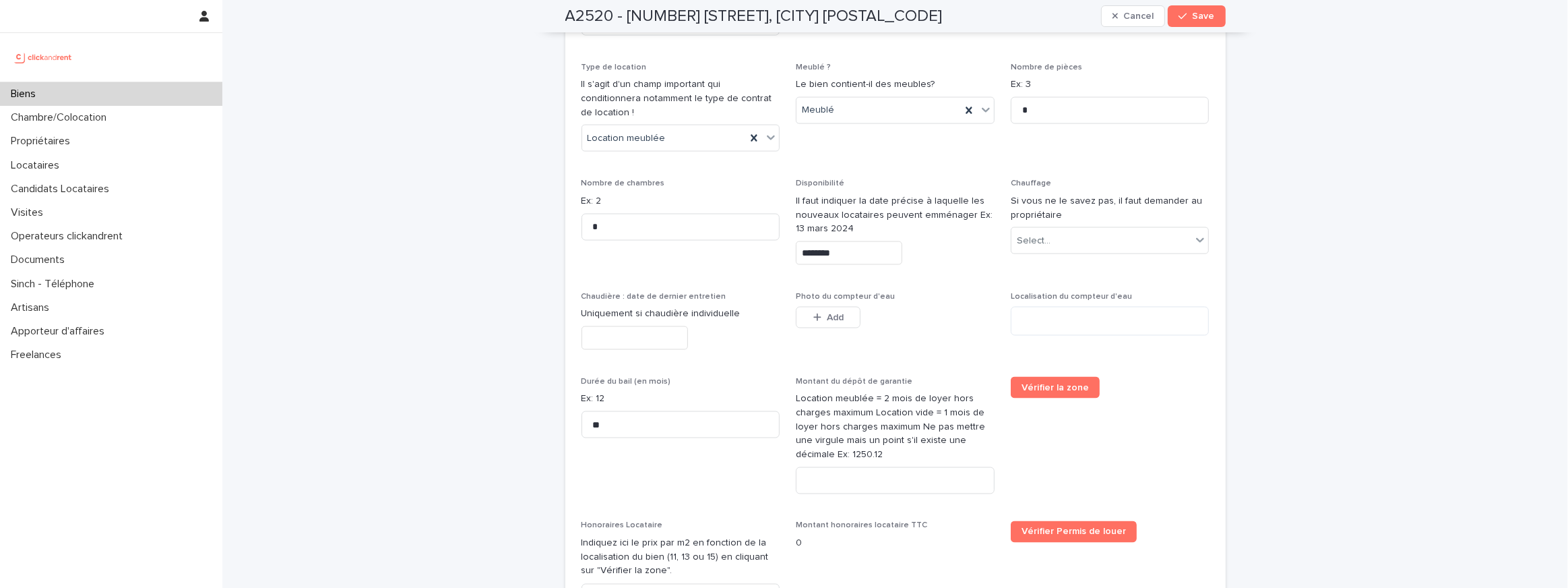 click on "Durée du bail (en mois) Ex: 12 **" at bounding box center [681, 441] 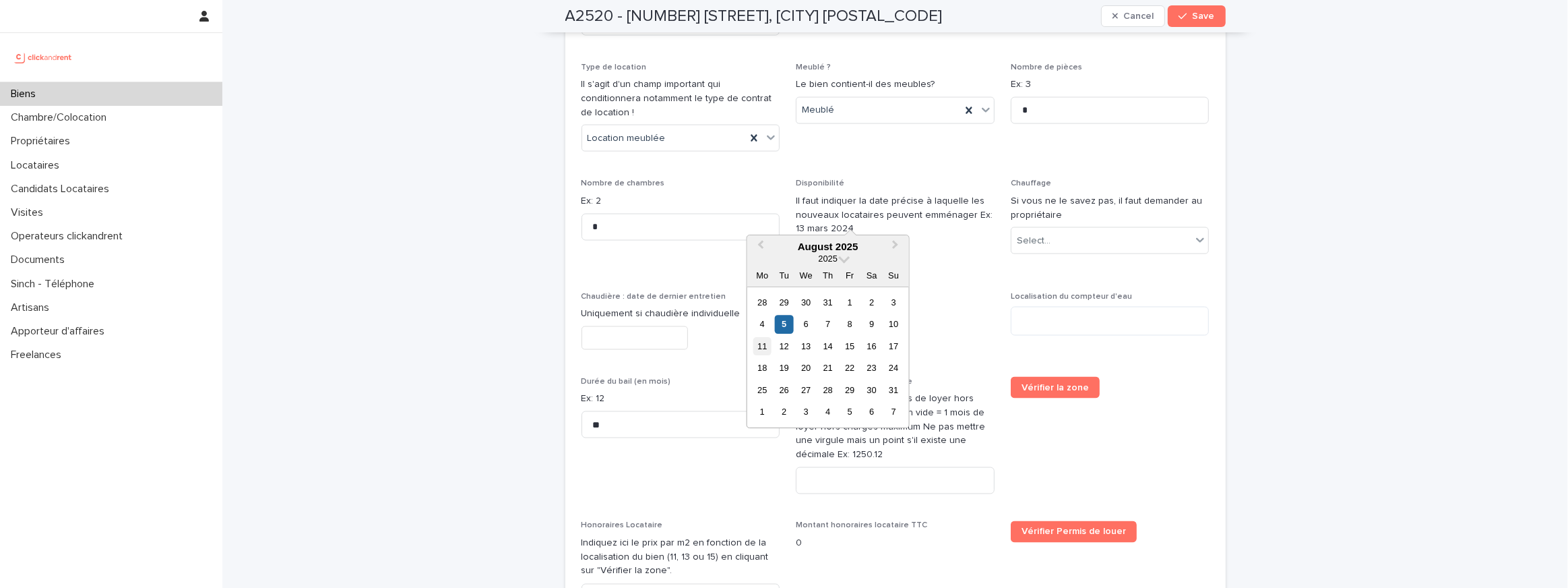 click on "11" at bounding box center [762, 346] 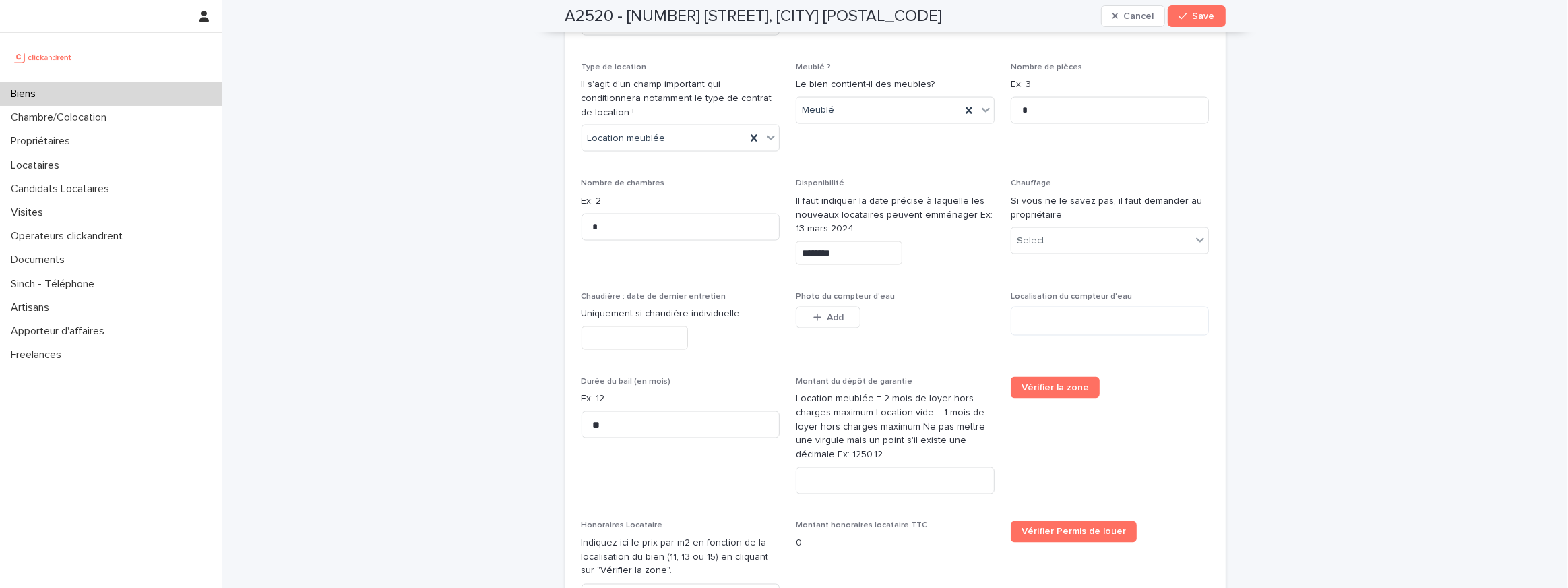 type on "*********" 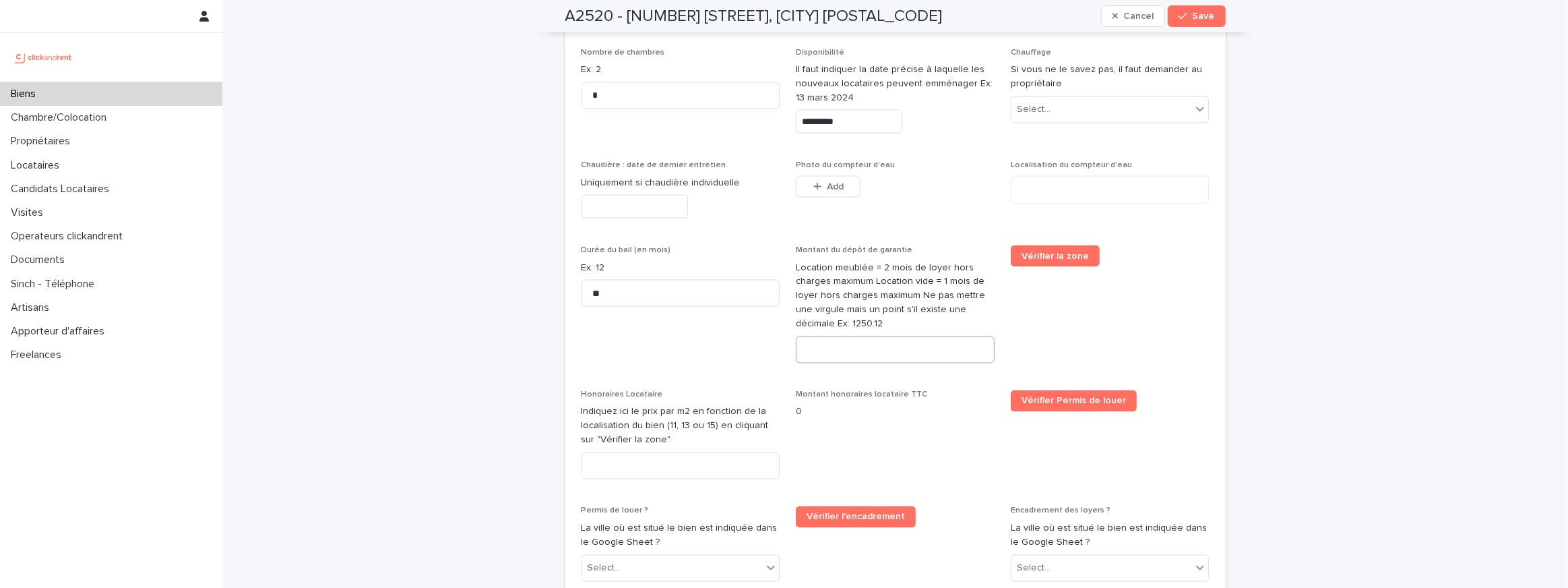 scroll, scrollTop: 2547, scrollLeft: 0, axis: vertical 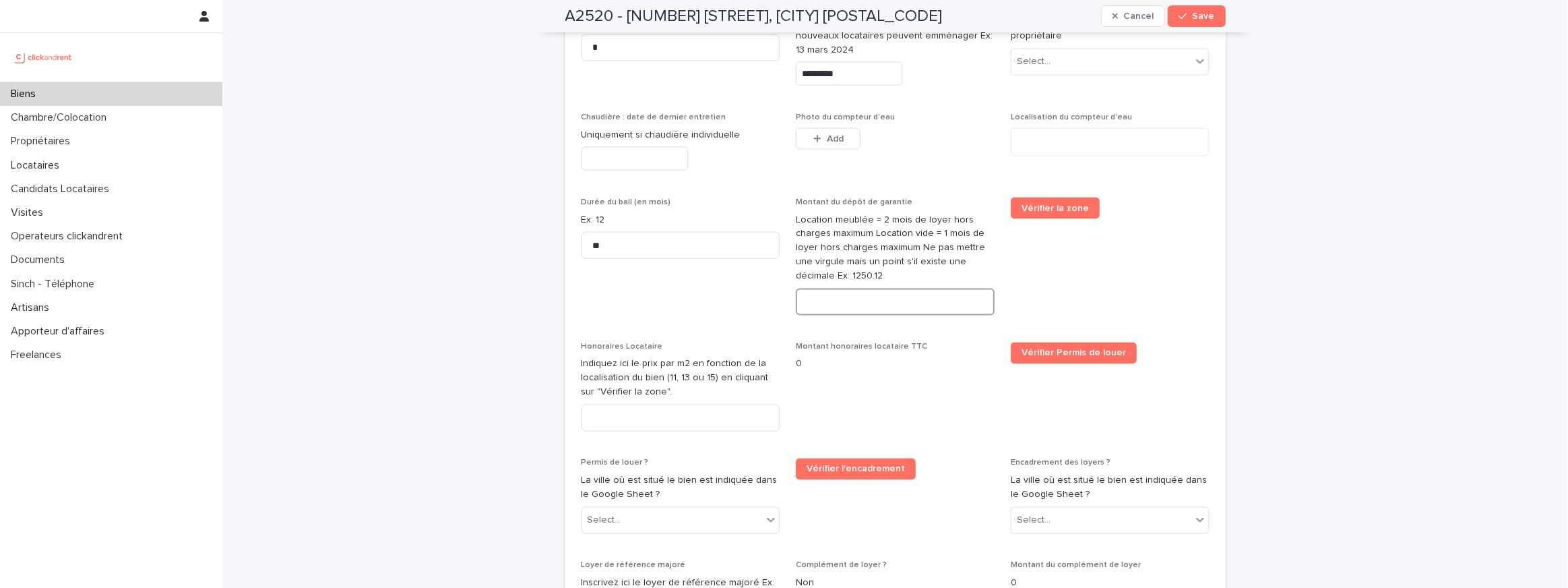 click at bounding box center (895, 302) 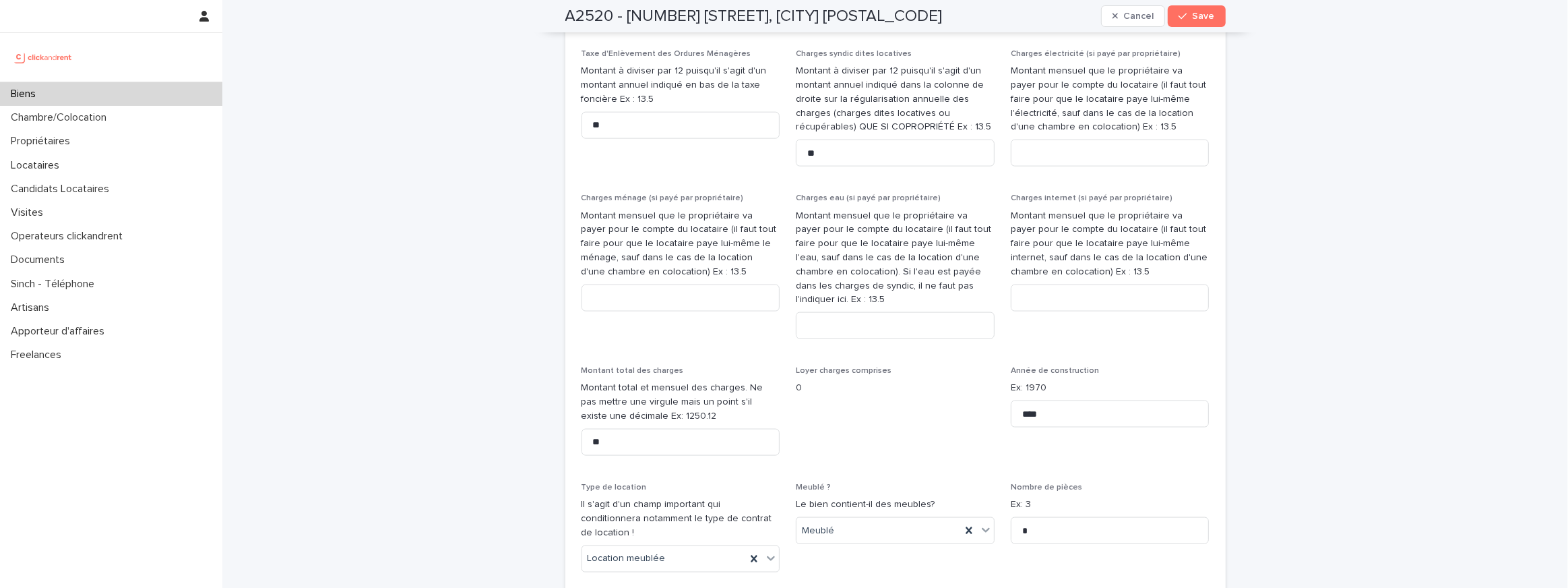 scroll, scrollTop: 1739, scrollLeft: 0, axis: vertical 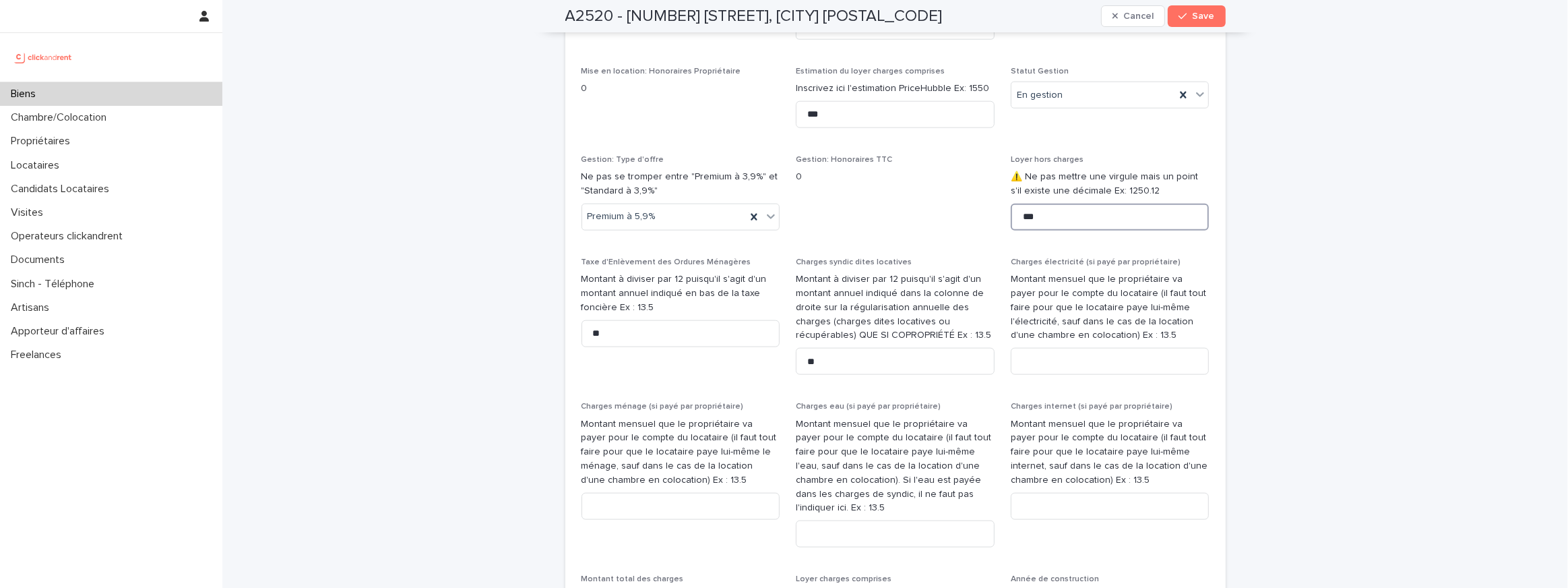 click on "***" at bounding box center (1110, 217) 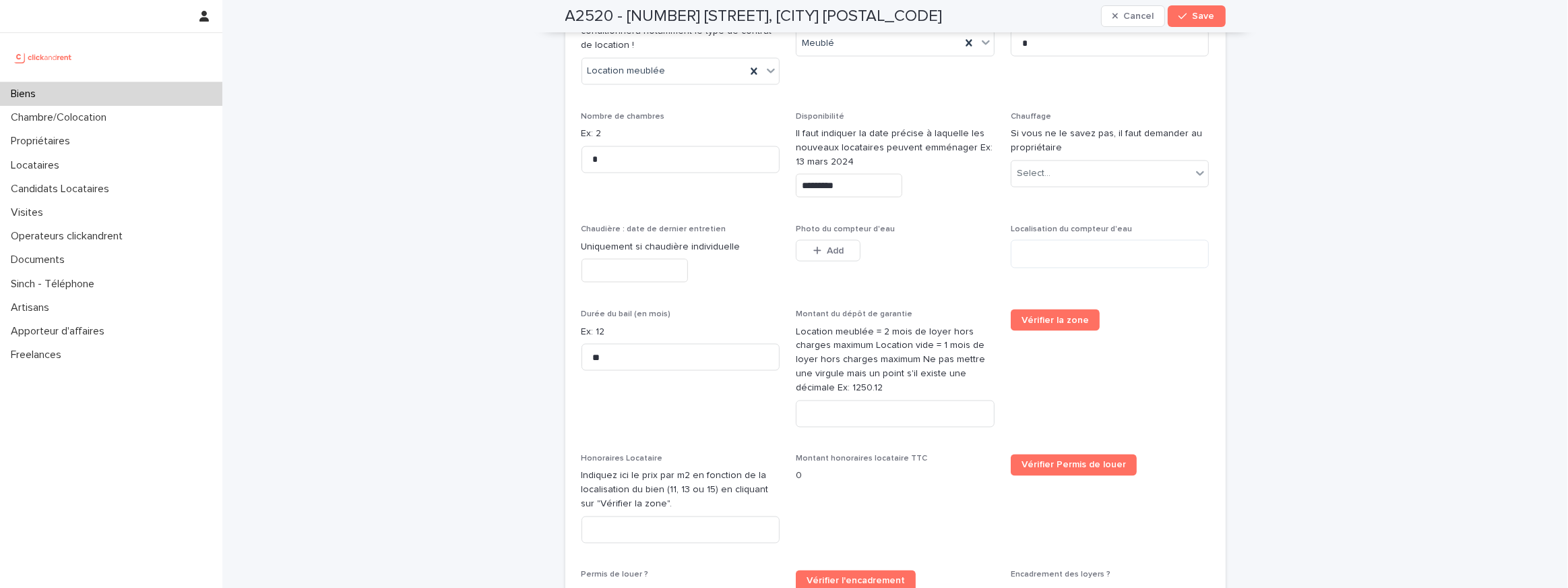 scroll, scrollTop: 2428, scrollLeft: 0, axis: vertical 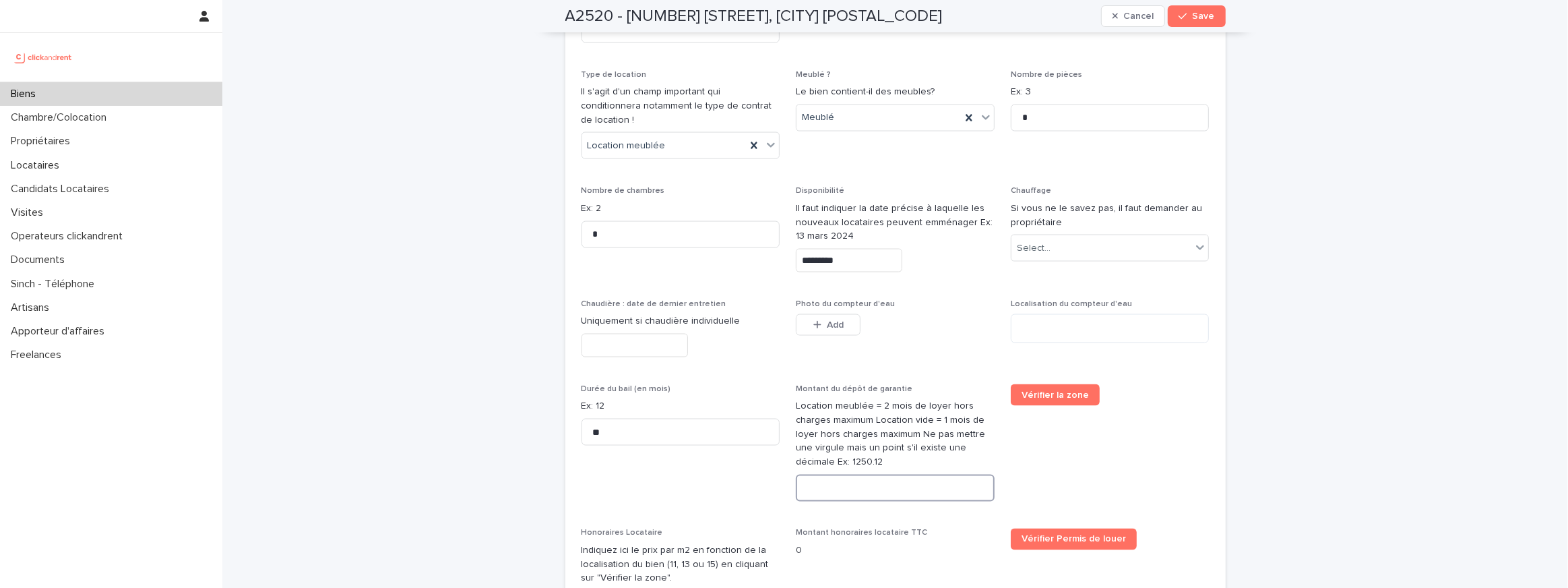 click at bounding box center (895, 488) 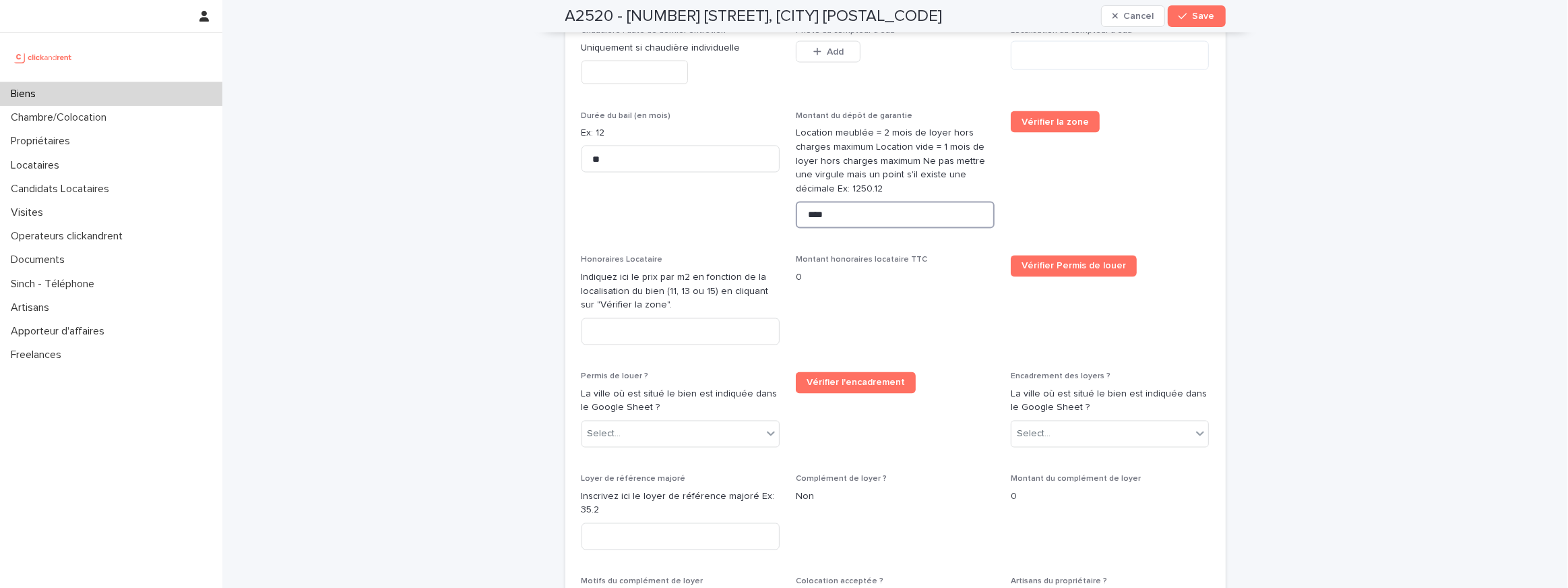 scroll, scrollTop: 2806, scrollLeft: 0, axis: vertical 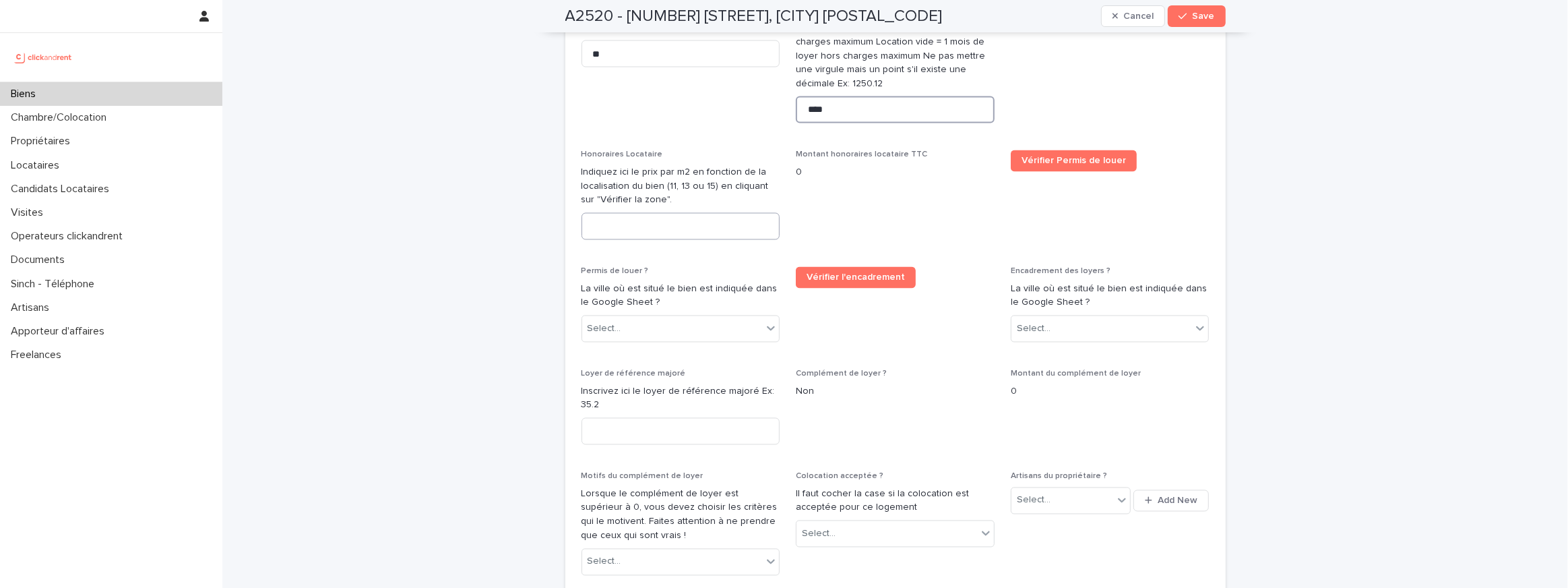 type on "****" 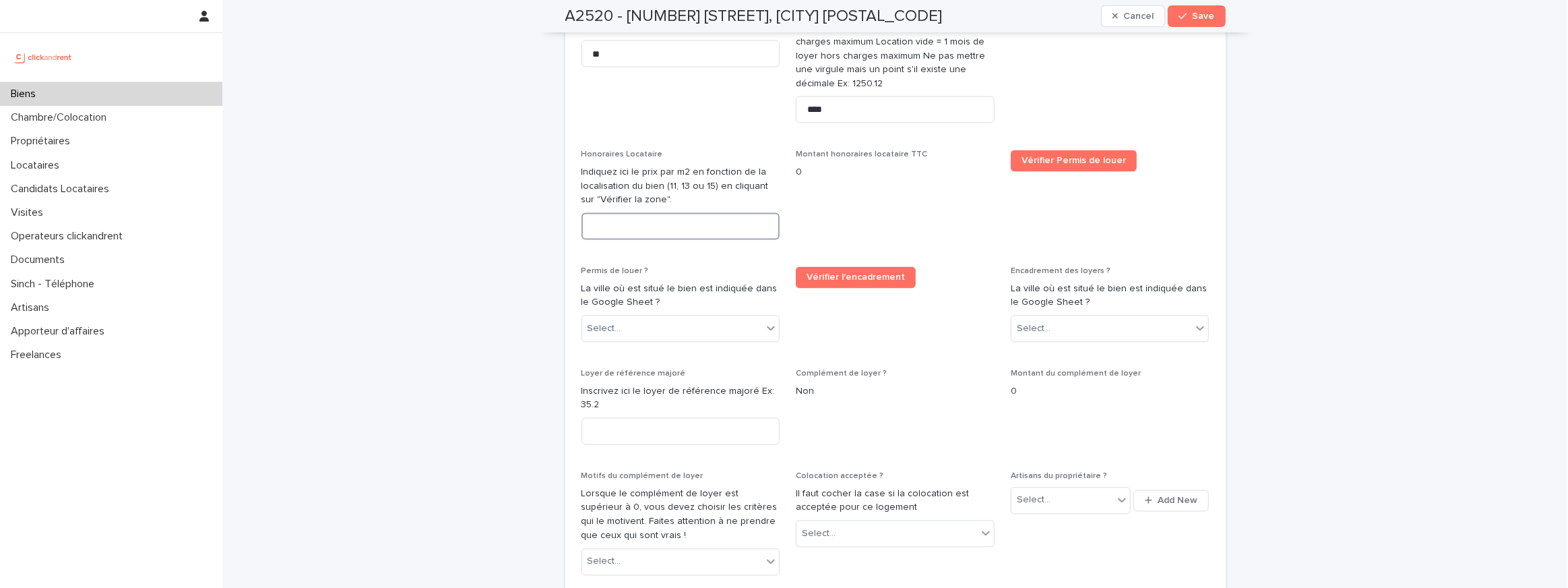 click at bounding box center [681, 227] 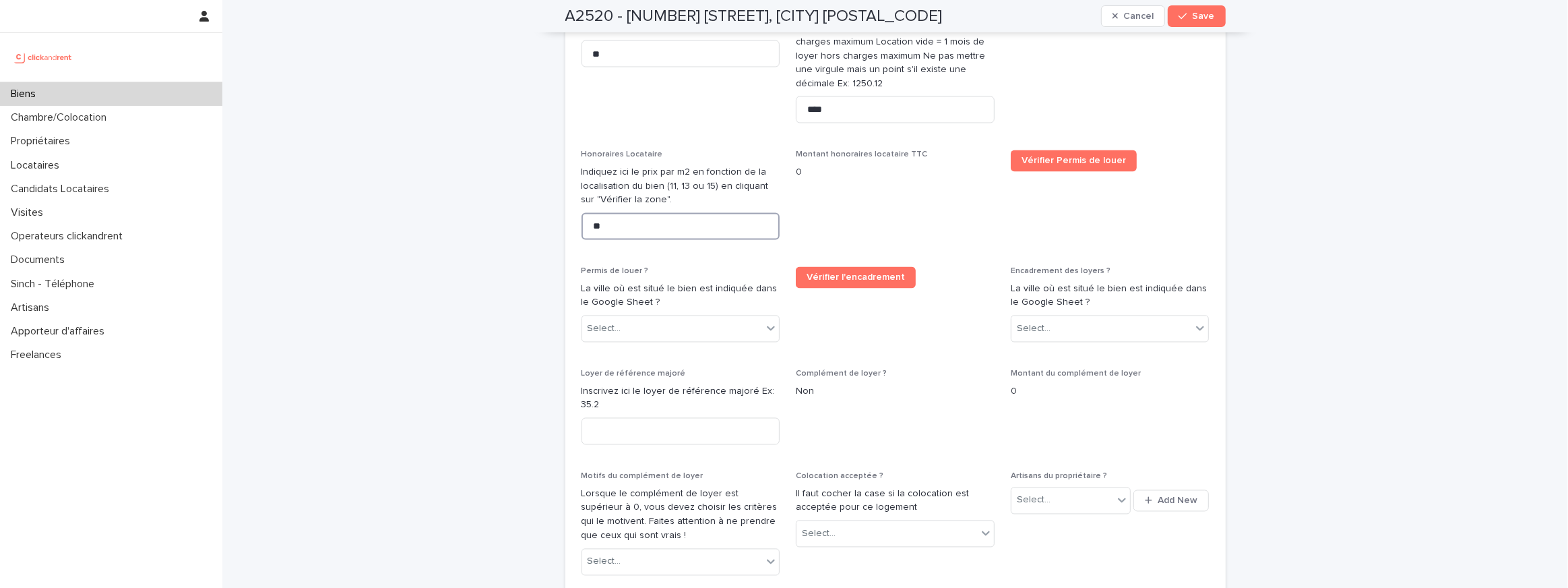type on "**" 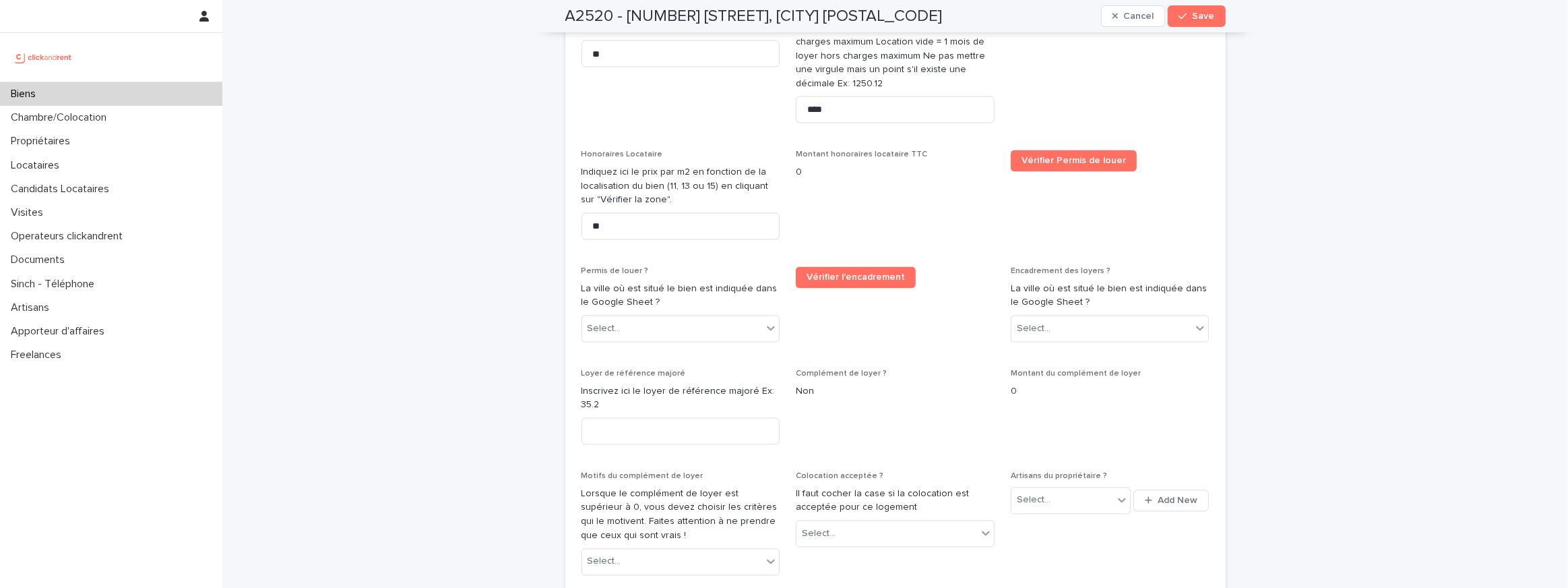 click on "Permis de louer ? La ville où est situé le bien est indiquée dans le Google Sheet ? Select..." at bounding box center (681, 310) 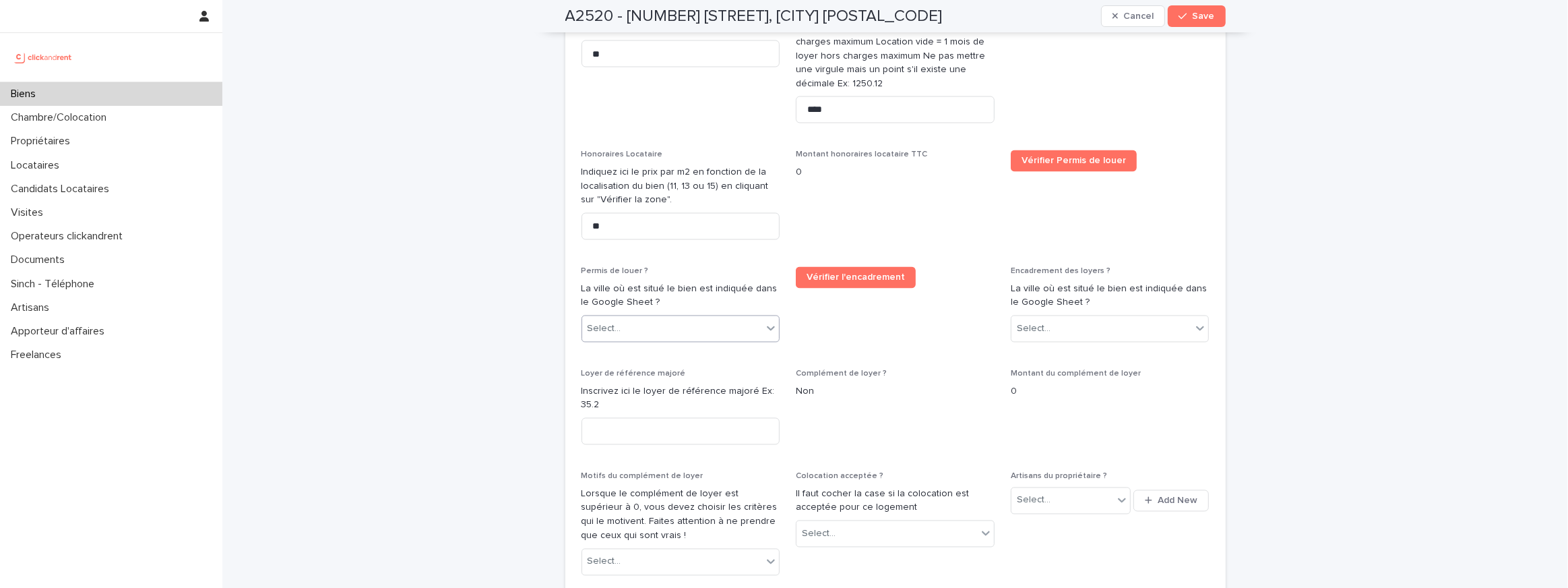 click on "Select..." at bounding box center (672, 329) 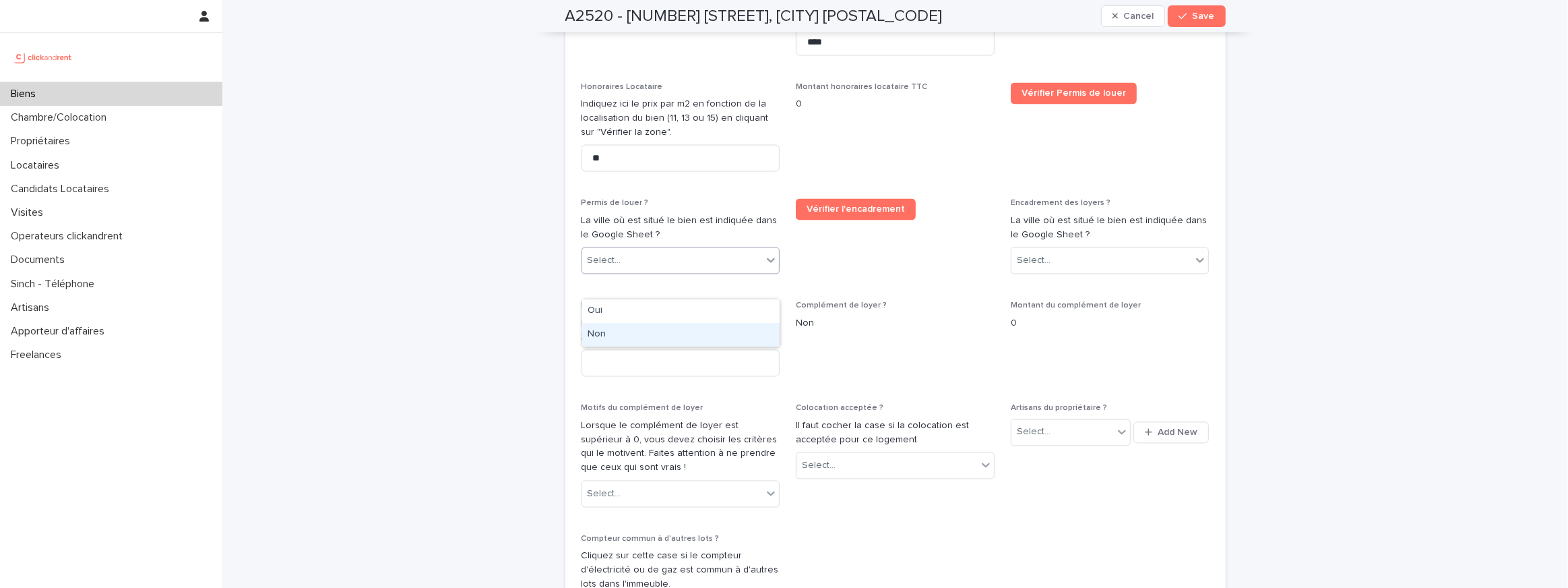 click on "Non" at bounding box center [681, 334] 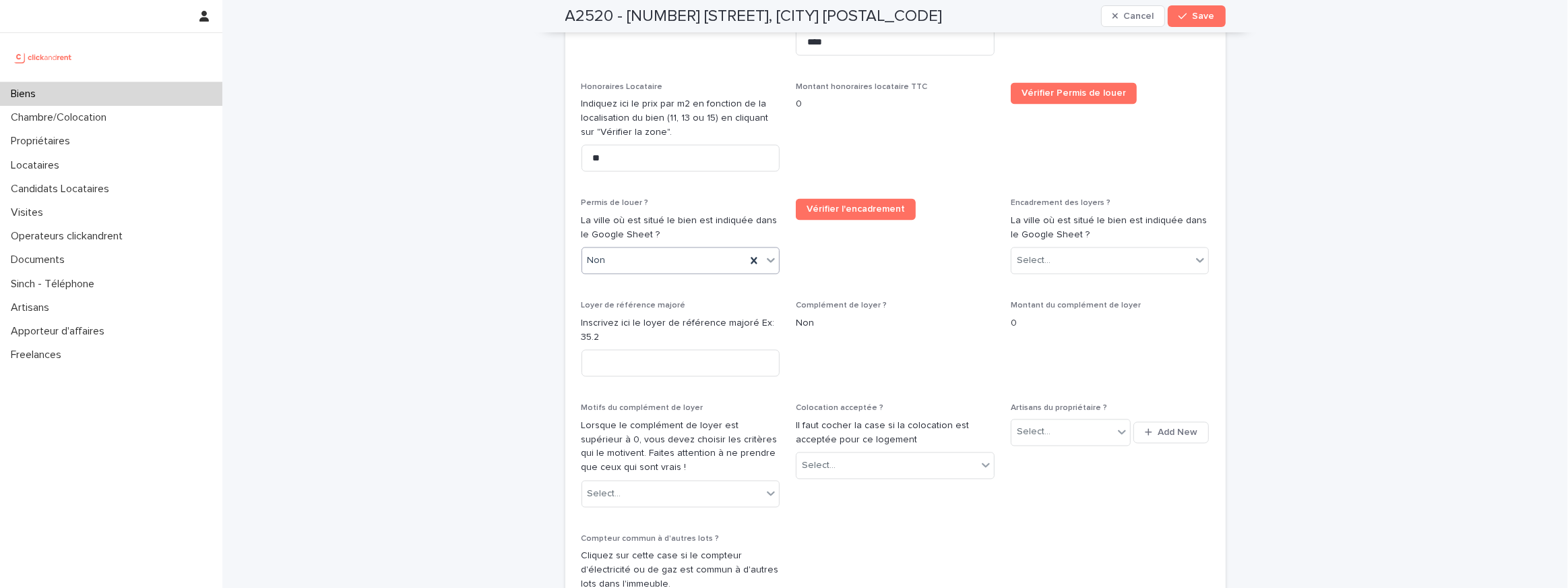 click on "Opérateur commercial Jean-Vianney Bourdette   Opérateur opérationnel Qui est l'opérateur opérationnel en charge de la mise en location de ce bien ? Select... Propriétaires  Véronique Dubois Olivier Dubois Propriétaire Principal Indiquez ici le propriétaire qui sera contacté en priorité lors de la mise en location. Olivier Dubois Plafond de revenus du locataire ? OBLIGATOIRE : indiquez ici si le bien est soumis à un statut spécifique Aucun Zone Pinel Trouvez la zone sur ce site : https://www.service-public.fr/simulateur/calcul/zonage-abc  Select... Pinel : surperficie de l'extérieur En Pinel, s'il y a une loggia, une terrasse ou un balcon, vous devez mettre la superficie ici. Pour connaître la superficie, vous devez obligatoirement demander au propriétaire de vous fournir le plan du promoteur, dont vous trouverez un exemple ici : https://drive.google.com/file/d/1v1t61dKzZxHU9GlAAAg4Ul-dA2zEe9Cb/view?usp=sharing  Date de signature Mandat Description pour Mandat Location annexe Parking 0 *** 0 **" at bounding box center (896, -457) 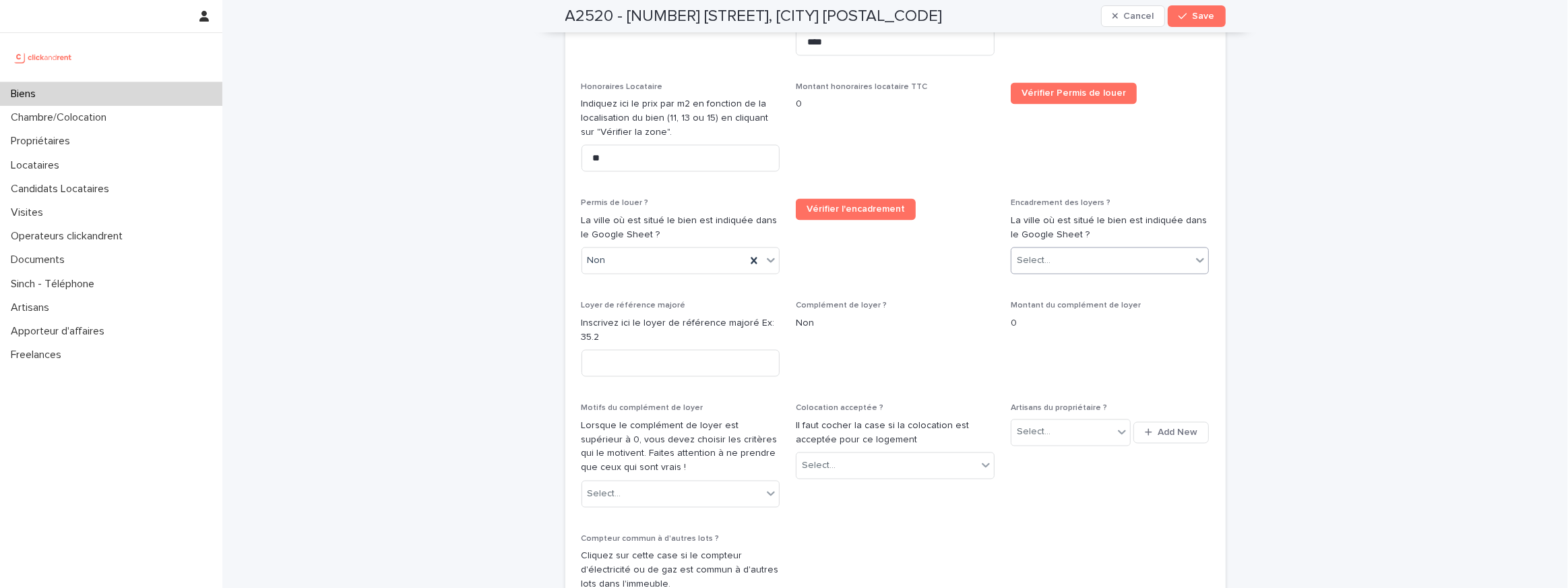 click on "Select..." at bounding box center (1034, 261) 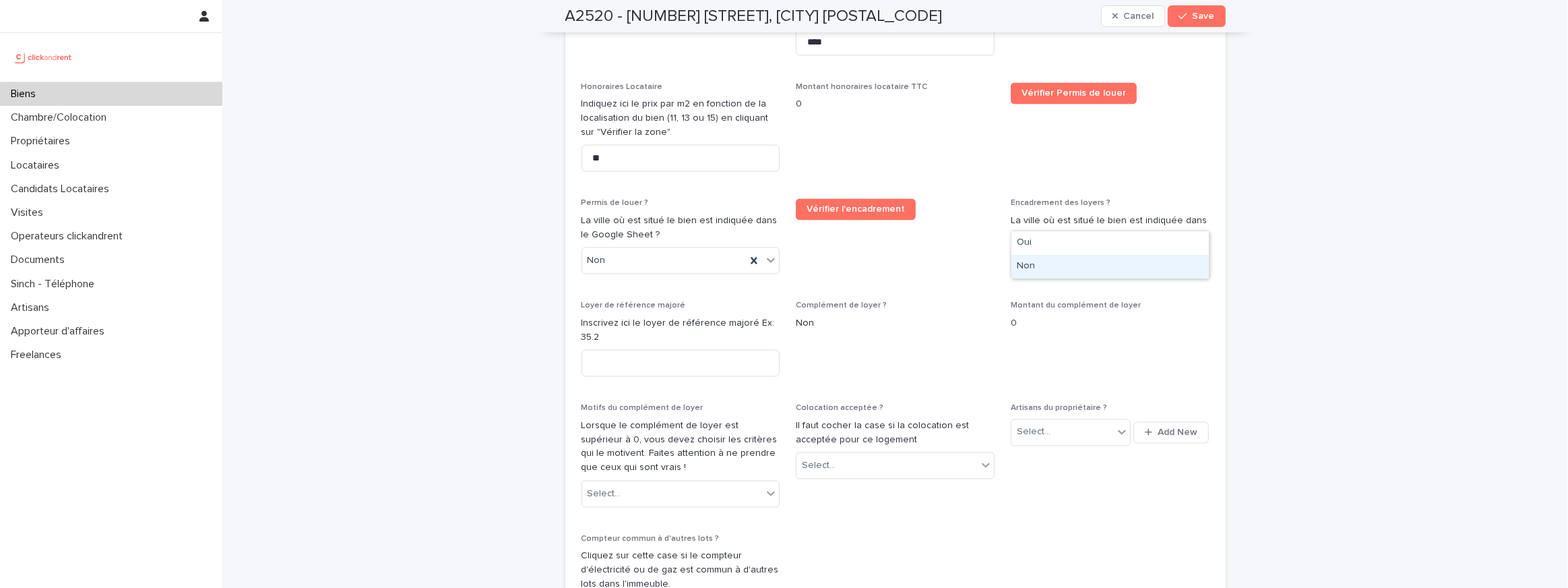 click on "Non" at bounding box center [1110, 266] 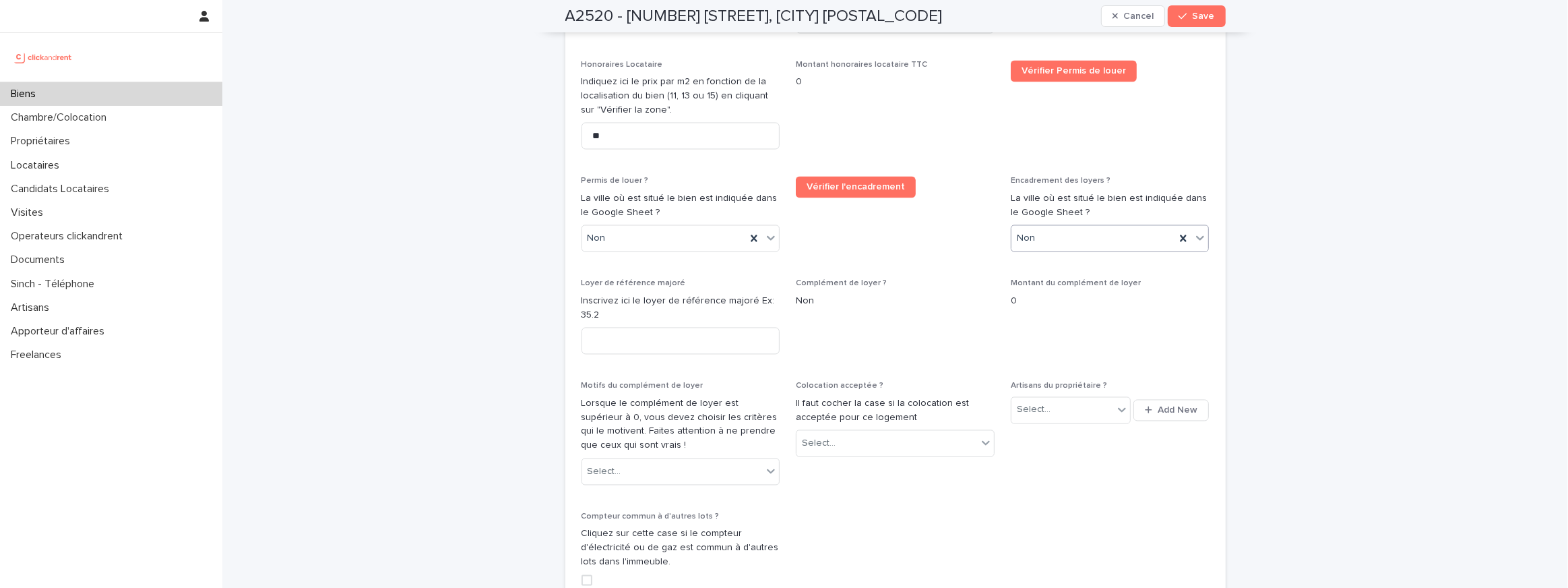scroll, scrollTop: 2831, scrollLeft: 0, axis: vertical 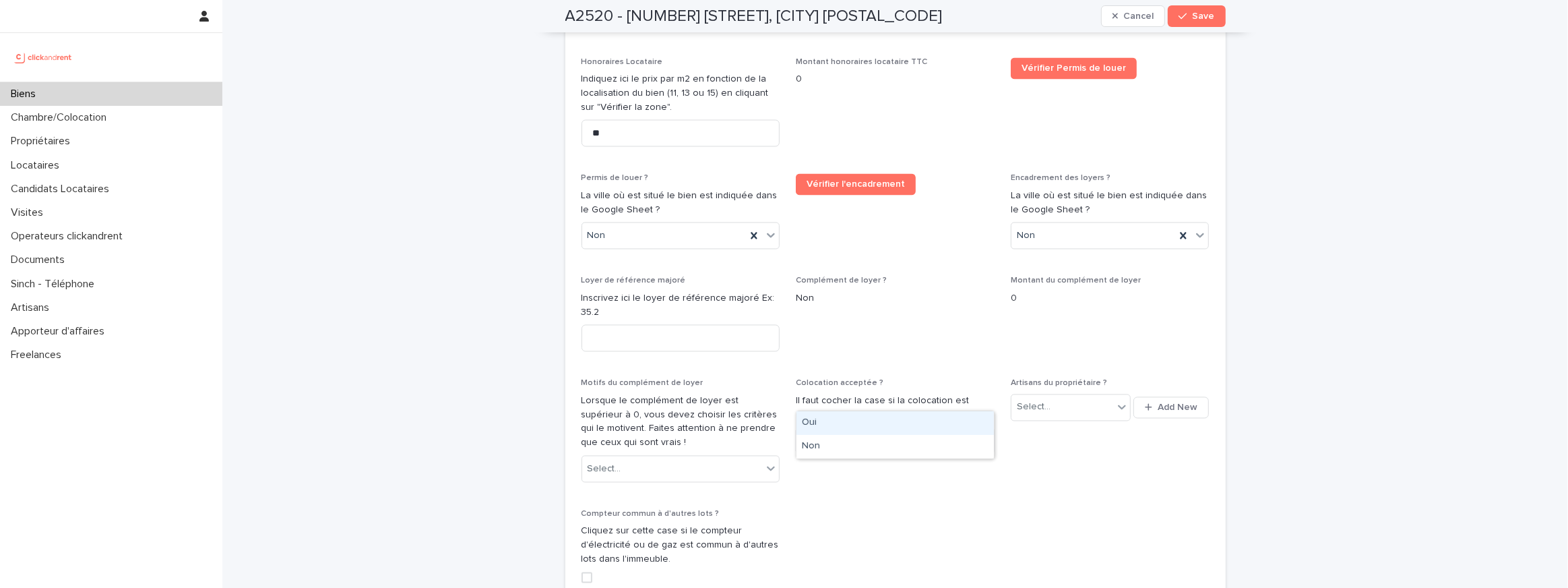 click on "Select..." at bounding box center (887, 441) 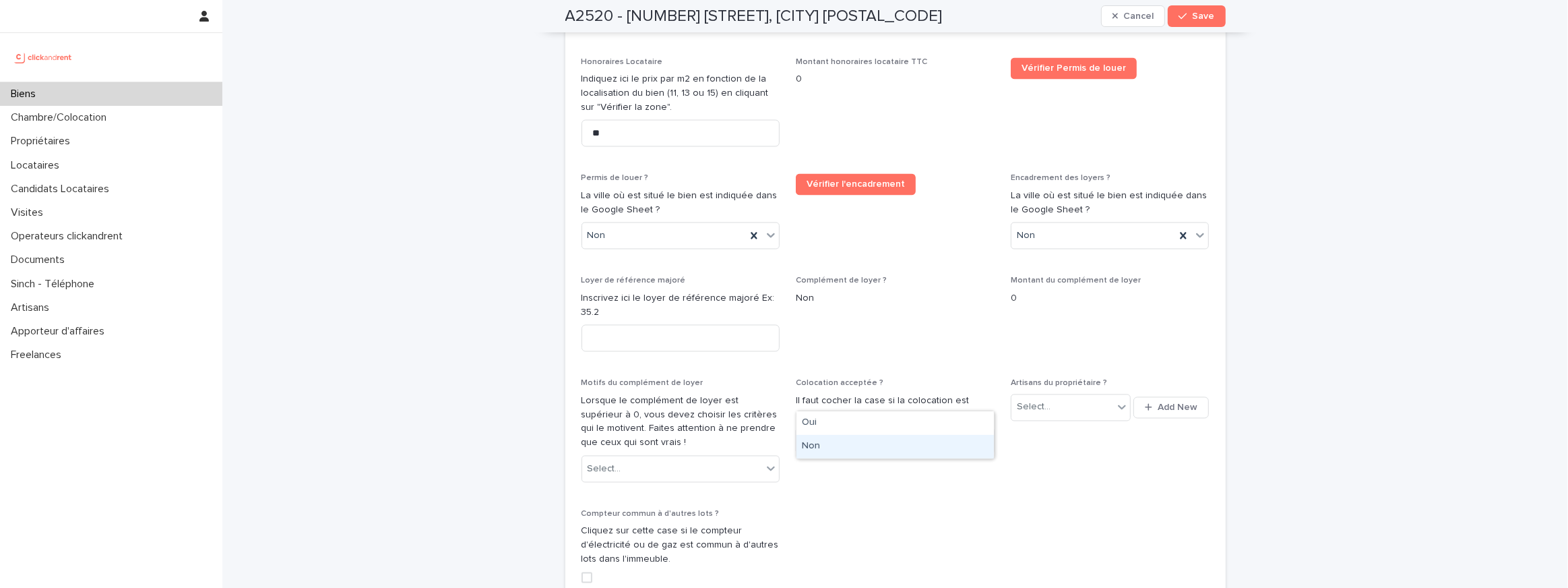 click on "Non" at bounding box center [895, 446] 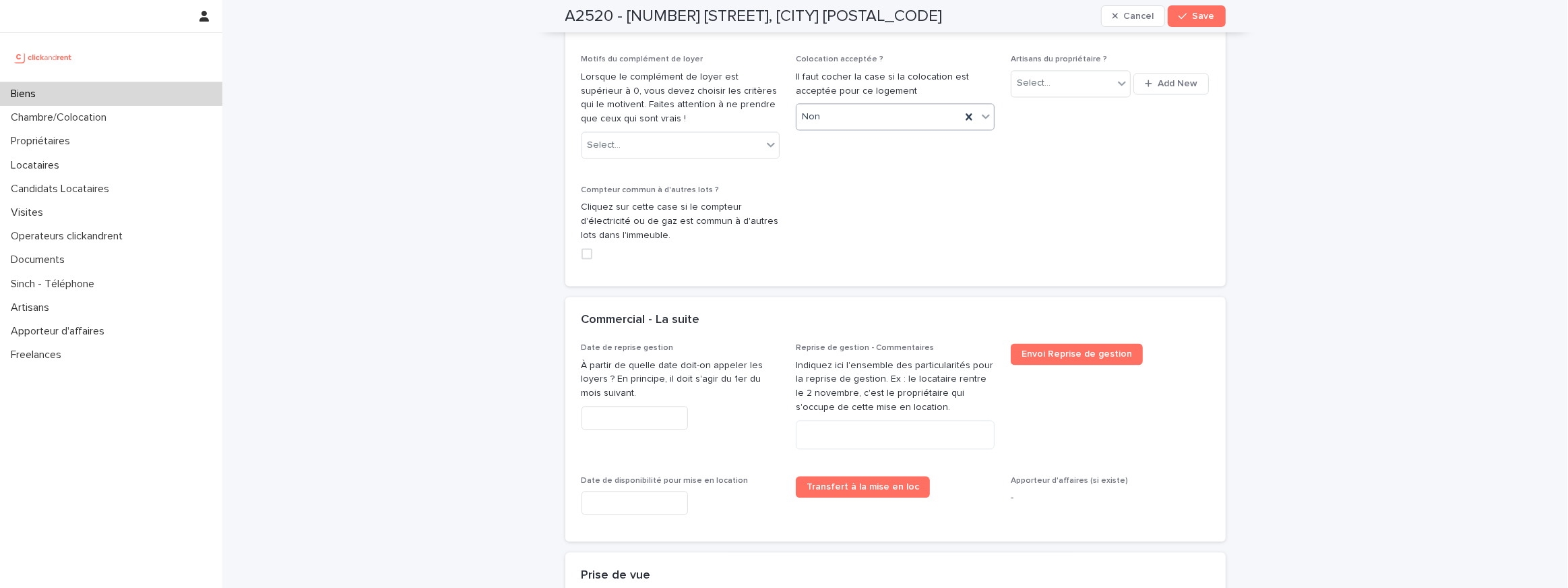 scroll, scrollTop: 3166, scrollLeft: 0, axis: vertical 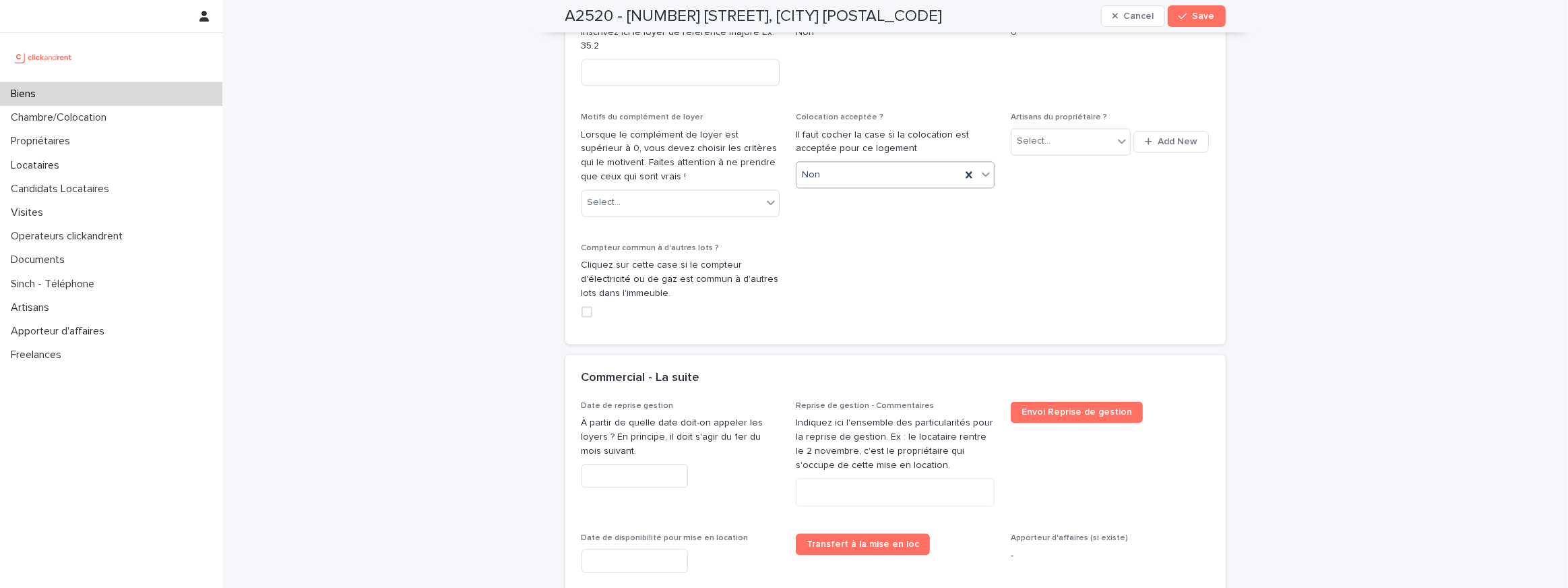 click on "Non" at bounding box center (879, 175) 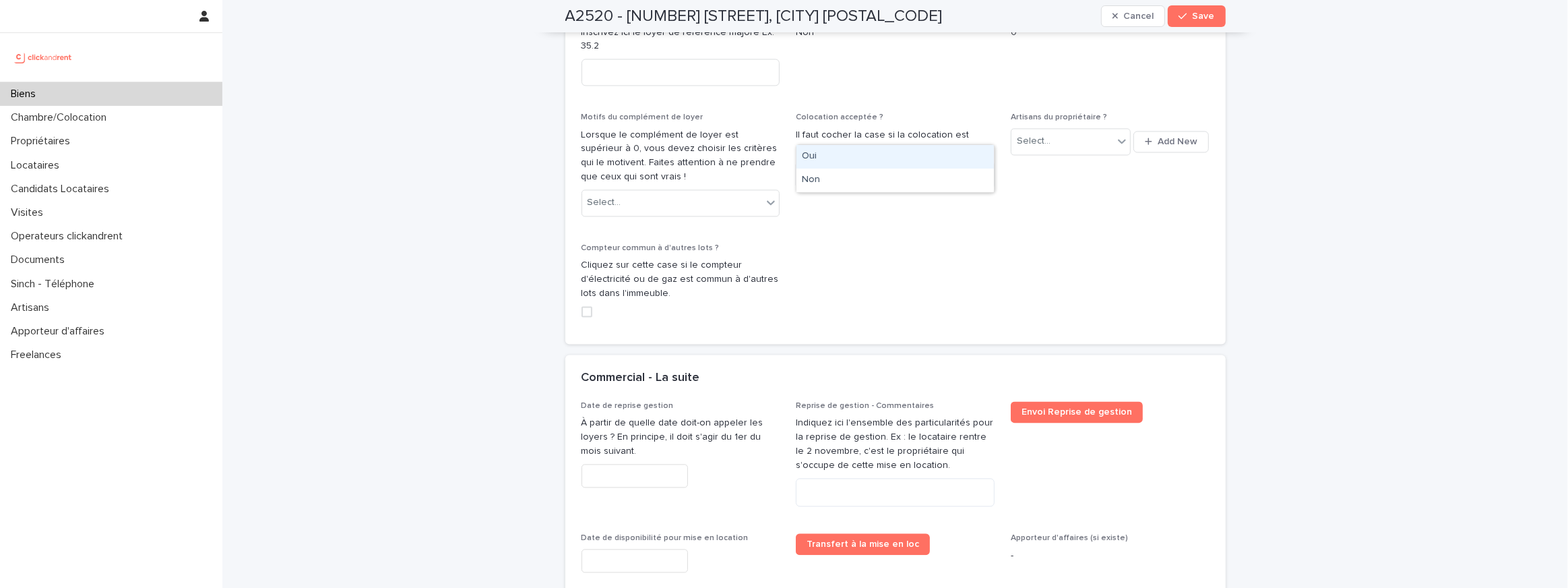 click on "Oui" at bounding box center (895, 156) 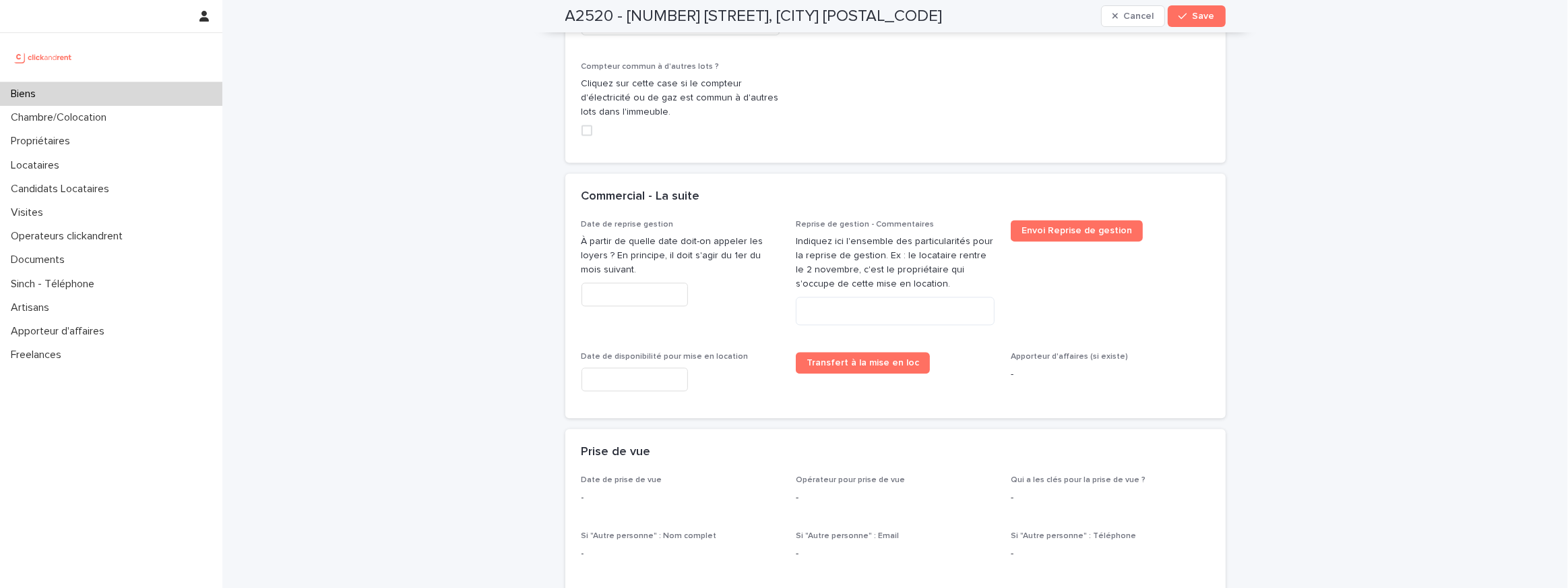scroll, scrollTop: 3350, scrollLeft: 0, axis: vertical 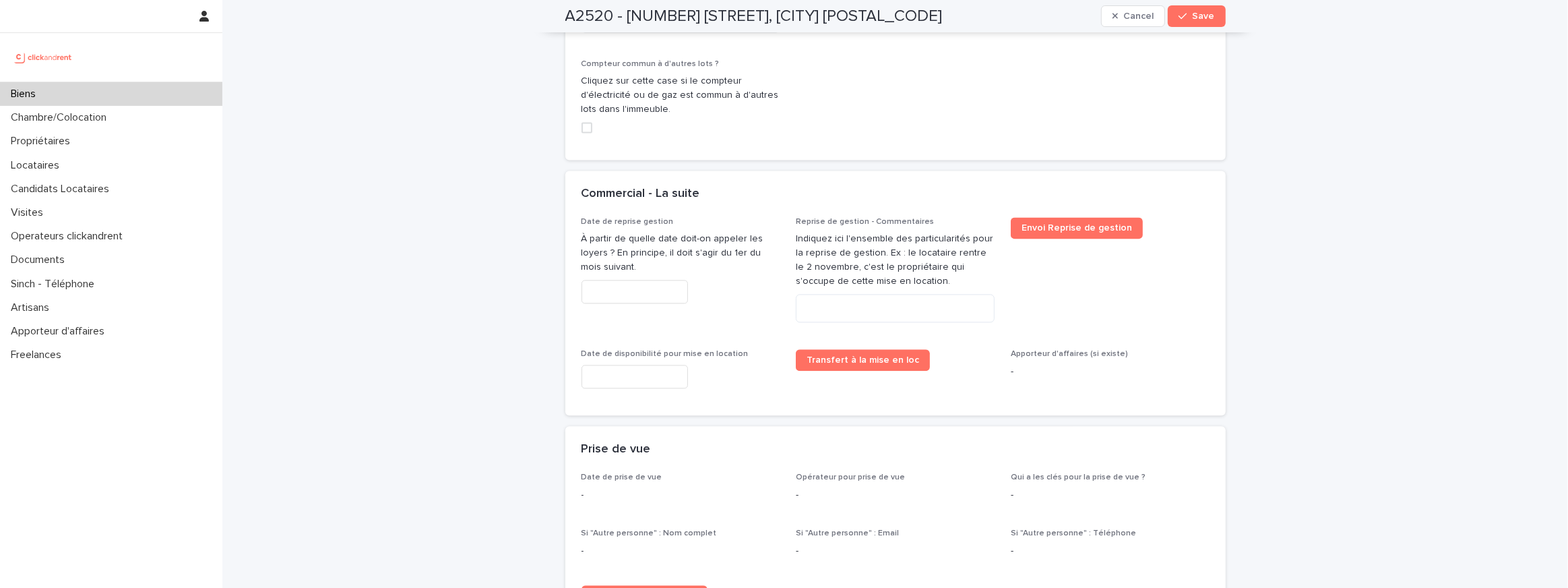 click on "Date de reprise gestion À partir de quelle date doit-on appeler les loyers ? En principe, il doit s'agir du 1er du mois suivant." at bounding box center [681, 275] 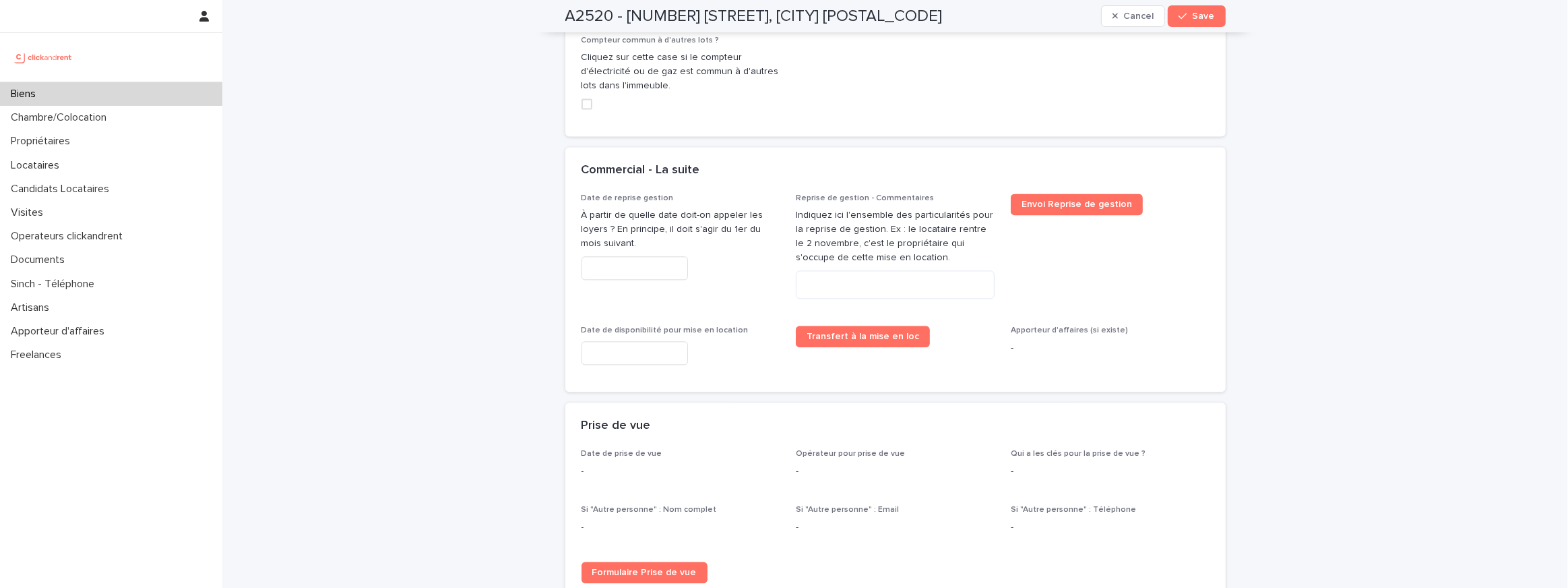 click on "Date de reprise gestion À partir de quelle date doit-on appeler les loyers ? En principe, il doit s'agir du 1er du mois suivant." at bounding box center [681, 242] 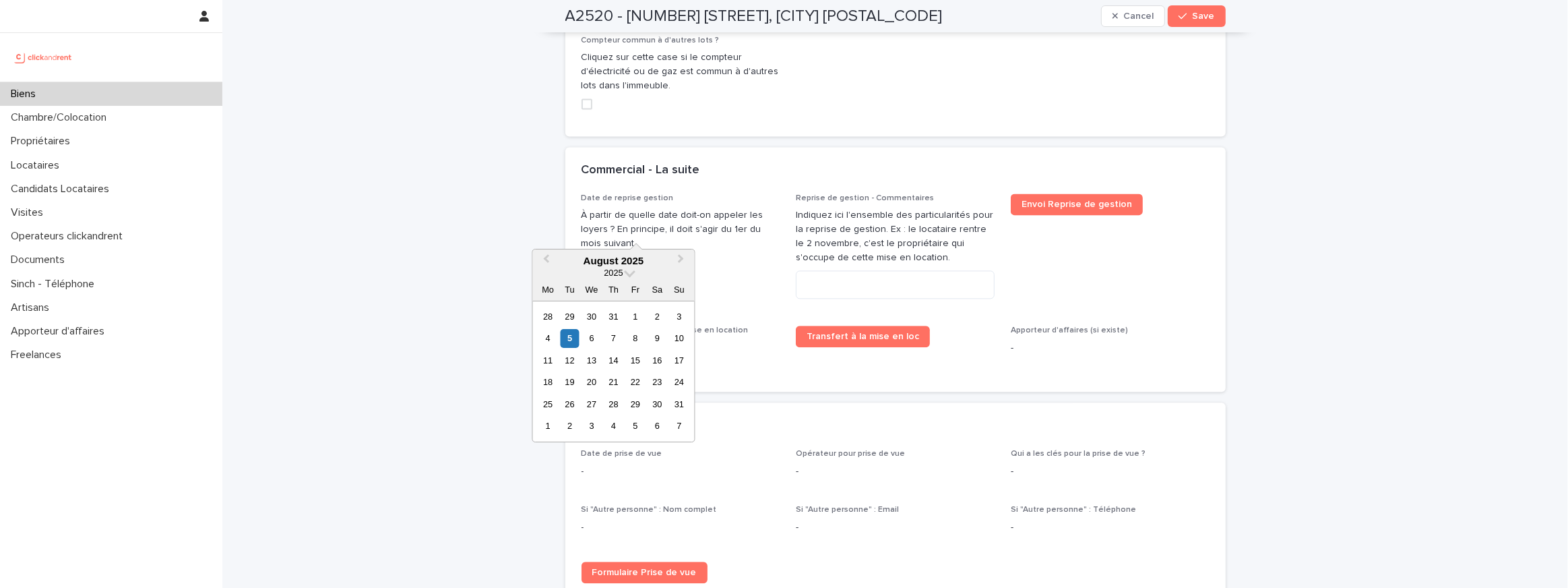 click at bounding box center (635, 268) 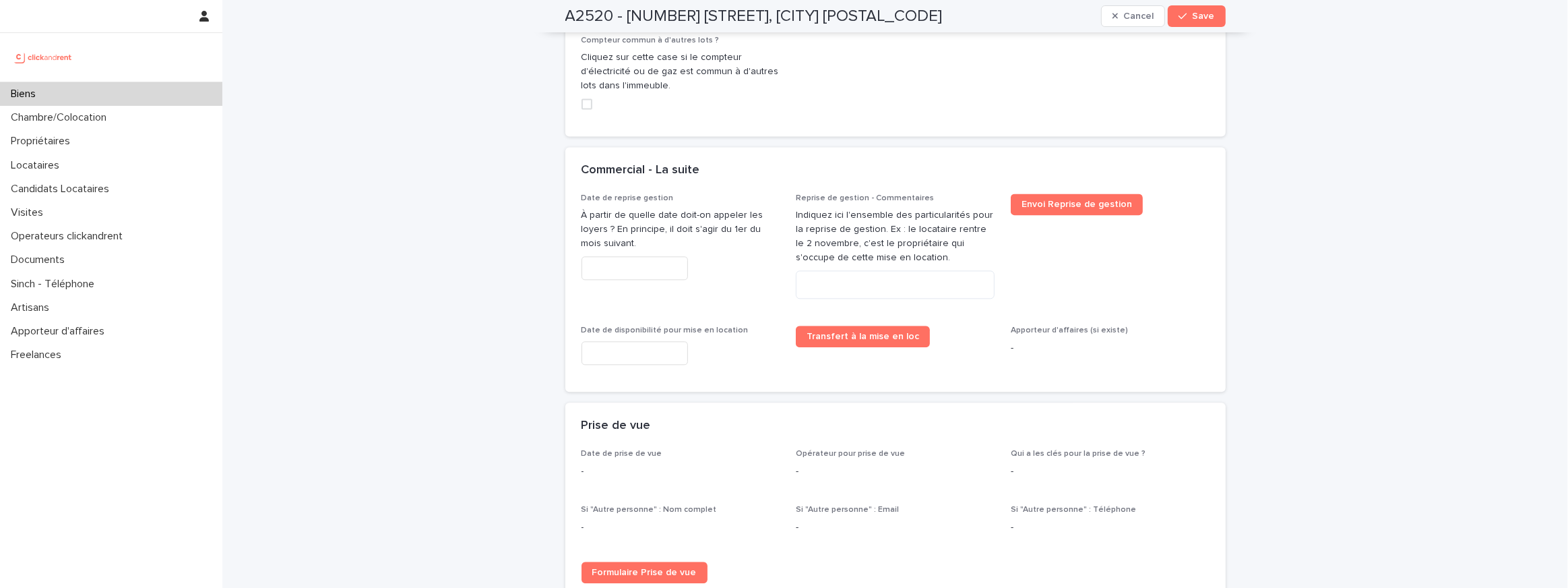 click on "Date de reprise gestion À partir de quelle date doit-on appeler les loyers ? En principe, il doit s'agir du 1er du mois suivant. Reprise de gestion - Commentaires Indiquez ici l'ensemble des particularités pour la reprise de gestion.
Ex : le locataire rentre le 2 novembre, c'est le propriétaire qui s'occupe de cette mise en location. Envoi Reprise de gestion Date de disponibilité pour mise en location Transfert à la mise en loc Apporteur d'affaires (si existe) -" at bounding box center [896, 285] 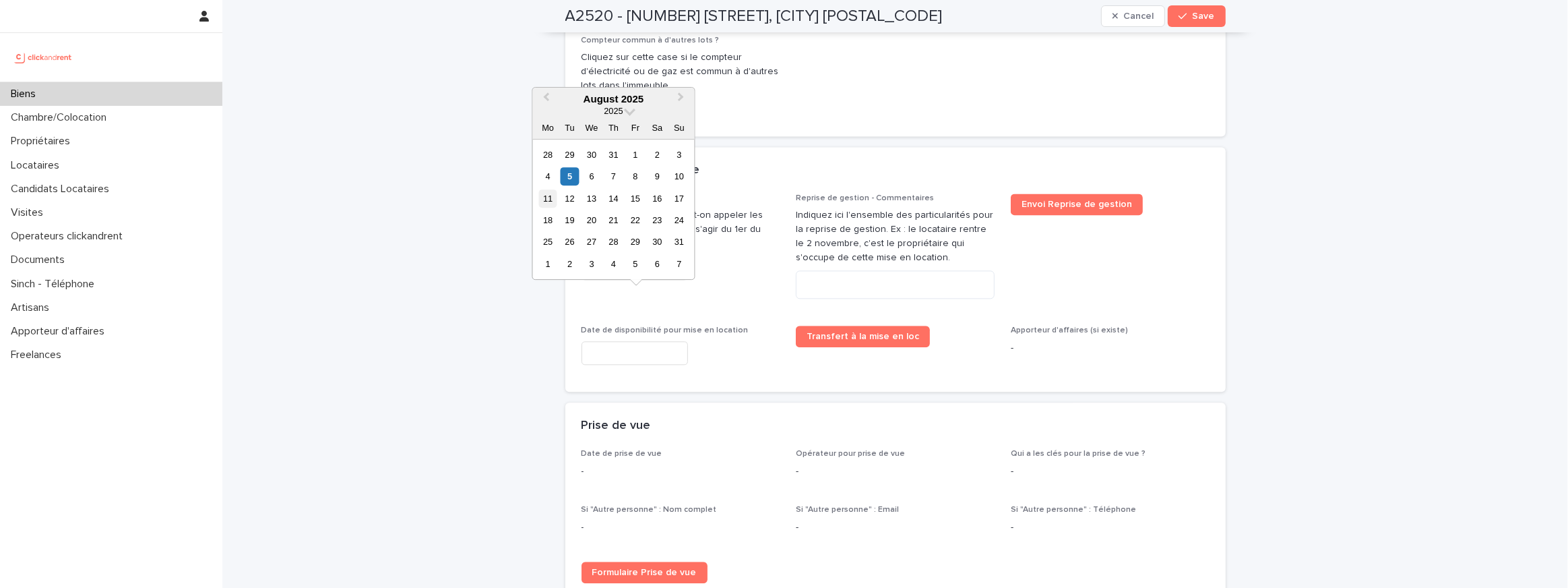 click on "11" at bounding box center (548, 198) 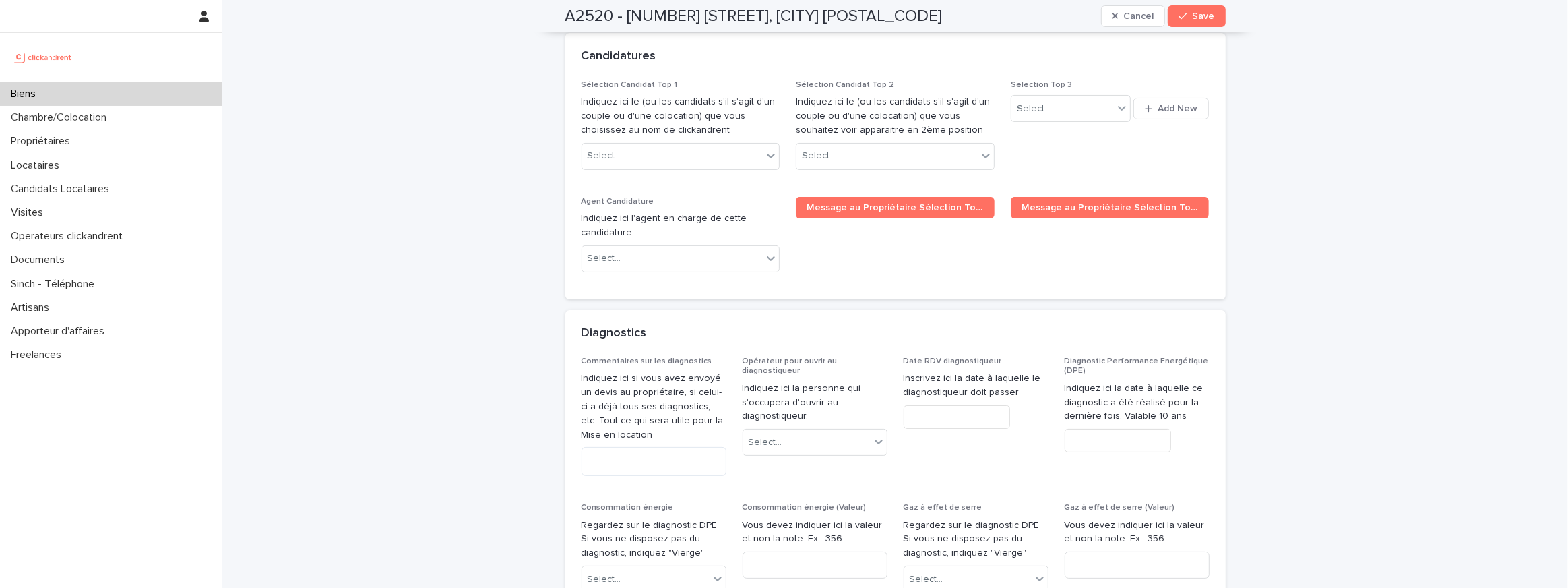 scroll, scrollTop: 5945, scrollLeft: 0, axis: vertical 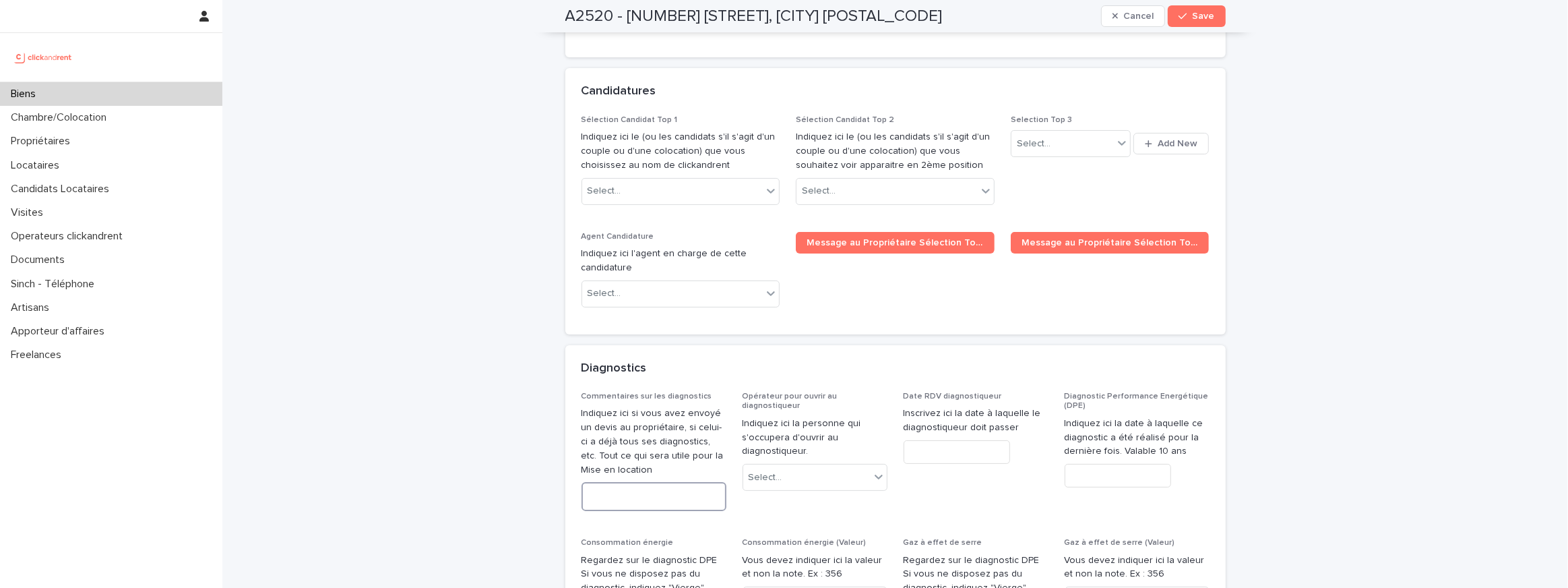 click at bounding box center [654, 496] 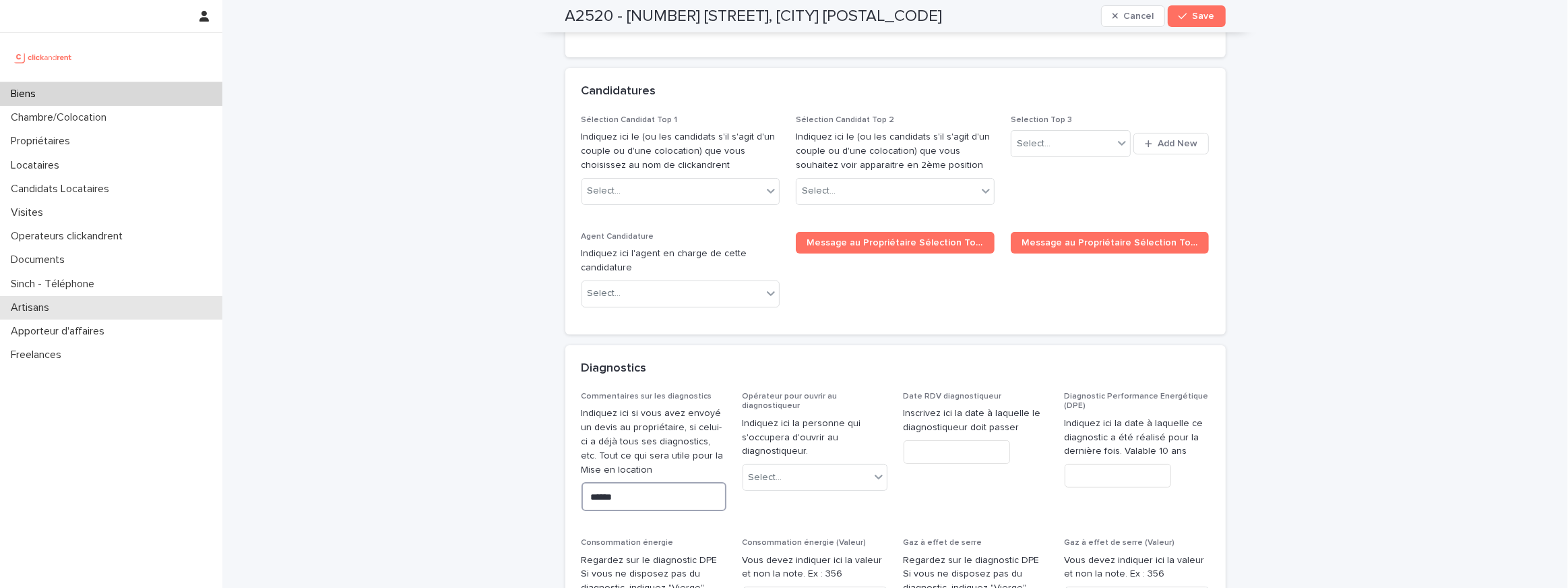 type on "******" 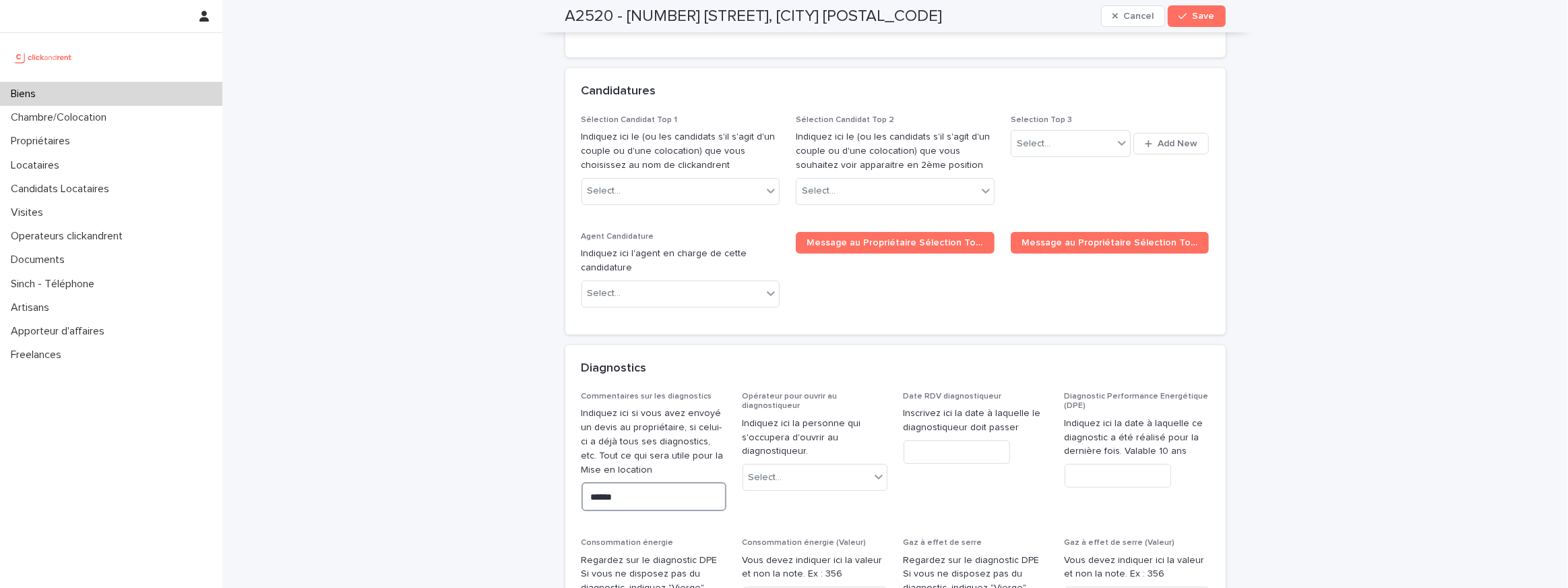 click on "******" at bounding box center [654, 496] 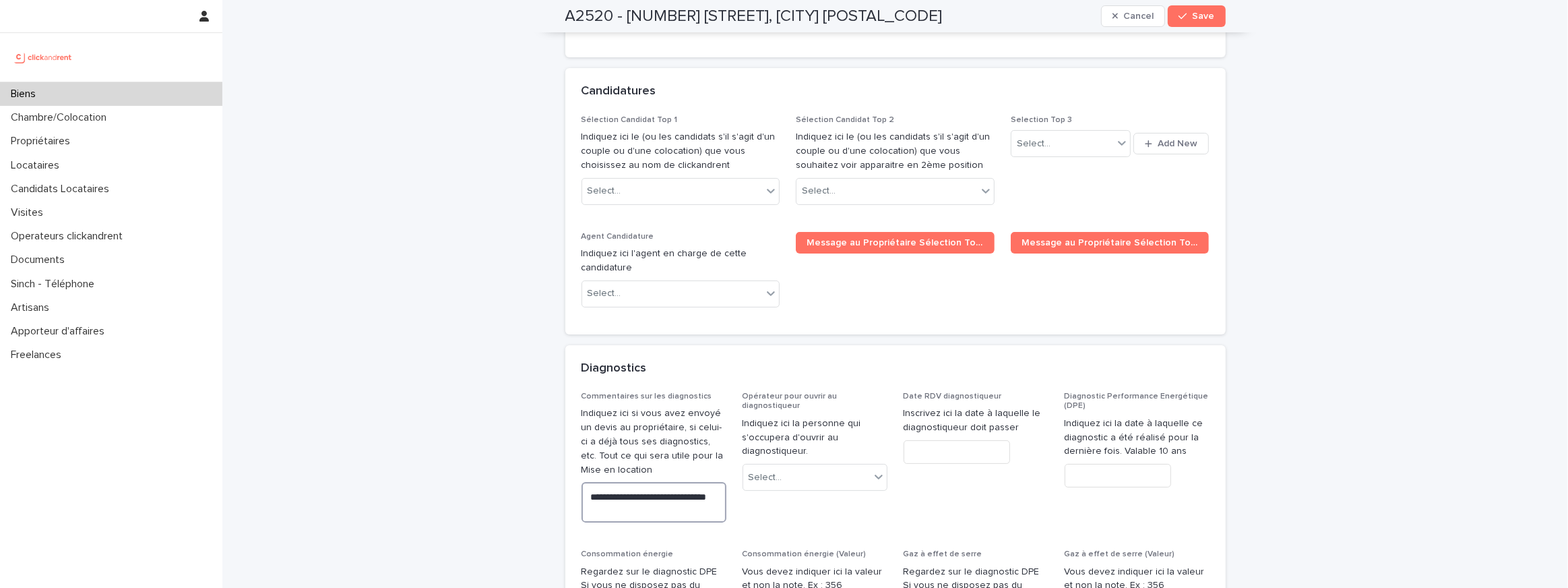 click on "**********" at bounding box center [654, 502] 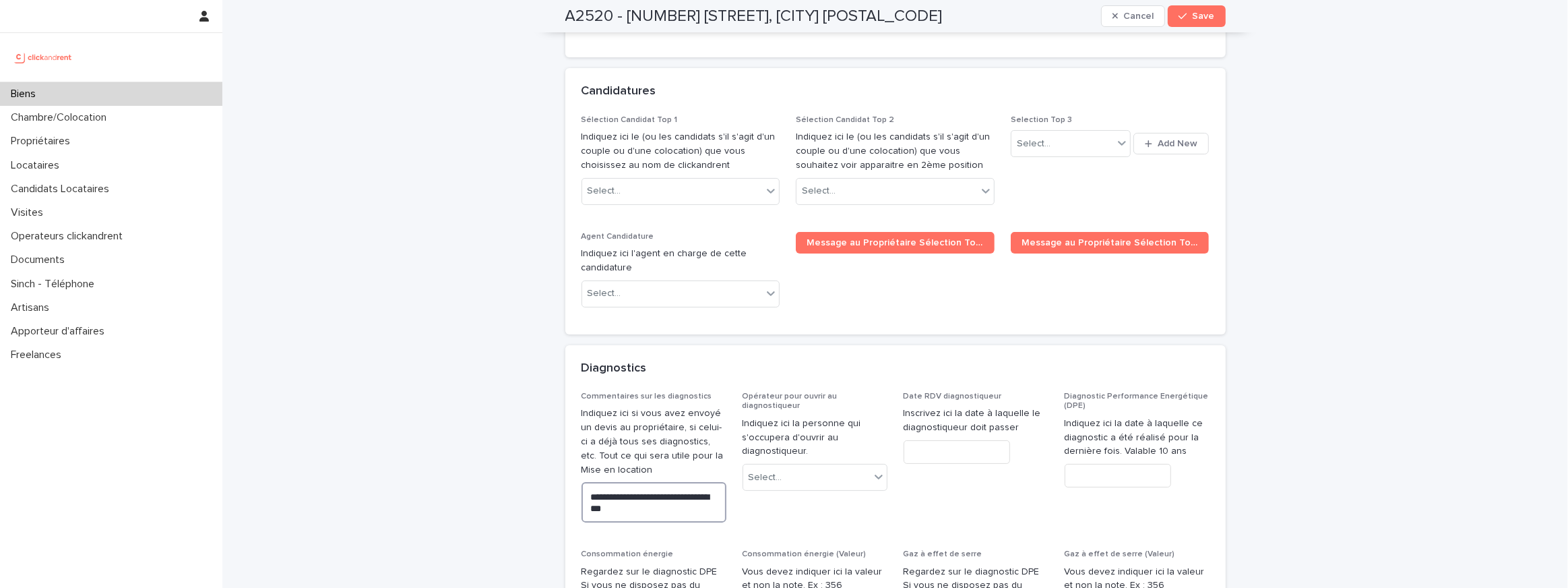 click on "**********" at bounding box center [654, 502] 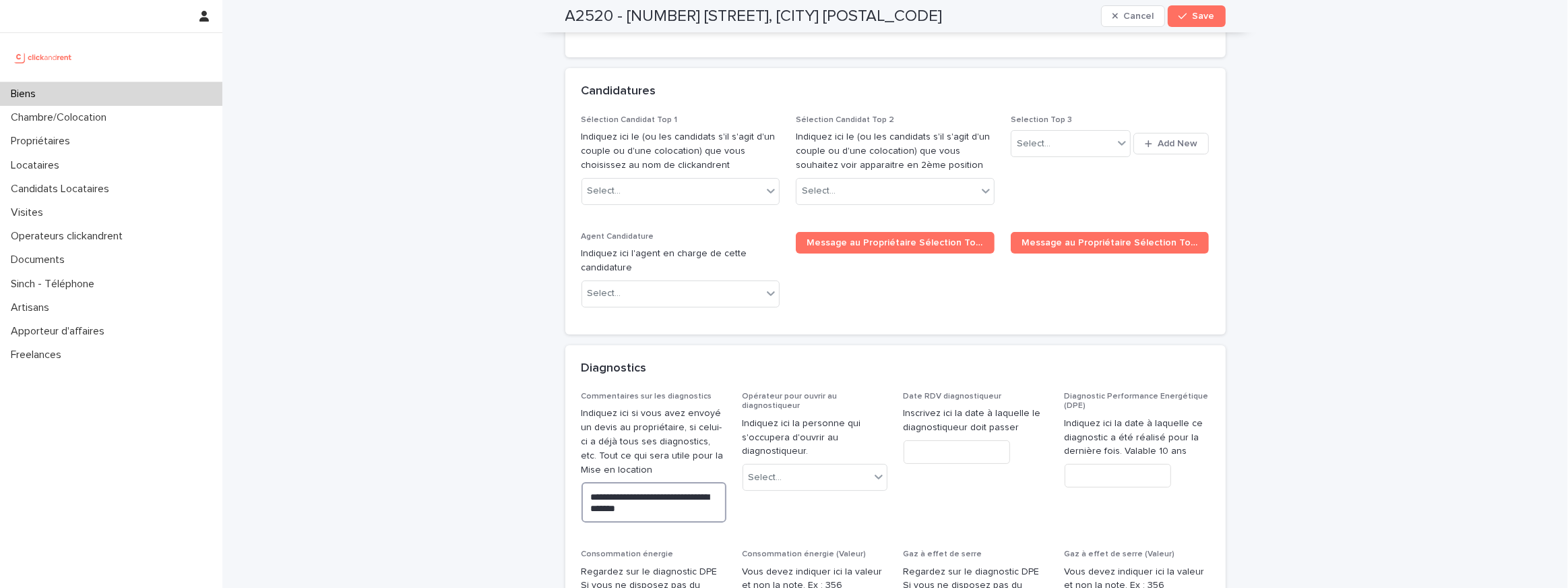 type on "**********" 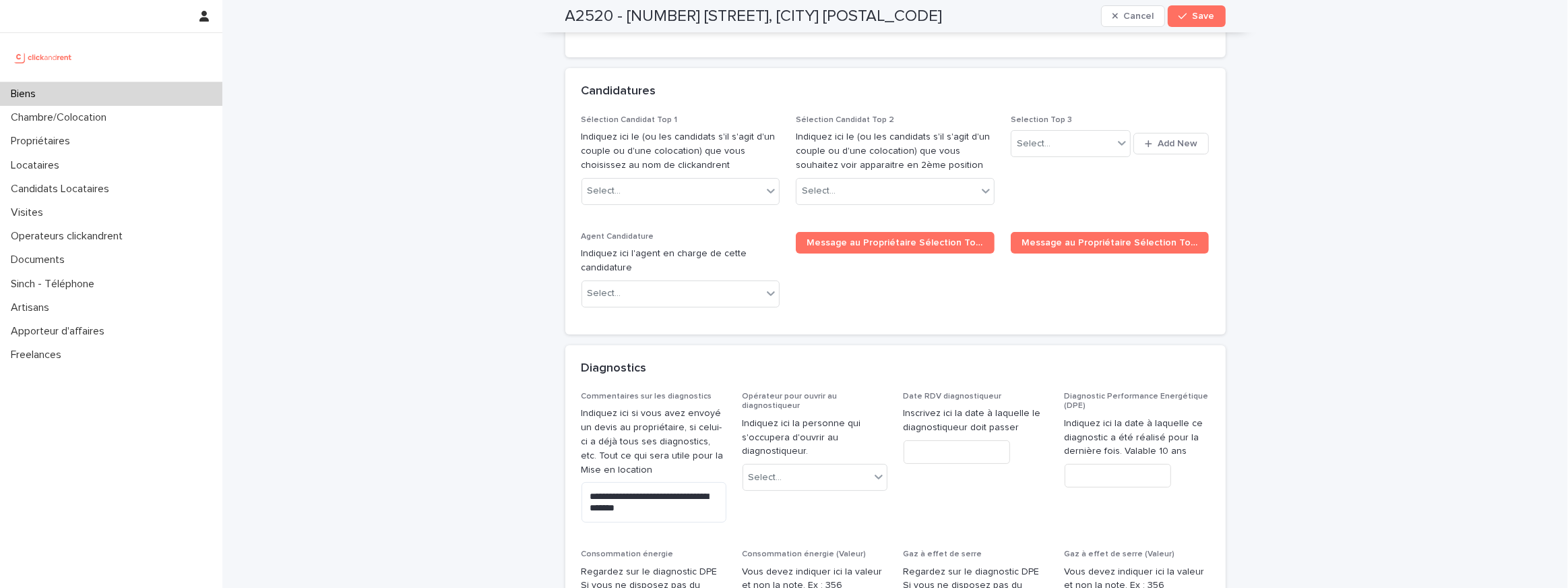 click on "**********" at bounding box center [896, 718] 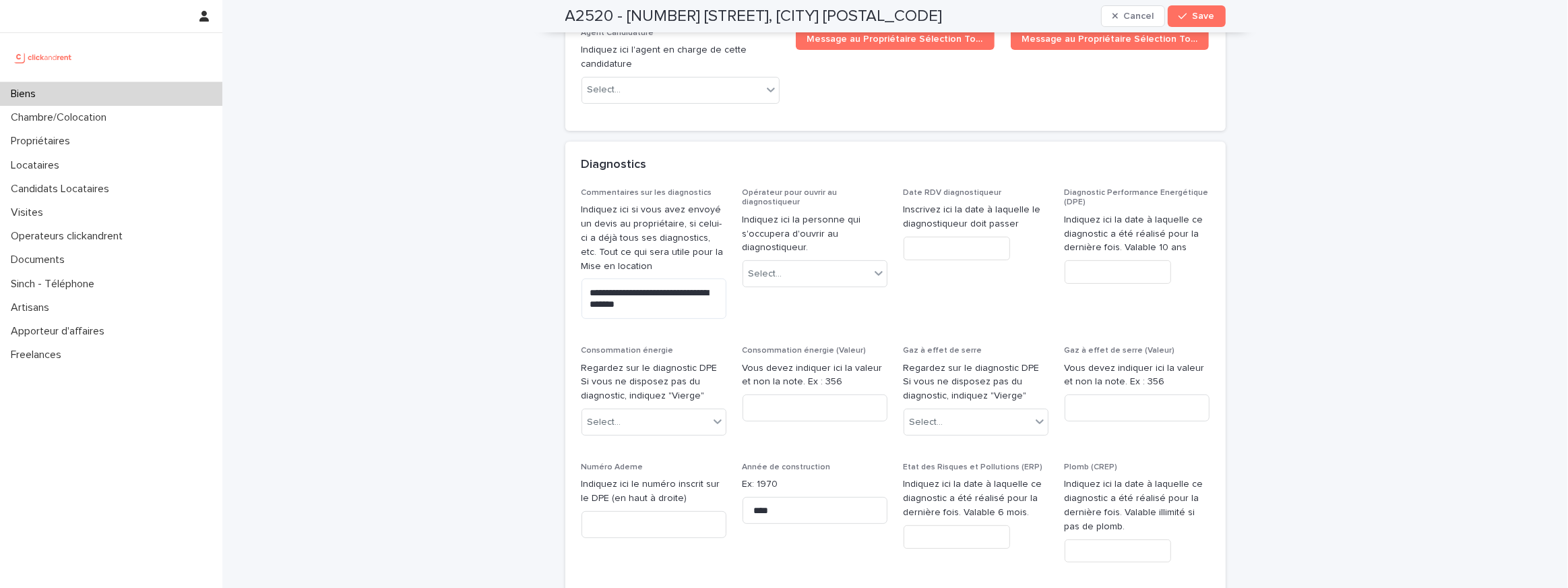 click on "Diagnostic Performance Energétique (DPE) Indiquez ici la date à laquelle ce diagnostic a été réalisé pour la dernière fois.
Valable 10 ans" at bounding box center (1137, 241) 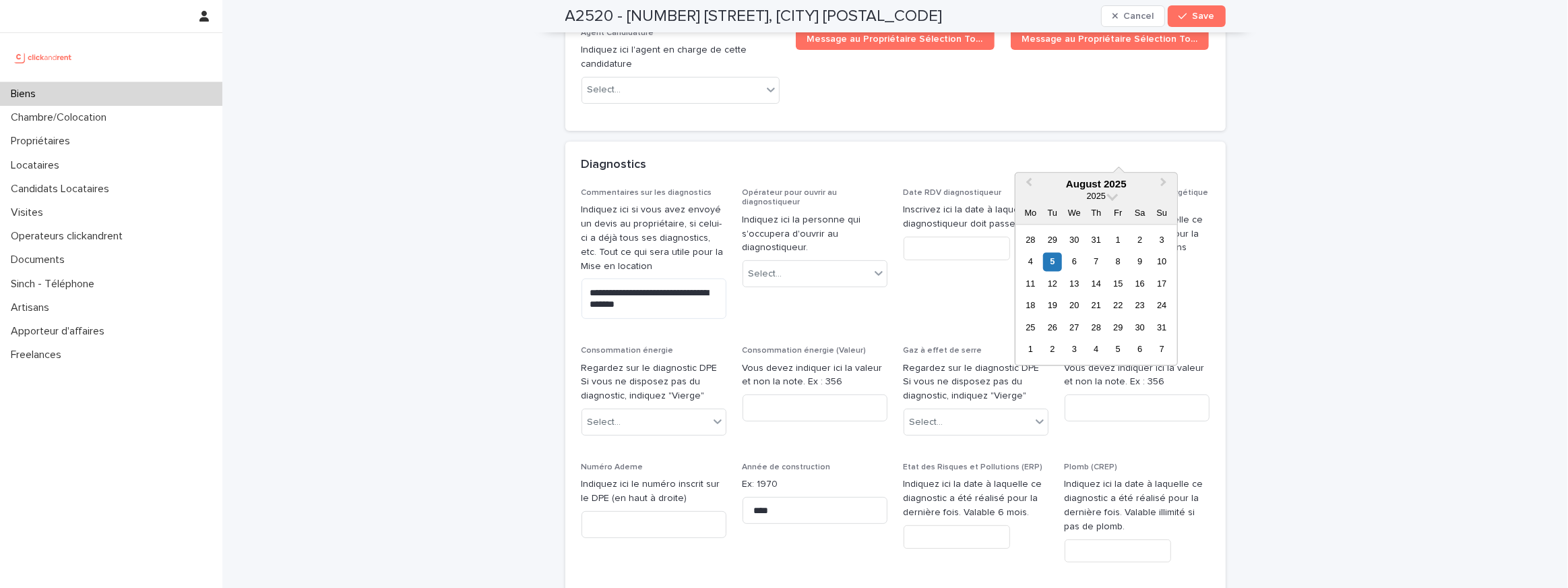paste on "**********" 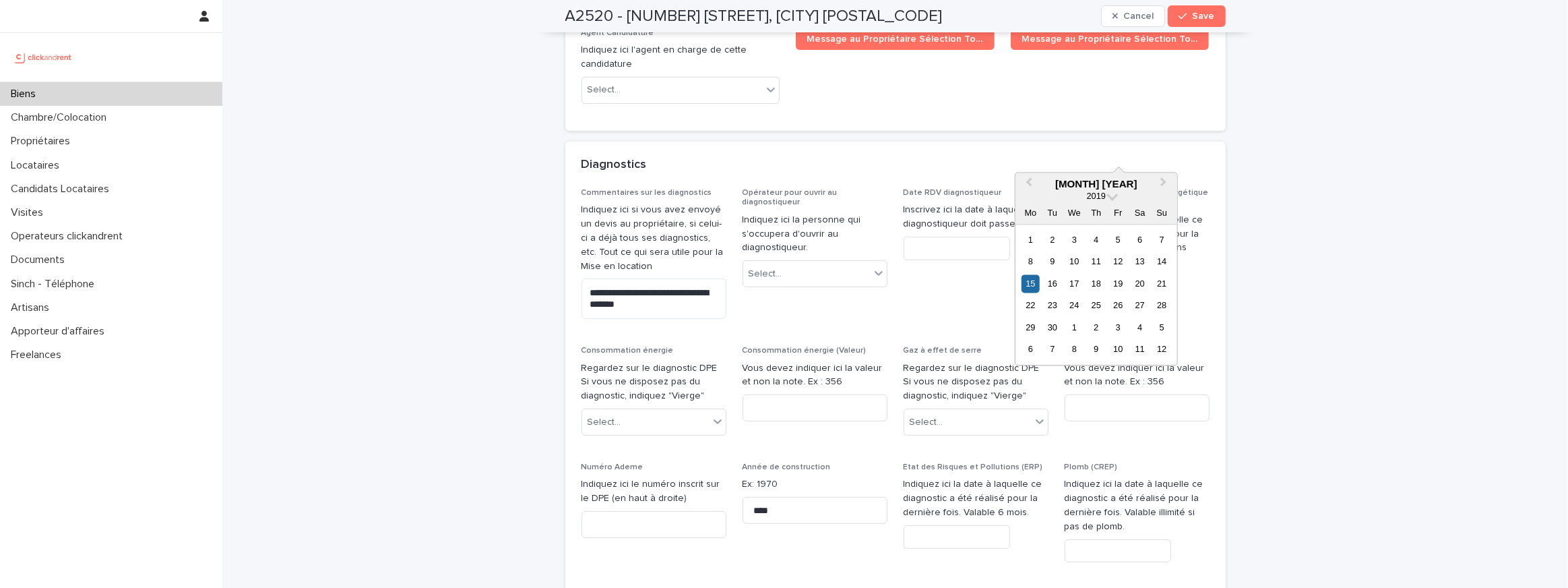 type on "*********" 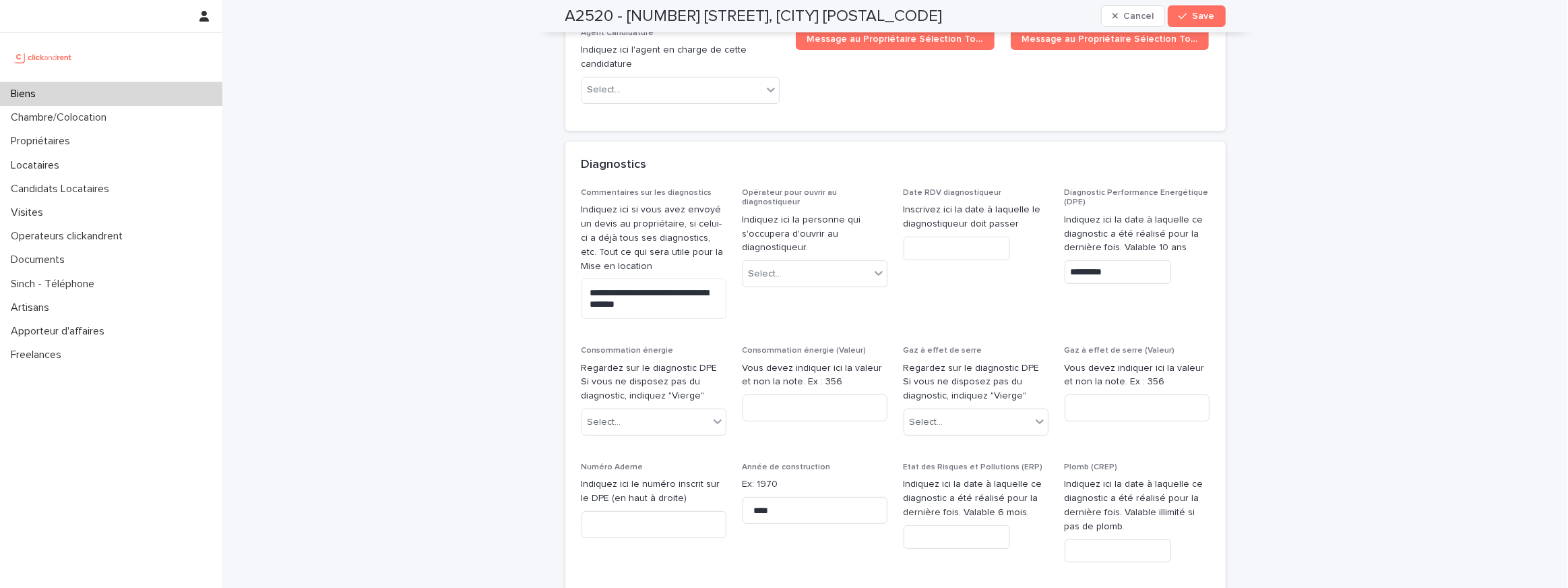 click on "Date RDV diagnostiqueur Inscrivez ici la date à laquelle le diagnostiqueur doit passer" at bounding box center (976, 259) 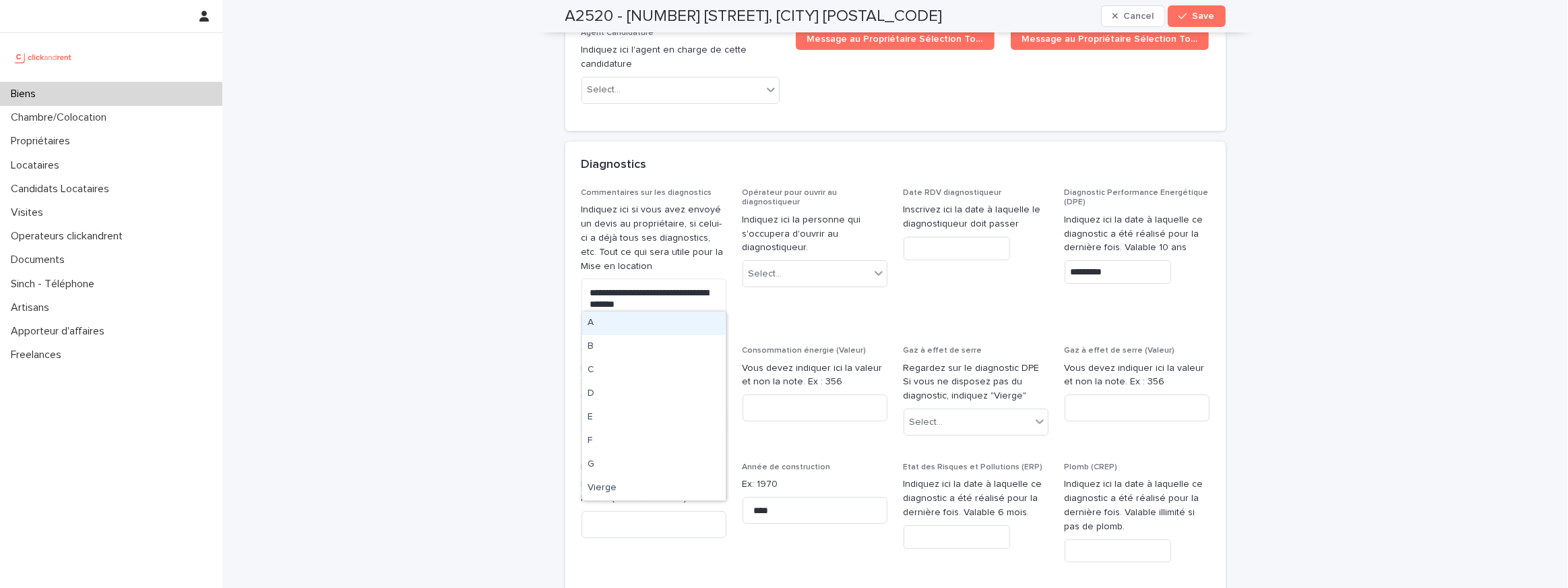 click on "Select..." at bounding box center (646, 422) 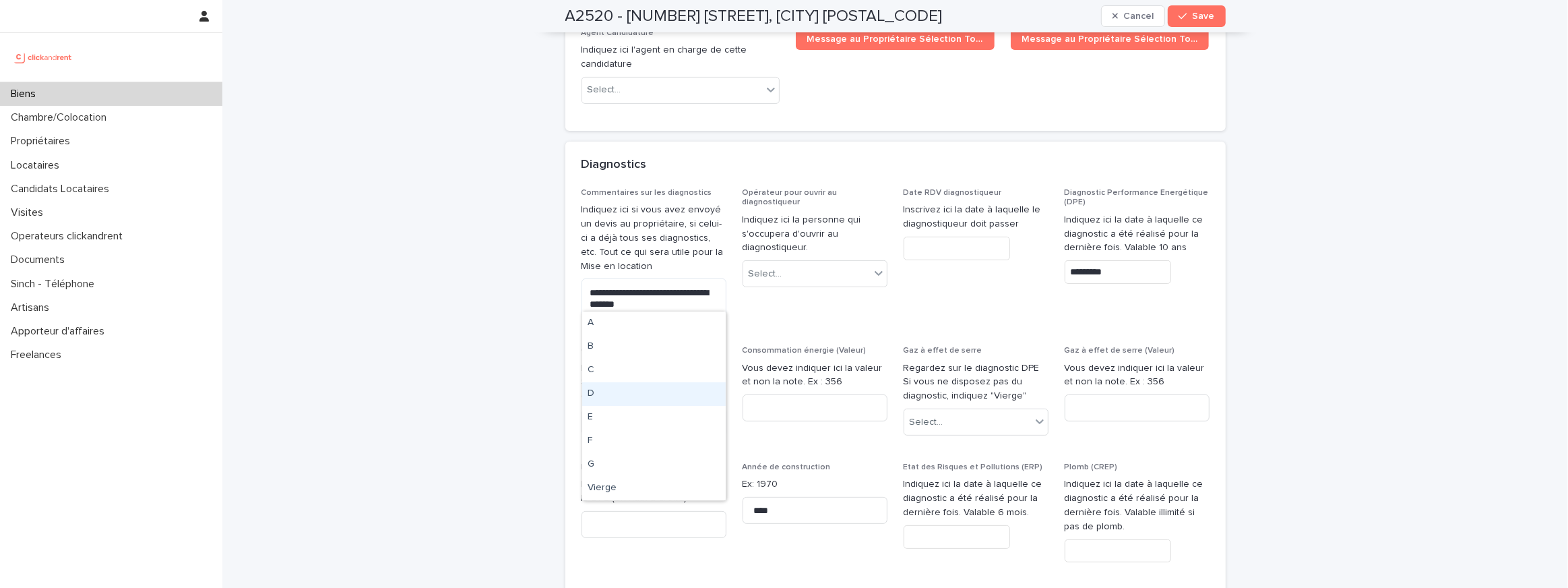 click on "D" at bounding box center [654, 394] 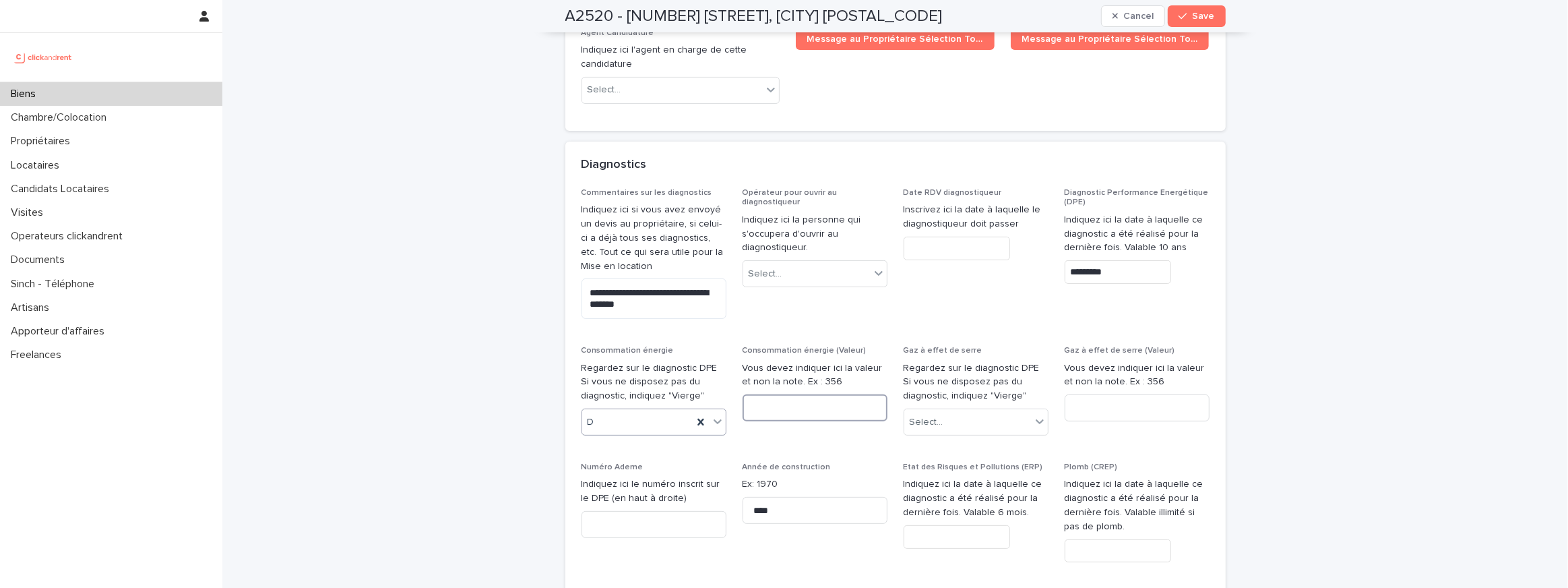 click at bounding box center [815, 408] 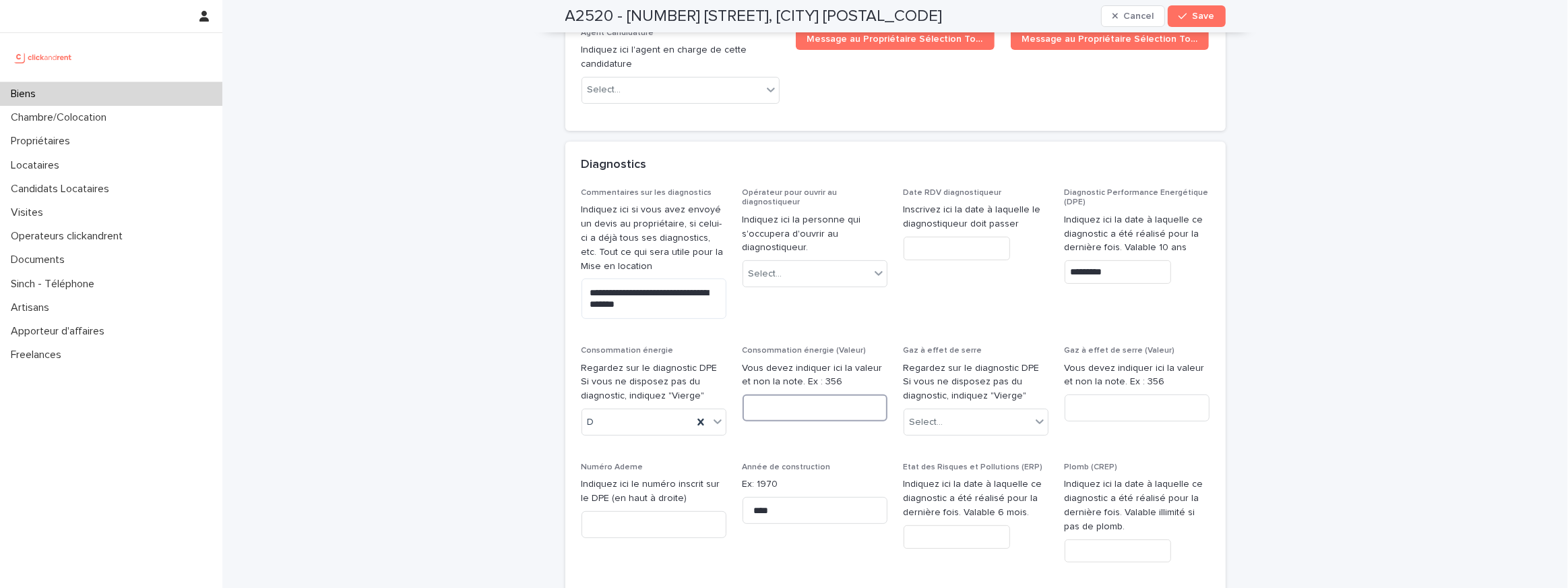 type on "*" 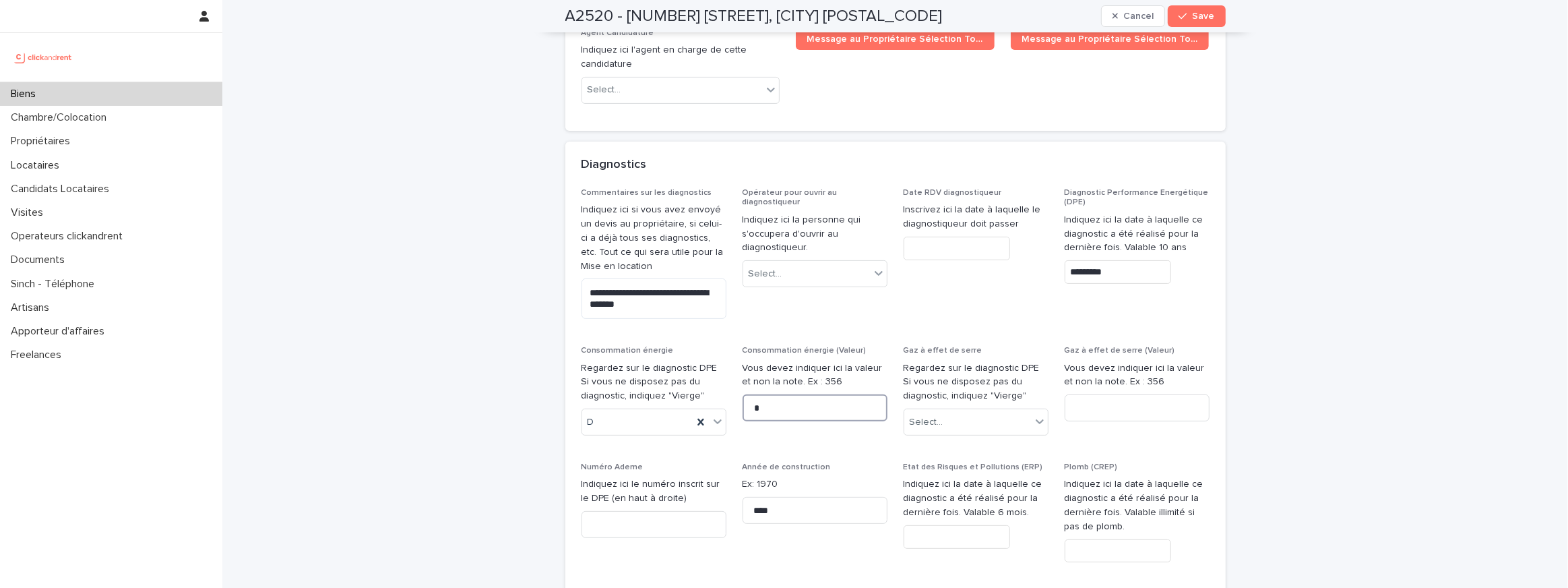 type on "*" 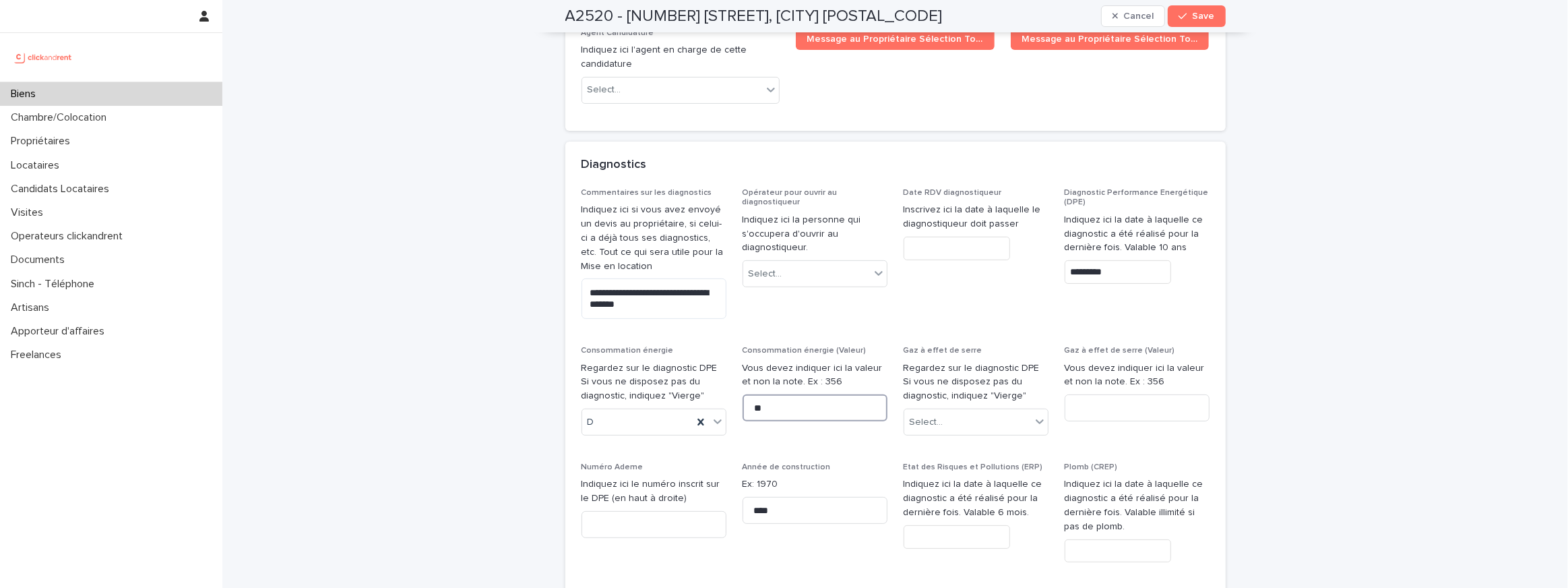type on "**" 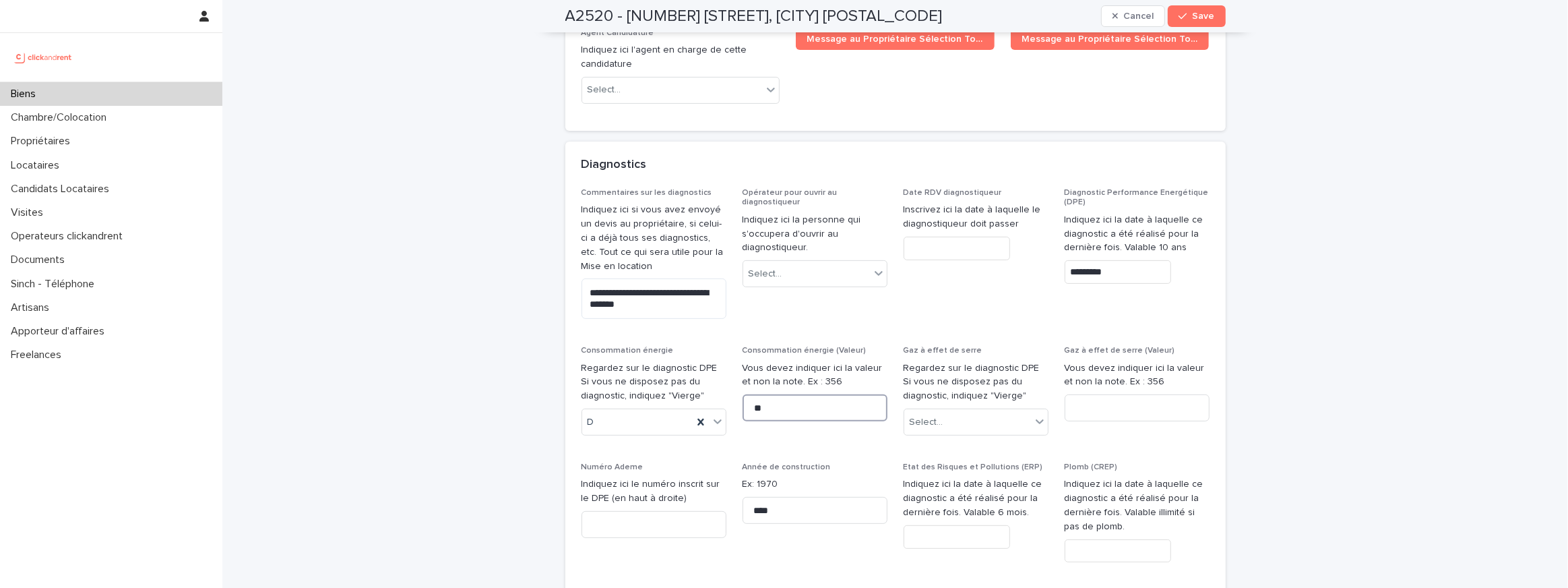 type on "***" 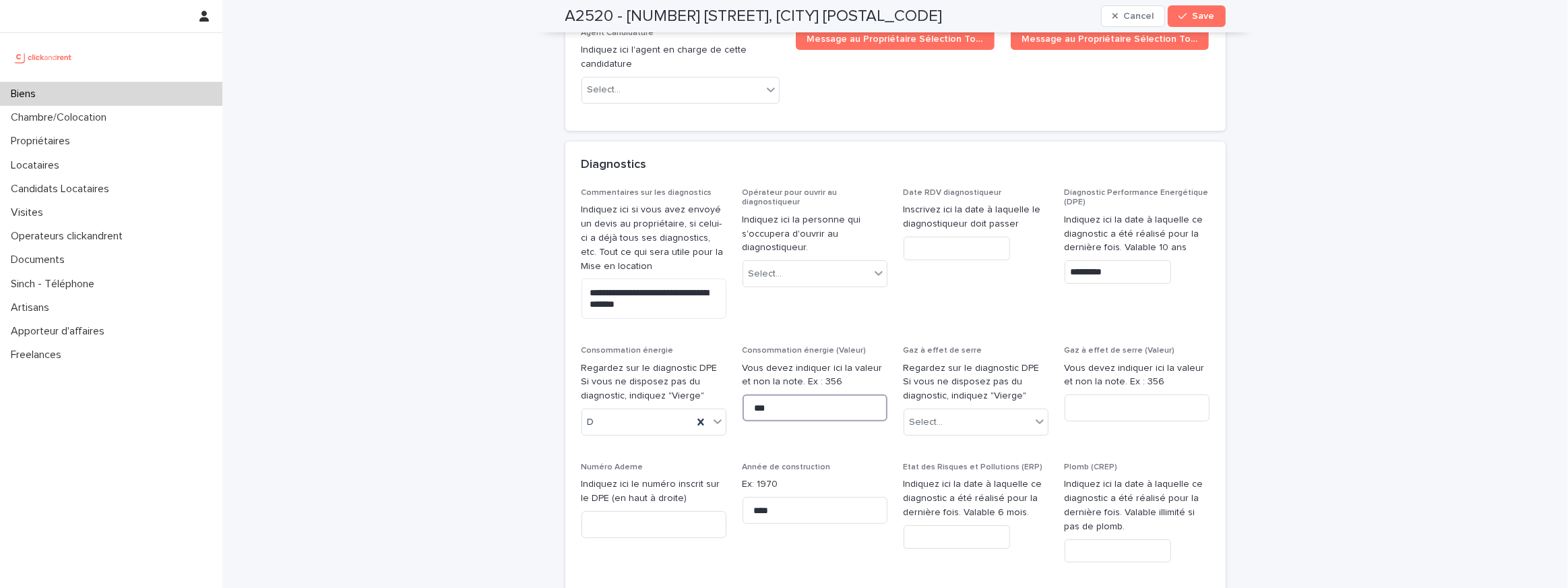 type on "***" 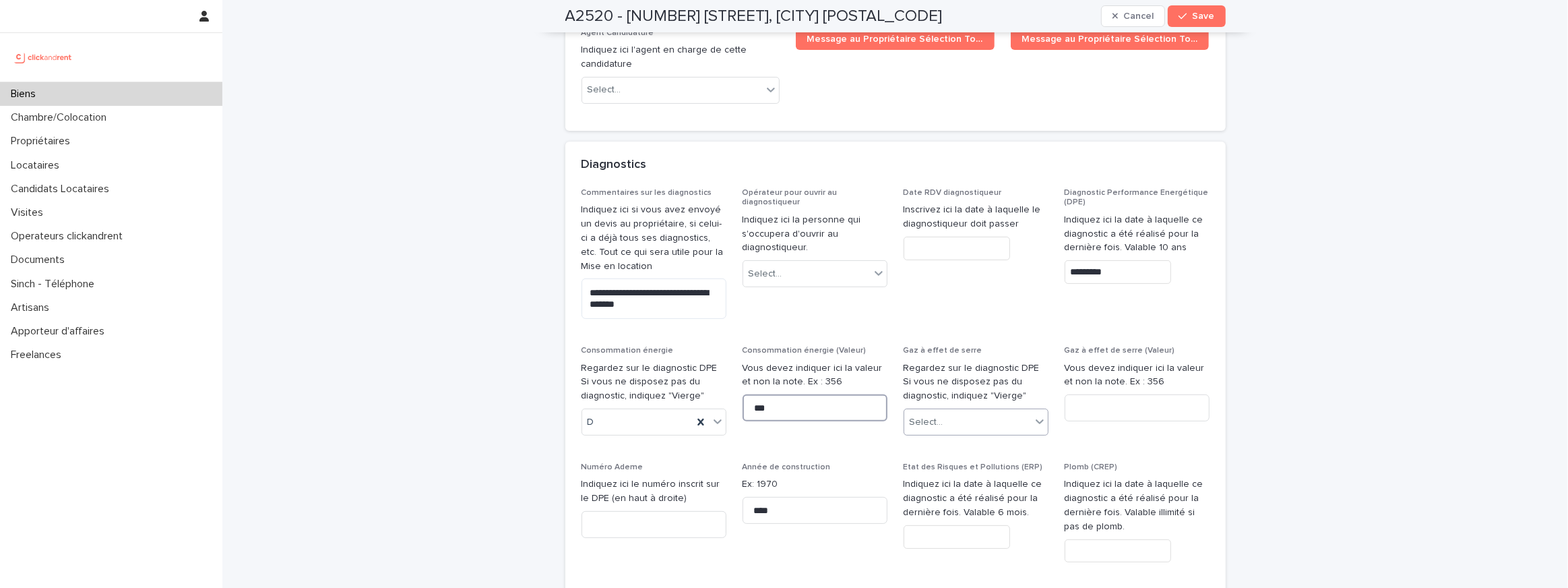 type on "***" 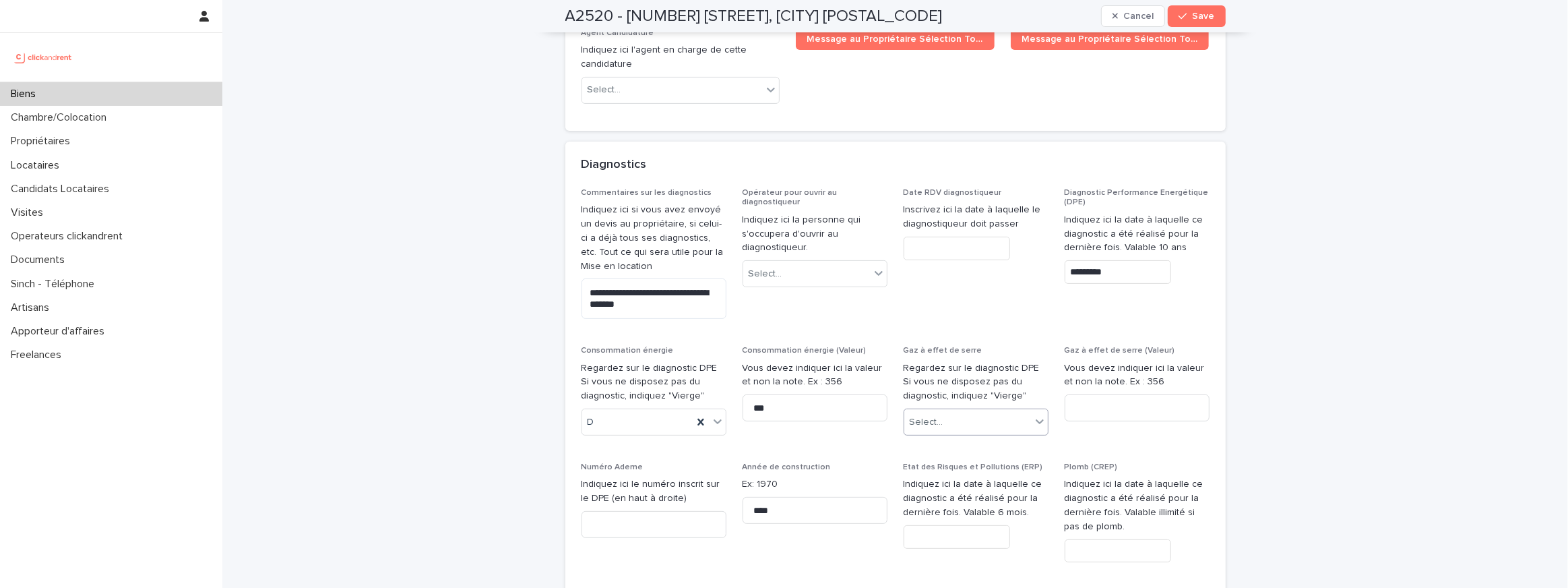click on "Select..." at bounding box center (968, 422) 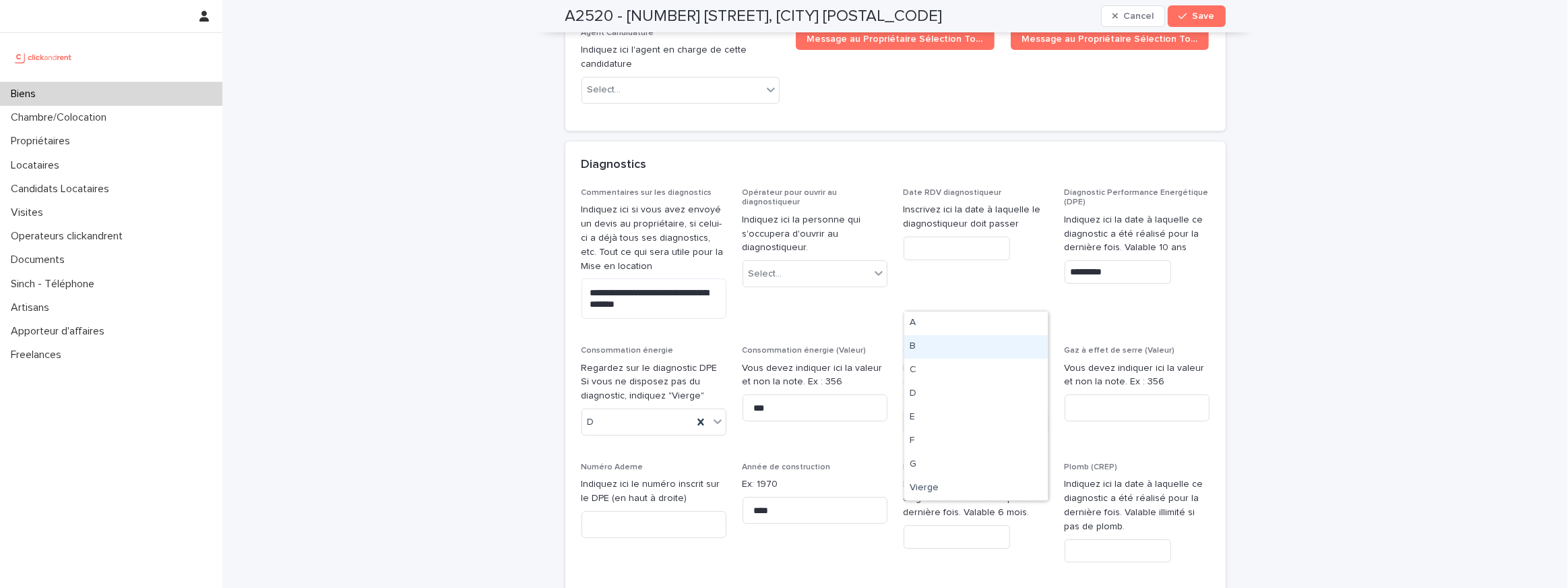 click on "B" at bounding box center (976, 347) 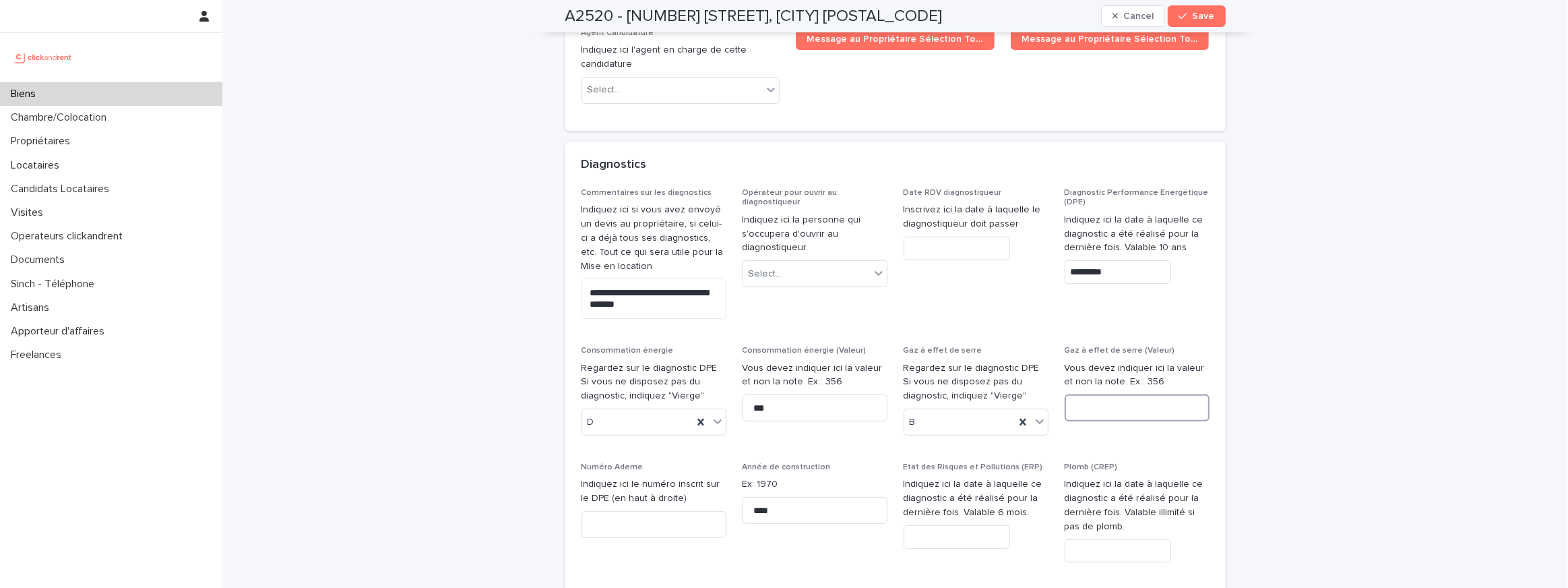 click at bounding box center (1137, 408) 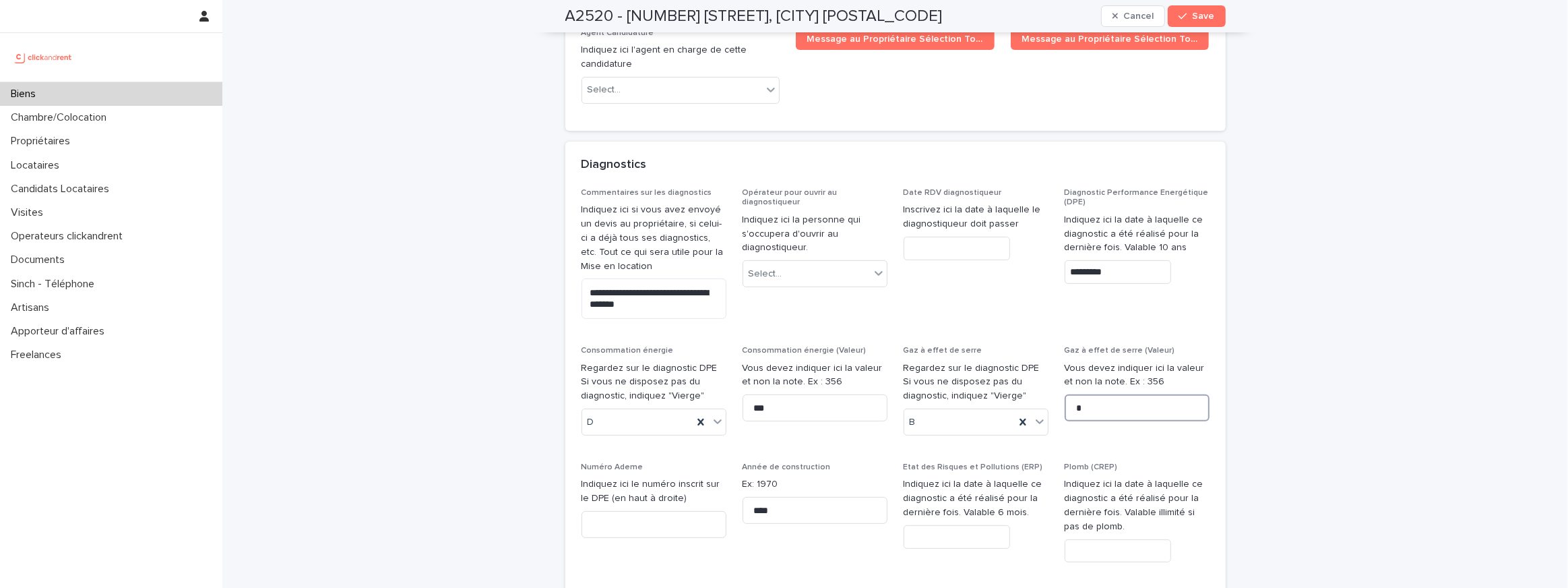 type on "*" 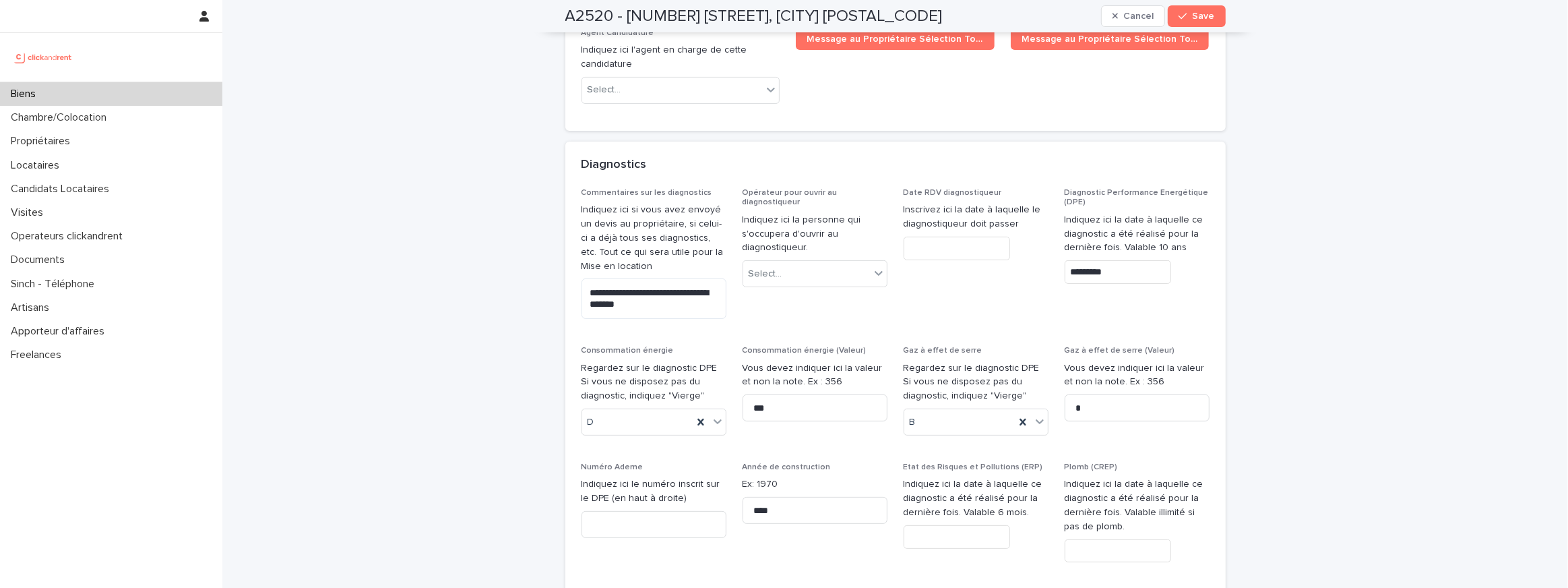 click on "Indiquez ici la date à laquelle ce diagnostic a été réalisé pour la dernière fois.
Valable 6 mois." at bounding box center [976, 498] 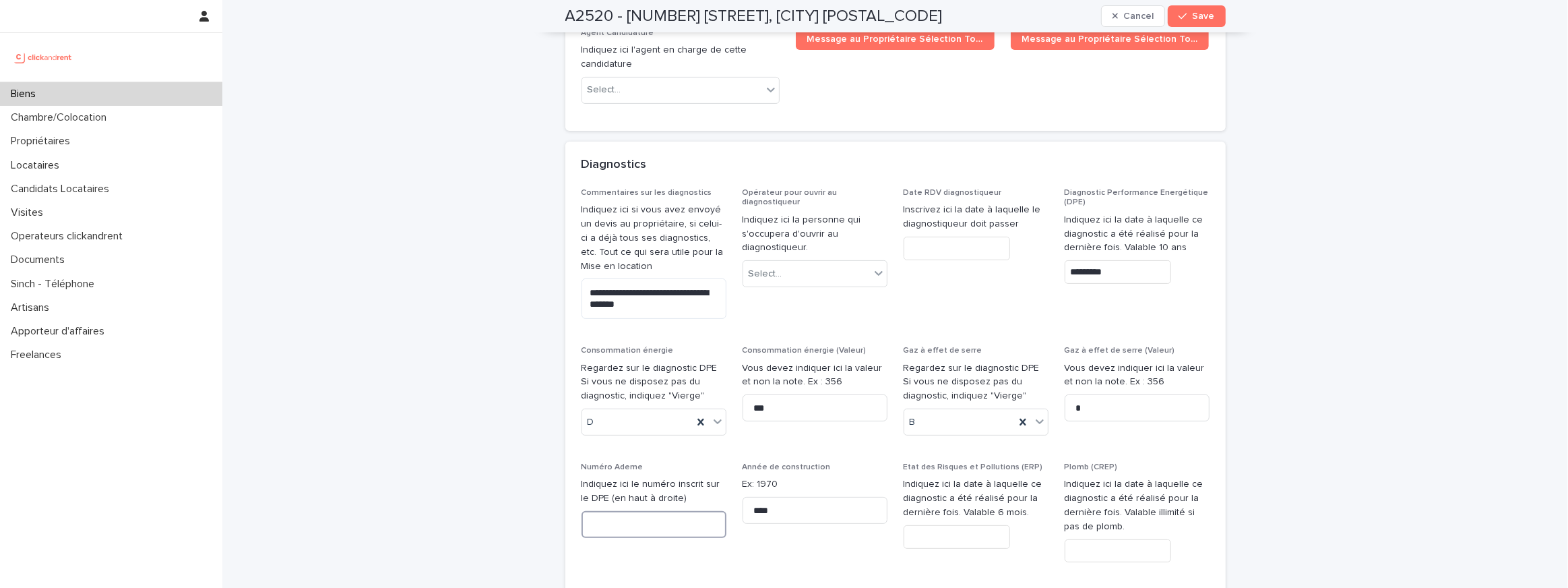 click at bounding box center [654, 525] 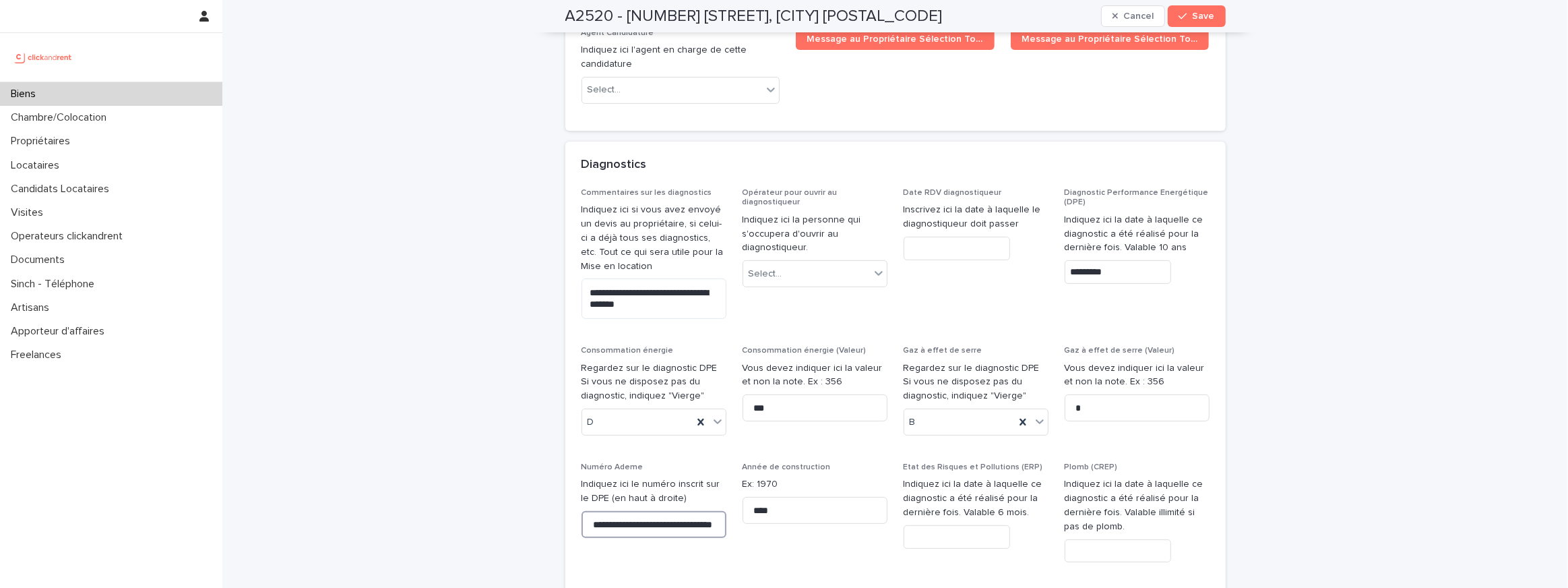 scroll, scrollTop: 0, scrollLeft: 51, axis: horizontal 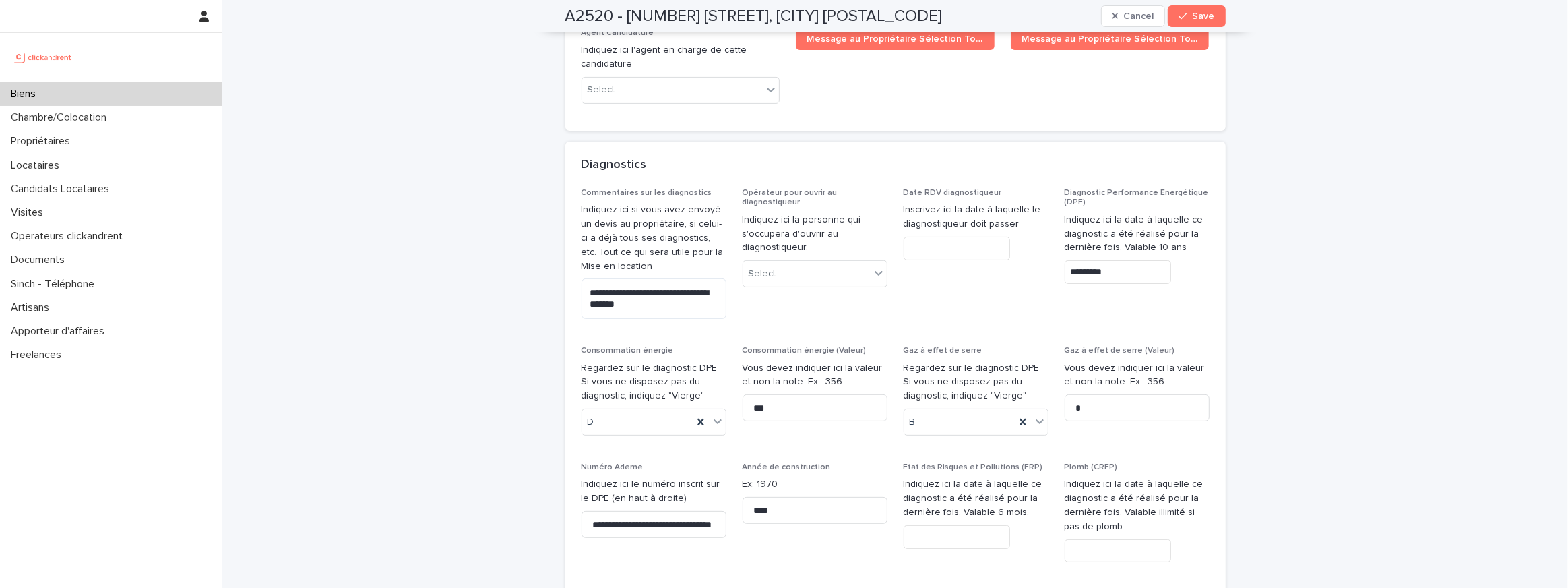 click on "**********" at bounding box center (896, 514) 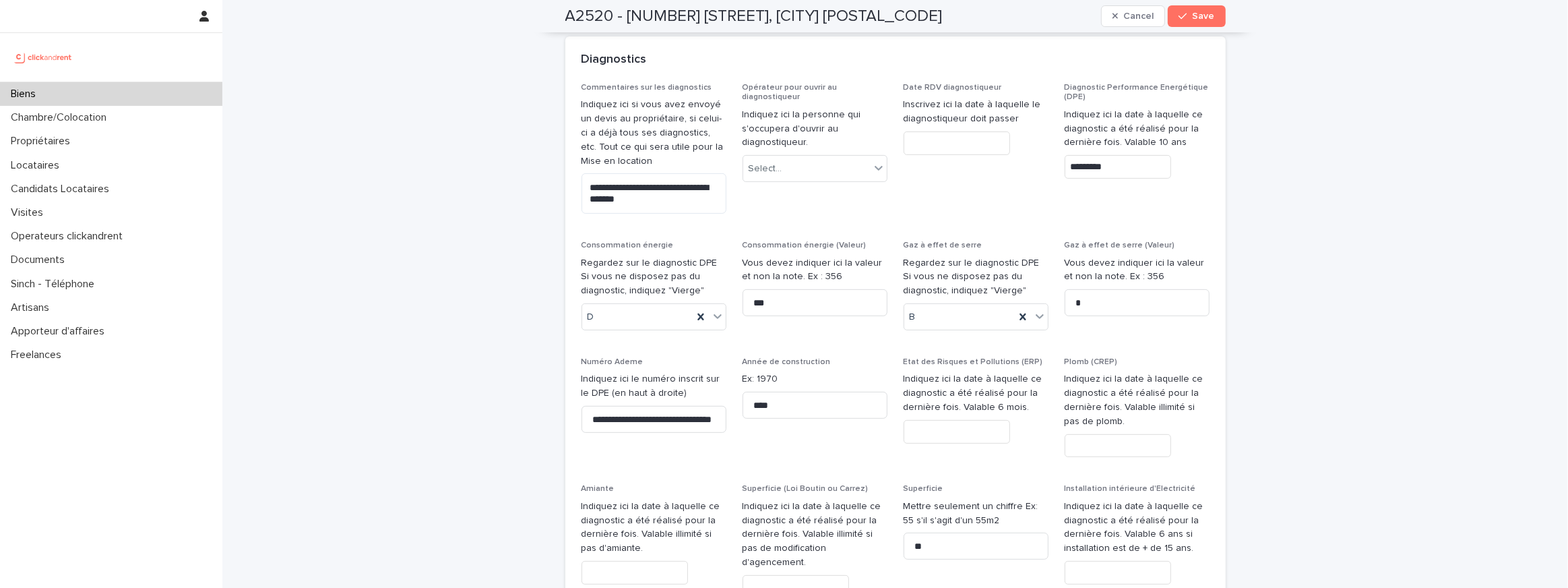 scroll, scrollTop: 6256, scrollLeft: 0, axis: vertical 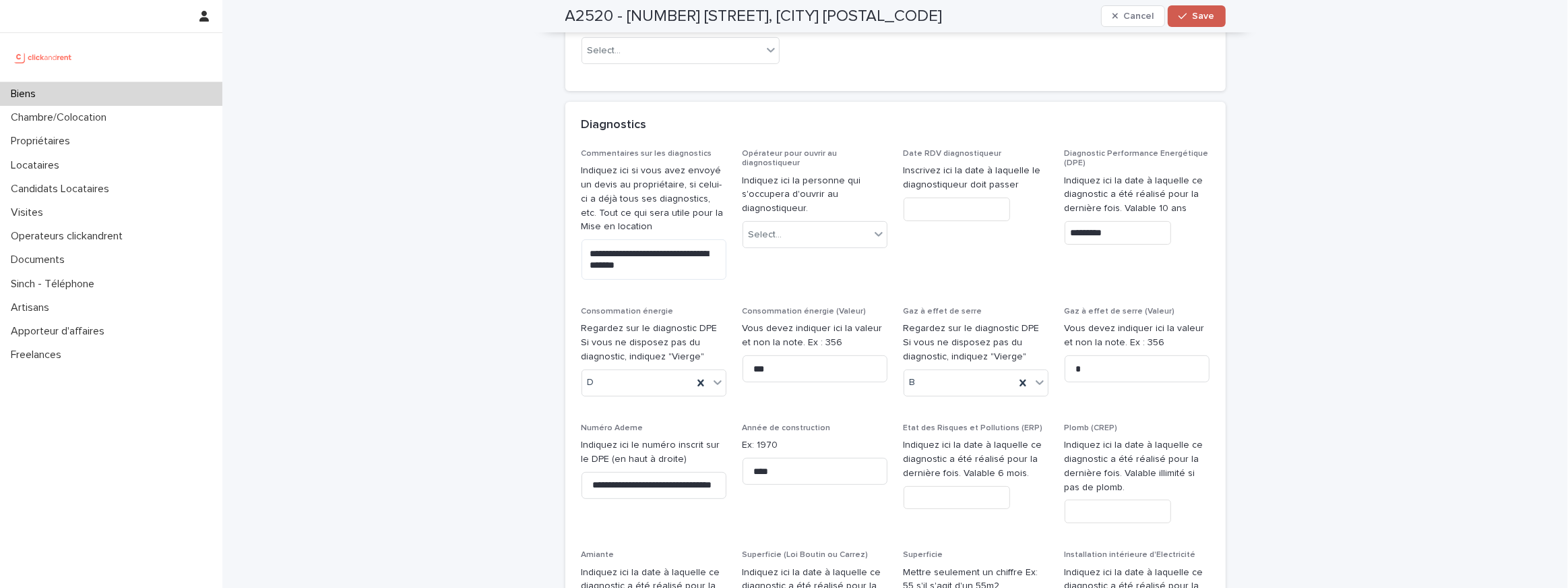 click on "Save" at bounding box center [1196, 16] 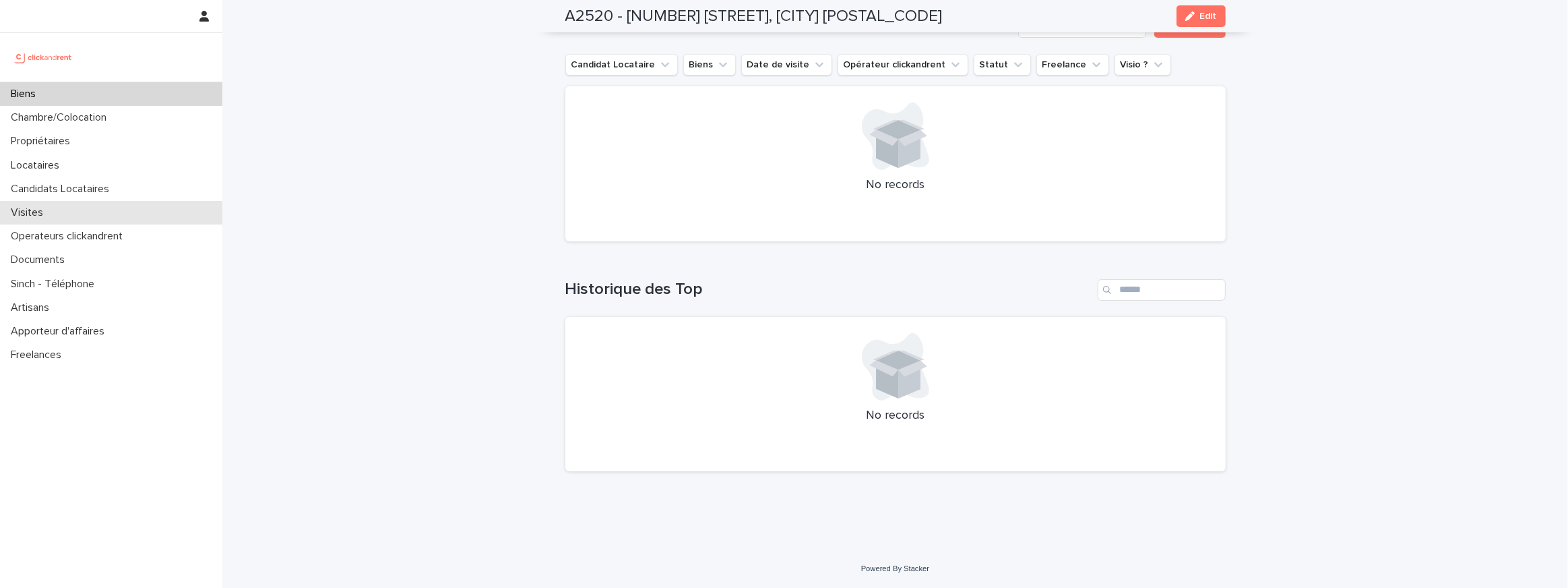 scroll, scrollTop: 4666, scrollLeft: 0, axis: vertical 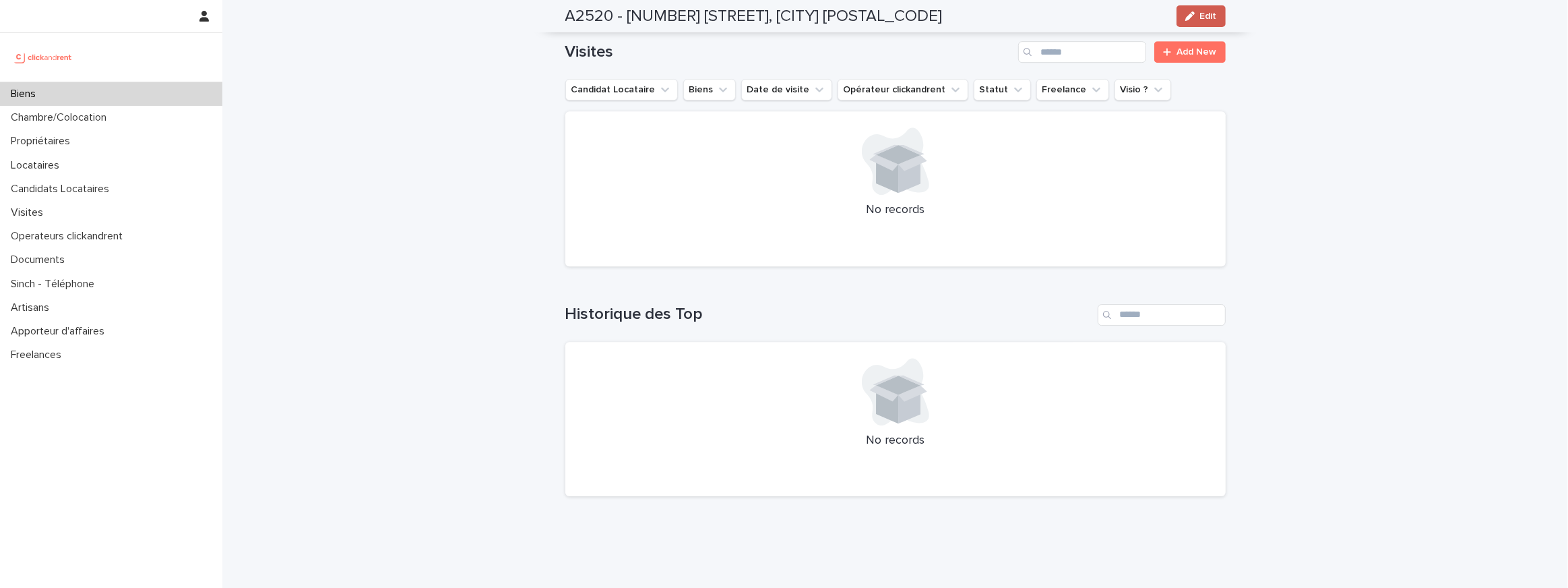 click on "Edit" at bounding box center (1208, 16) 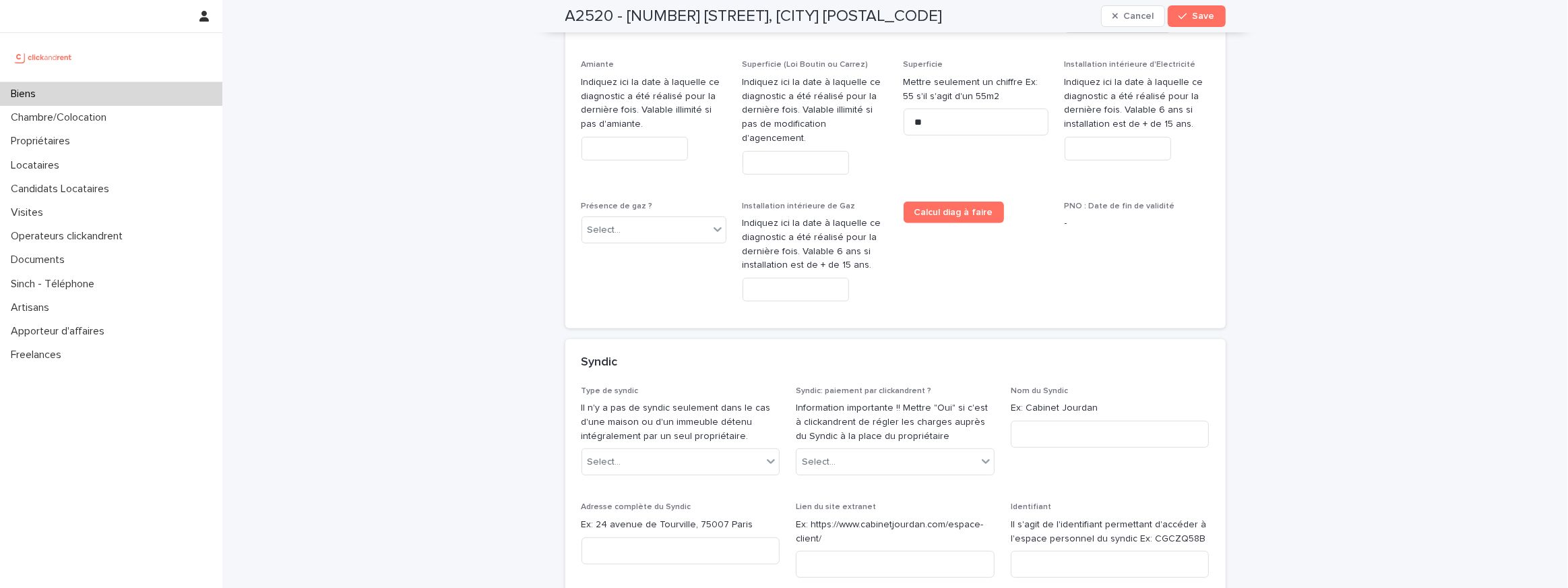 scroll, scrollTop: 6590, scrollLeft: 0, axis: vertical 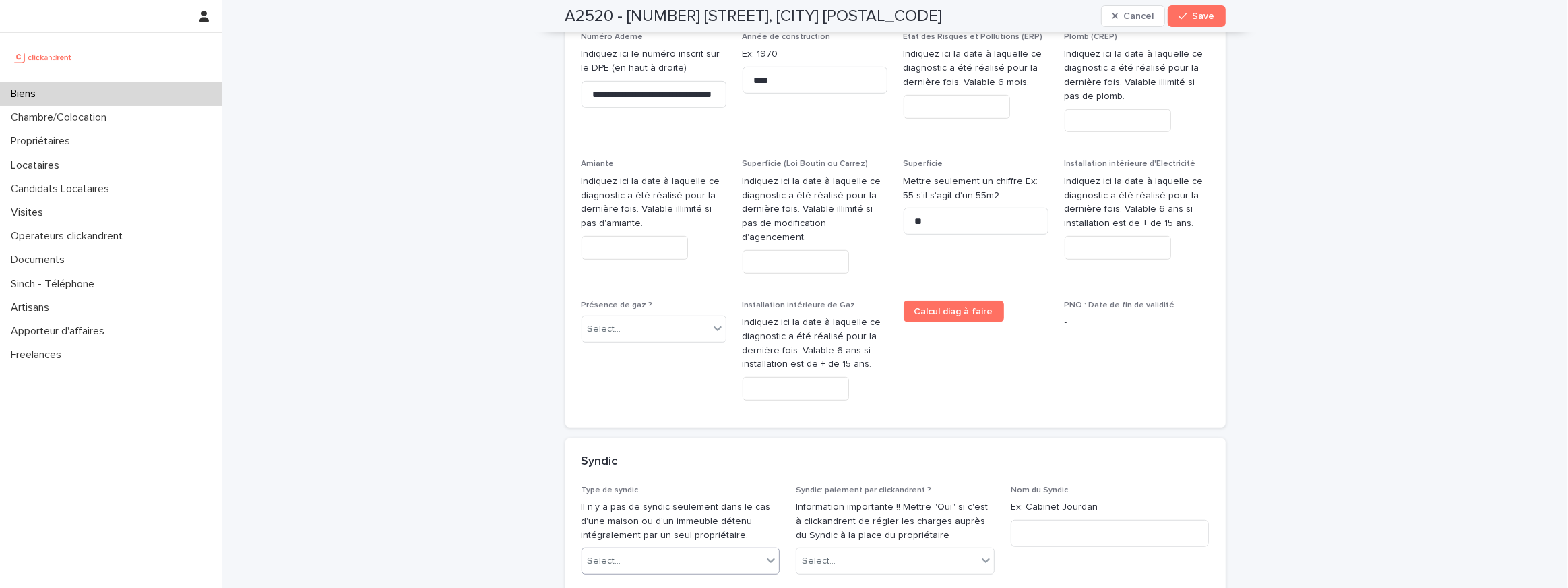 click on "Select..." at bounding box center (672, 561) 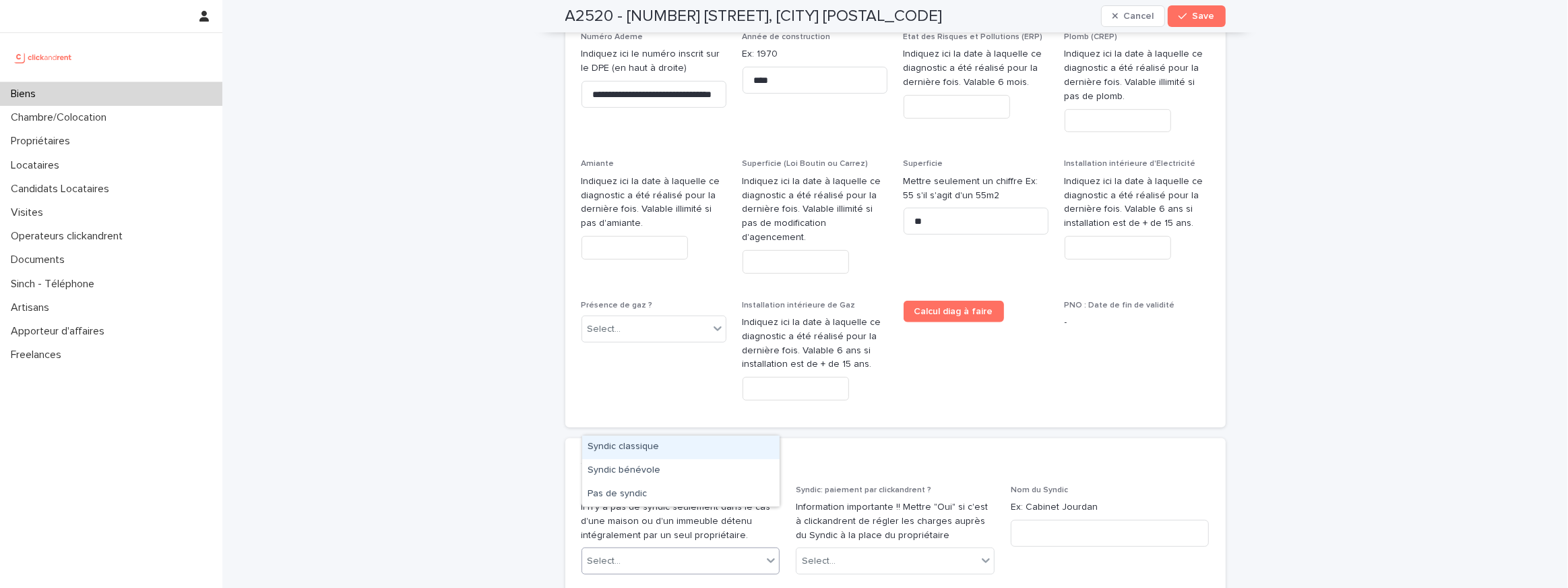 click on "Syndic classique" at bounding box center [681, 447] 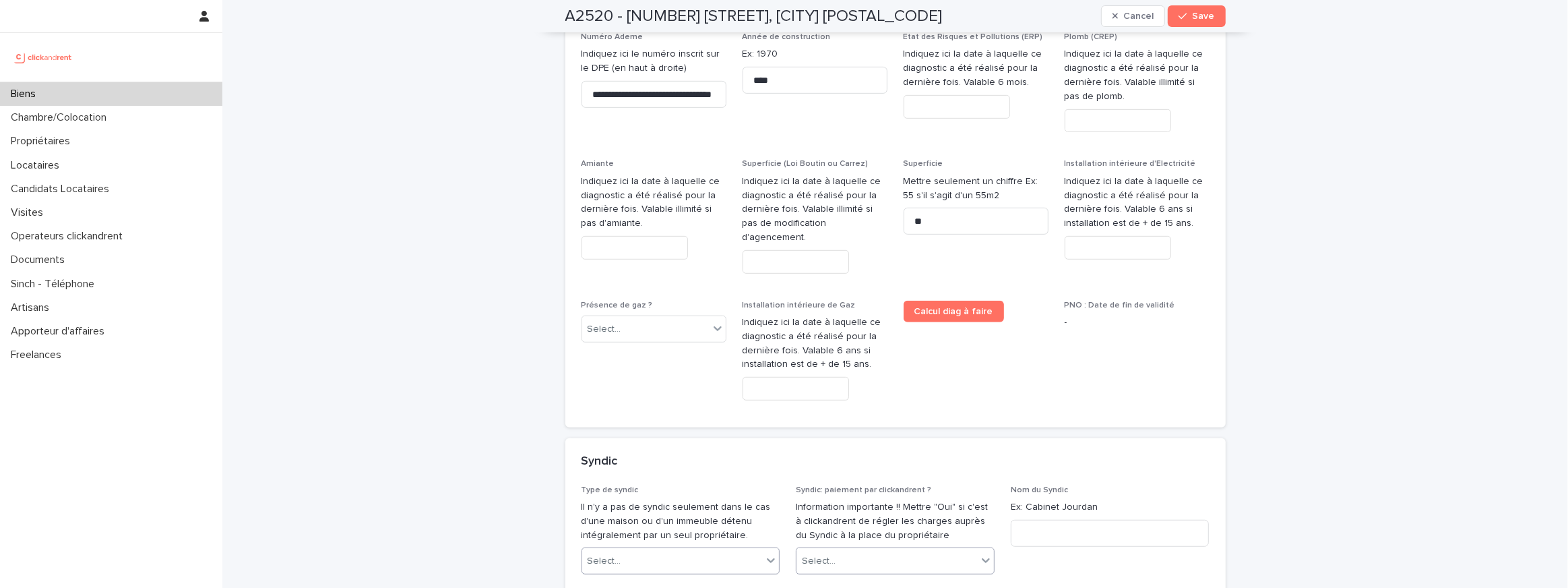 click on "Select..." at bounding box center [887, 561] 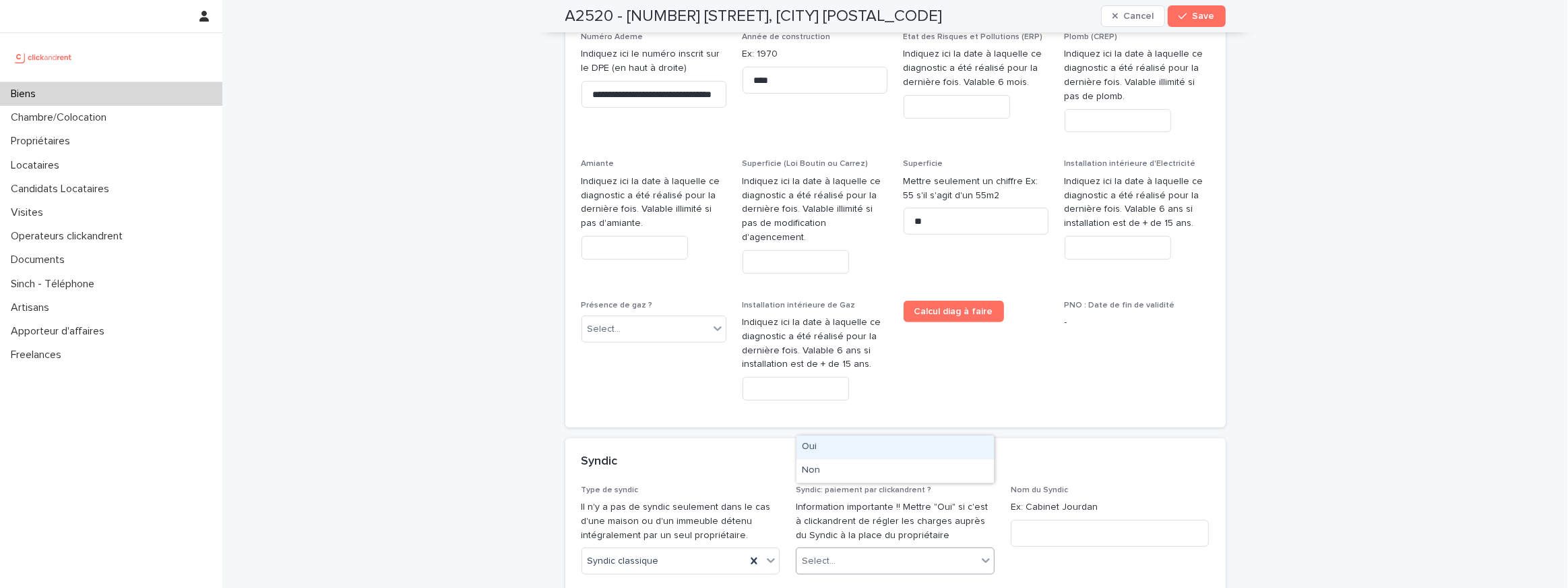 click on "Oui" at bounding box center (895, 447) 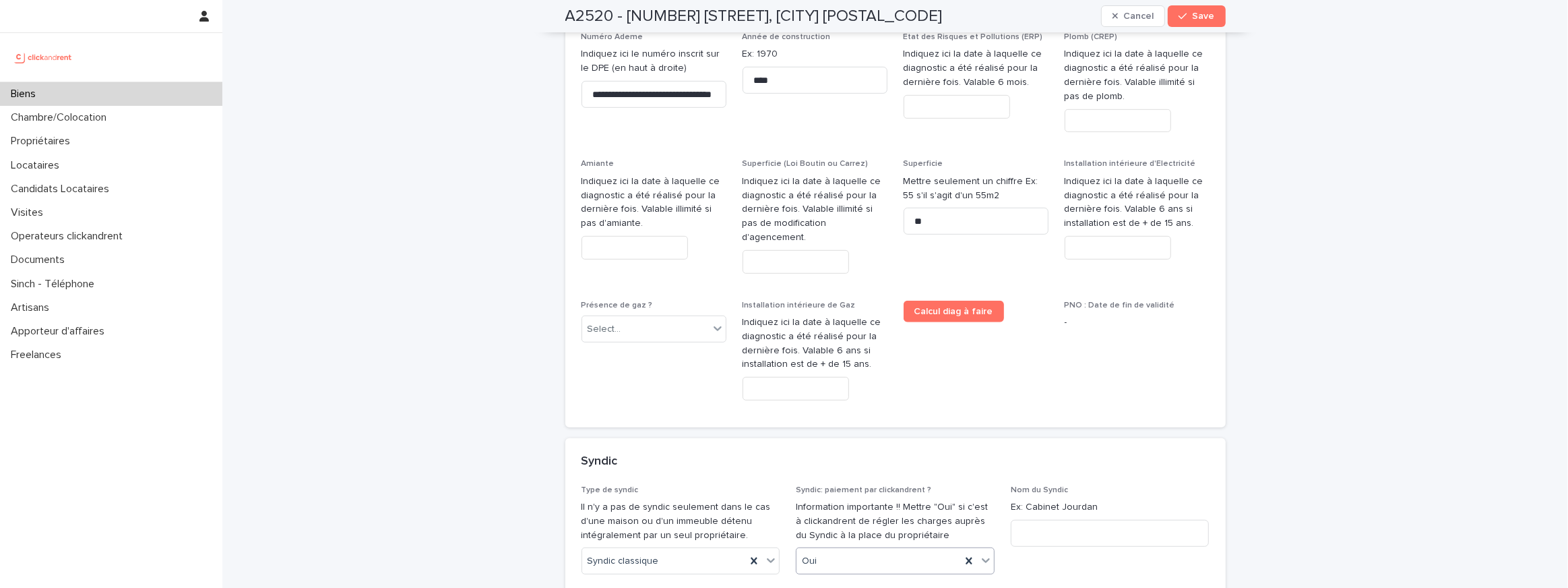 scroll, scrollTop: 6255, scrollLeft: 0, axis: vertical 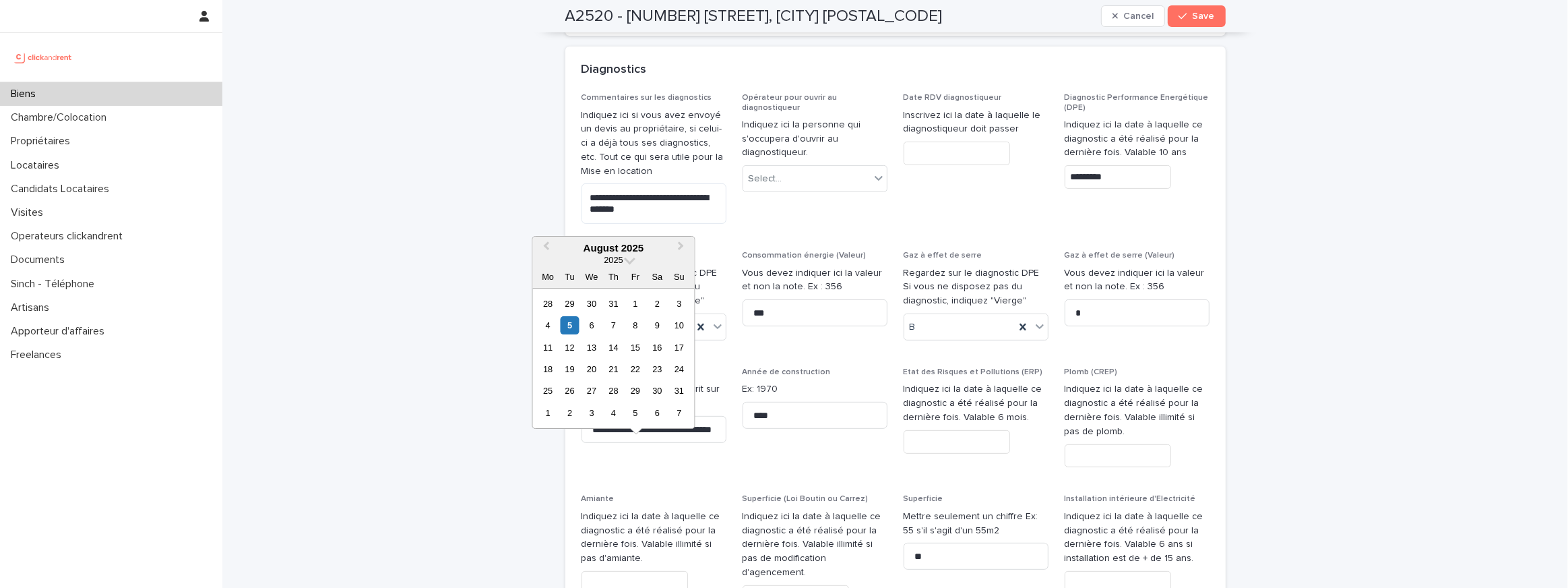 click at bounding box center (635, 583) 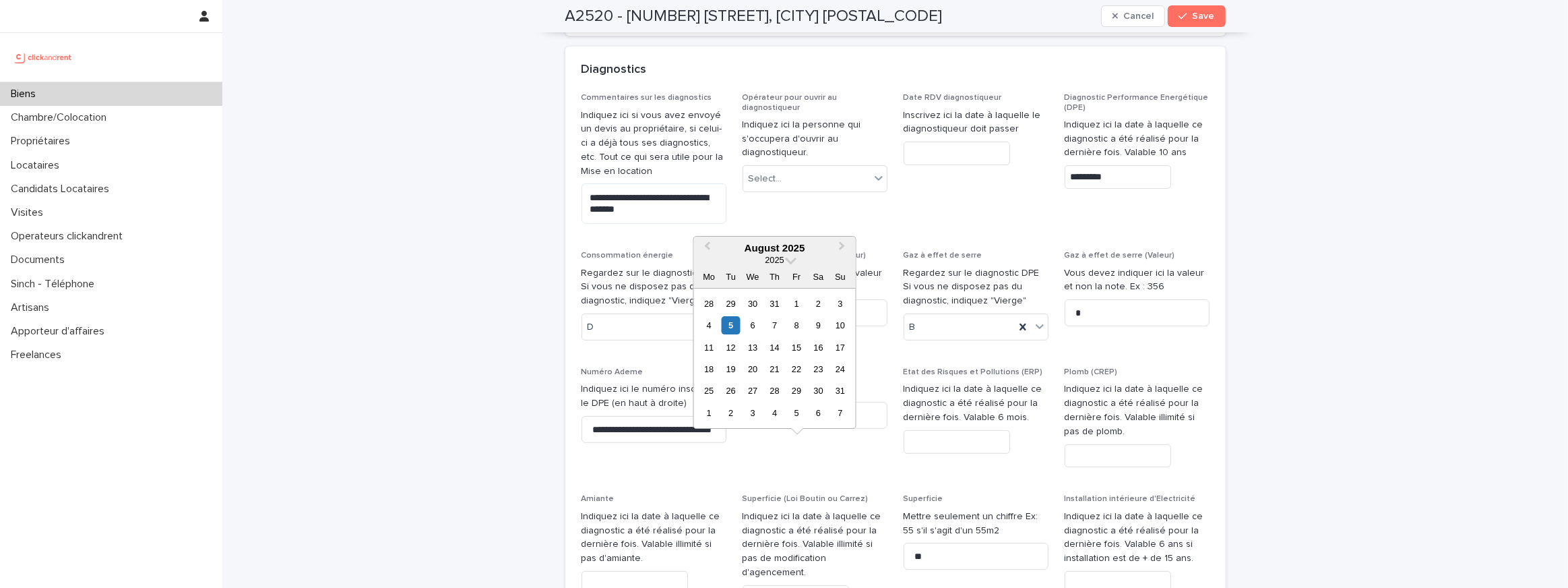 click at bounding box center [796, 597] 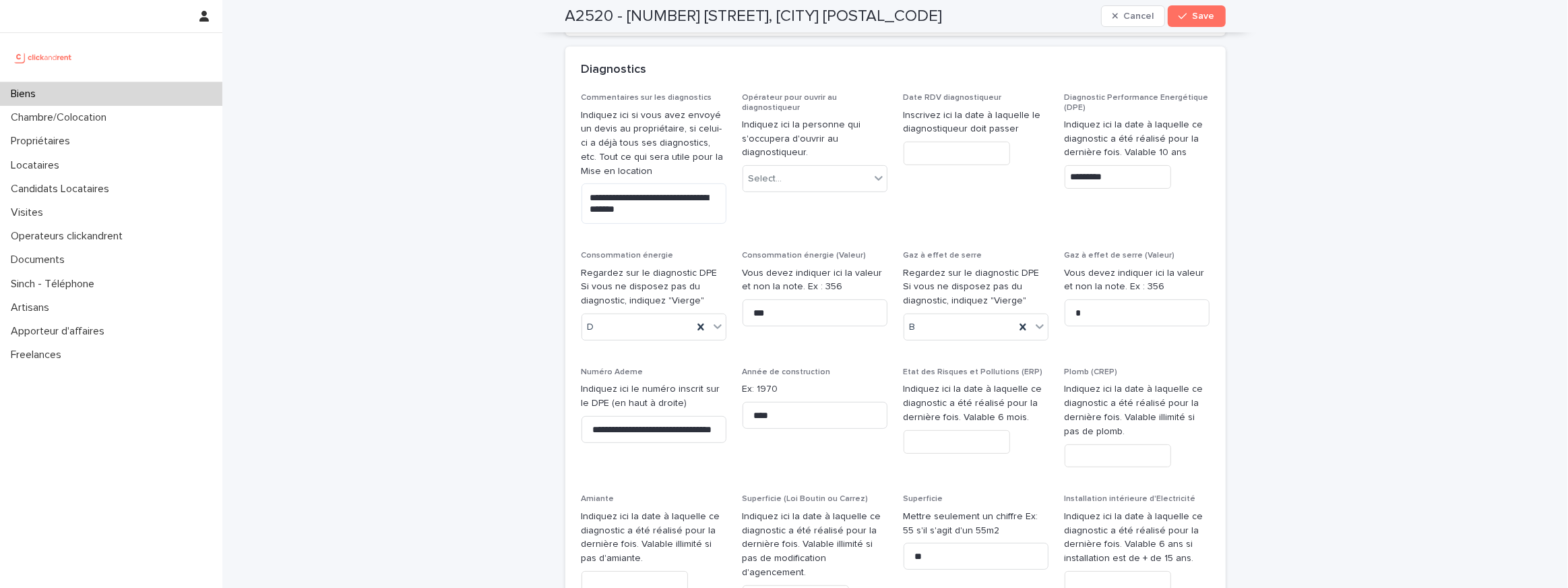 click on "Installation intérieure de Gaz" at bounding box center [799, 641] 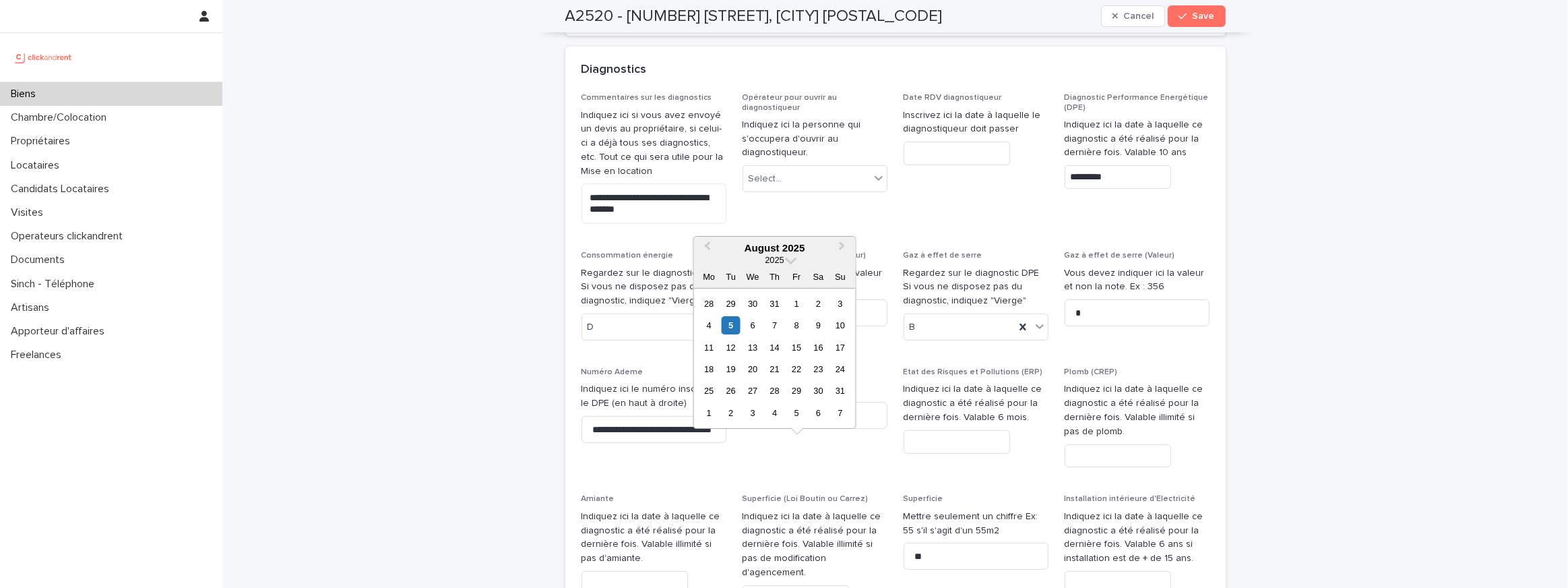 paste on "**********" 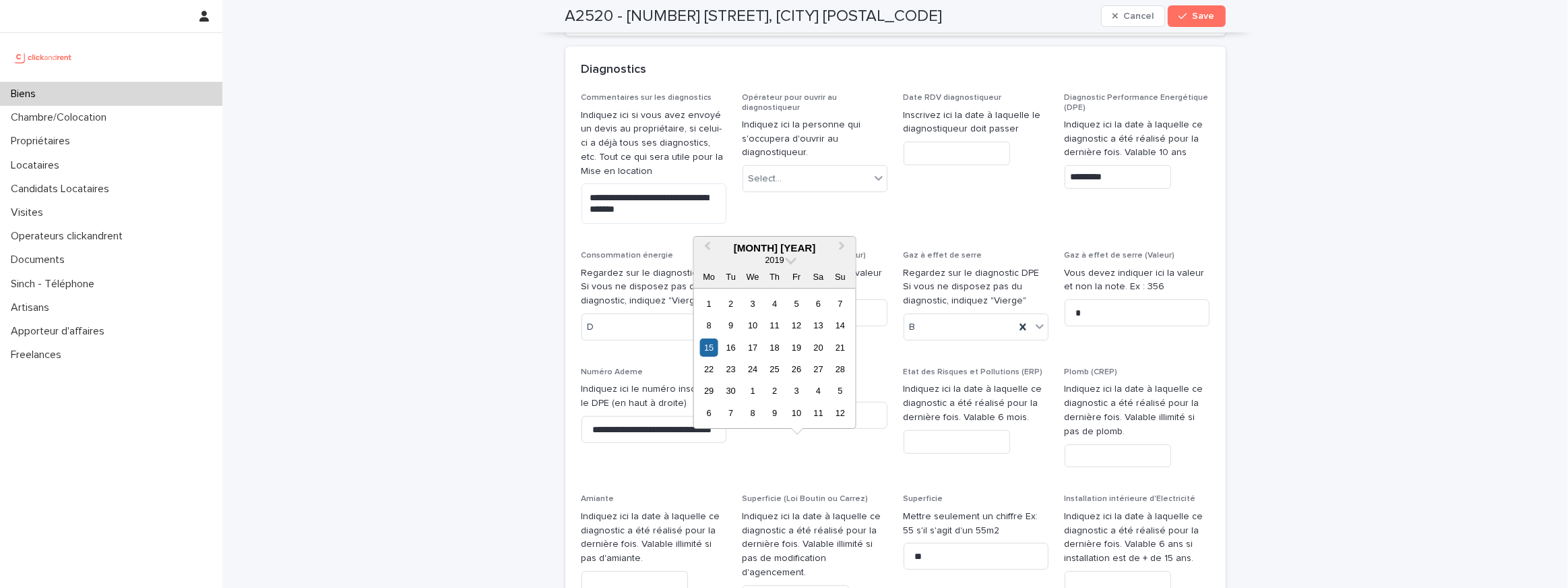click on "**********" at bounding box center [815, 556] 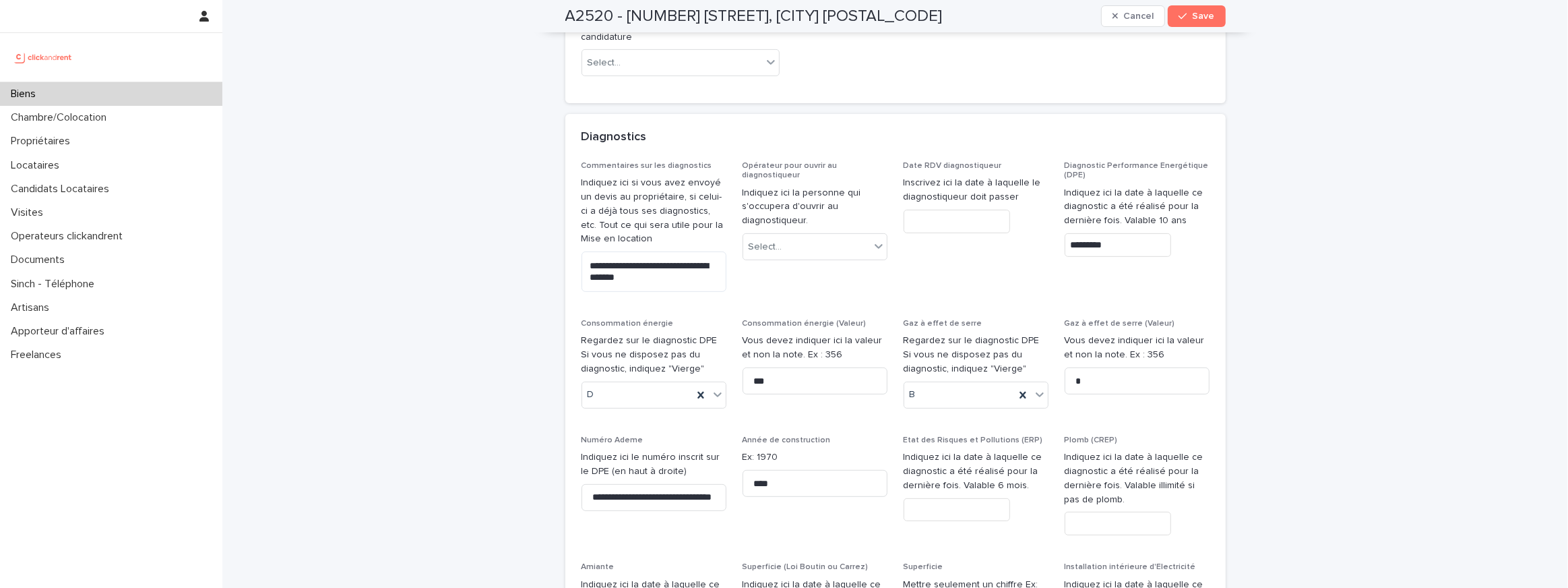 scroll, scrollTop: 6405, scrollLeft: 0, axis: vertical 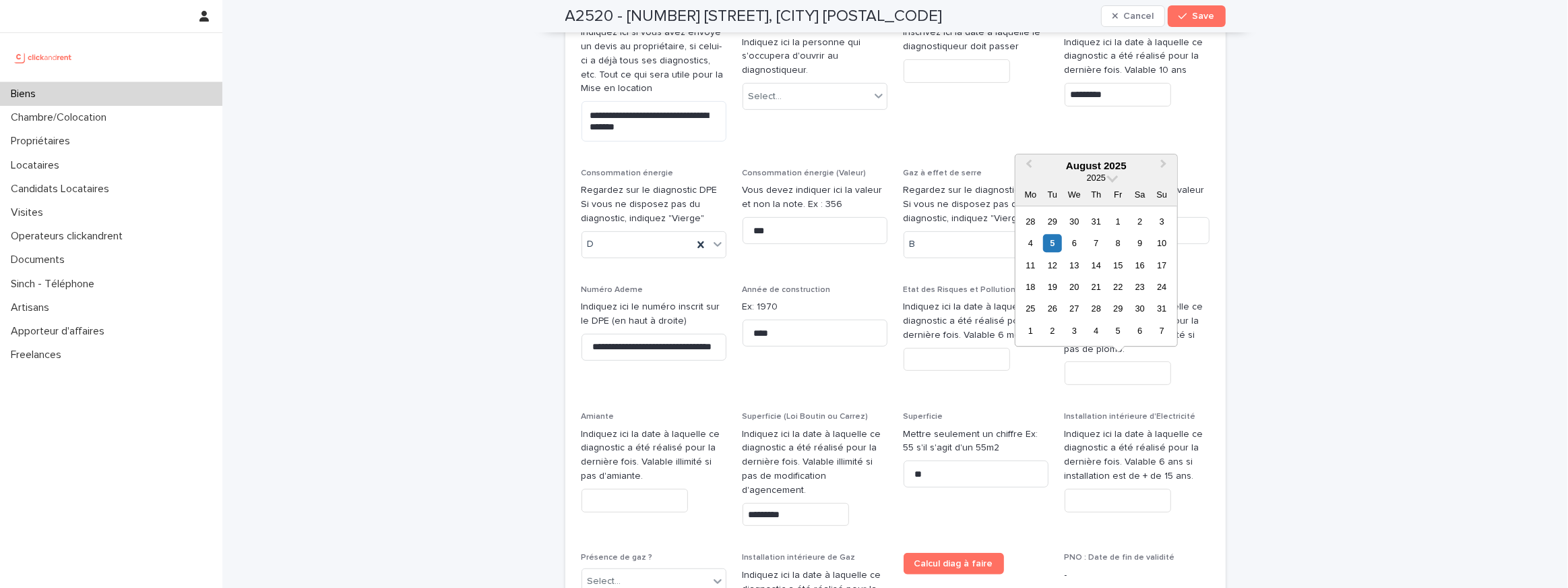 click at bounding box center (1118, 500) 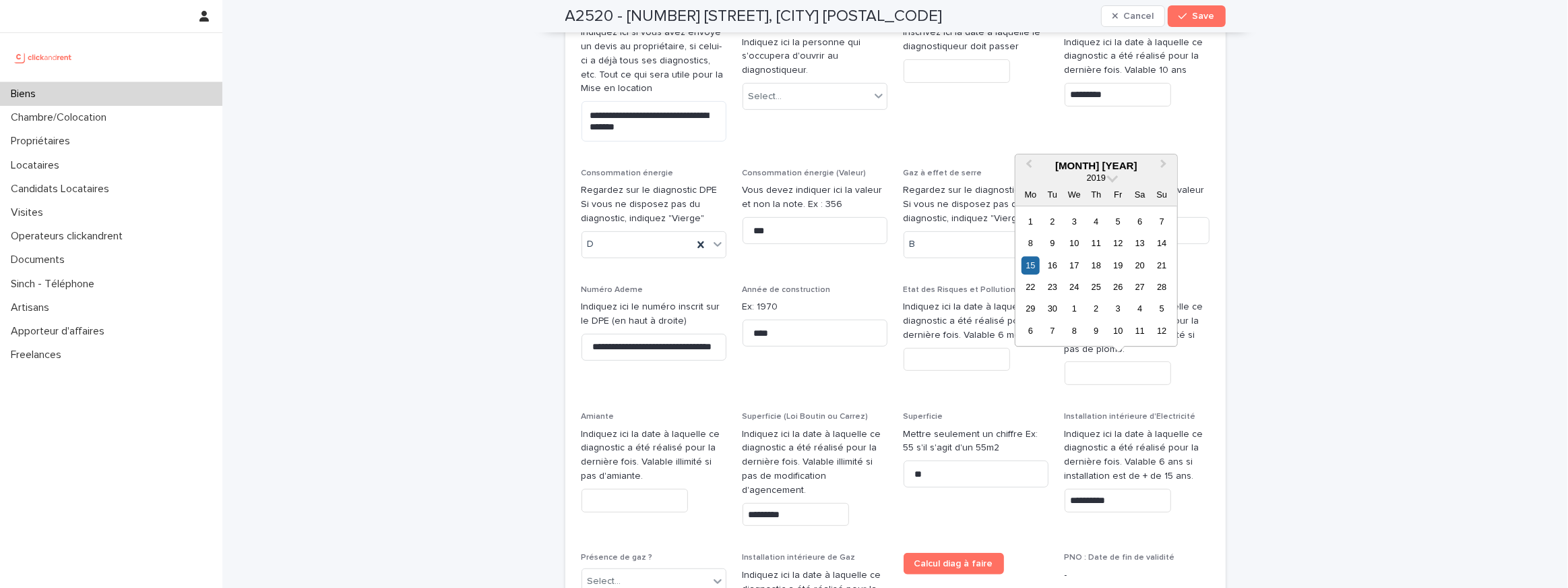 click on "PNO : Date de fin de validité -" at bounding box center [1137, 572] 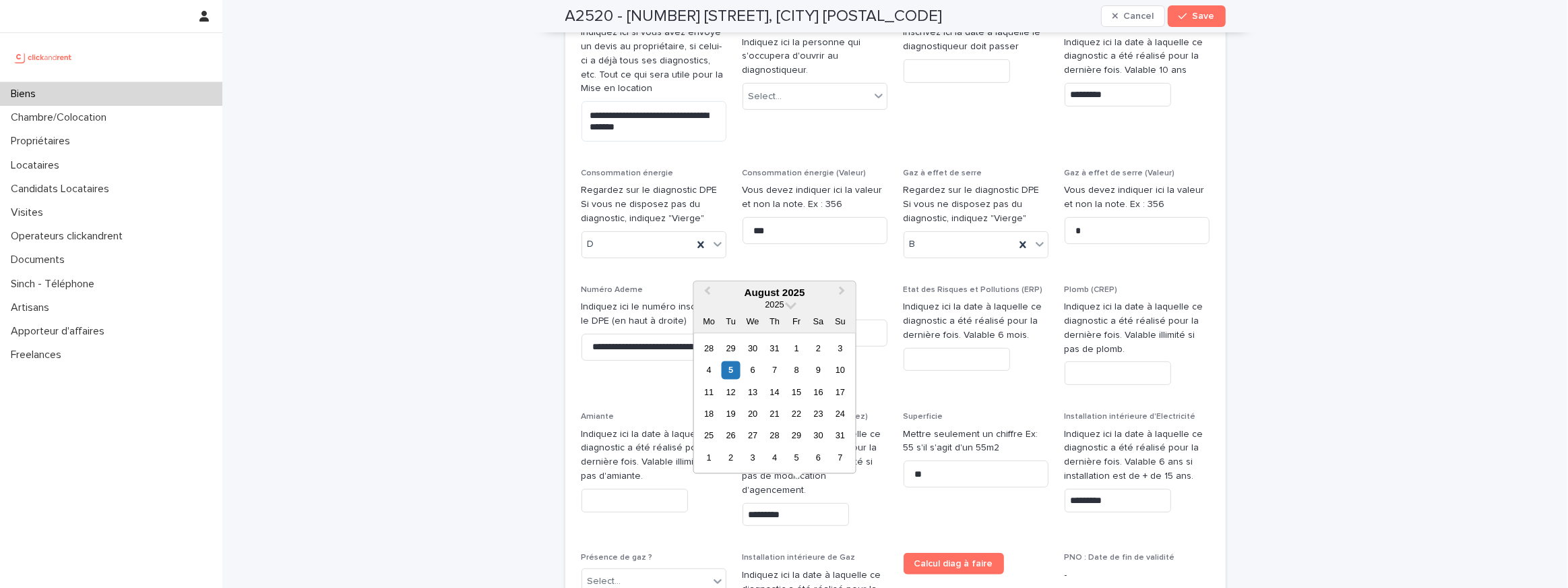 click at bounding box center (796, 641) 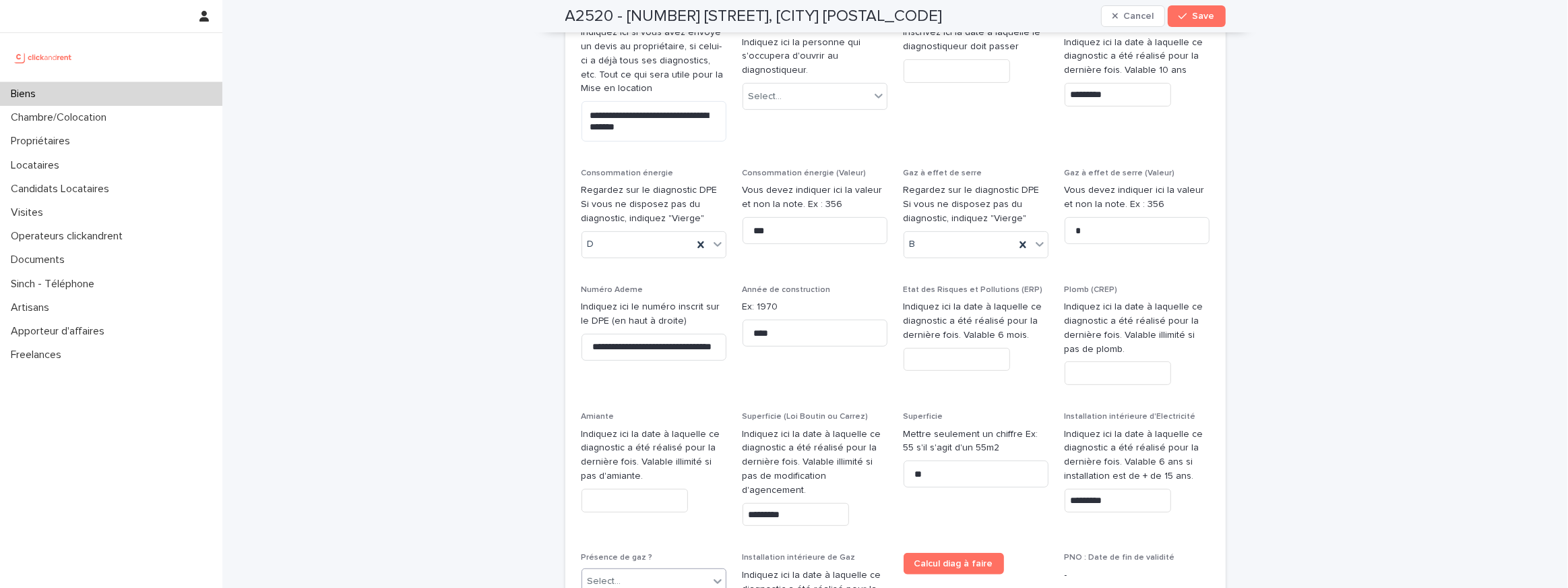 click on "Select..." at bounding box center [646, 581] 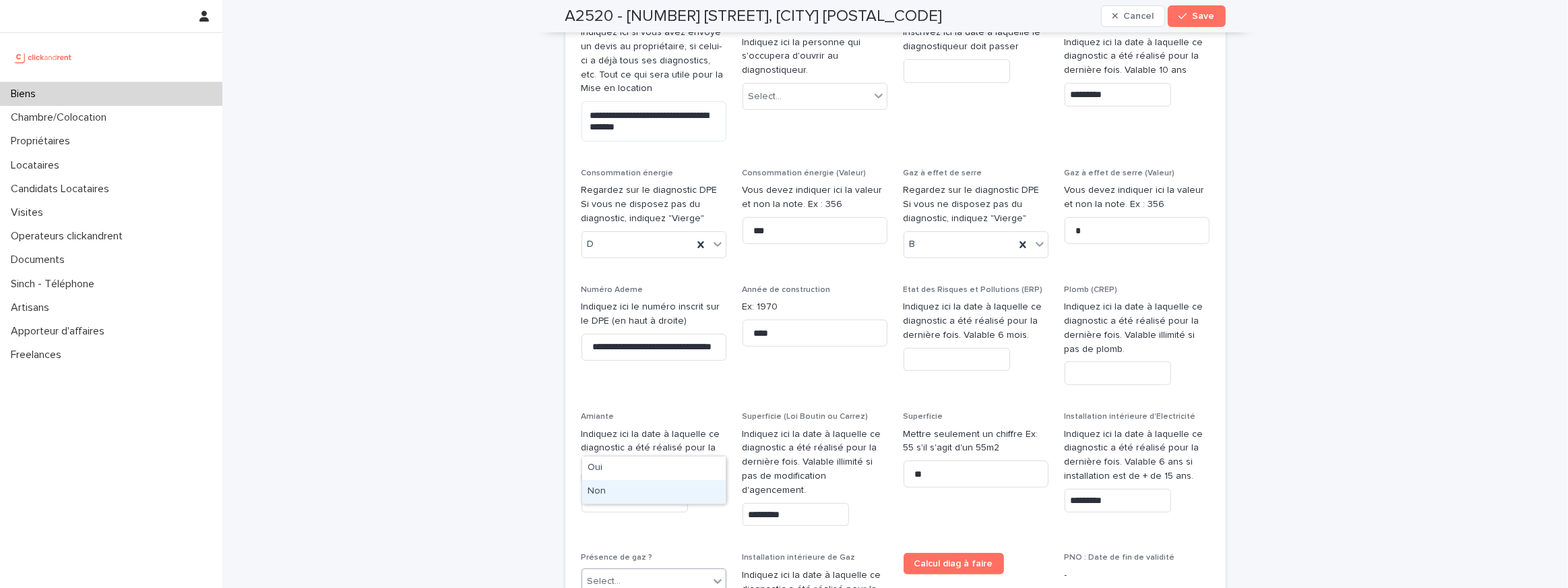 click on "Non" at bounding box center [654, 492] 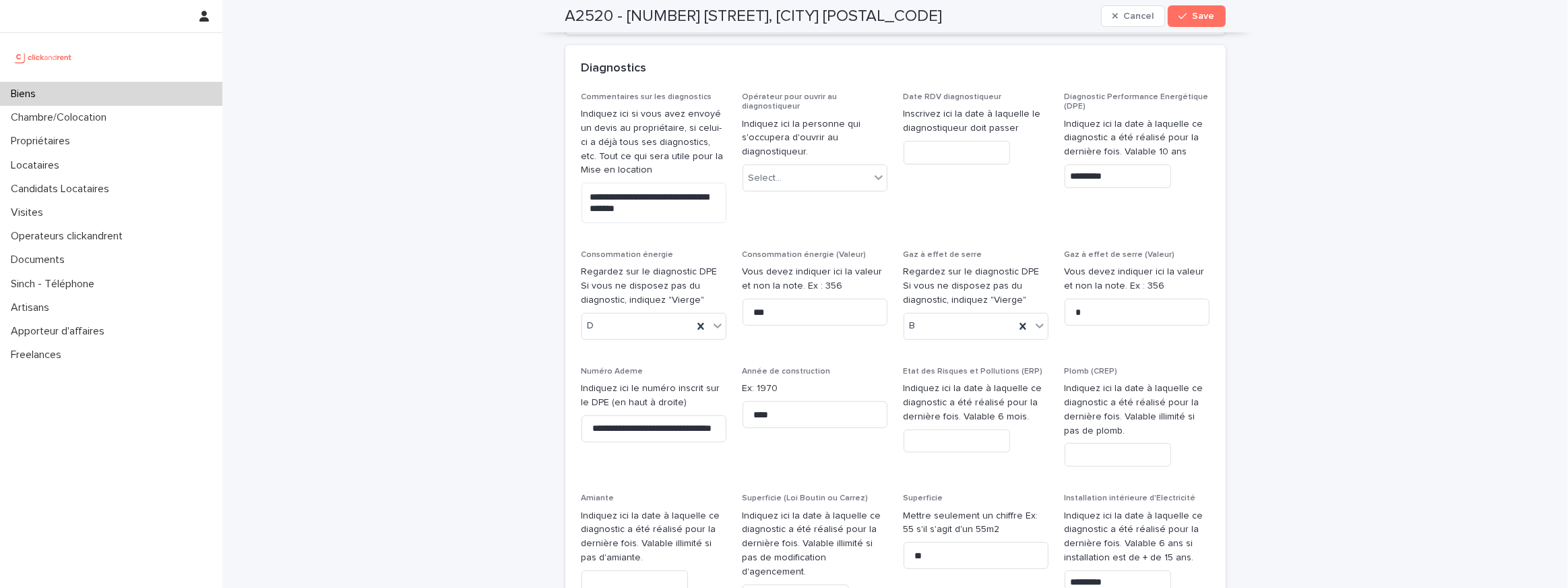 scroll, scrollTop: 6322, scrollLeft: 0, axis: vertical 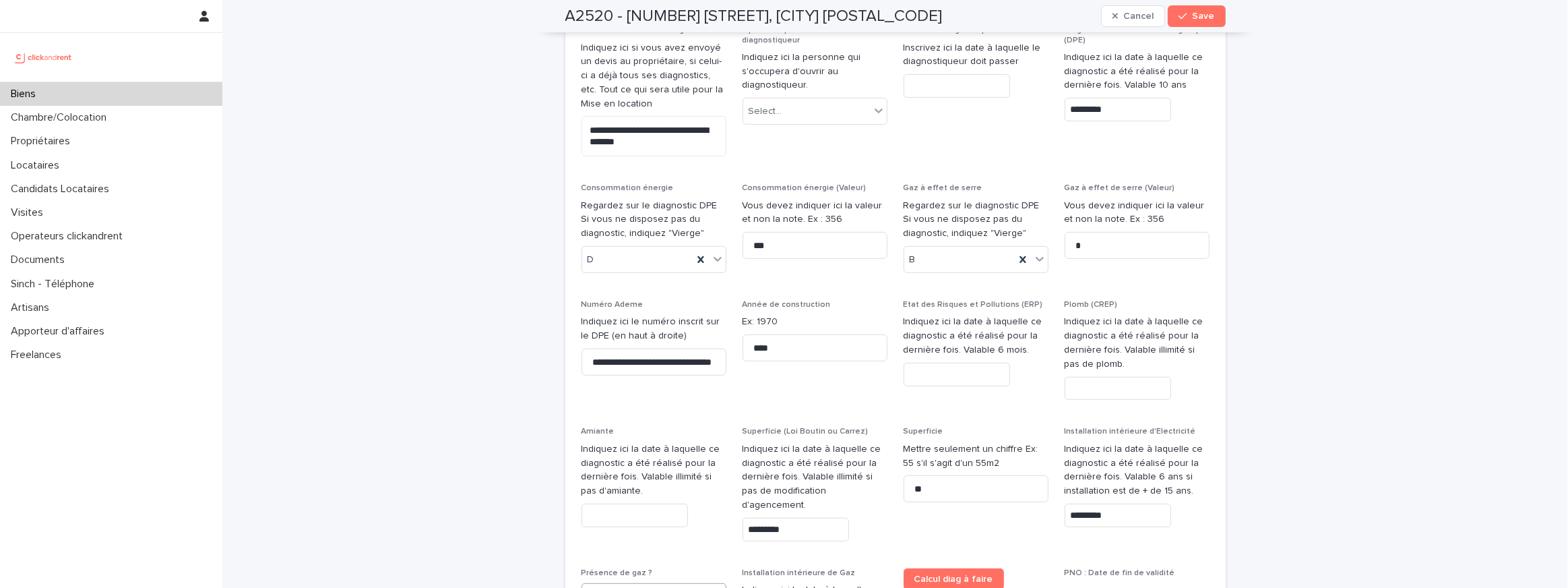 click at bounding box center (957, 374) 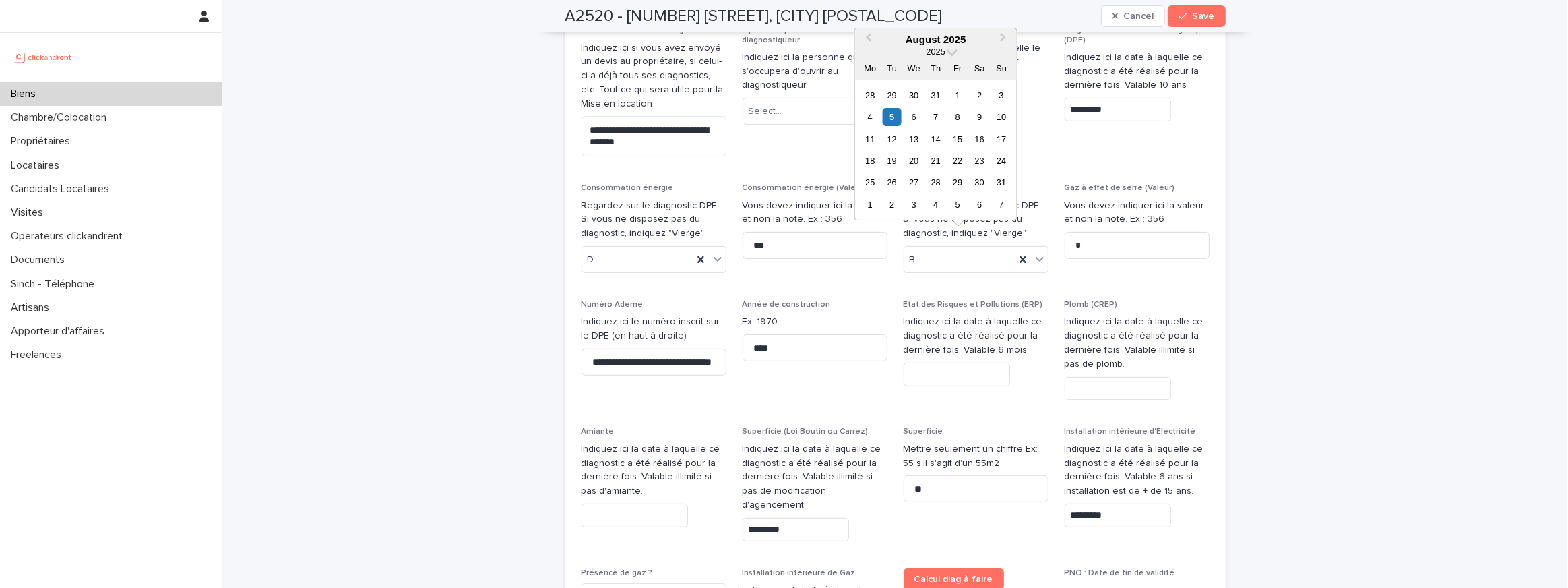 paste on "**********" 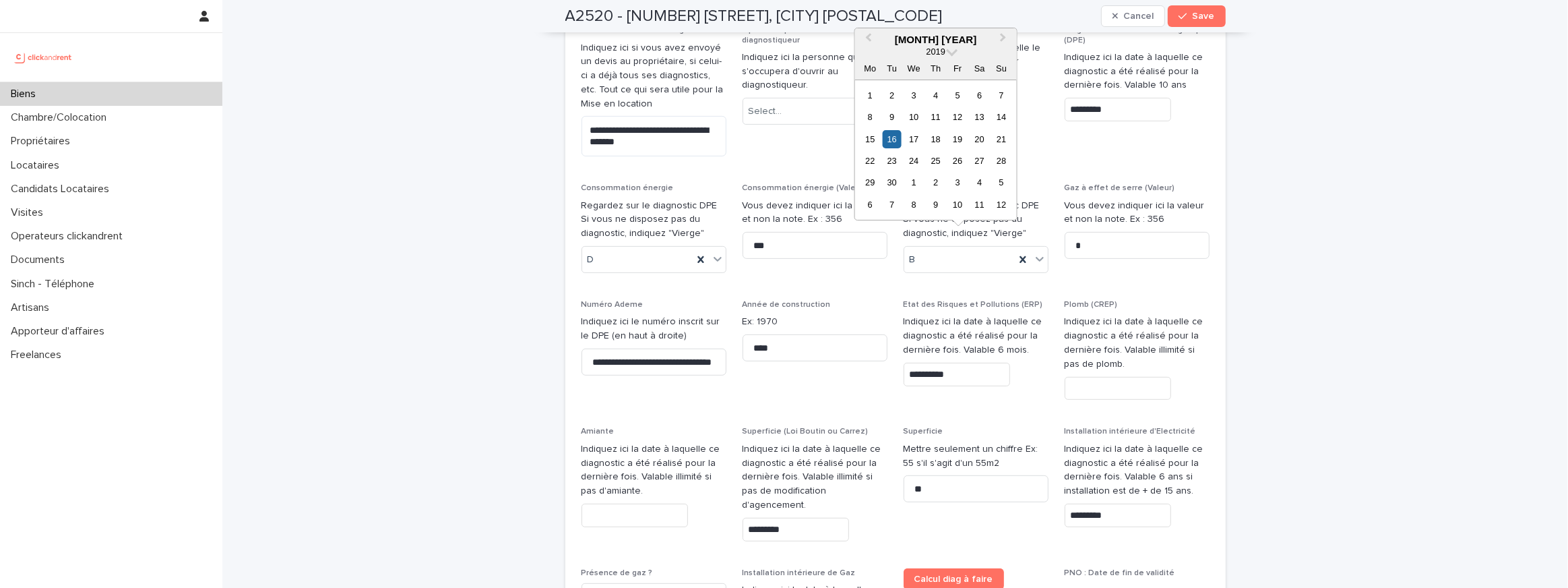 click on "**********" at bounding box center [896, 352] 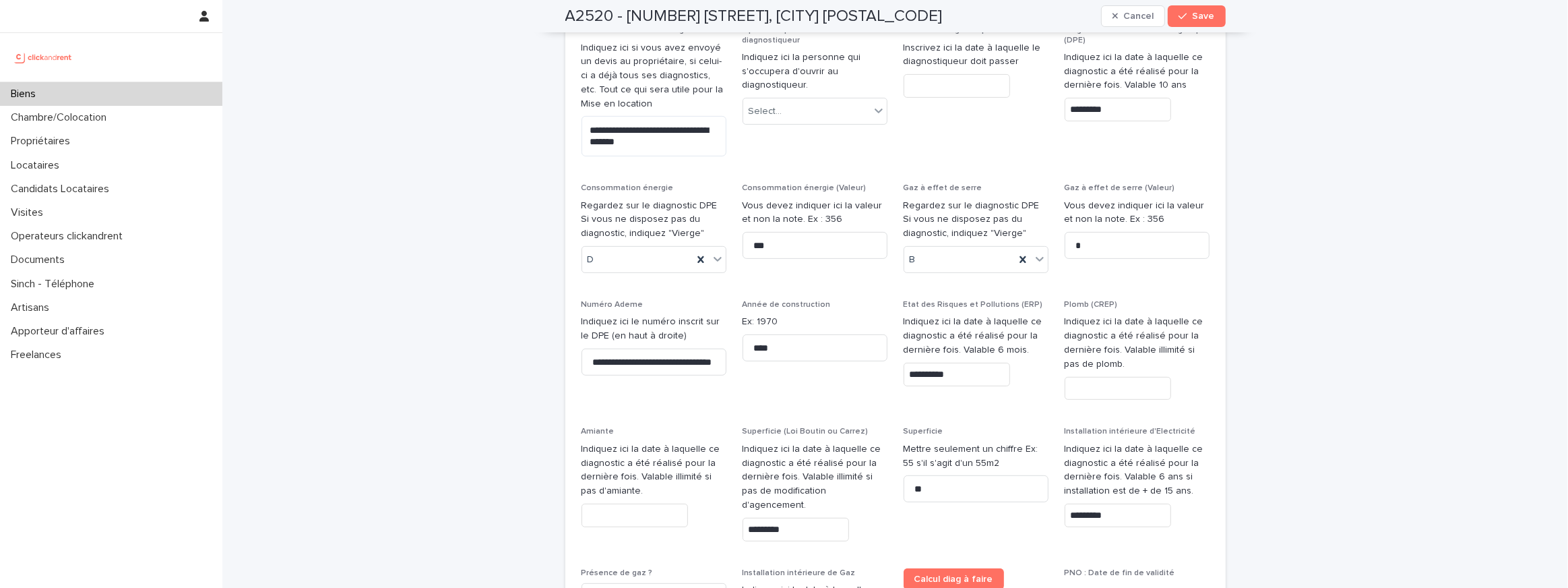 type on "*********" 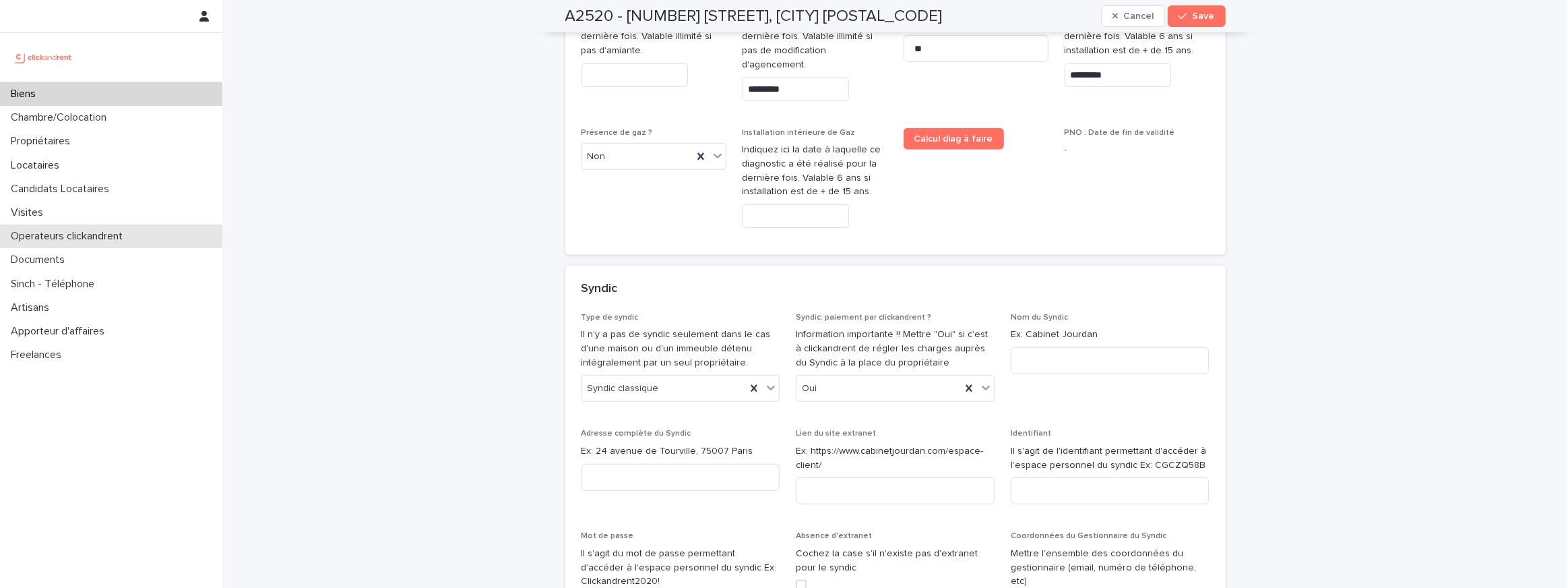 scroll, scrollTop: 6842, scrollLeft: 0, axis: vertical 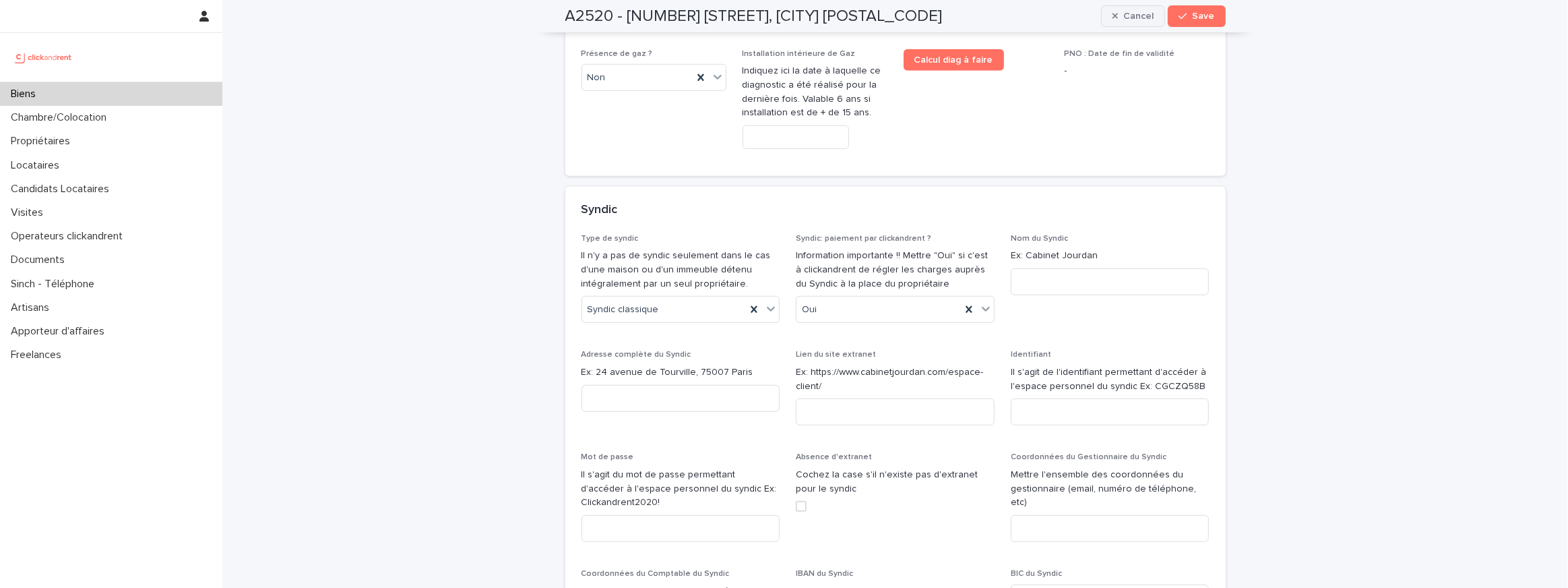 drag, startPoint x: 1199, startPoint y: 13, endPoint x: 1152, endPoint y: 8, distance: 47.265209 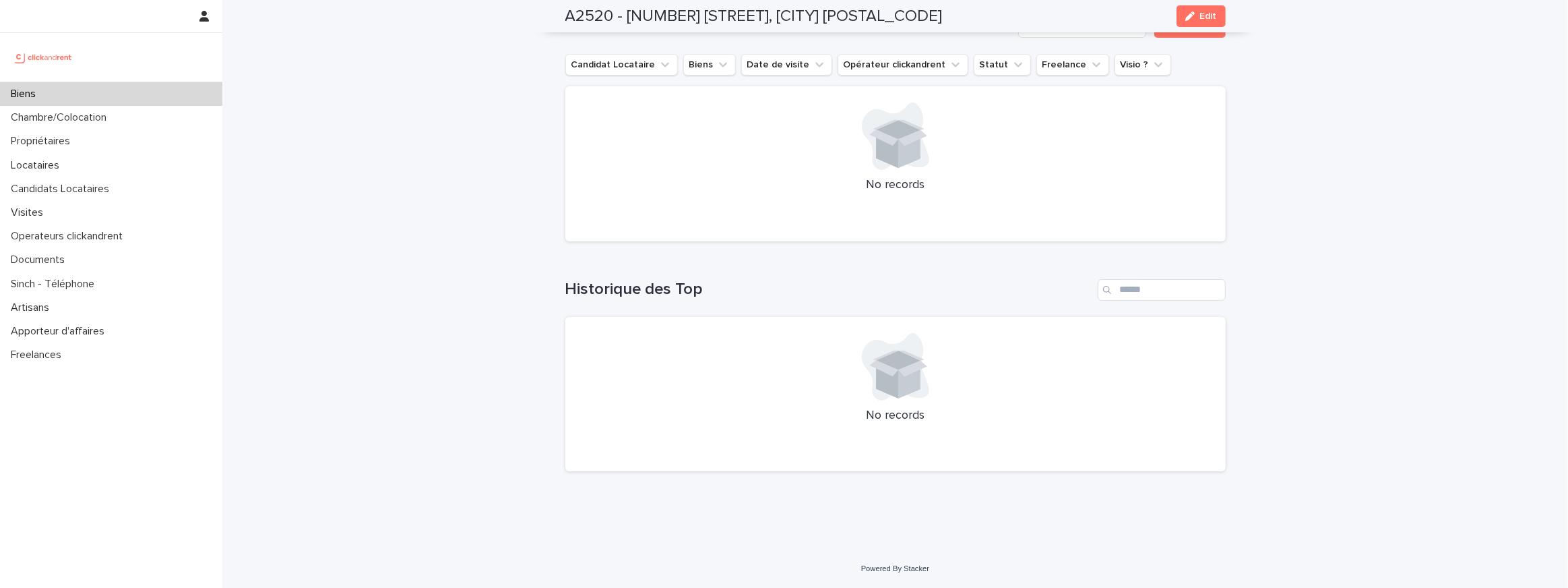 scroll, scrollTop: 4666, scrollLeft: 0, axis: vertical 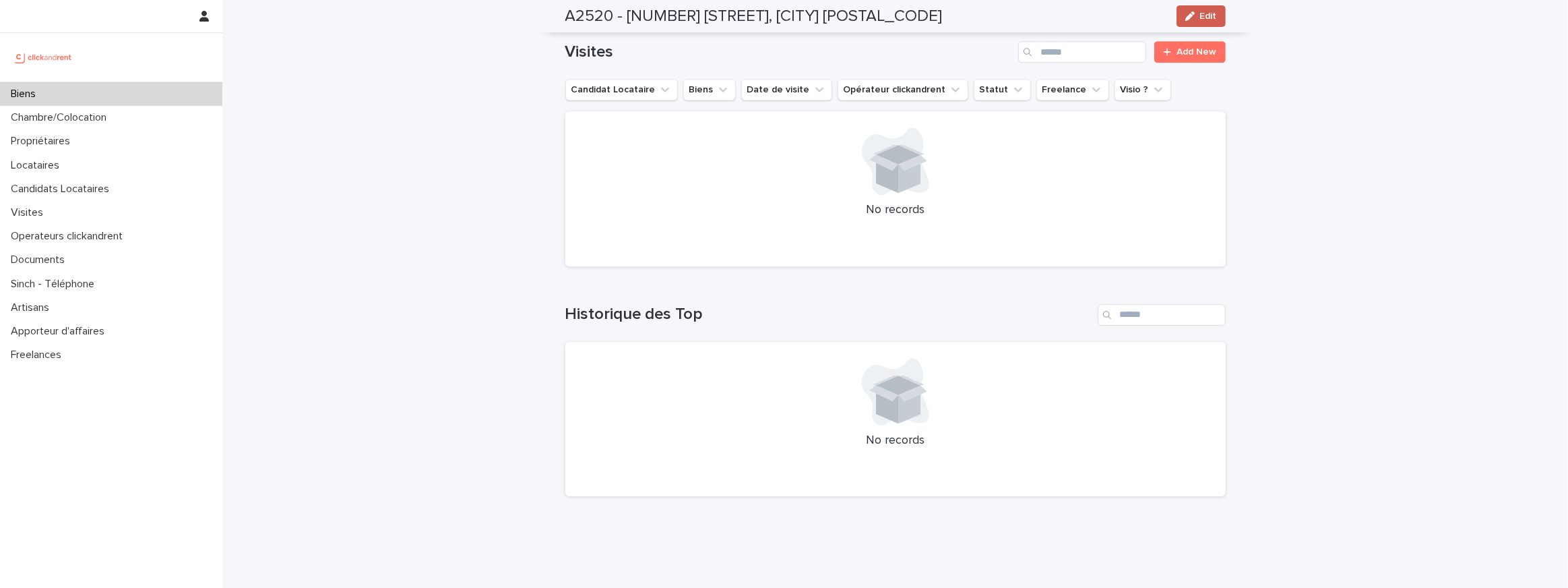 click on "Edit" at bounding box center [1208, 16] 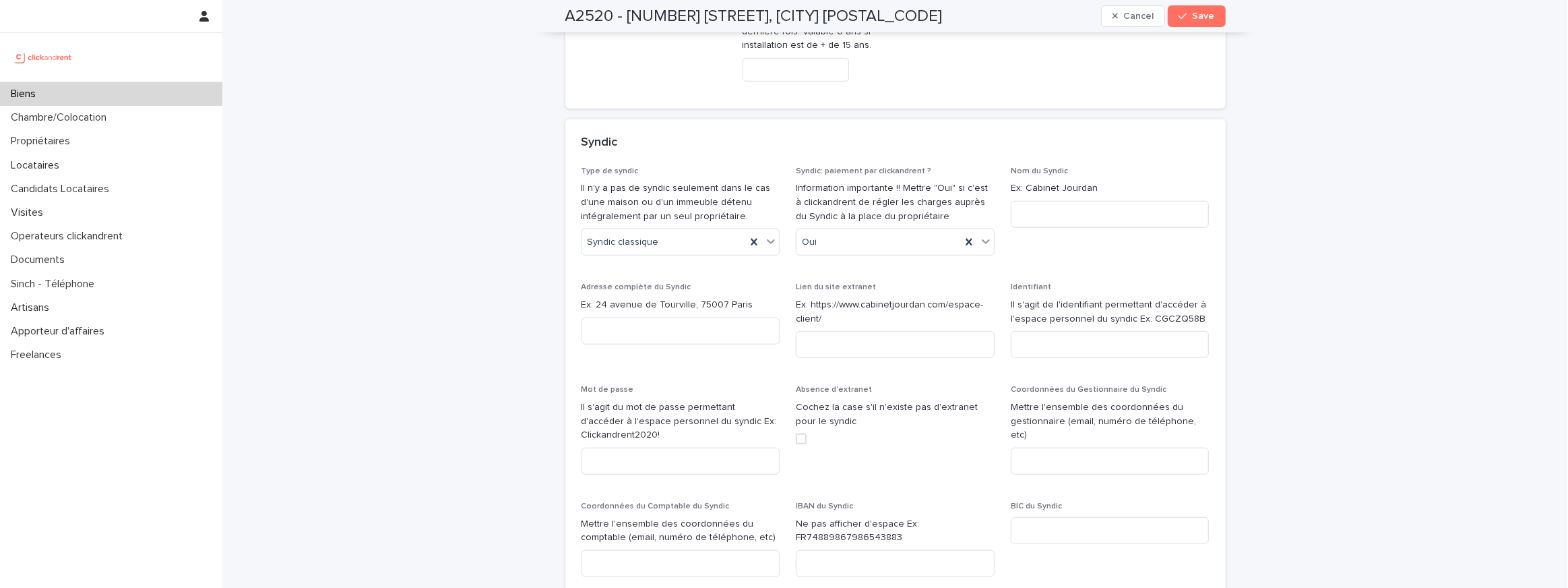 scroll, scrollTop: 6797, scrollLeft: 0, axis: vertical 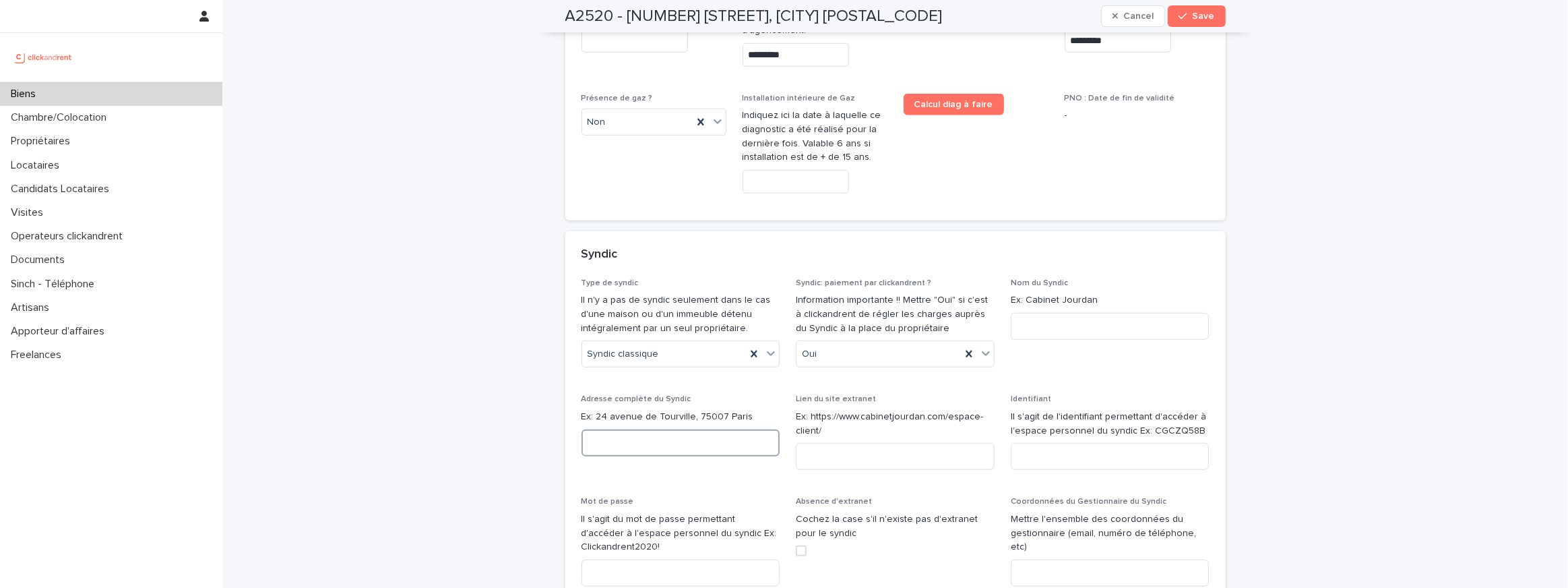 click at bounding box center [681, 443] 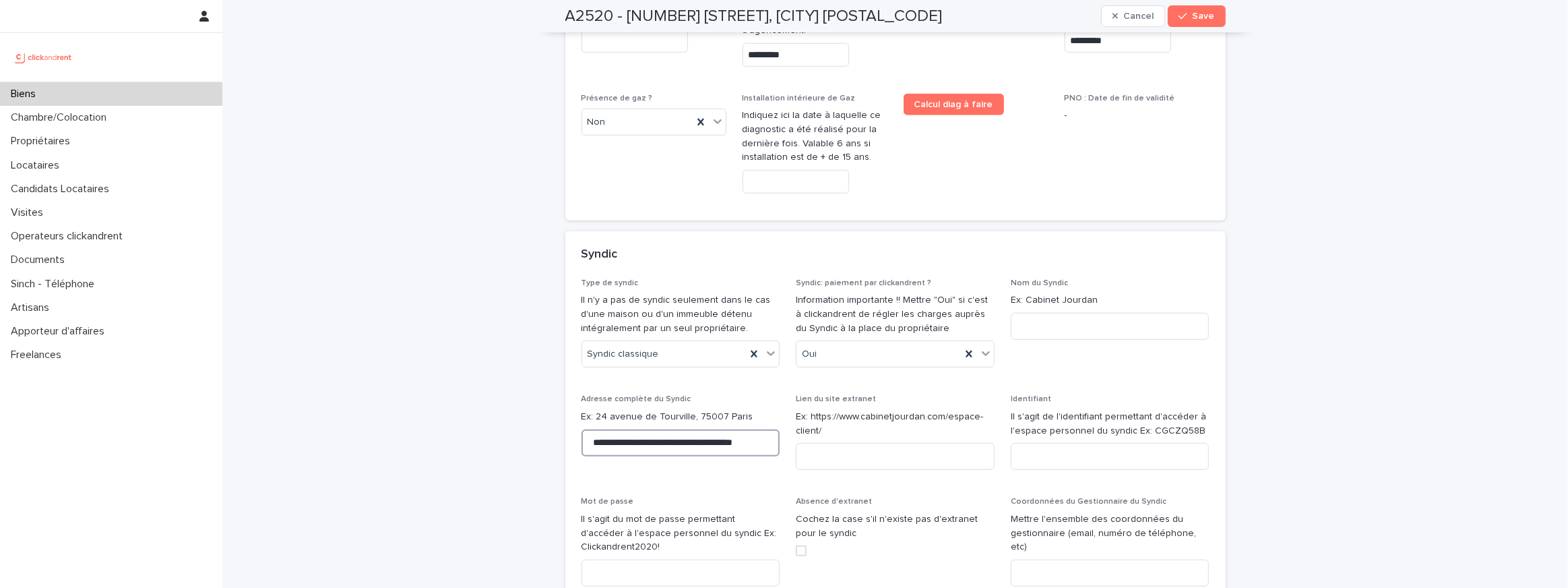 type on "**********" 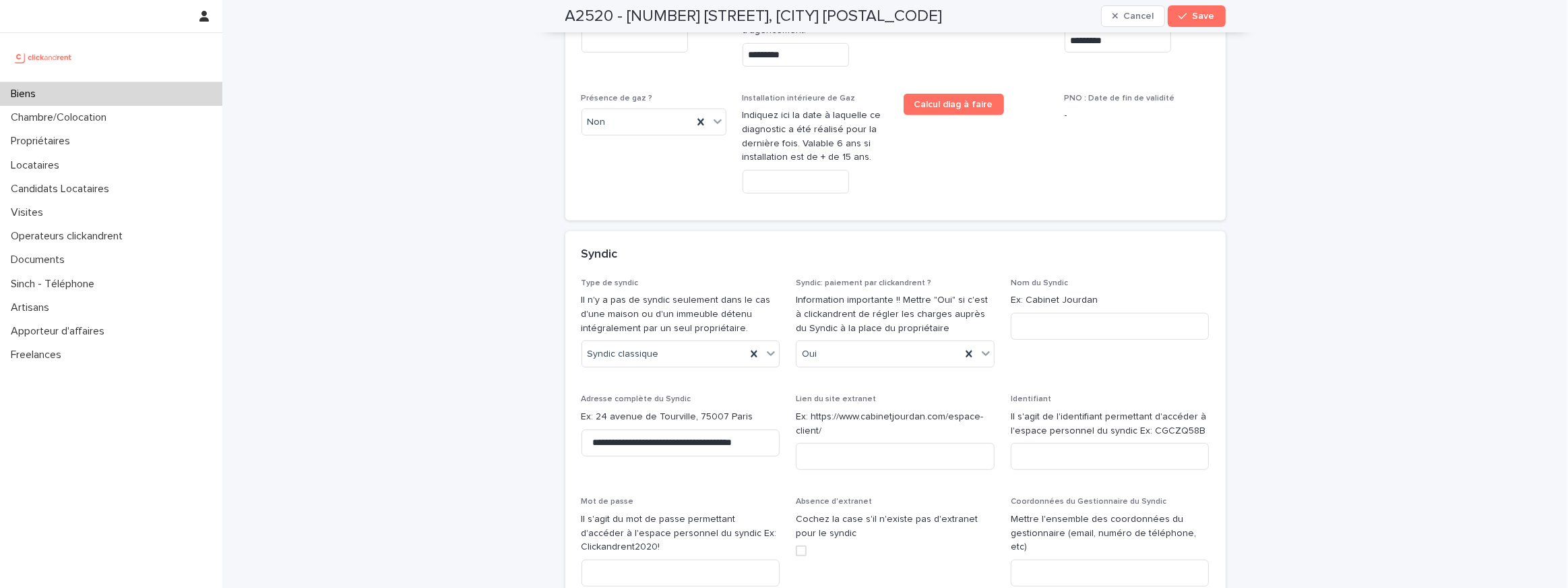 click on "**********" at bounding box center (896, 490) 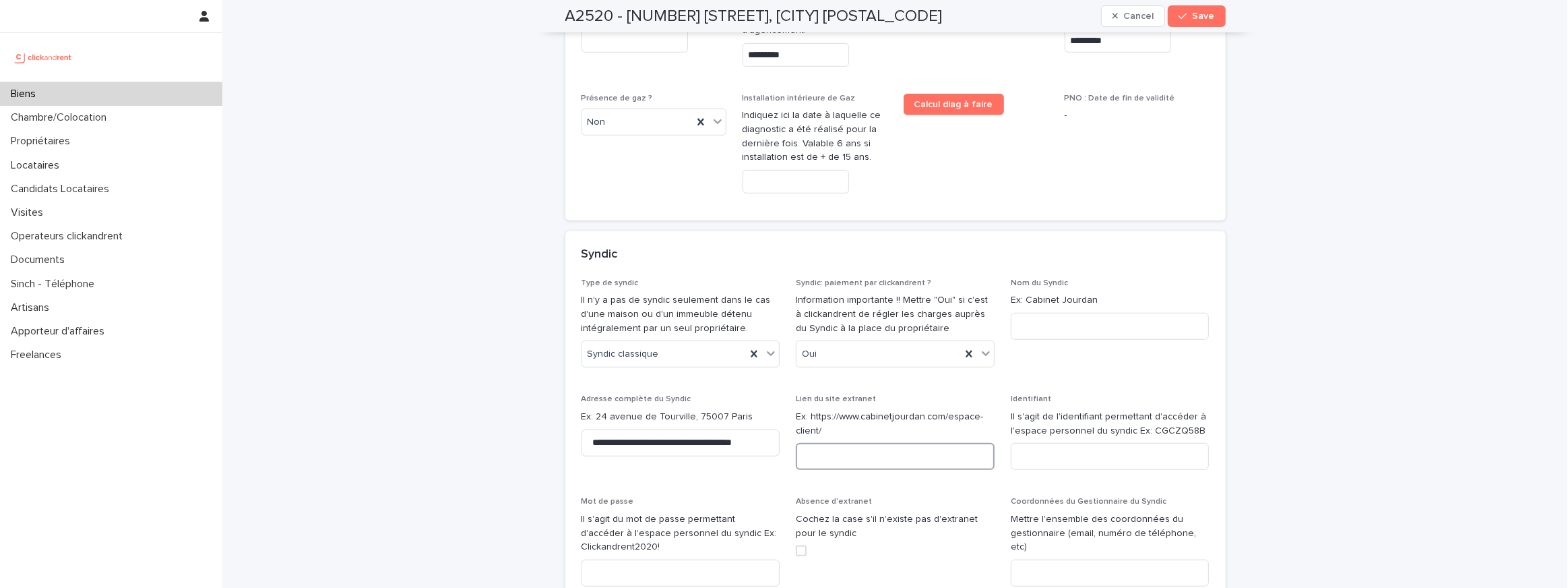 click at bounding box center (895, 457) 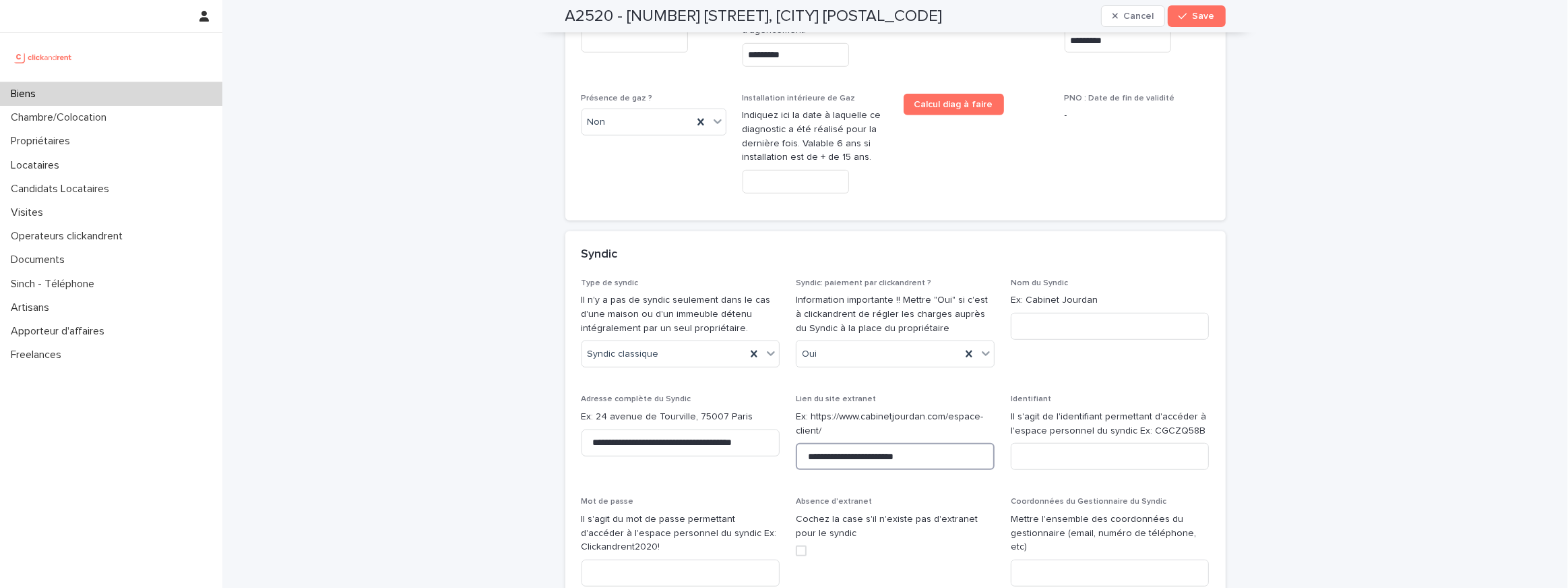 type on "**********" 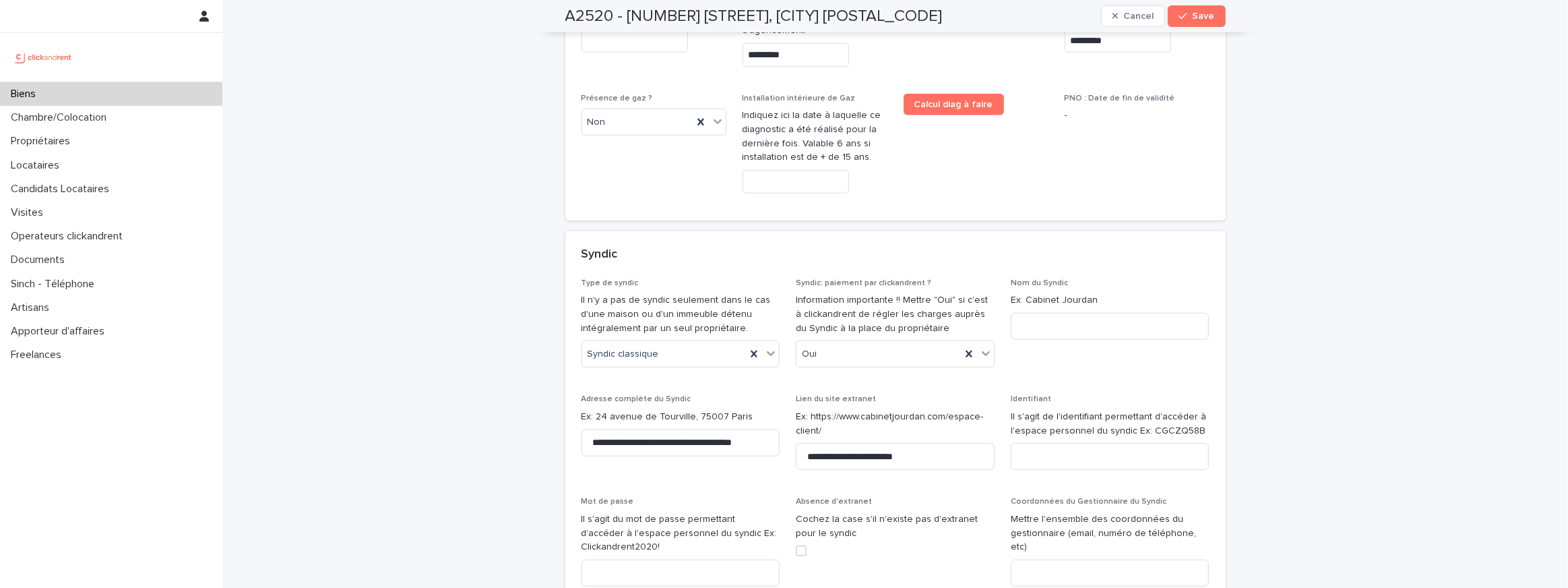 click on "Absence d'extranet Cochez la case s'il n'existe pas d'extranet pour le syndic" at bounding box center [895, 532] 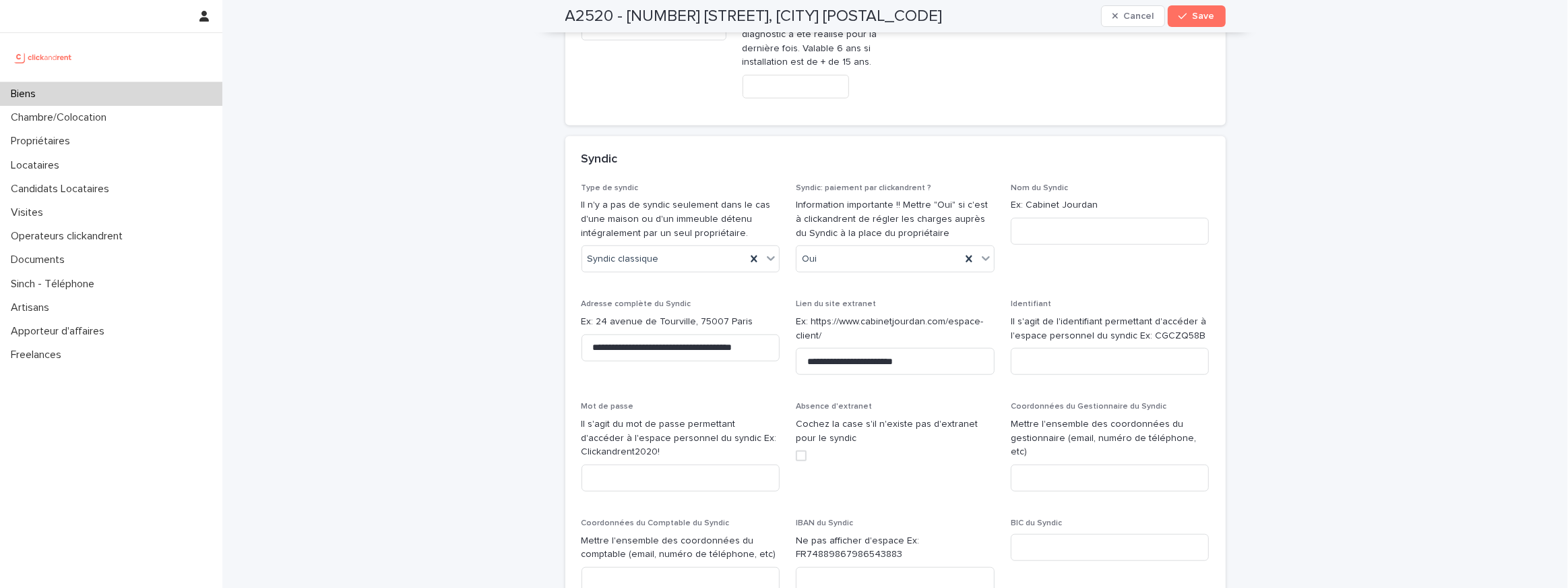 scroll, scrollTop: 6892, scrollLeft: 0, axis: vertical 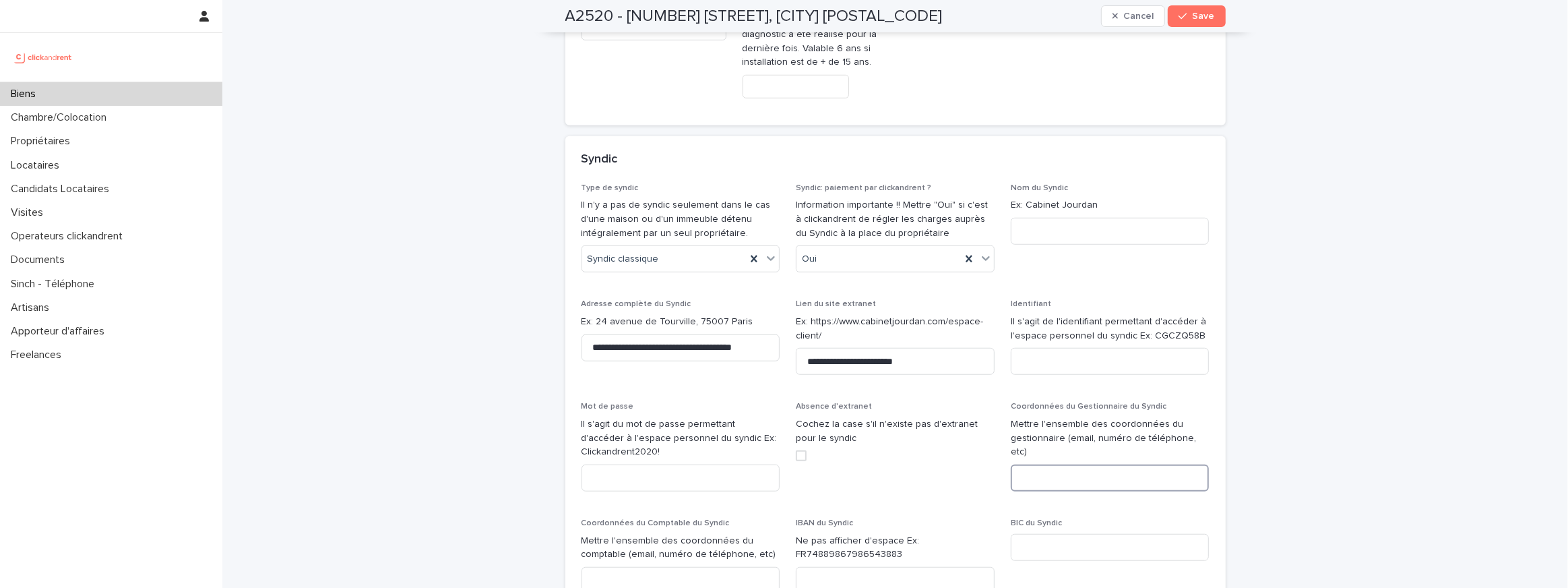 click at bounding box center (1110, 478) 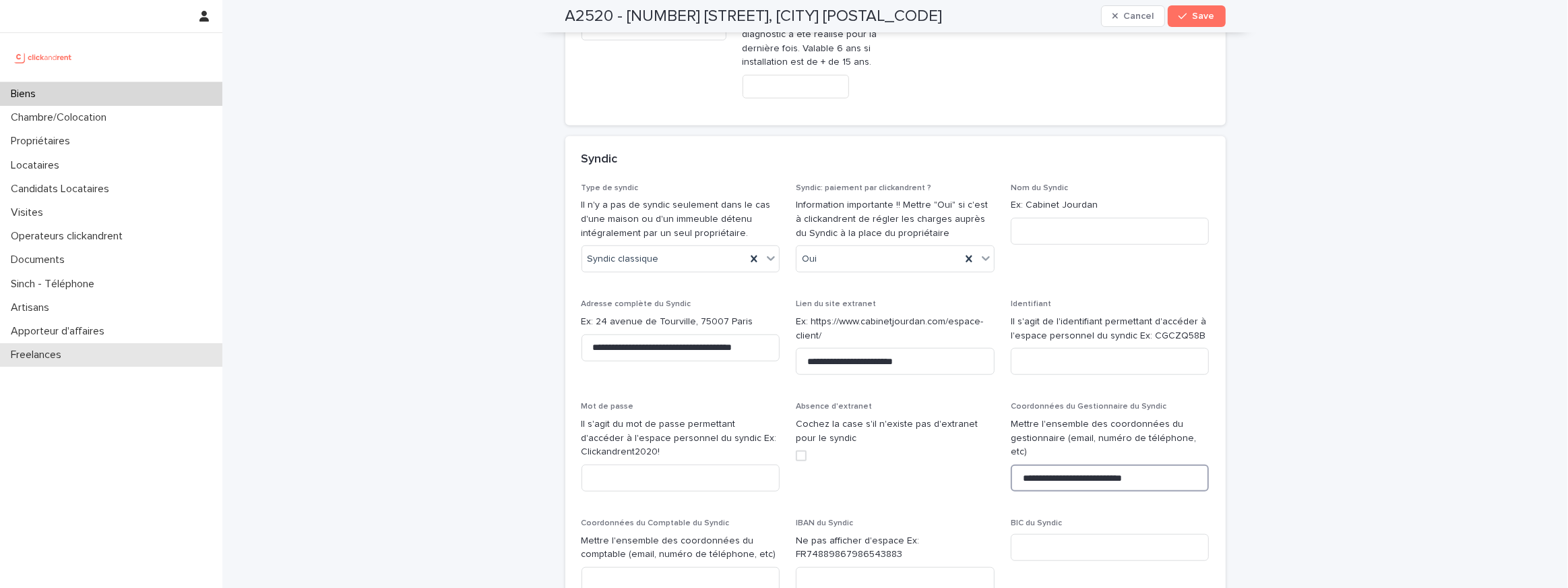 type on "**********" 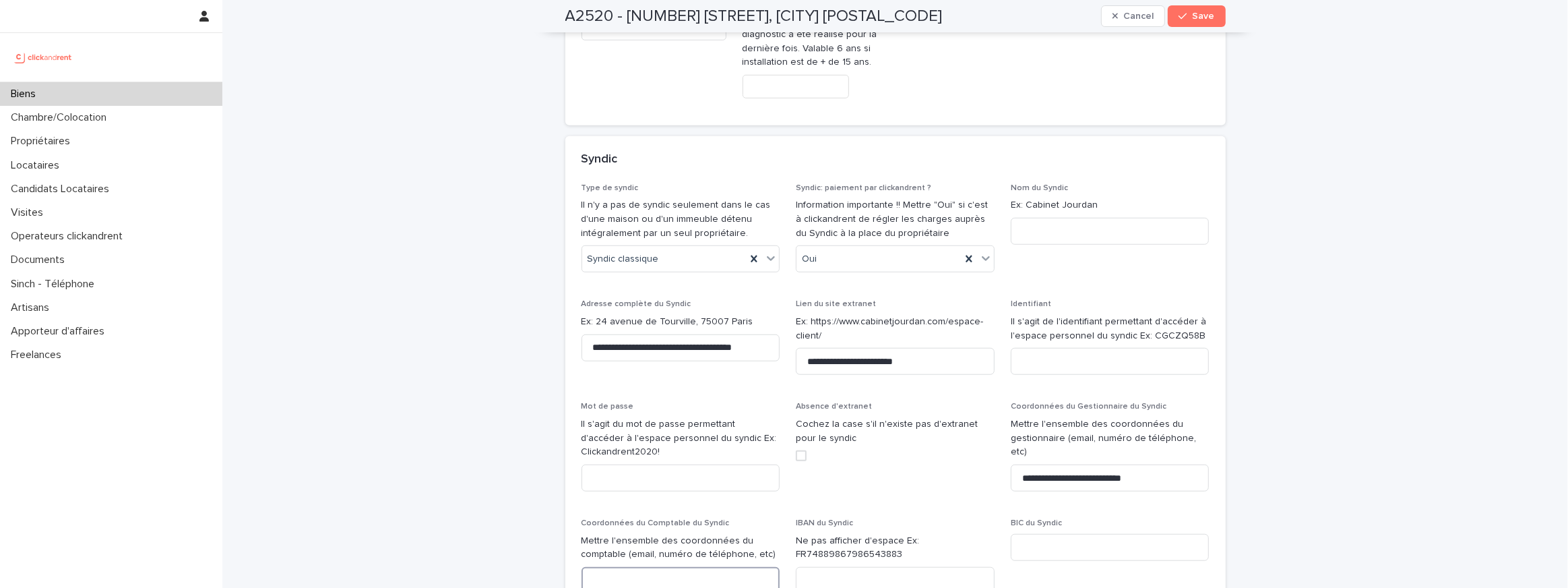 click at bounding box center (681, 581) 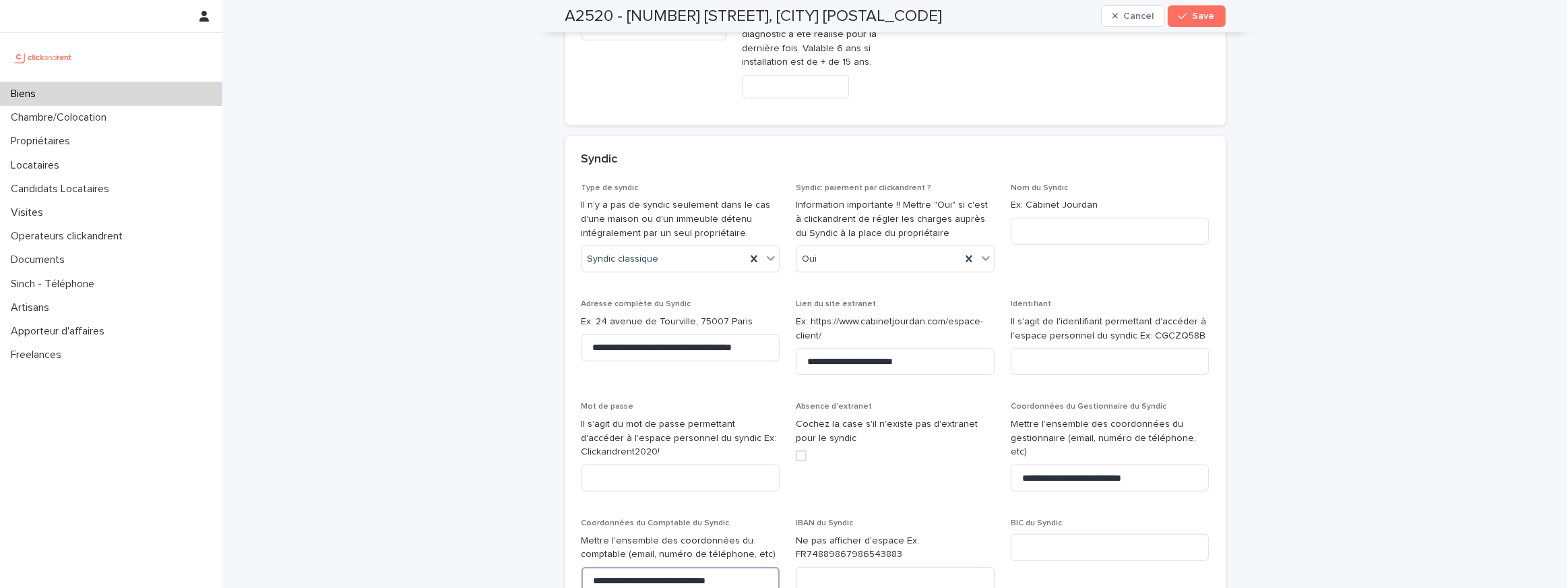 type on "**********" 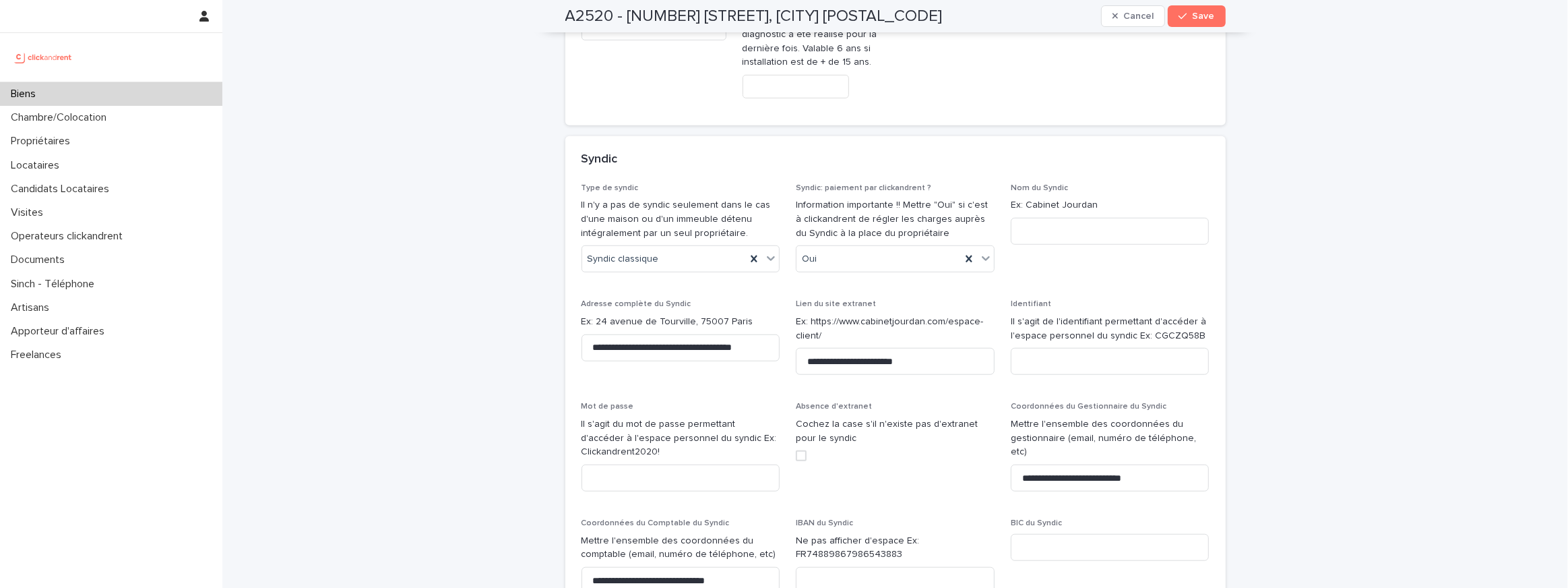 click on "**********" at bounding box center (896, 403) 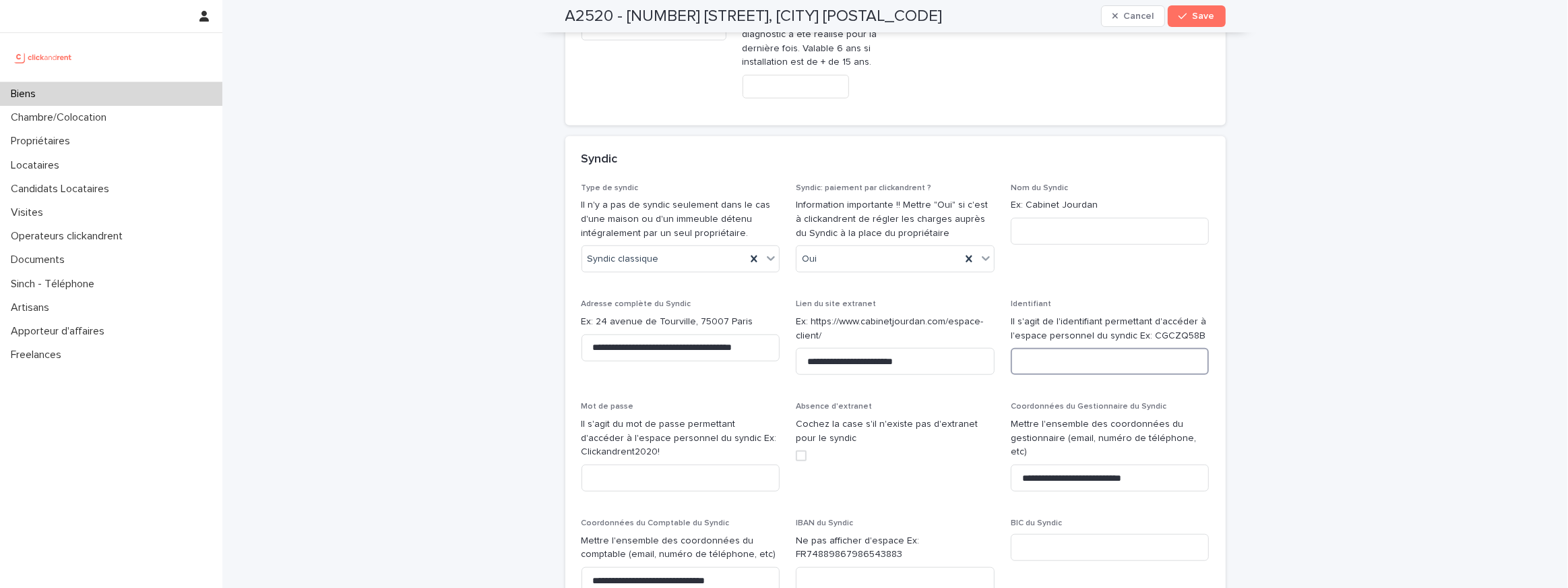 click at bounding box center (1110, 361) 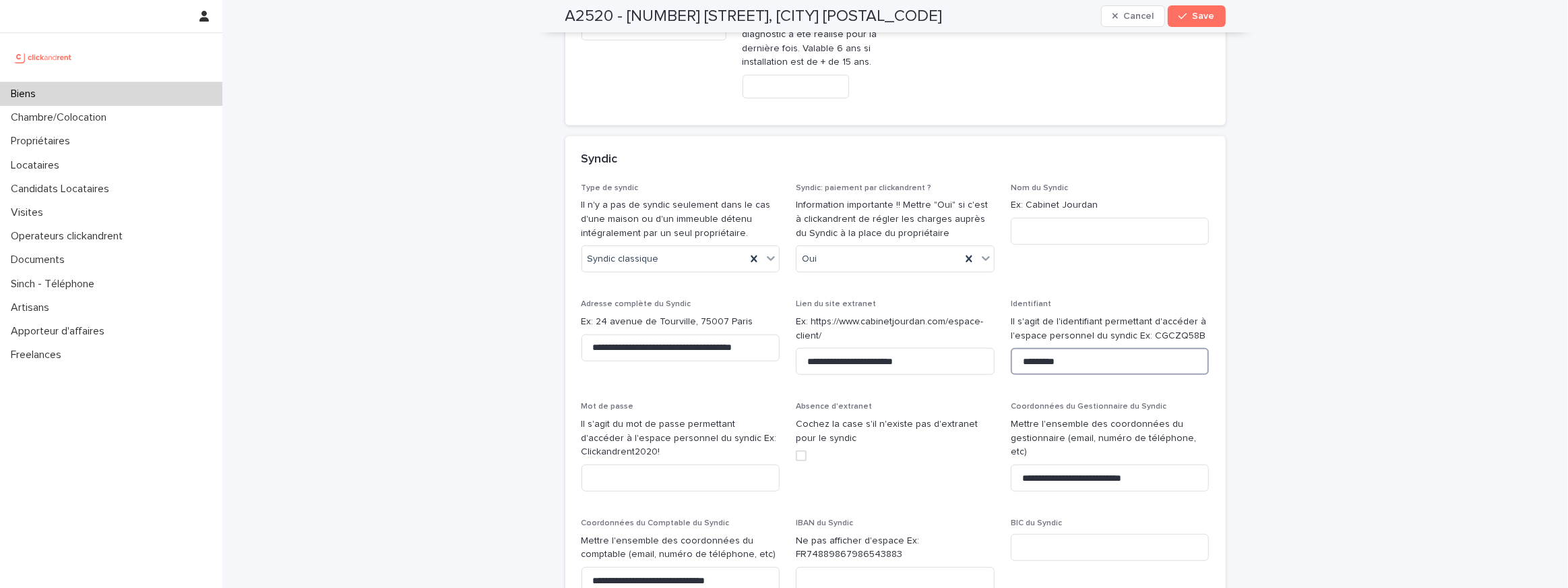 type on "*********" 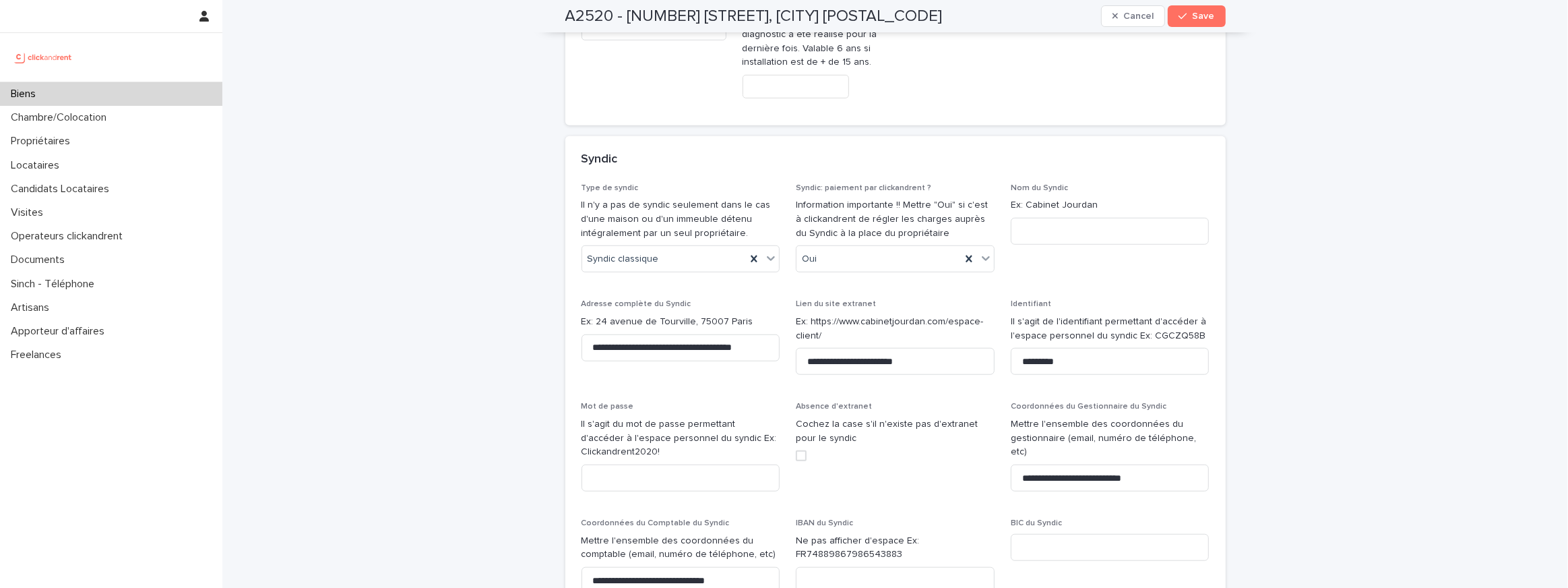 click on "Cochez la case s'il n'existe pas d'extranet pour le syndic" at bounding box center [895, 432] 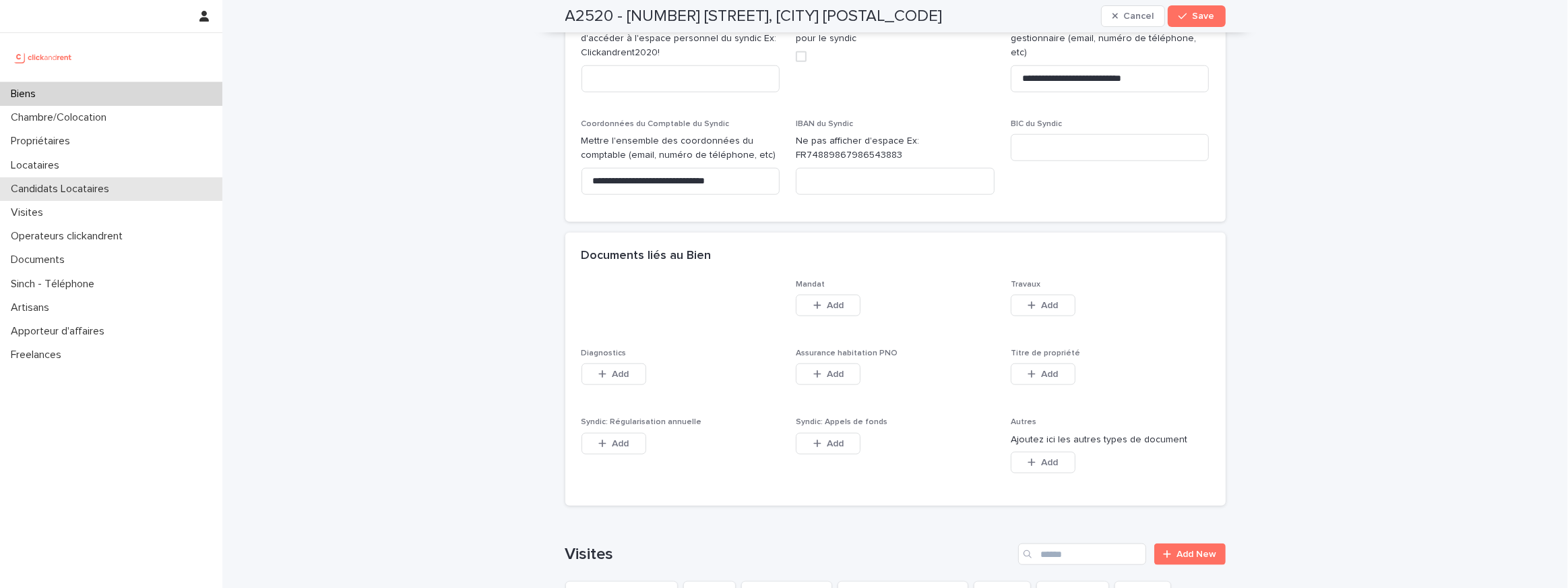 scroll, scrollTop: 7202, scrollLeft: 0, axis: vertical 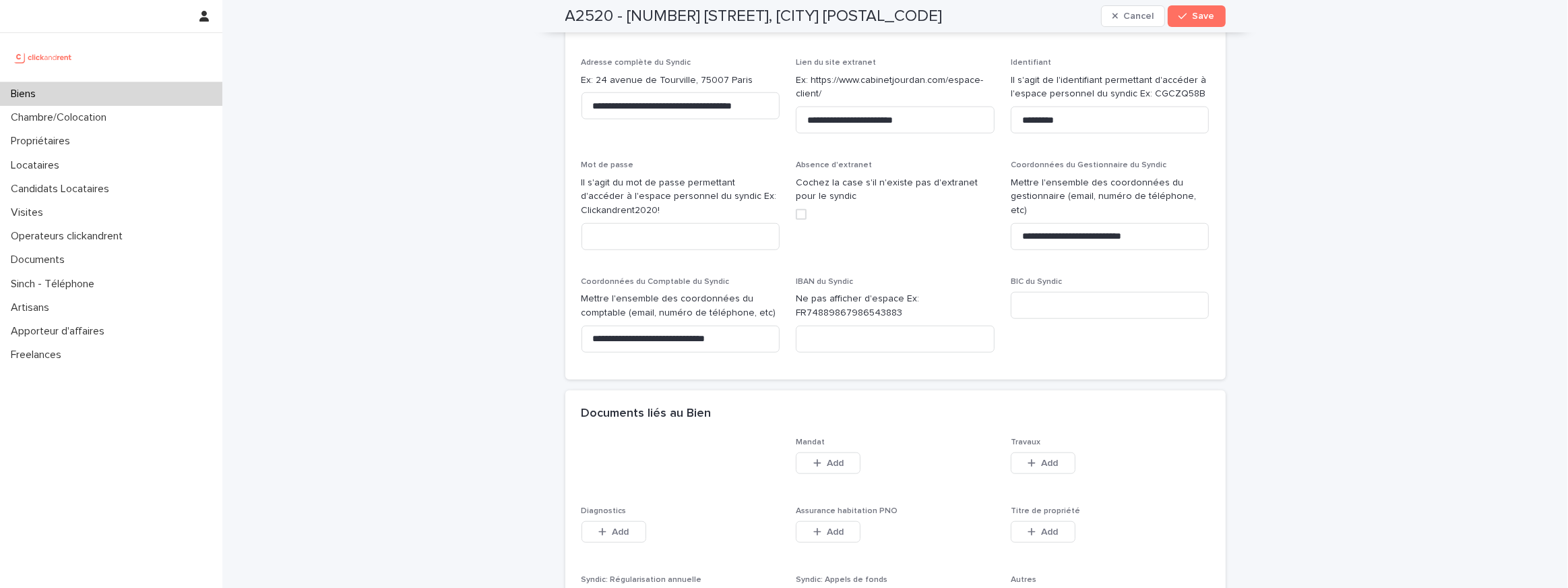 click on "Add" at bounding box center (620, 601) 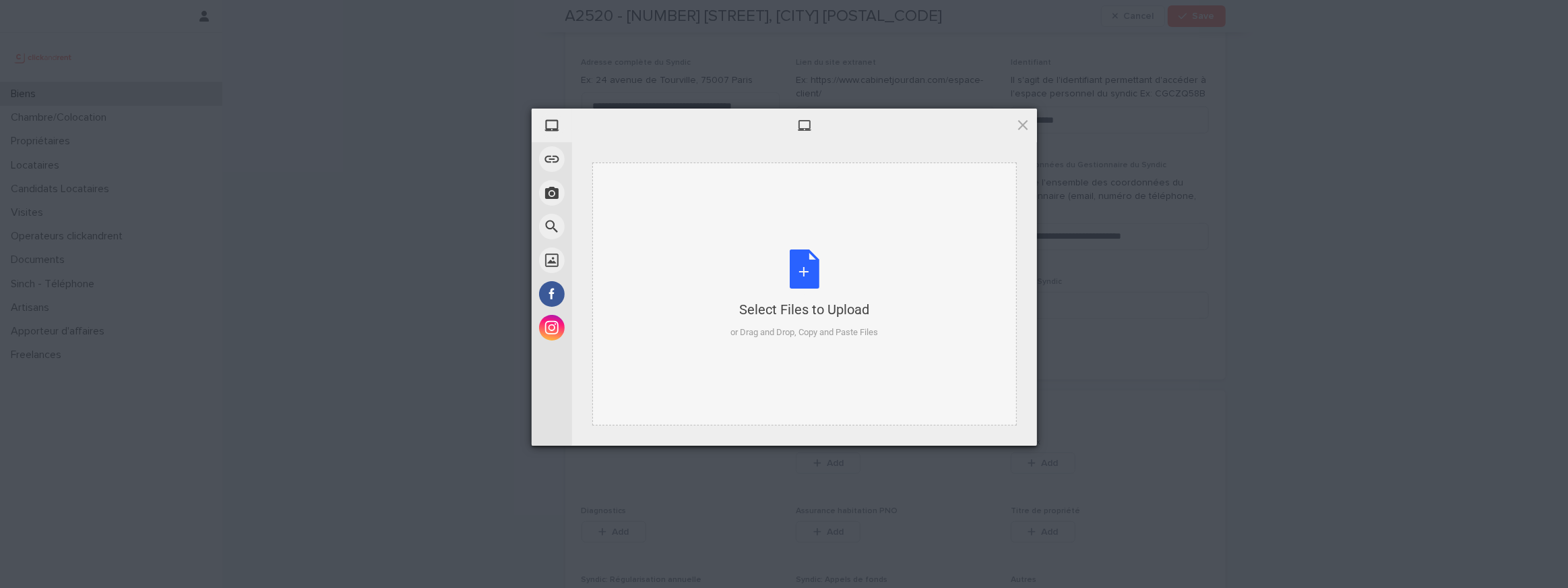click on "Select Files to Upload
or Drag and Drop, Copy and Paste Files" at bounding box center [804, 294] 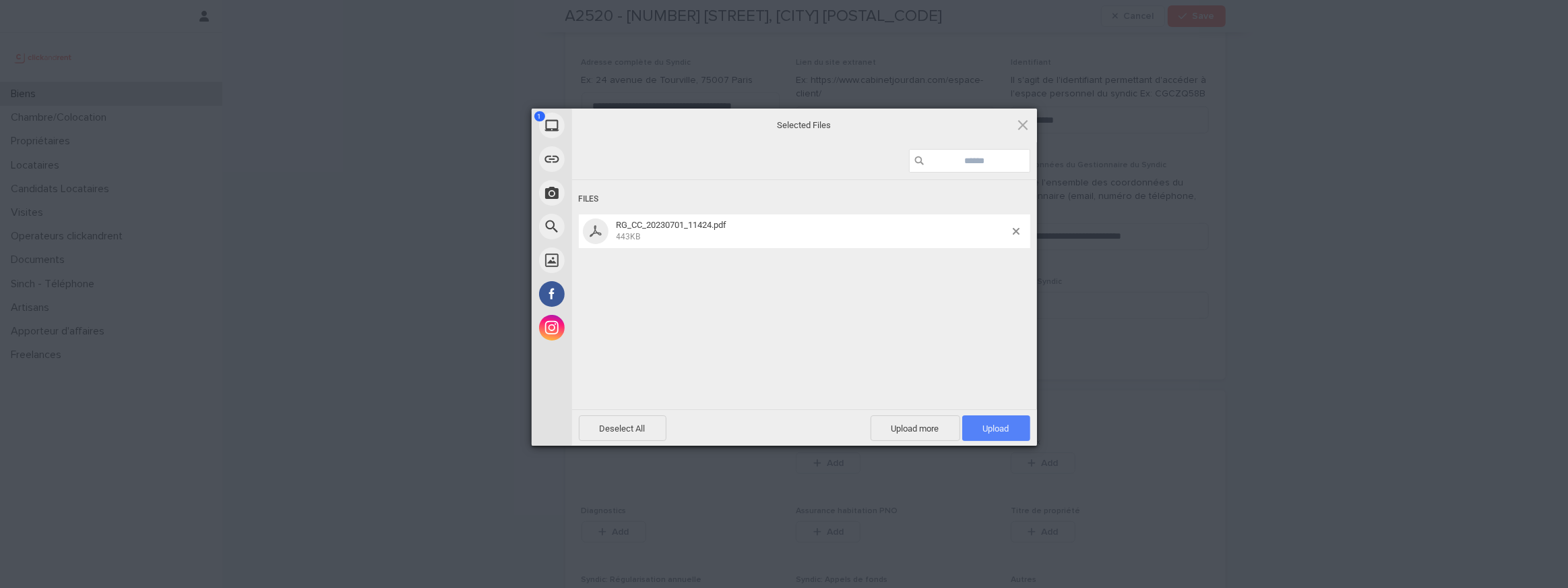 click on "Upload
1" at bounding box center (996, 428) 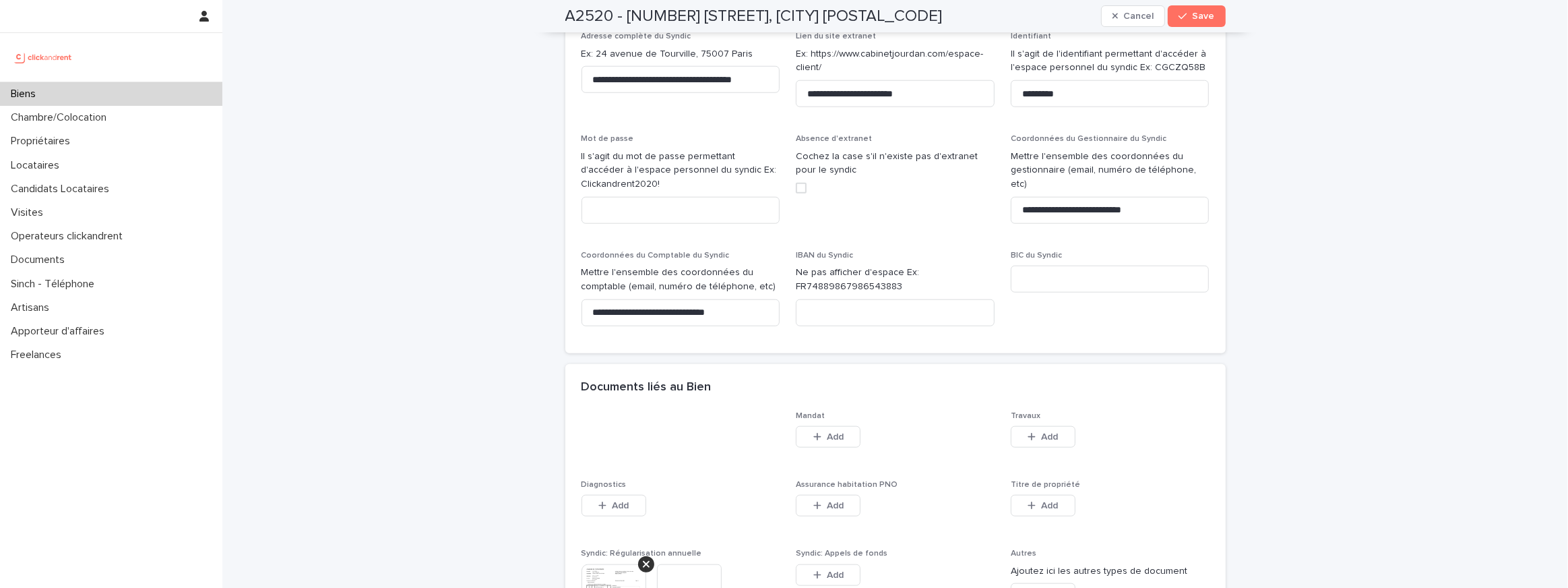 scroll, scrollTop: 7212, scrollLeft: 0, axis: vertical 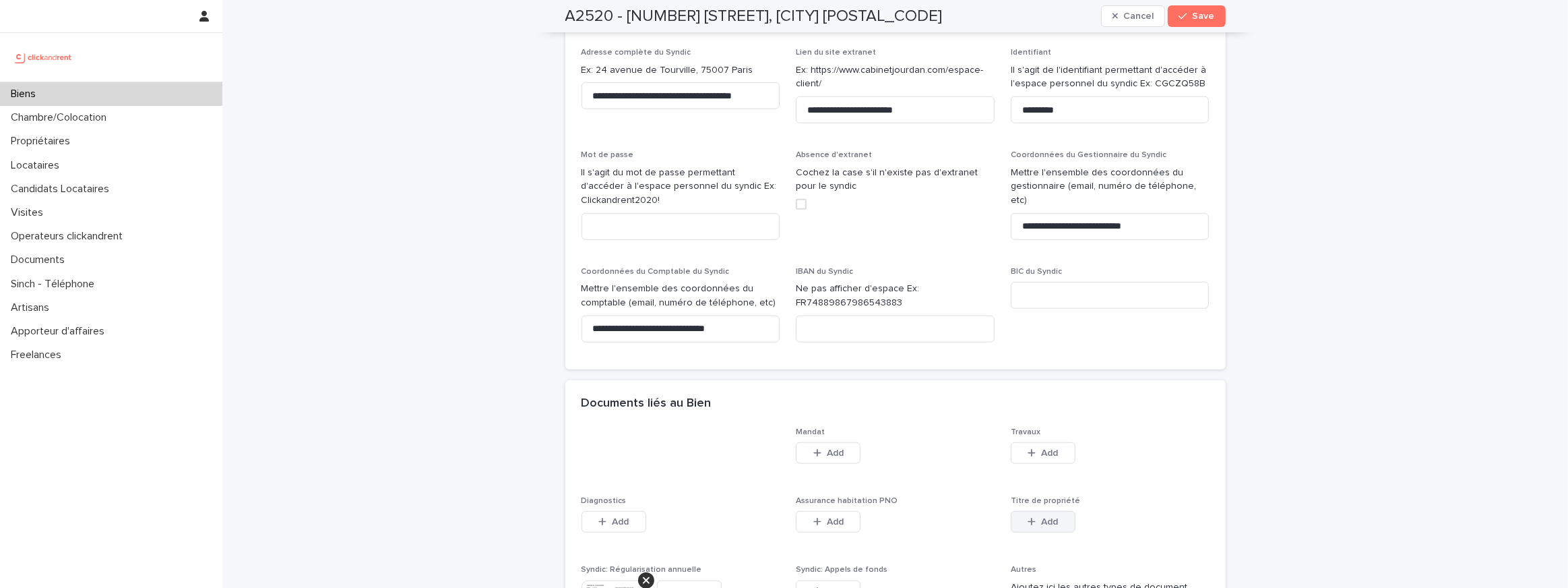 click 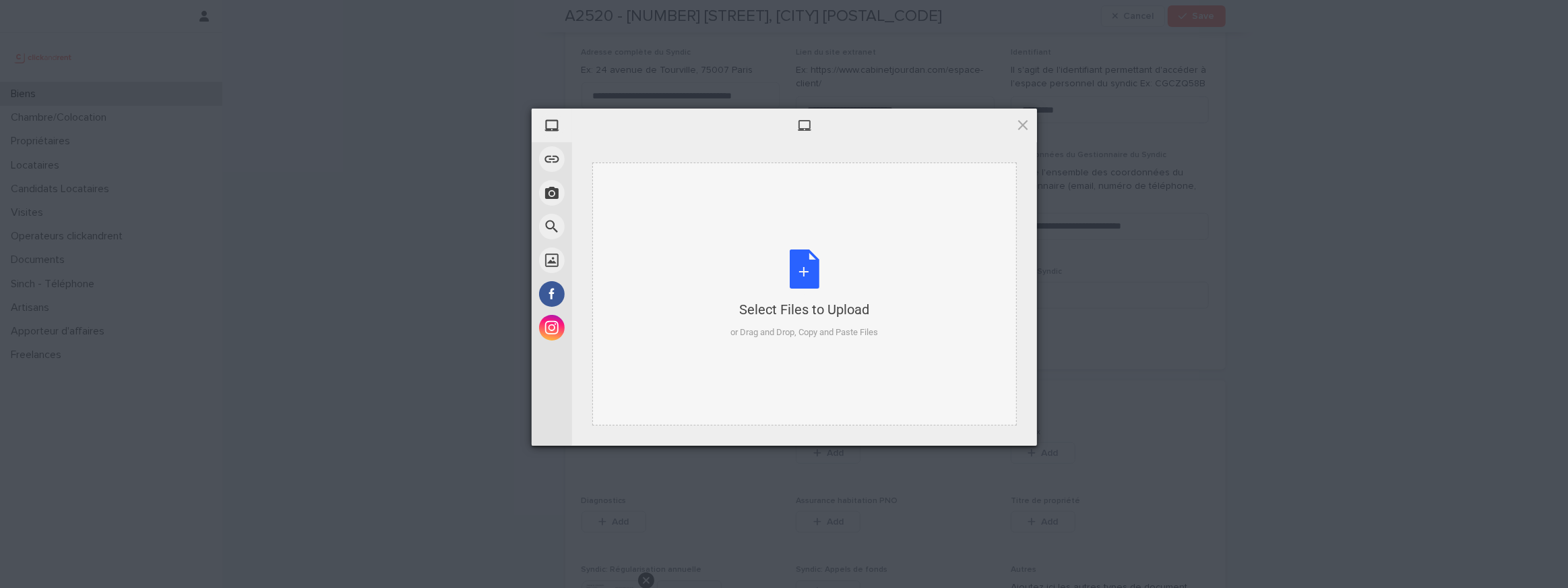 click on "Select Files to Upload
or Drag and Drop, Copy and Paste Files" at bounding box center (804, 294) 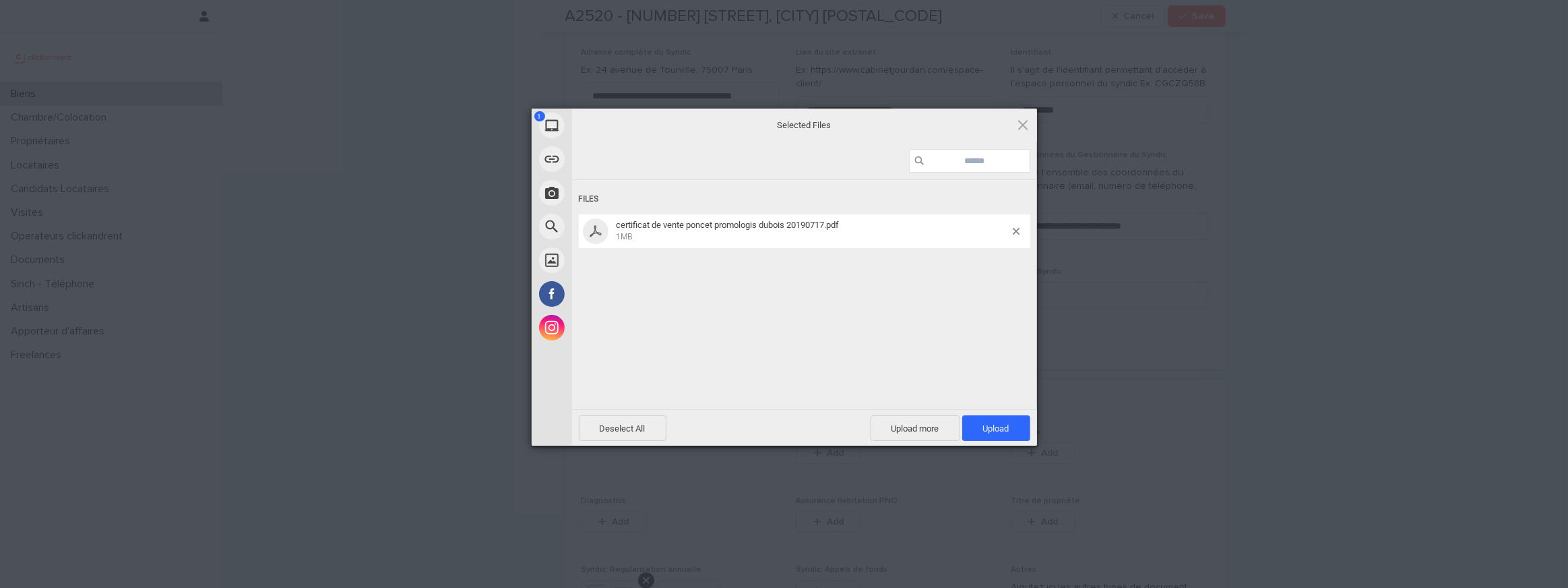 click on "Upload
1" at bounding box center (996, 428) 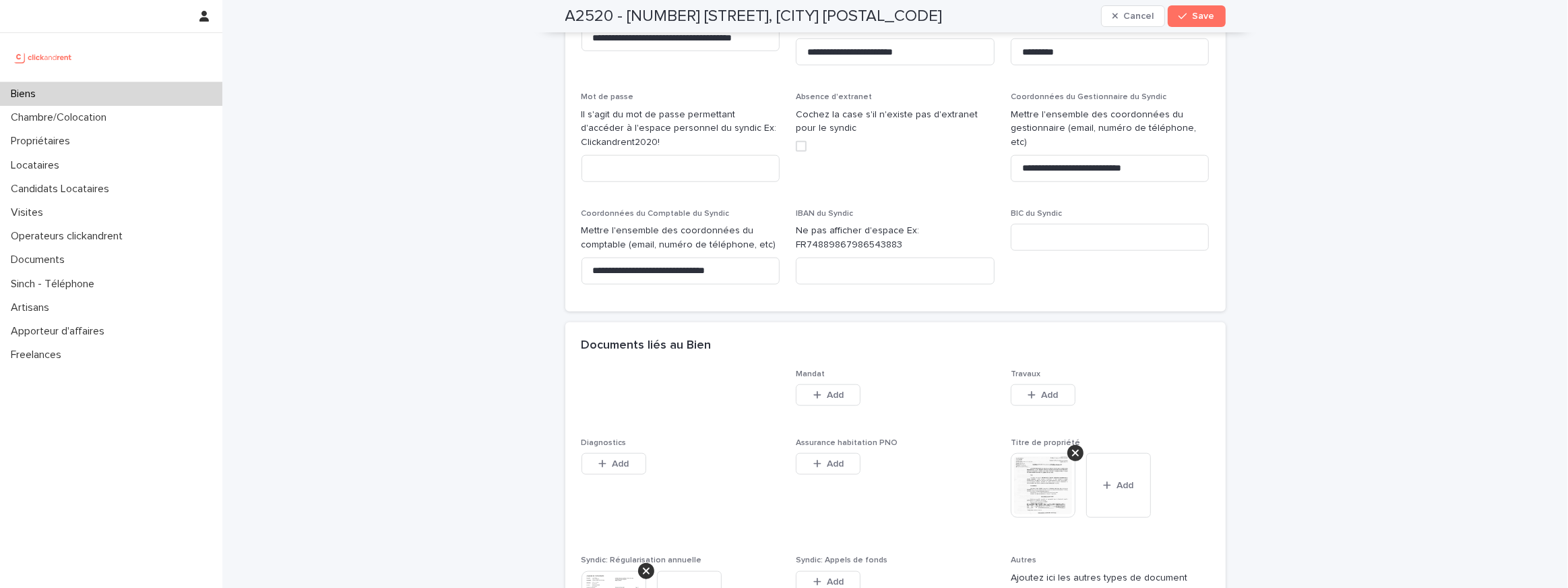 scroll, scrollTop: 7289, scrollLeft: 0, axis: vertical 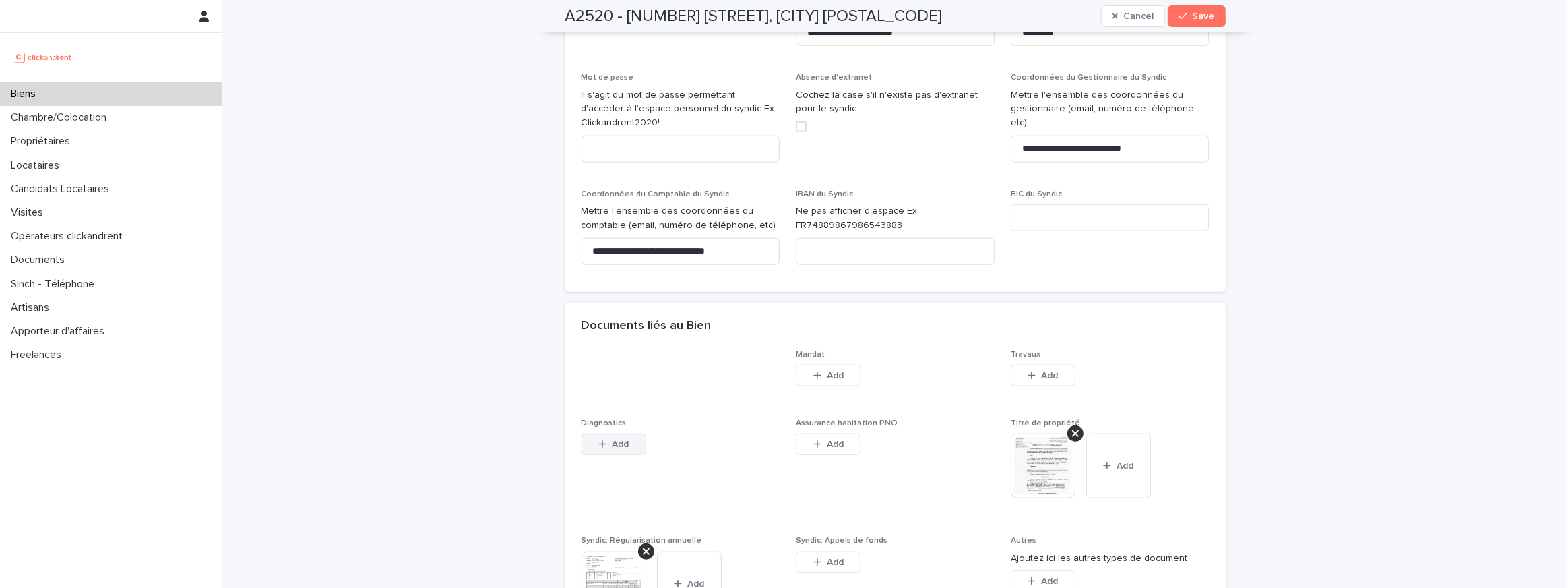 click on "Add" at bounding box center [614, 444] 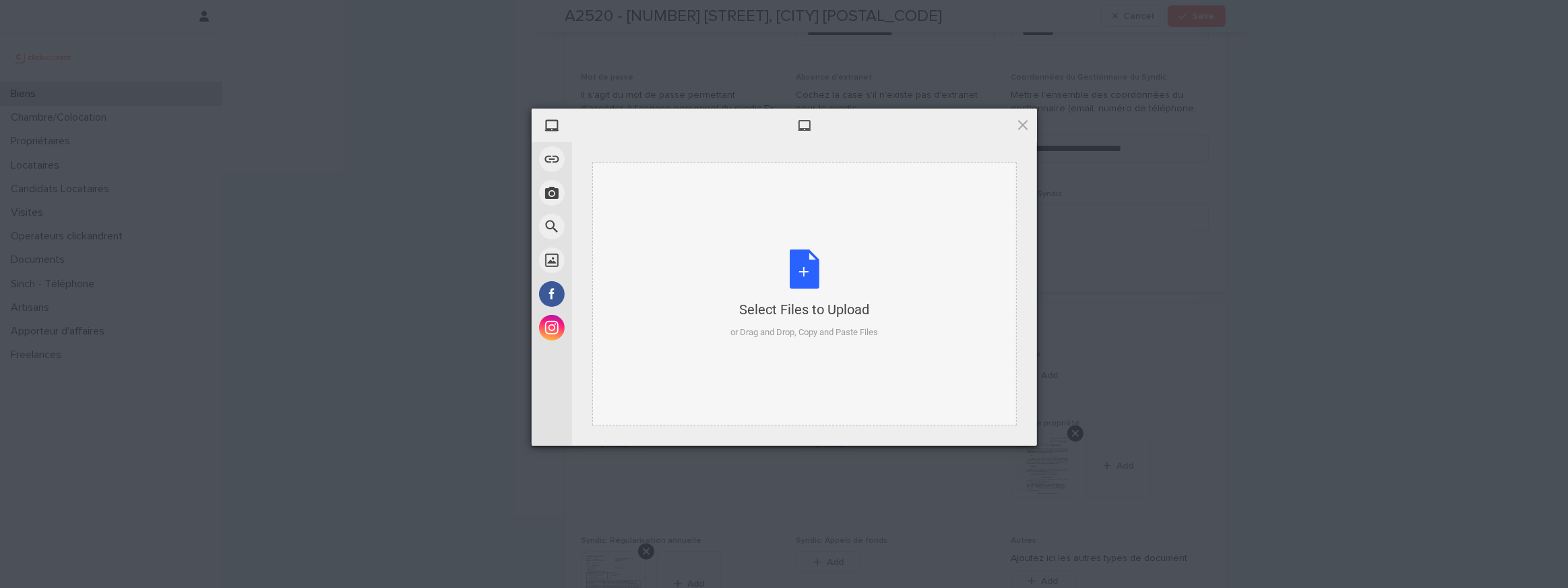 click on "Select Files to Upload
or Drag and Drop, Copy and Paste Files" at bounding box center [805, 294] 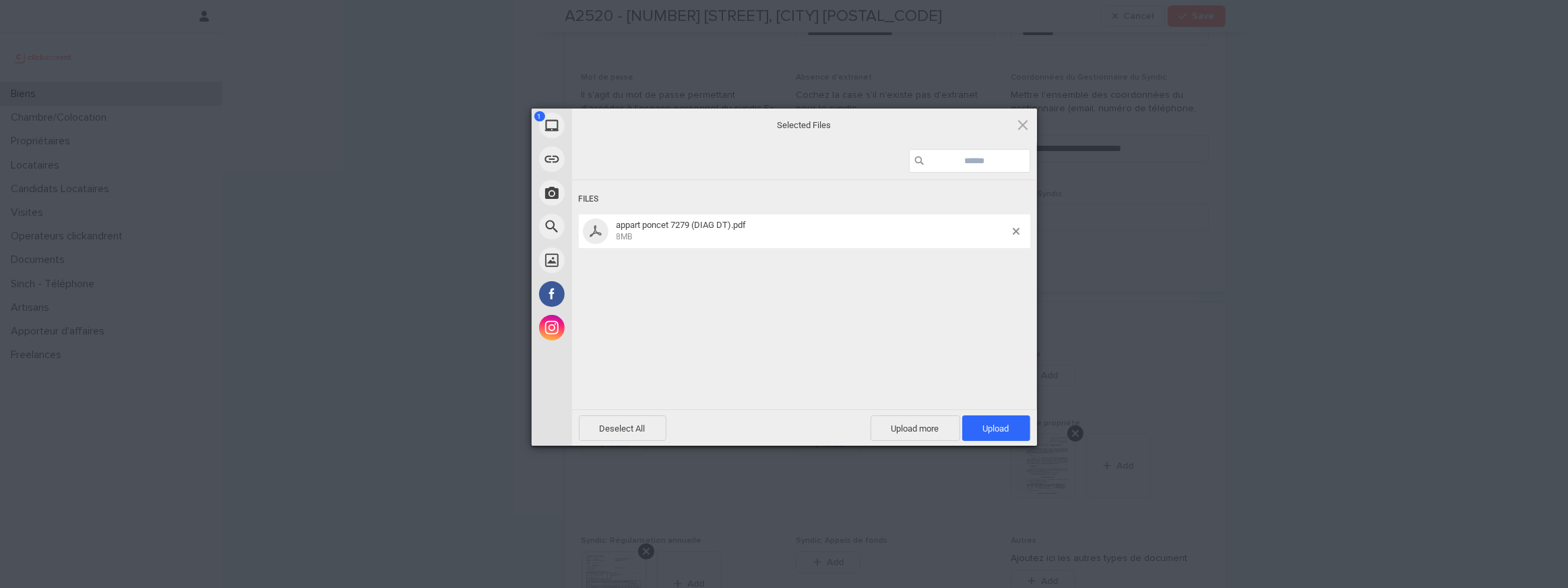 click on "Upload
1" at bounding box center [996, 428] 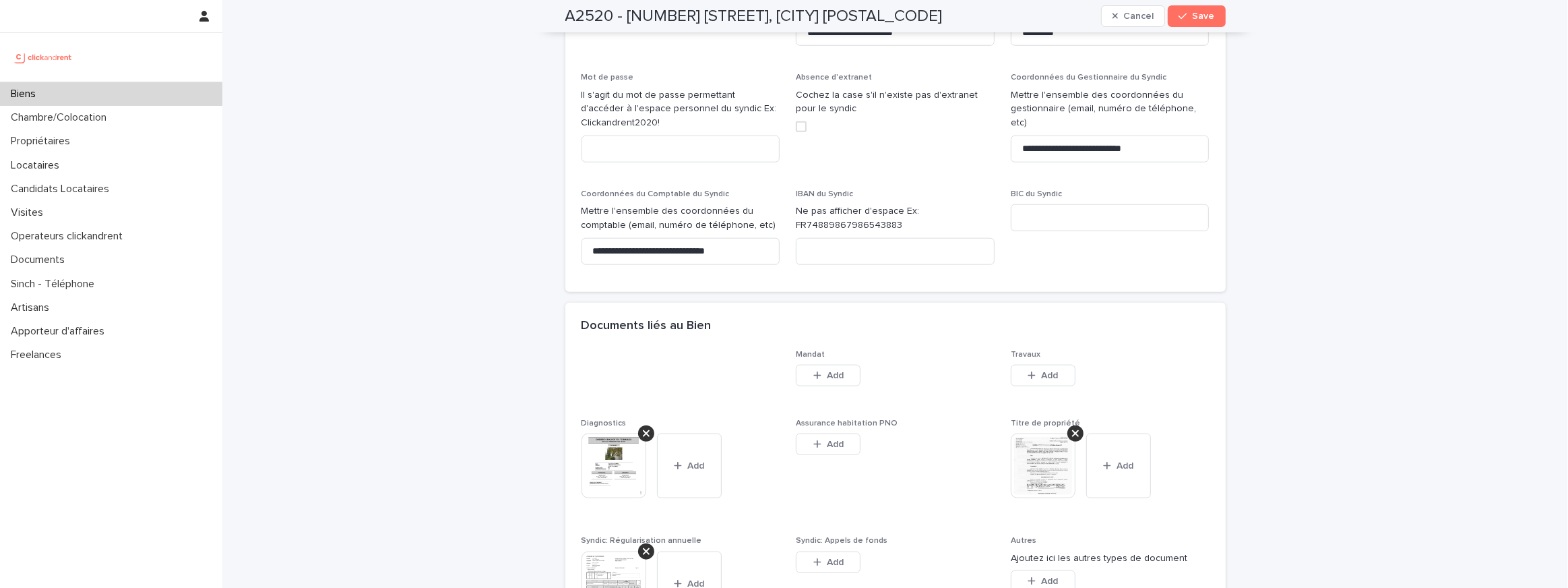 scroll, scrollTop: 7329, scrollLeft: 0, axis: vertical 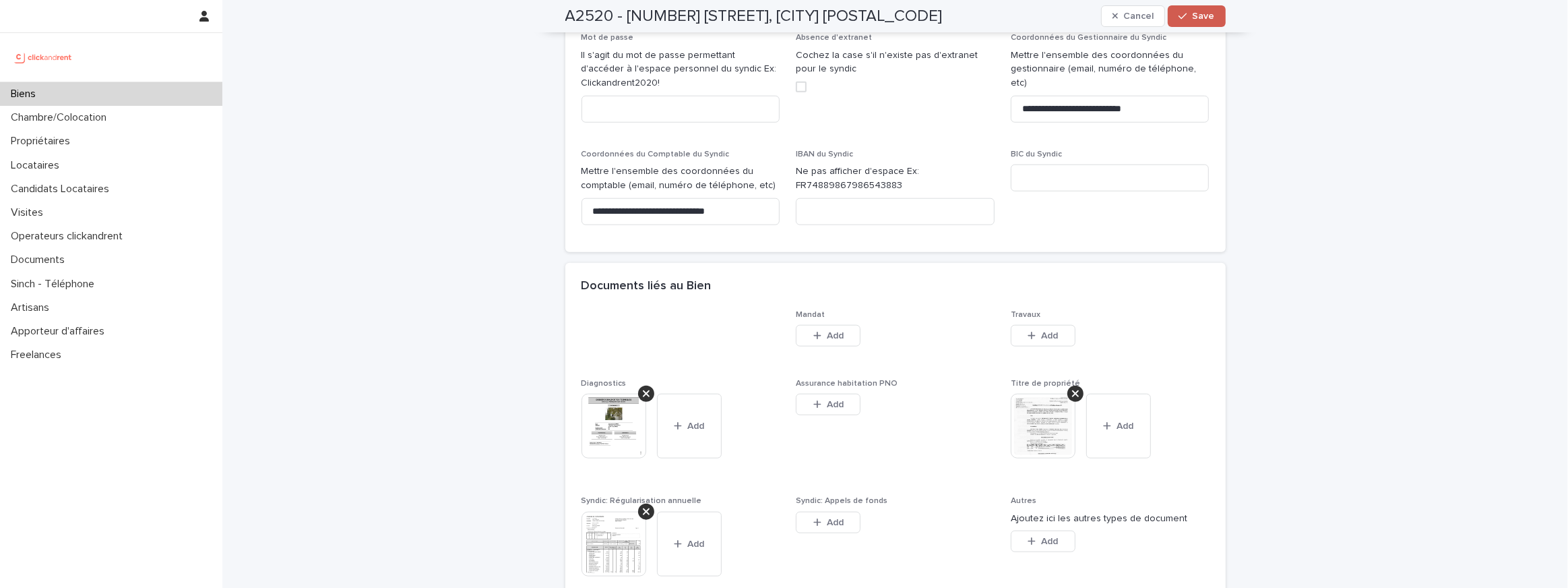 click on "Save" at bounding box center [1196, 16] 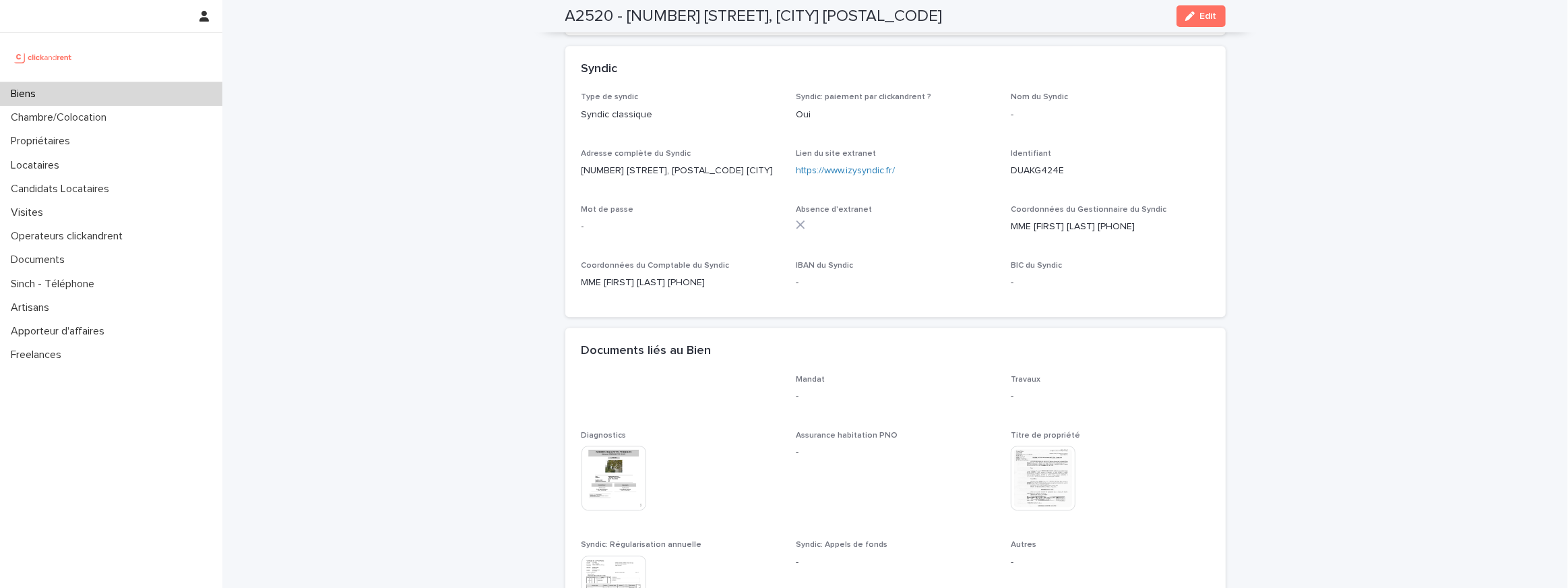 scroll, scrollTop: 3828, scrollLeft: 0, axis: vertical 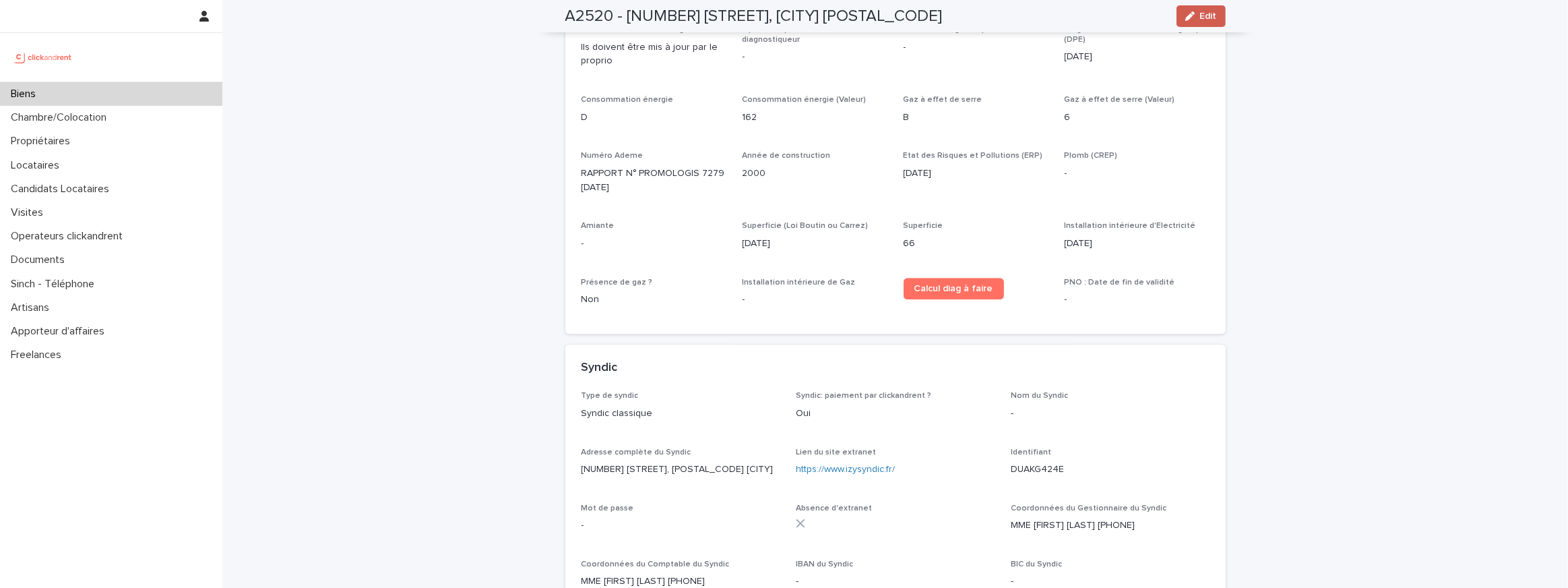 click on "Edit" at bounding box center (1201, 16) 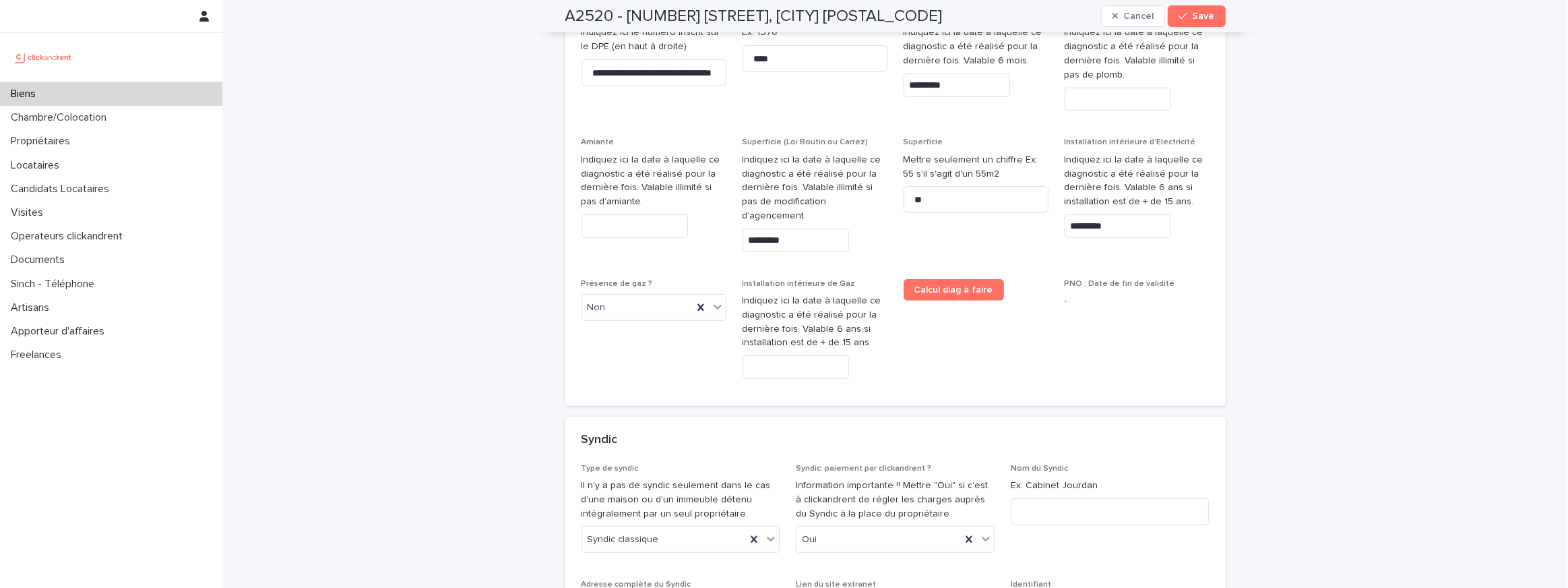 scroll, scrollTop: 6534, scrollLeft: 0, axis: vertical 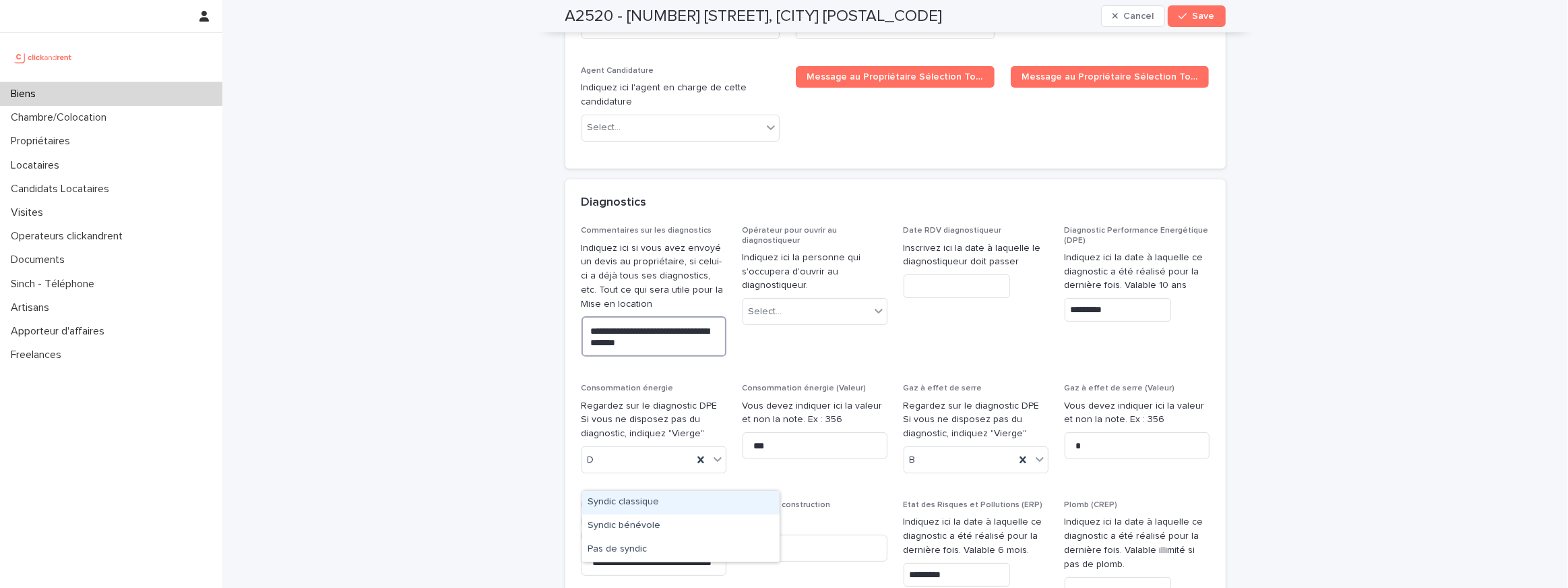 click on "**********" at bounding box center [654, 336] 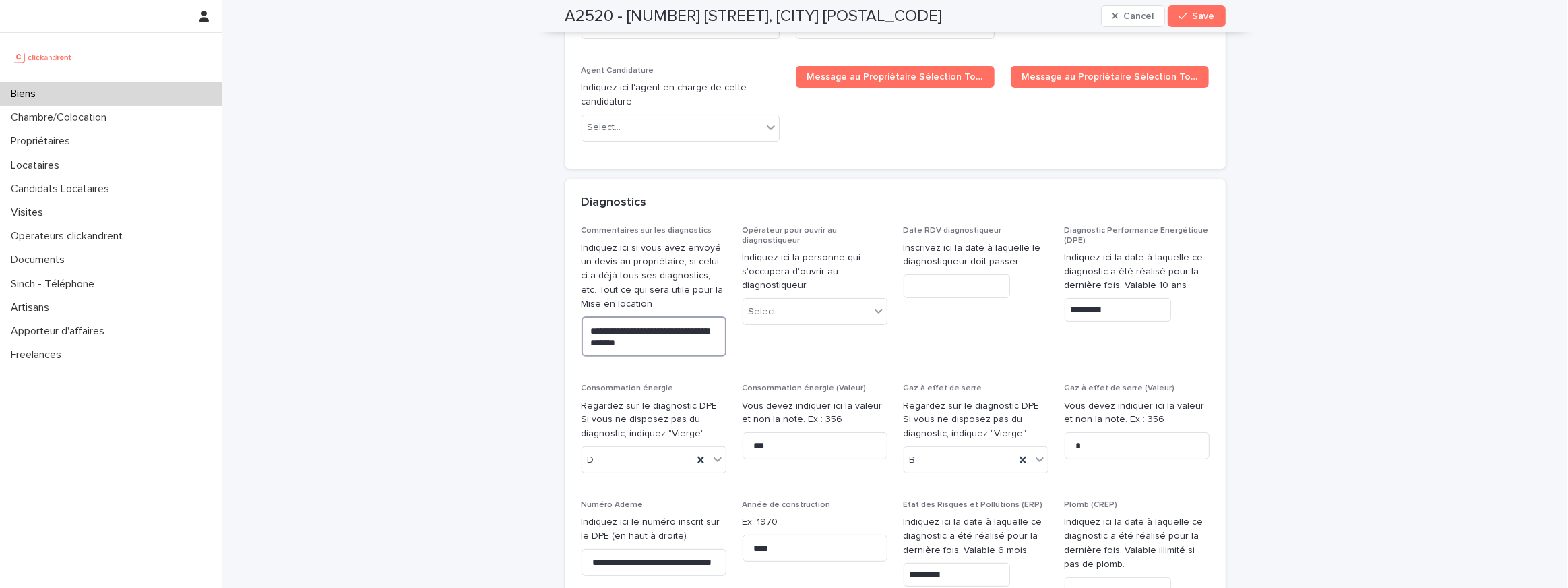 click on "**********" at bounding box center [654, 336] 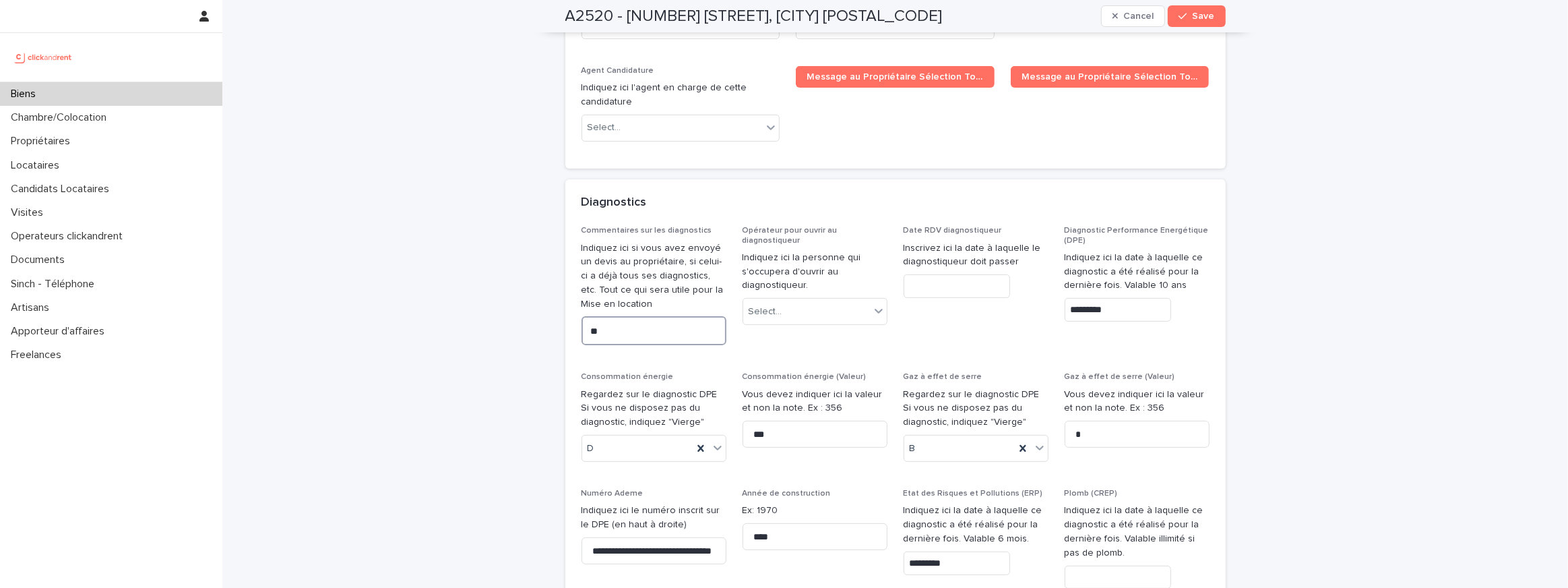 type on "*" 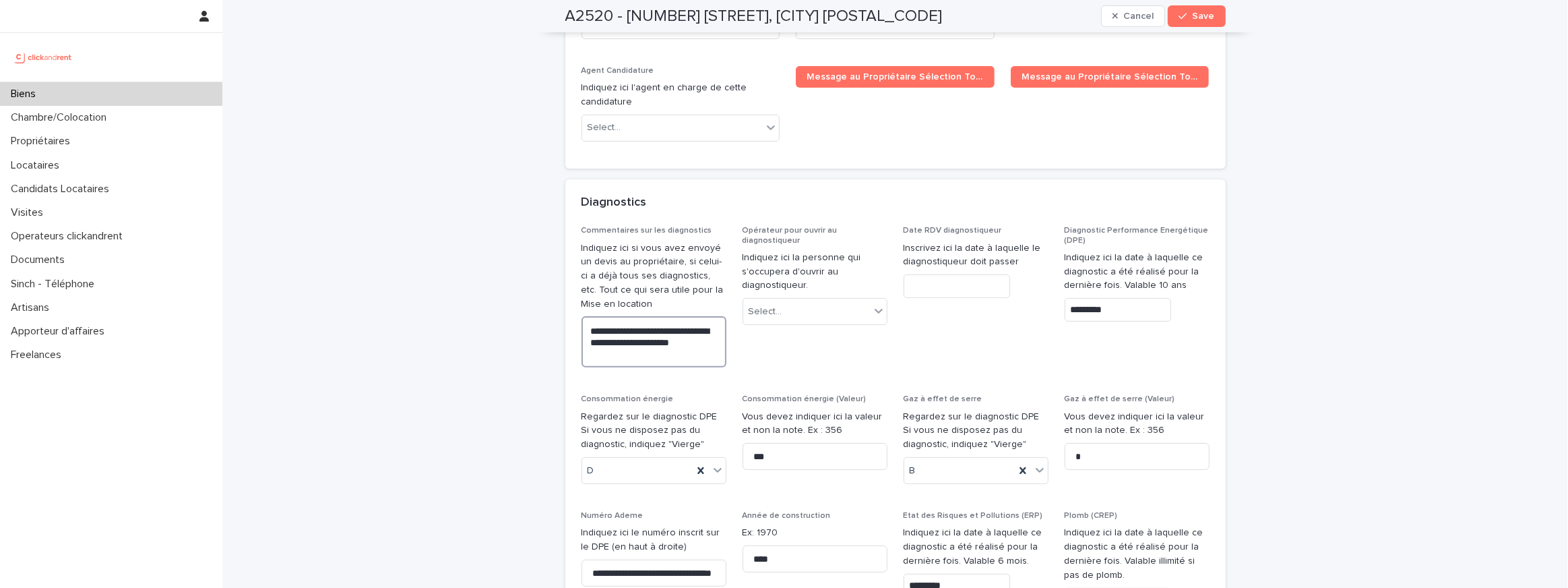type on "**********" 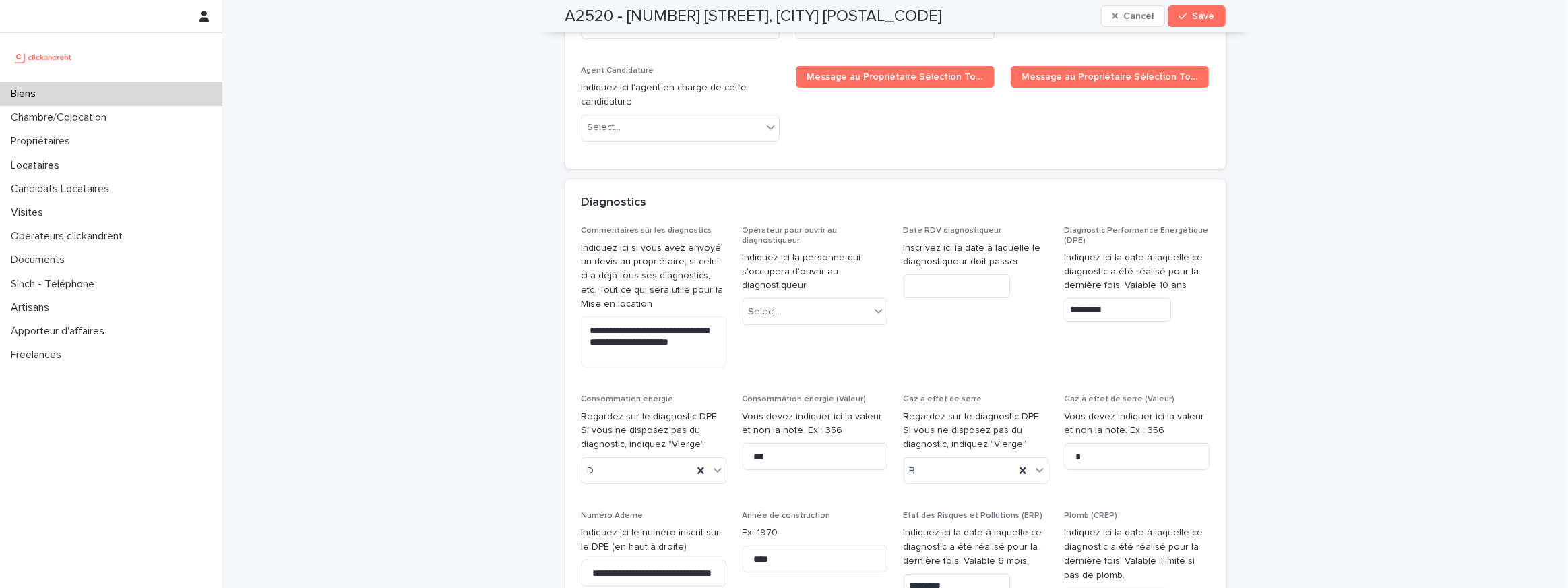 click on "Consommation énergie" at bounding box center [627, 399] 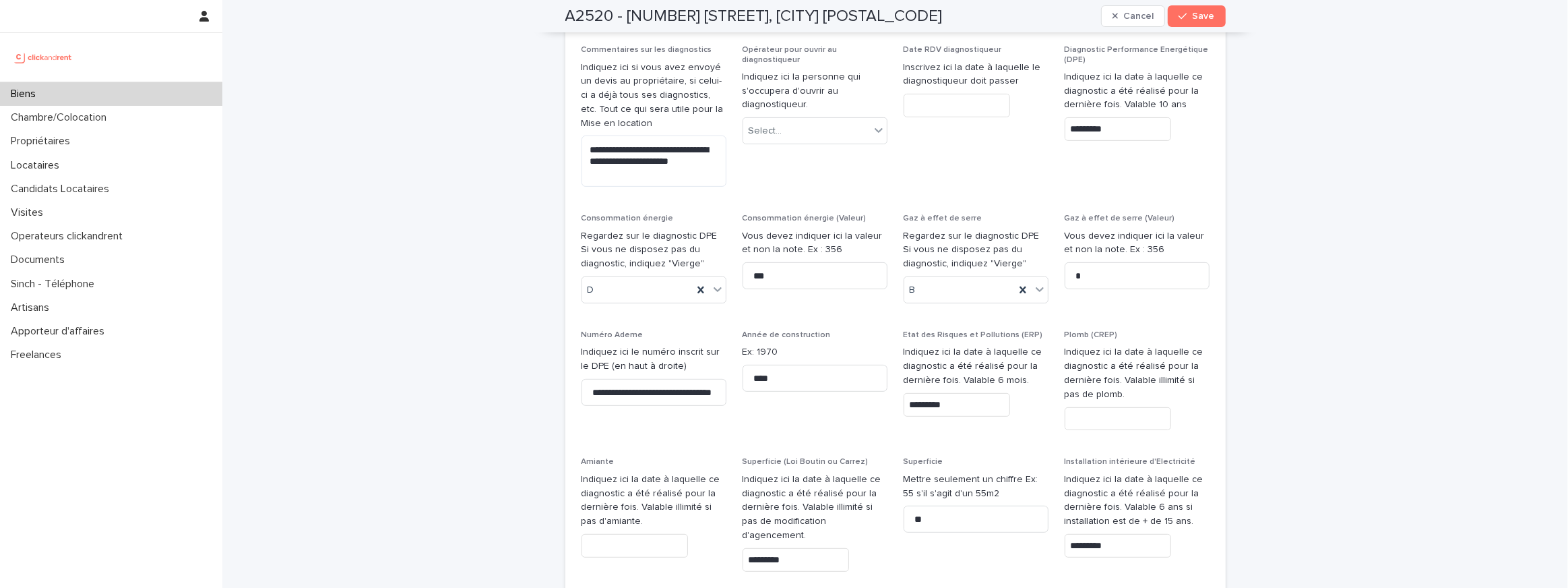 scroll, scrollTop: 6305, scrollLeft: 0, axis: vertical 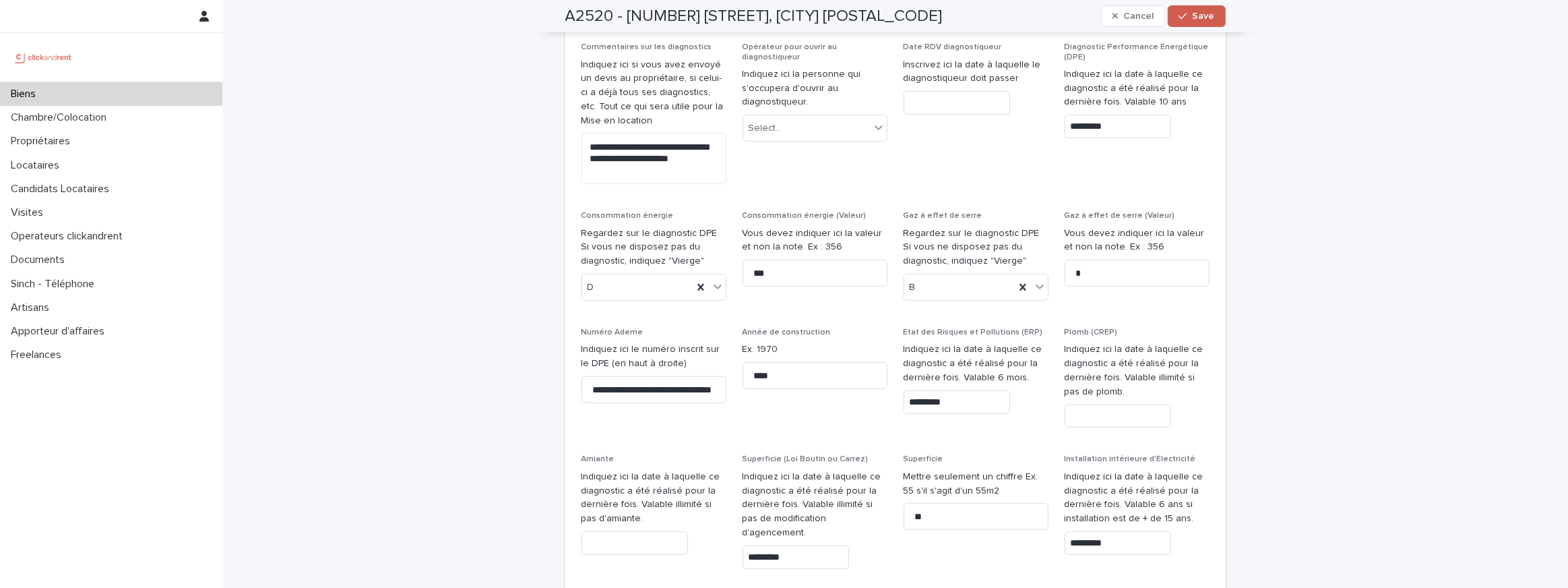 click on "Save" at bounding box center (1196, 16) 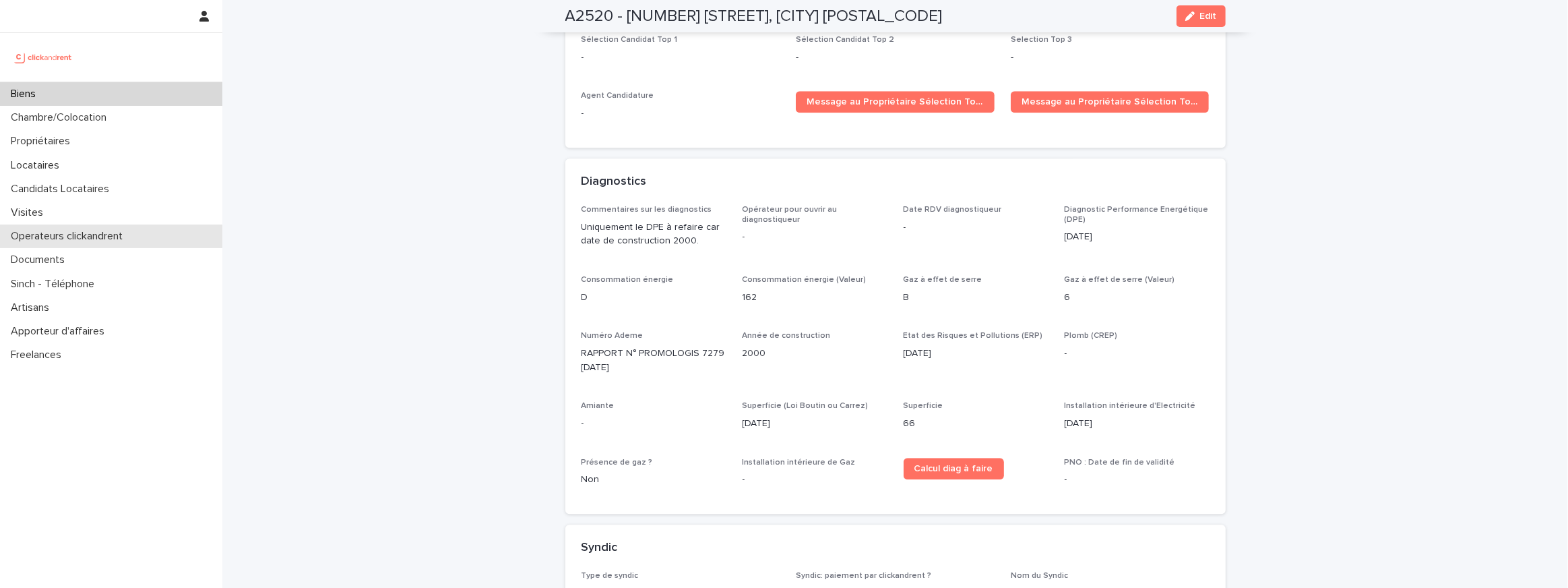 scroll, scrollTop: 3631, scrollLeft: 0, axis: vertical 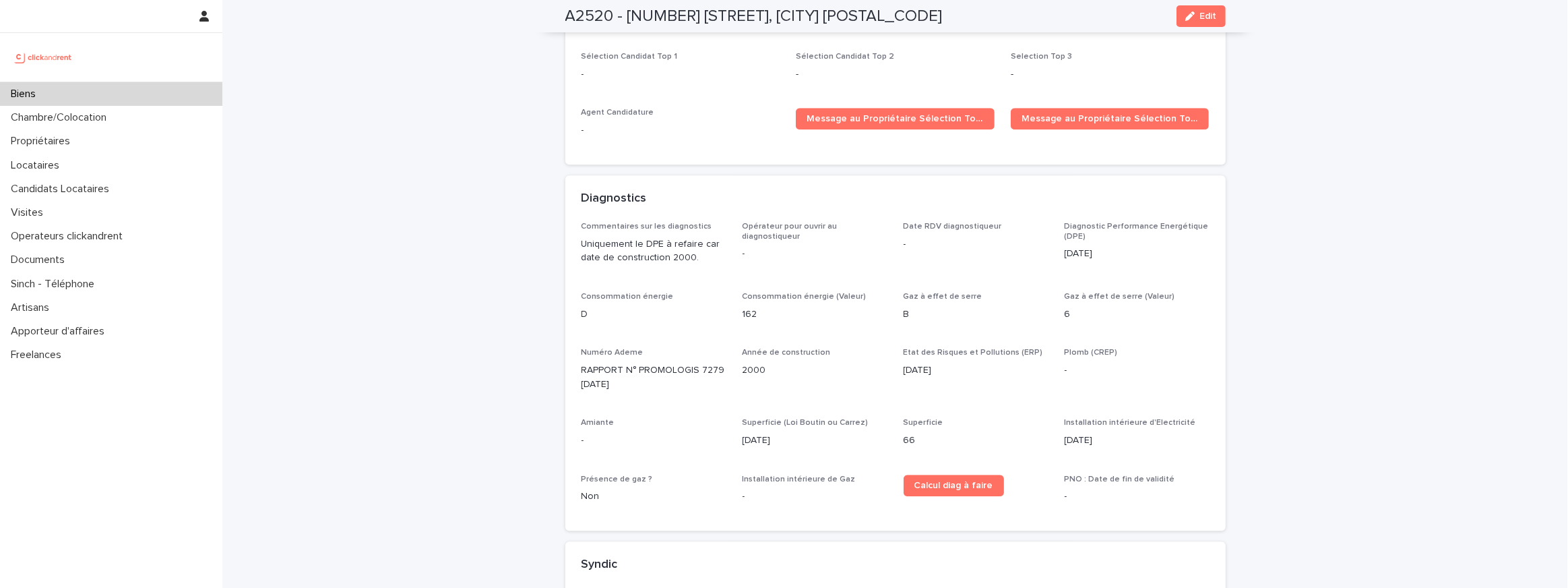 click on "Plomb (CREP)" at bounding box center [1091, 353] 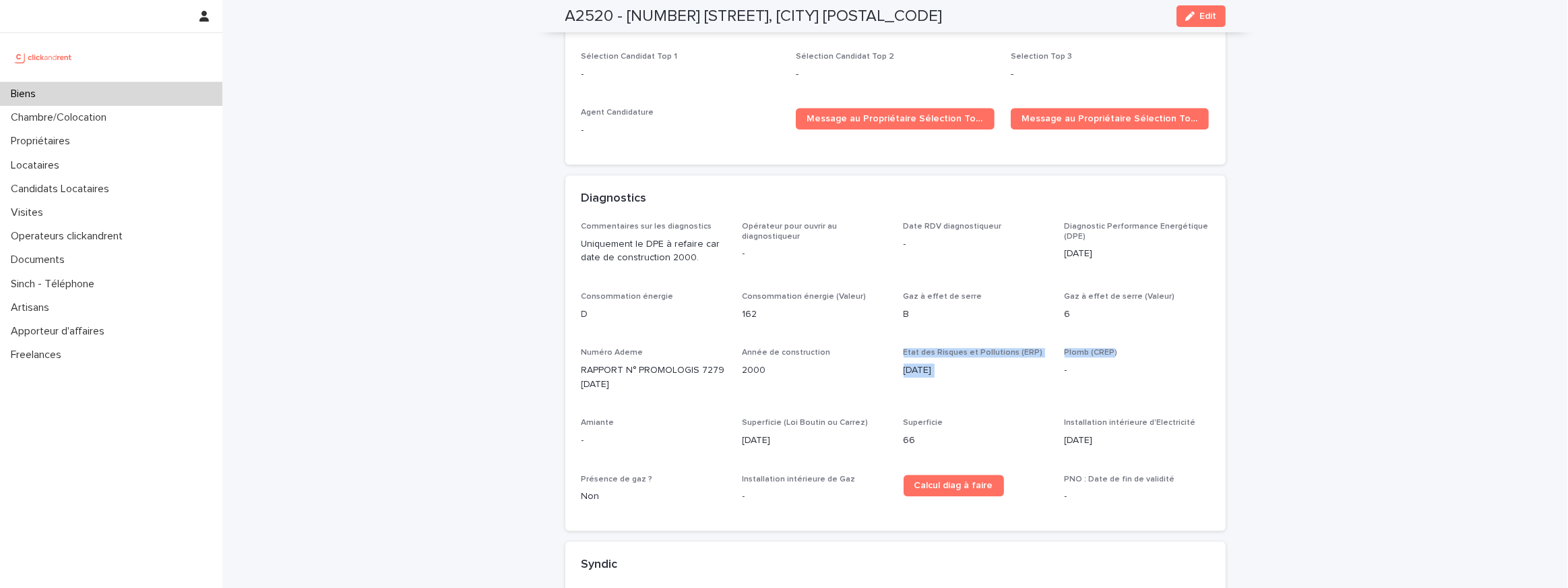 drag, startPoint x: 1102, startPoint y: 328, endPoint x: 937, endPoint y: 323, distance: 165.07574 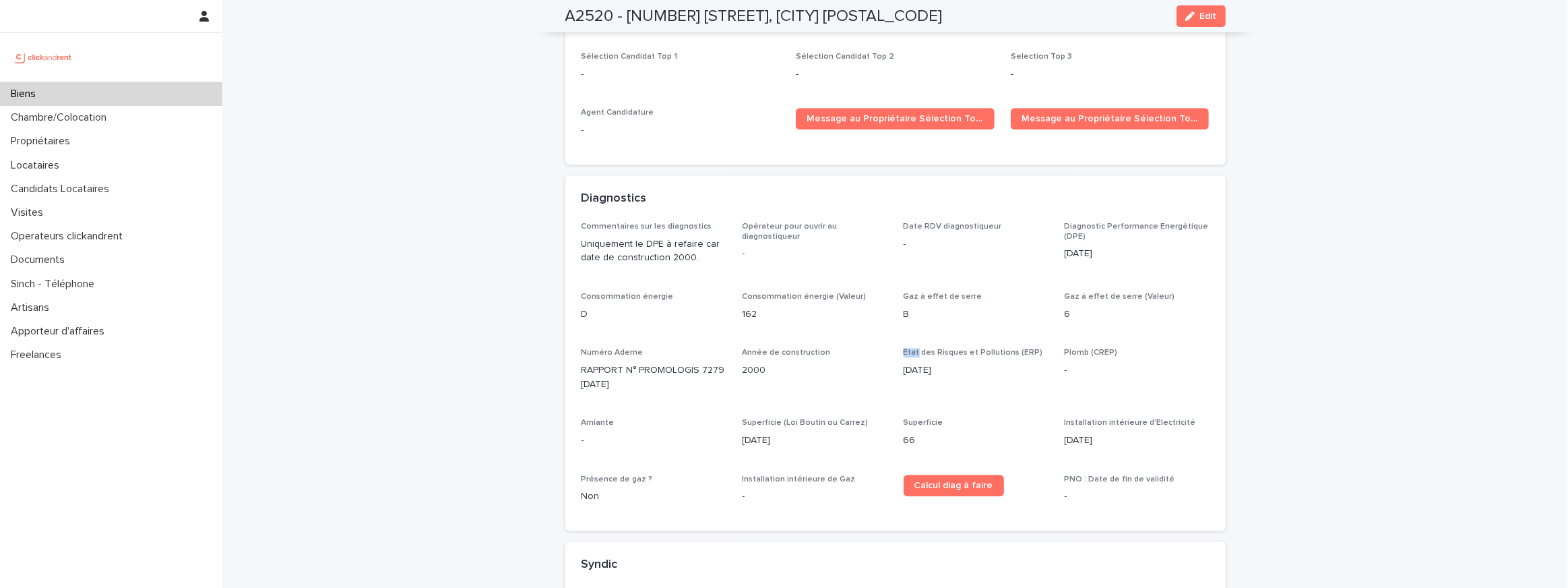 click on "Etat des Risques et Pollutions (ERP)" at bounding box center (976, 353) 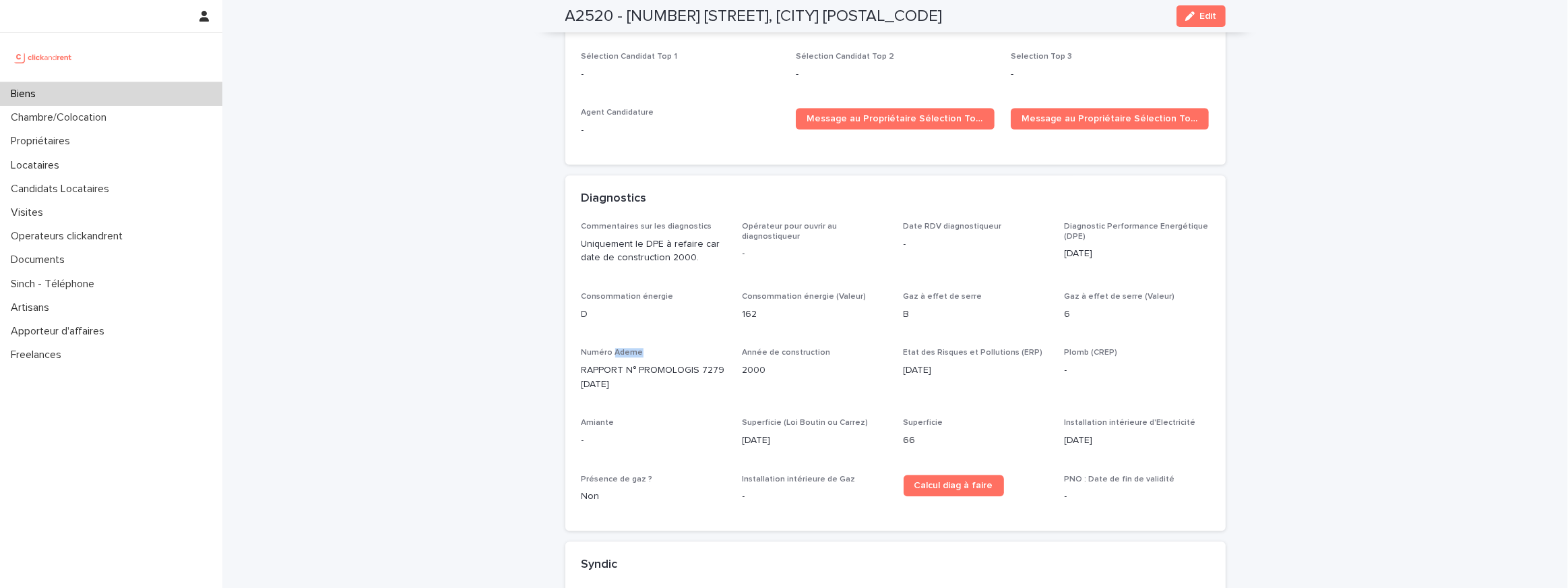 click on "Numéro Ademe" at bounding box center [613, 353] 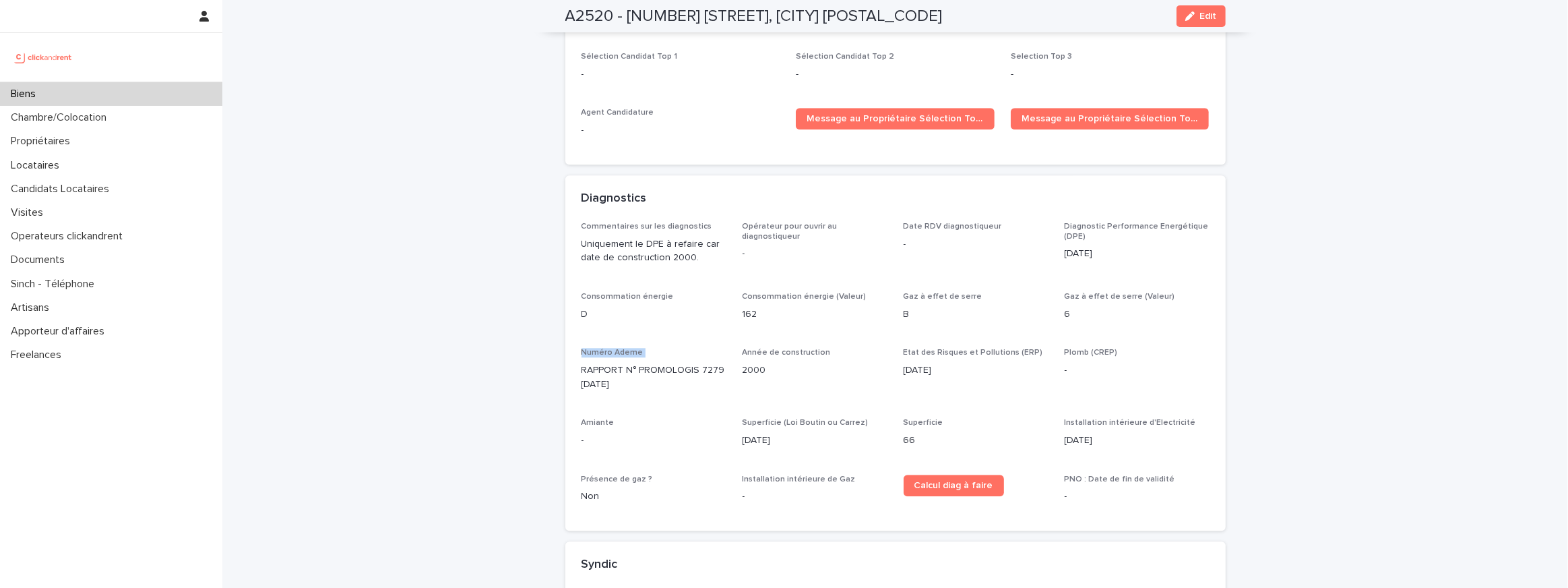 click on "Numéro Ademe" at bounding box center [613, 353] 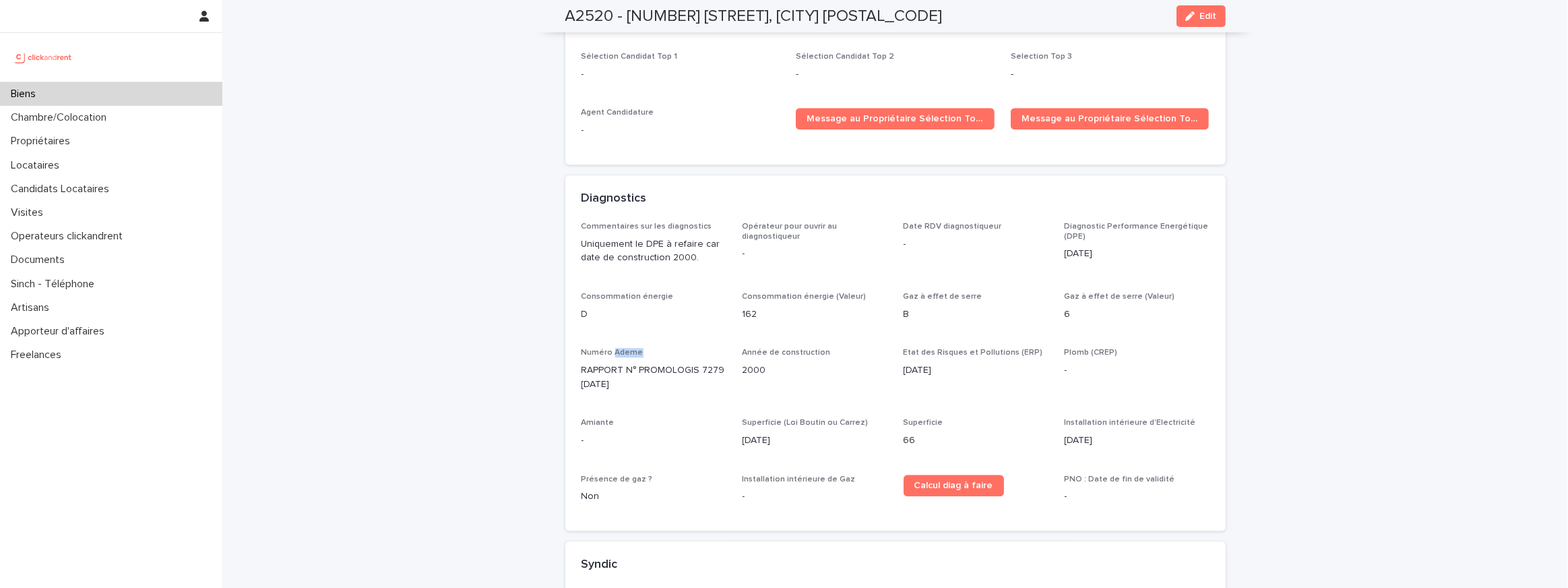click on "Numéro Ademe" at bounding box center (613, 353) 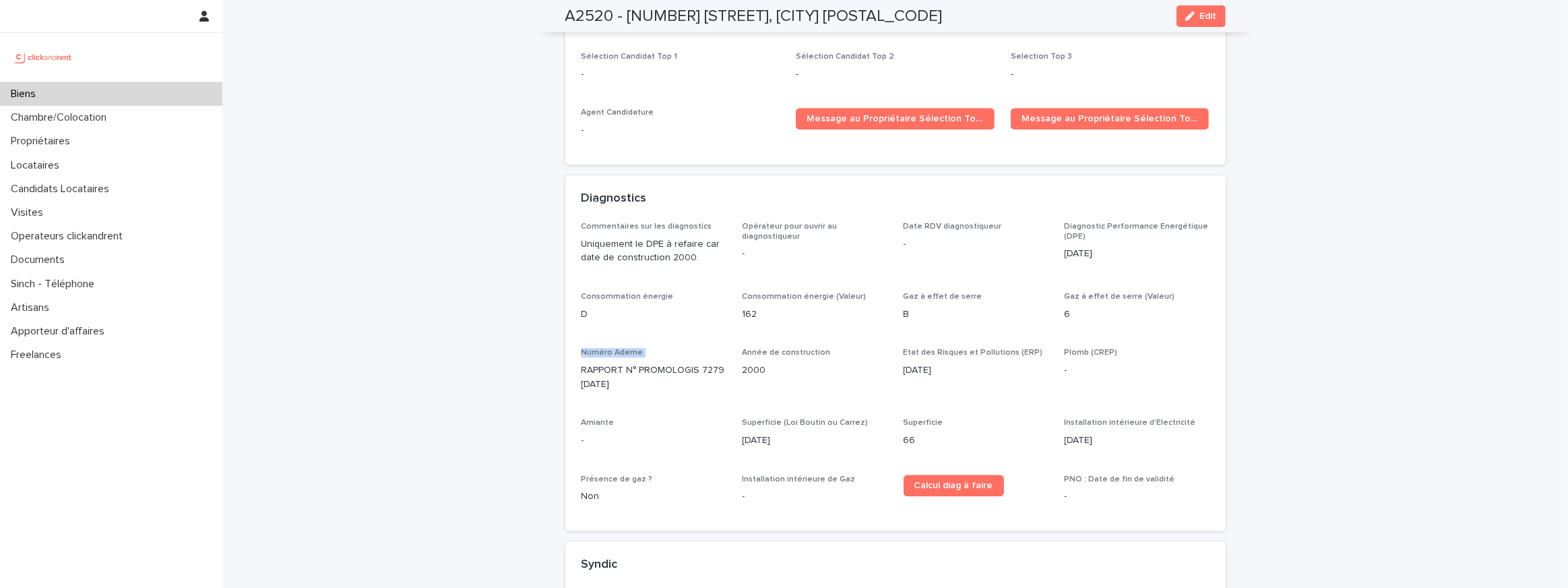 click on "Numéro Ademe" at bounding box center [613, 353] 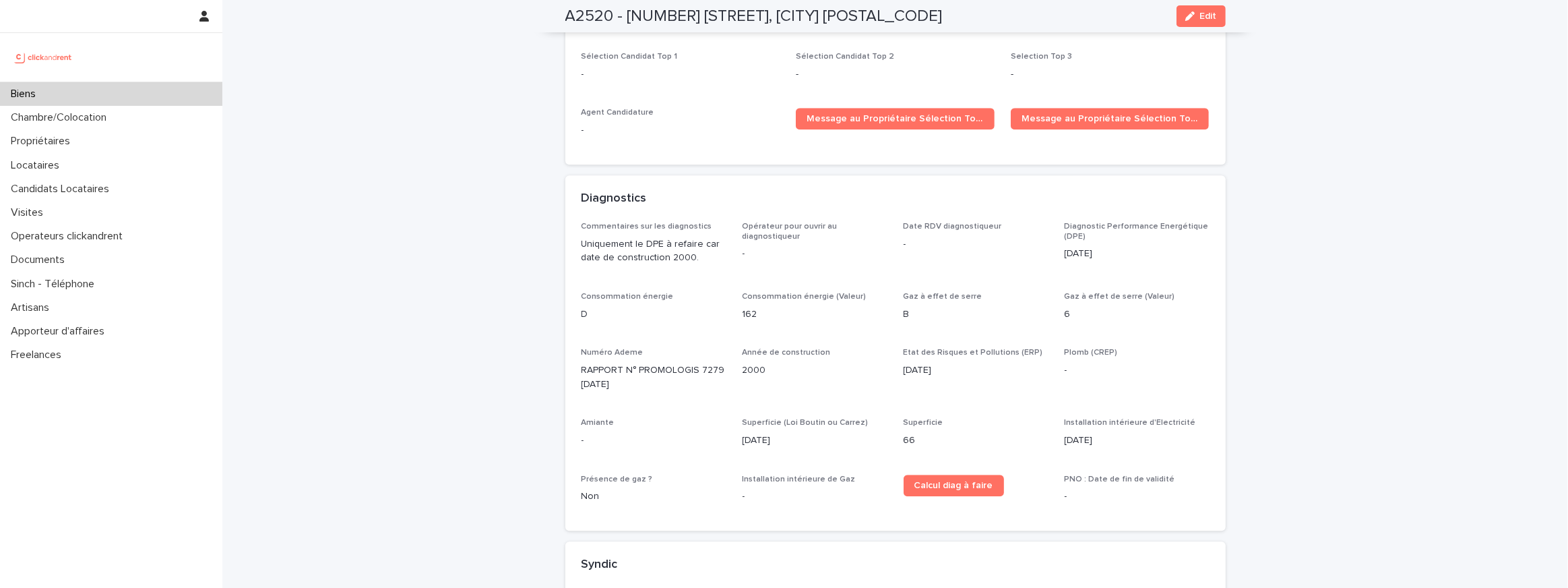 click on "RAPPORT N° PROMOLOGIS 7279 15.04.19" at bounding box center [654, 378] 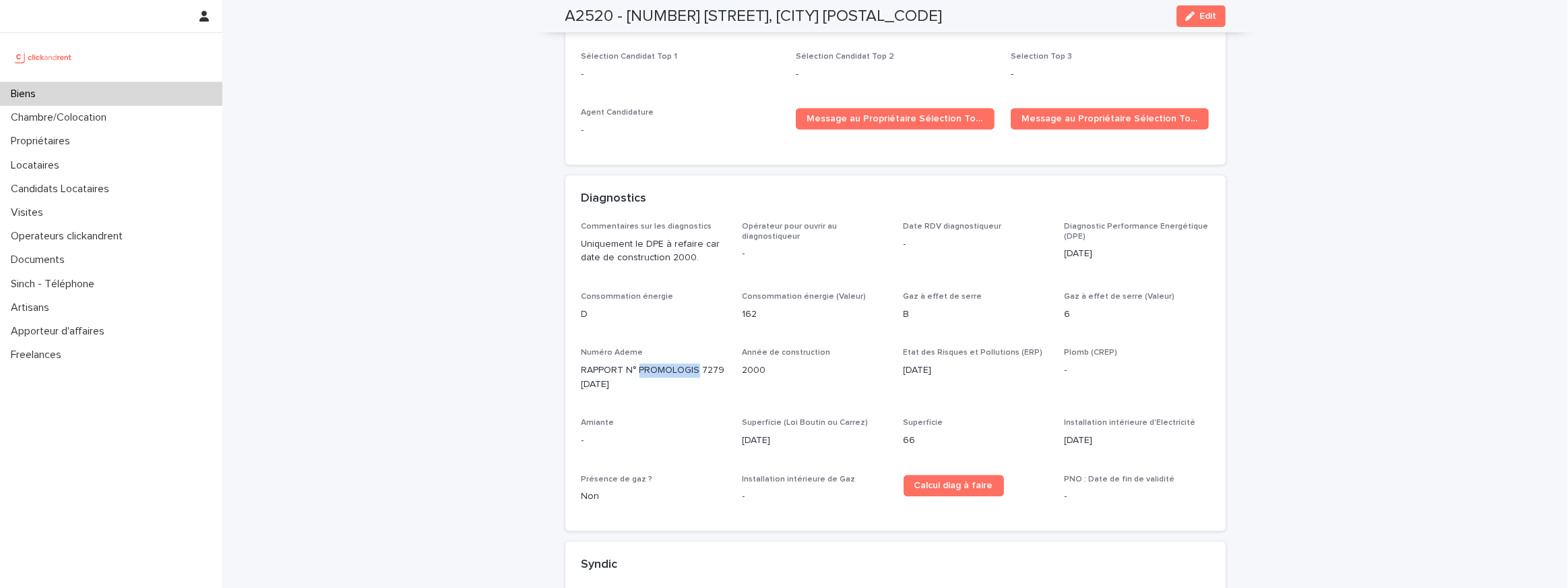 click on "RAPPORT N° PROMOLOGIS 7279 15.04.19" at bounding box center [654, 378] 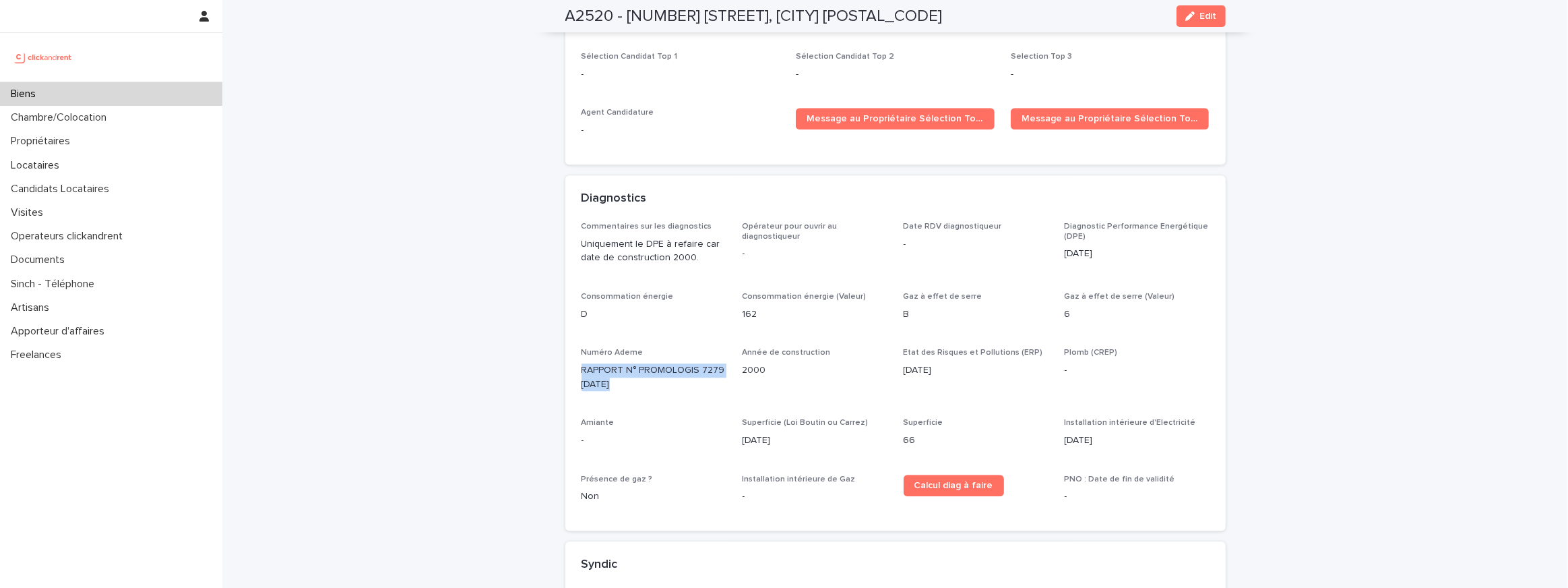 click on "RAPPORT N° PROMOLOGIS 7279 15.04.19" at bounding box center (654, 378) 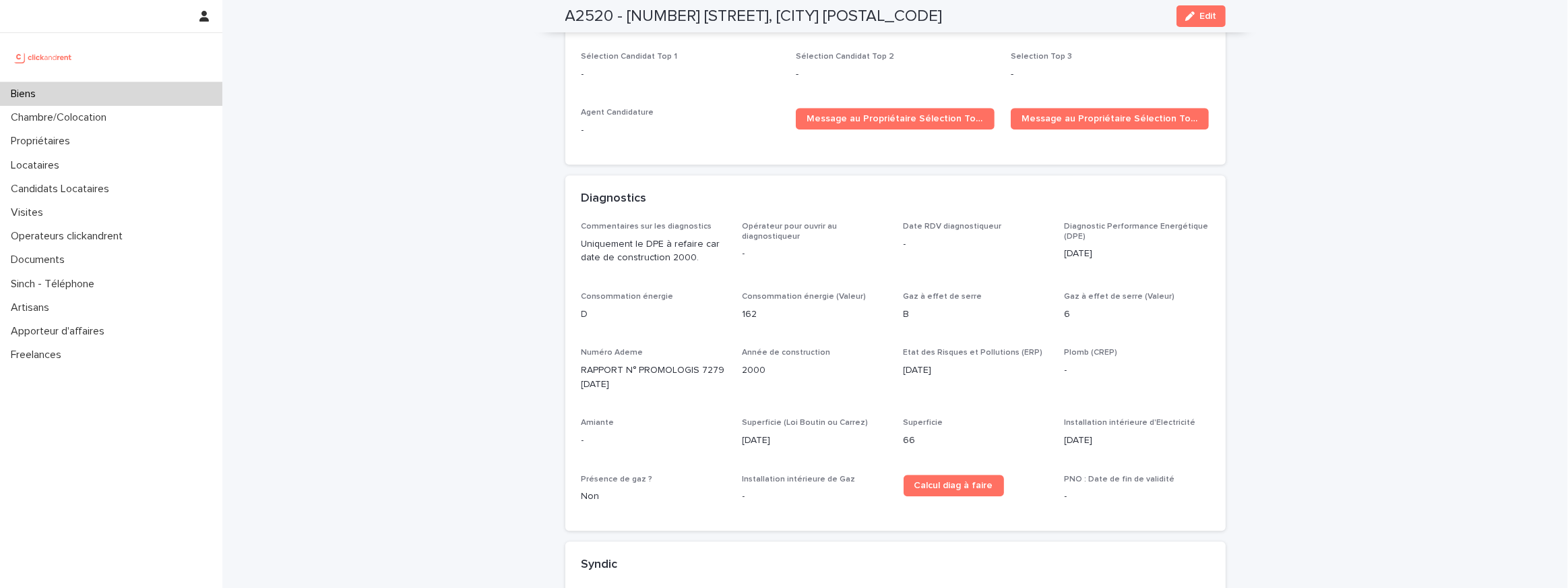 click on "-" at bounding box center (654, 440) 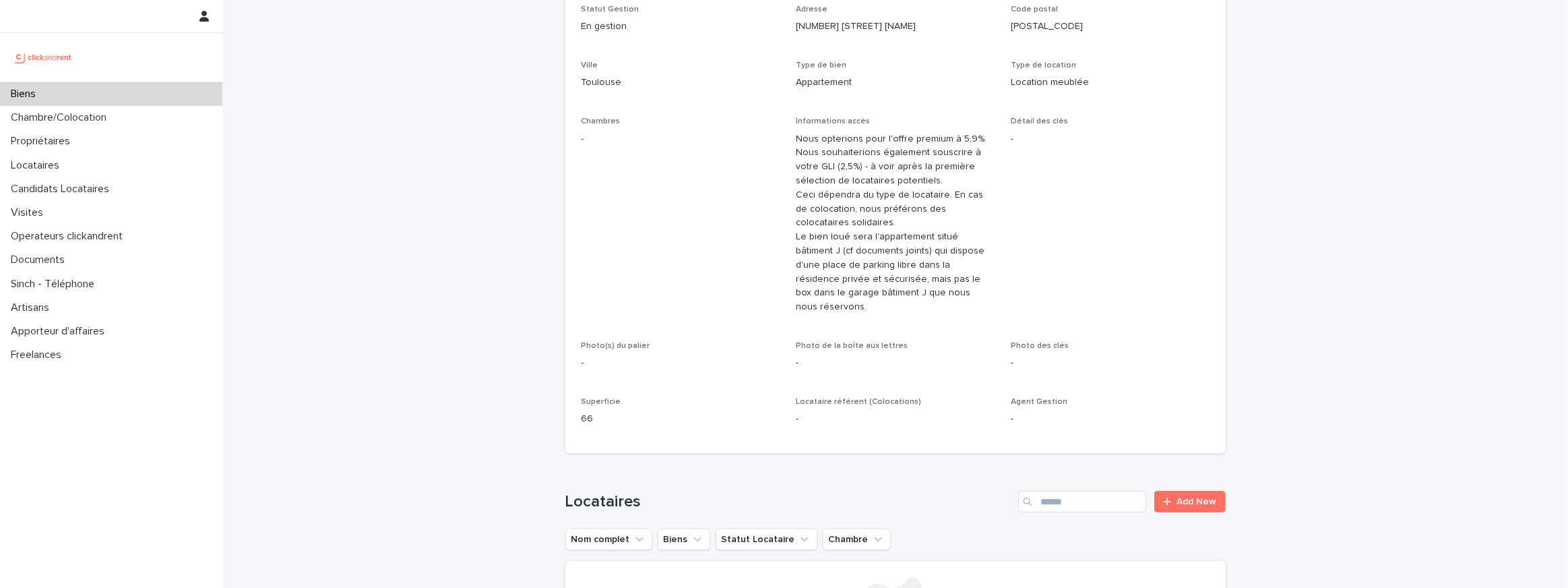 scroll, scrollTop: 209, scrollLeft: 0, axis: vertical 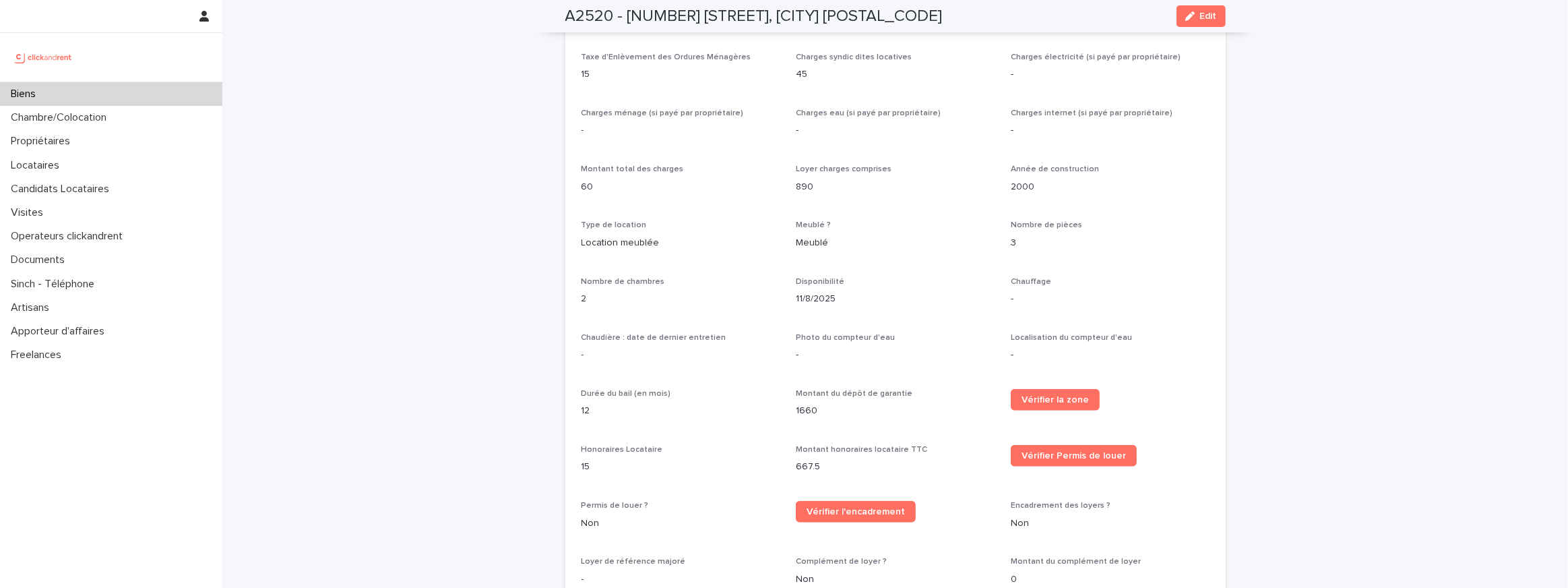 click on "A2520 - [NUMBER] [STREET],  [CITY] [POSTAL_CODE]" at bounding box center (754, 16) 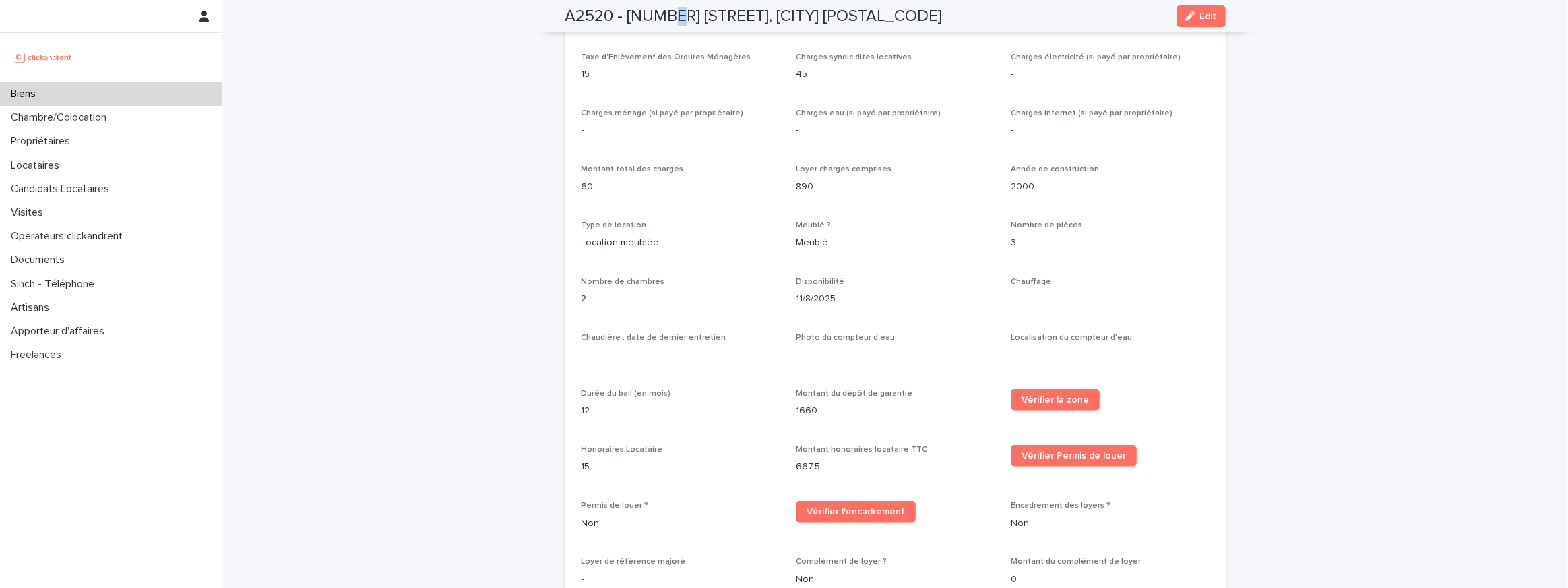 click on "A2520 - [NUMBER] [STREET],  [CITY] [POSTAL_CODE]" at bounding box center (754, 16) 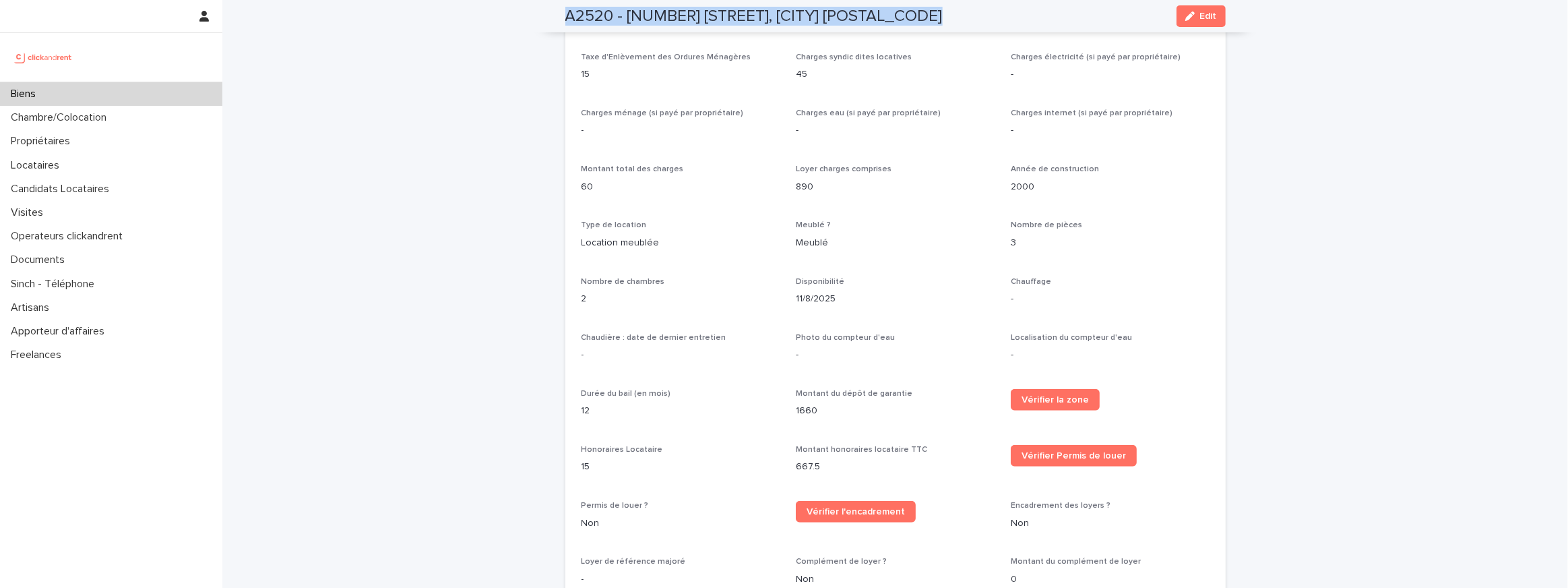 click on "A2520 - [NUMBER] [STREET],  [CITY] [POSTAL_CODE]" at bounding box center [754, 16] 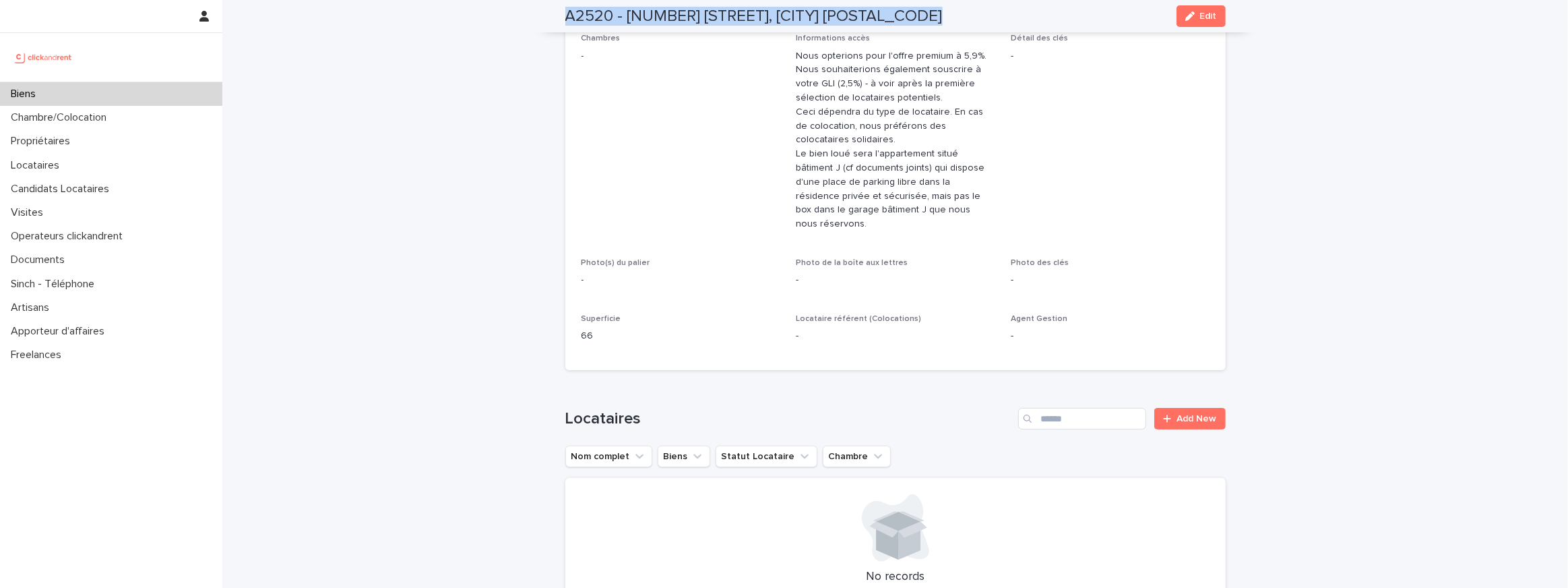 scroll, scrollTop: 0, scrollLeft: 0, axis: both 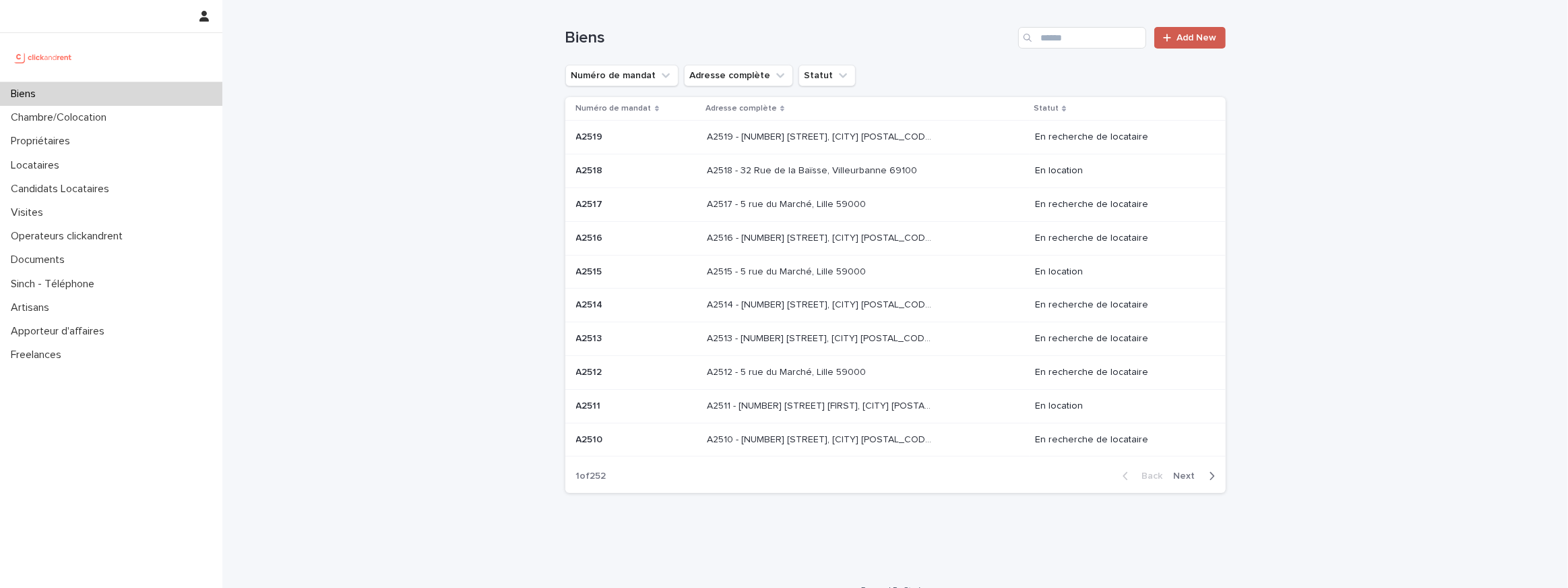 click on "Add New" at bounding box center (1189, 38) 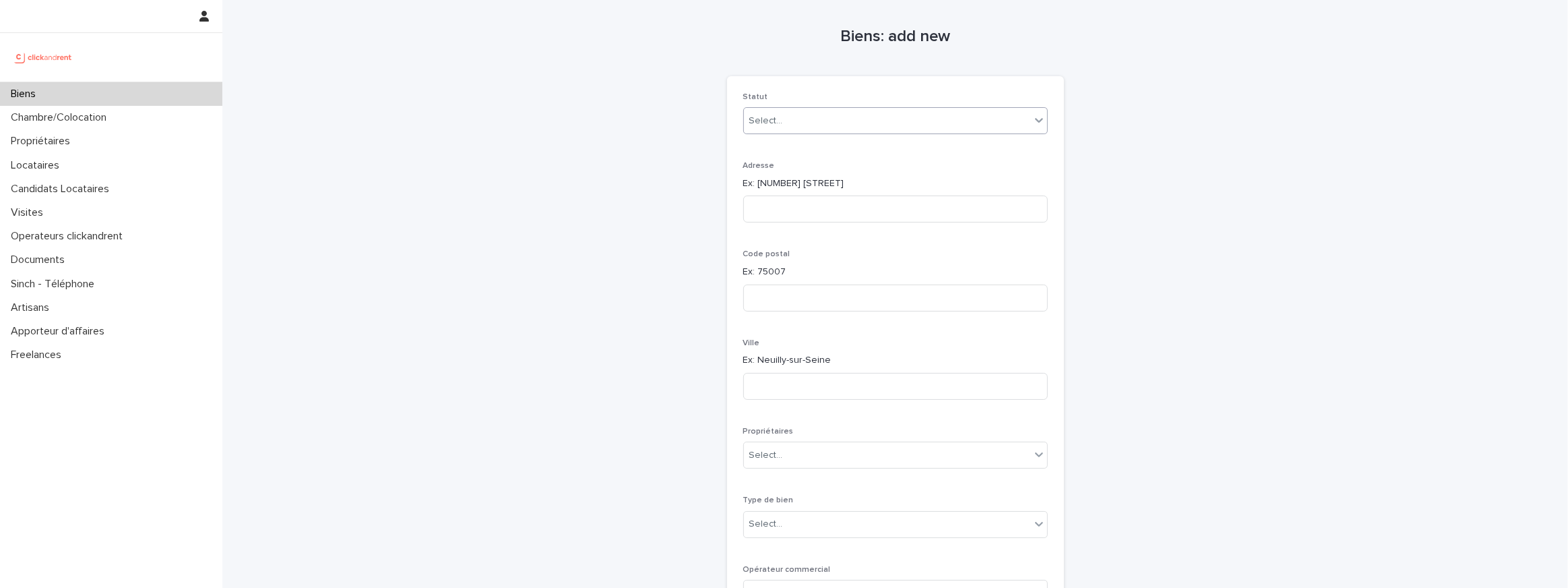 click on "Biens Chambre/Colocation Propriétaires Locataires Candidats Locataires Visites Operateurs Sinch - Téléphone Artisans Apporteur d'affaires Freelances Loading... Saving… Loading... Saving… Biens: add new Loading... Saving… Loading... Saving… Loading... Saving… Statut Select... Adresse Ex: [NUMBER] [STREET] [POSTAL_CODE] Ville Ex: [CITY] Propriétaires Select... Type de bien Select... Opérateur commercial Select... Sorry, there was an error saving your record. Please try again. Please fill out the required fields above. Save Powered By Stacker" at bounding box center (784, 294) 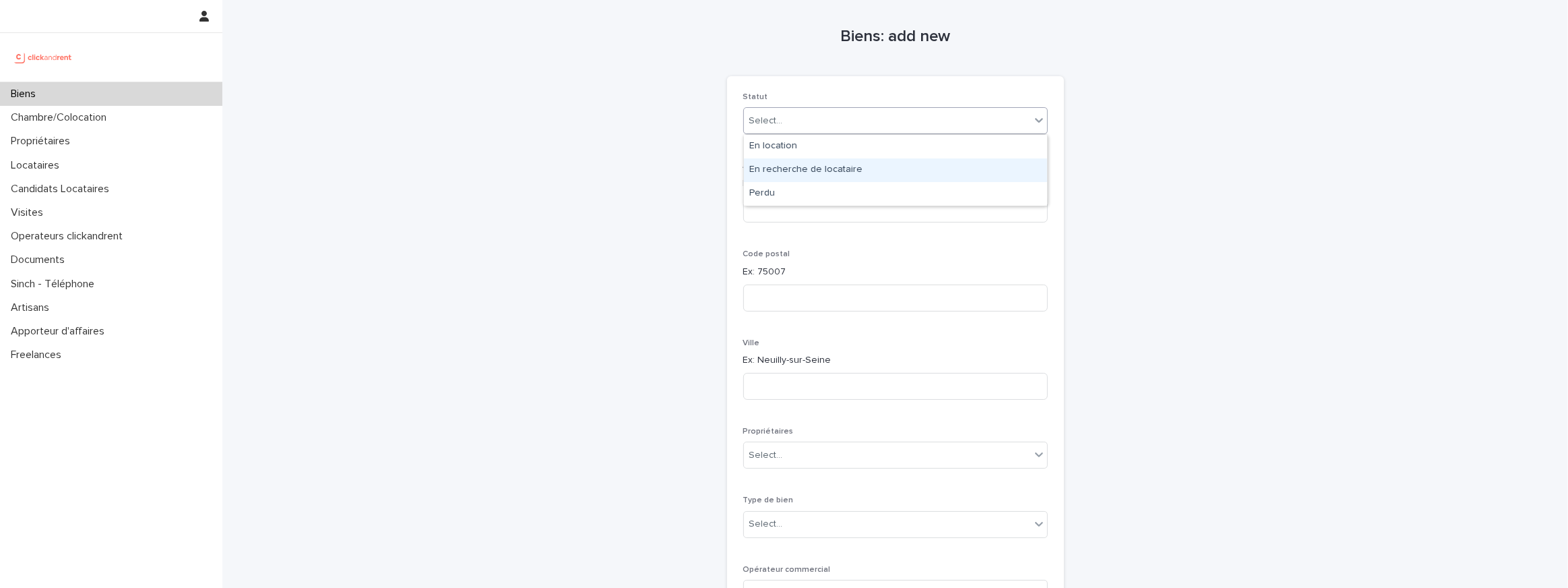 drag, startPoint x: 846, startPoint y: 134, endPoint x: 830, endPoint y: 157, distance: 28.017851 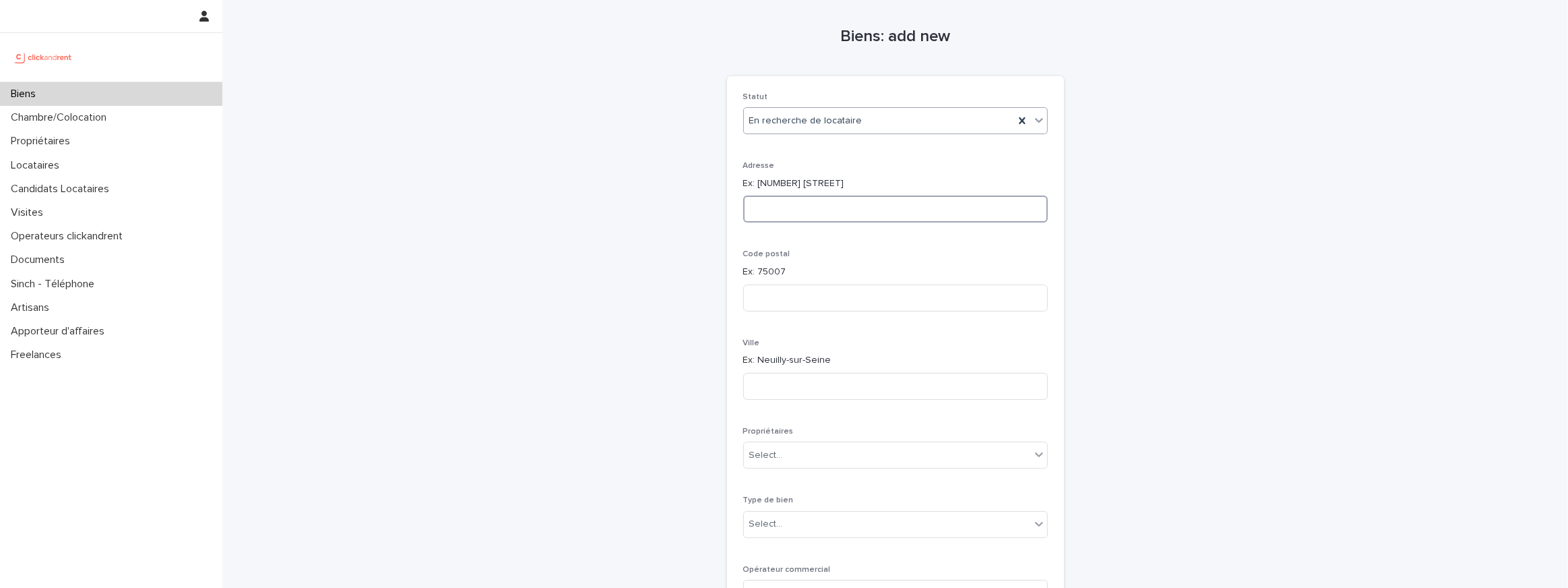 click at bounding box center [896, 209] 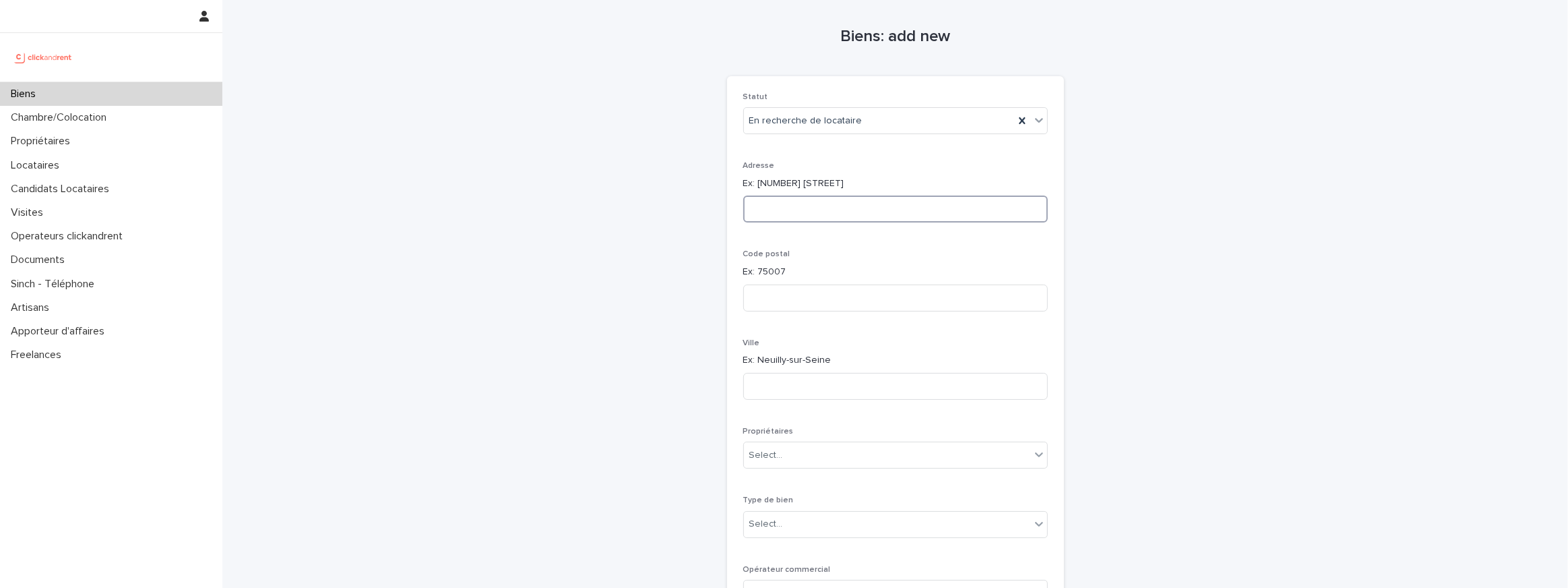 paste on "**********" 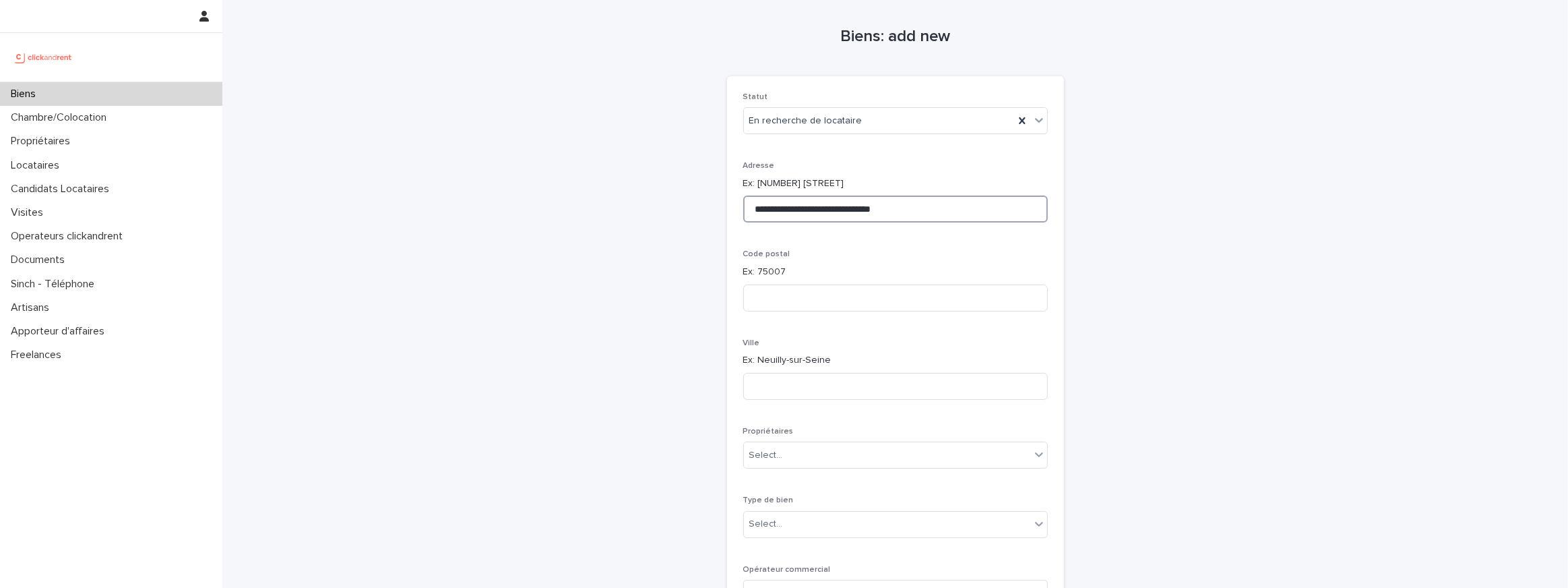 drag, startPoint x: 924, startPoint y: 214, endPoint x: 832, endPoint y: 206, distance: 92.34717 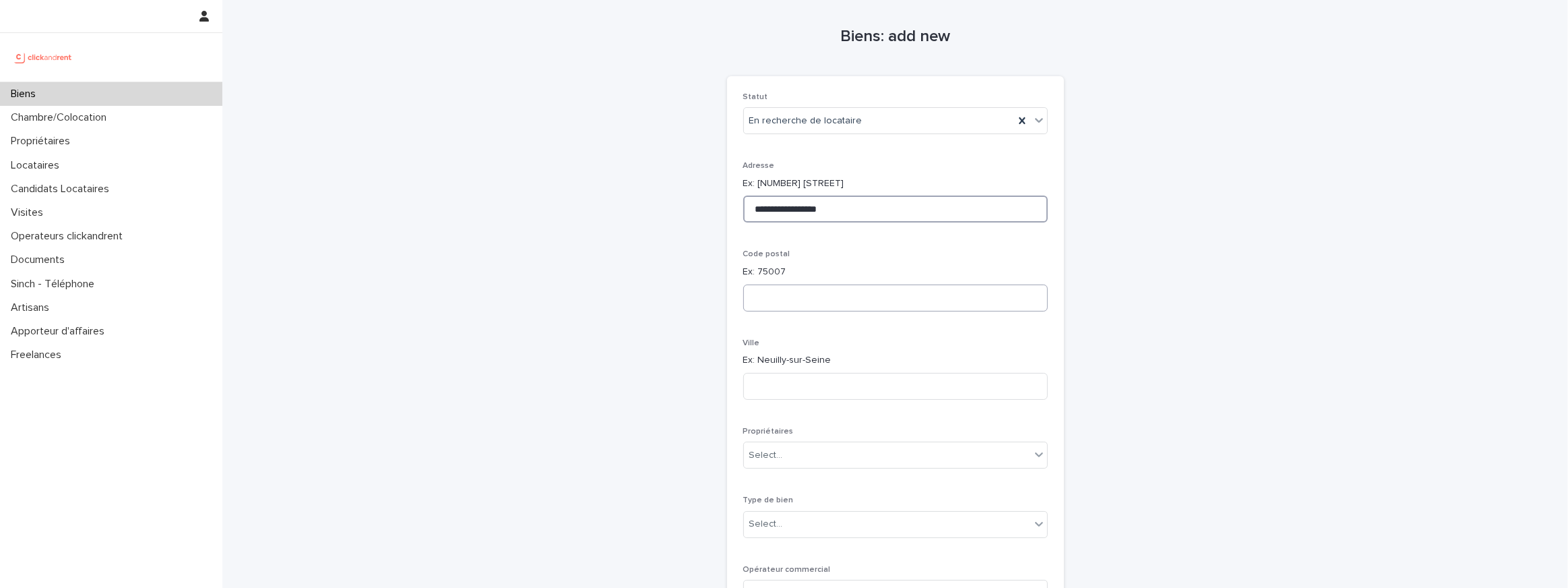 type on "**********" 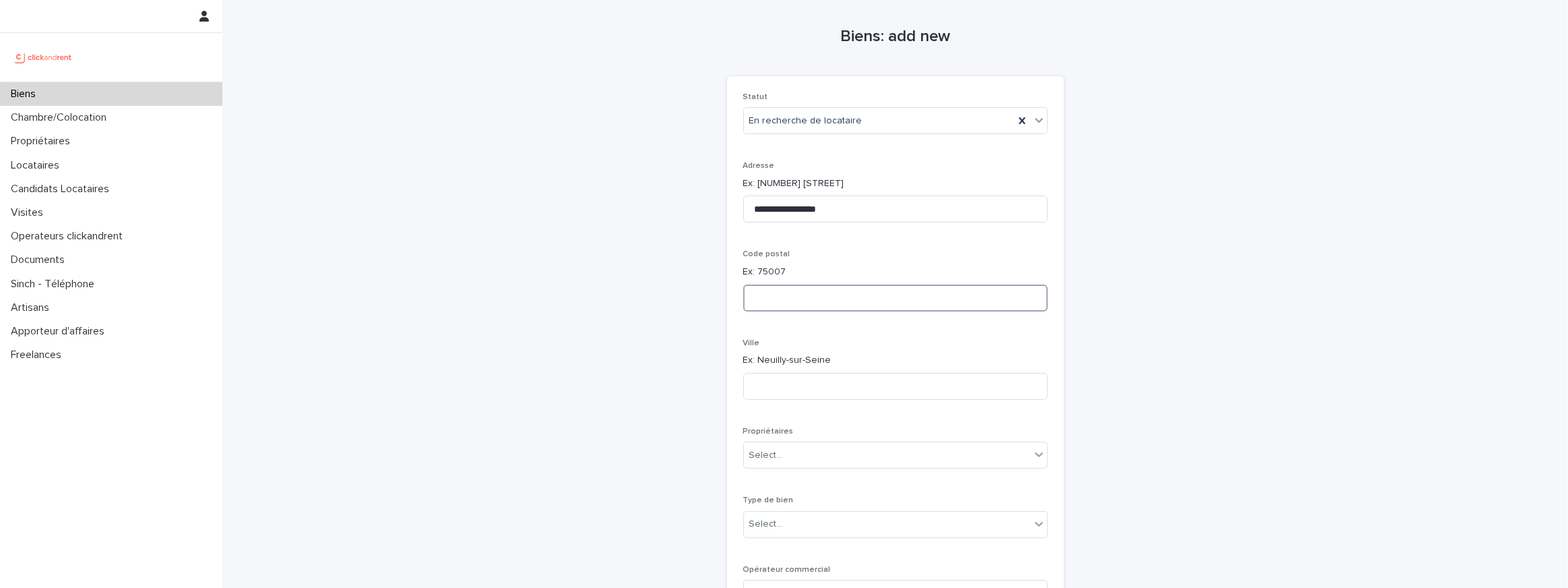 click at bounding box center (896, 298) 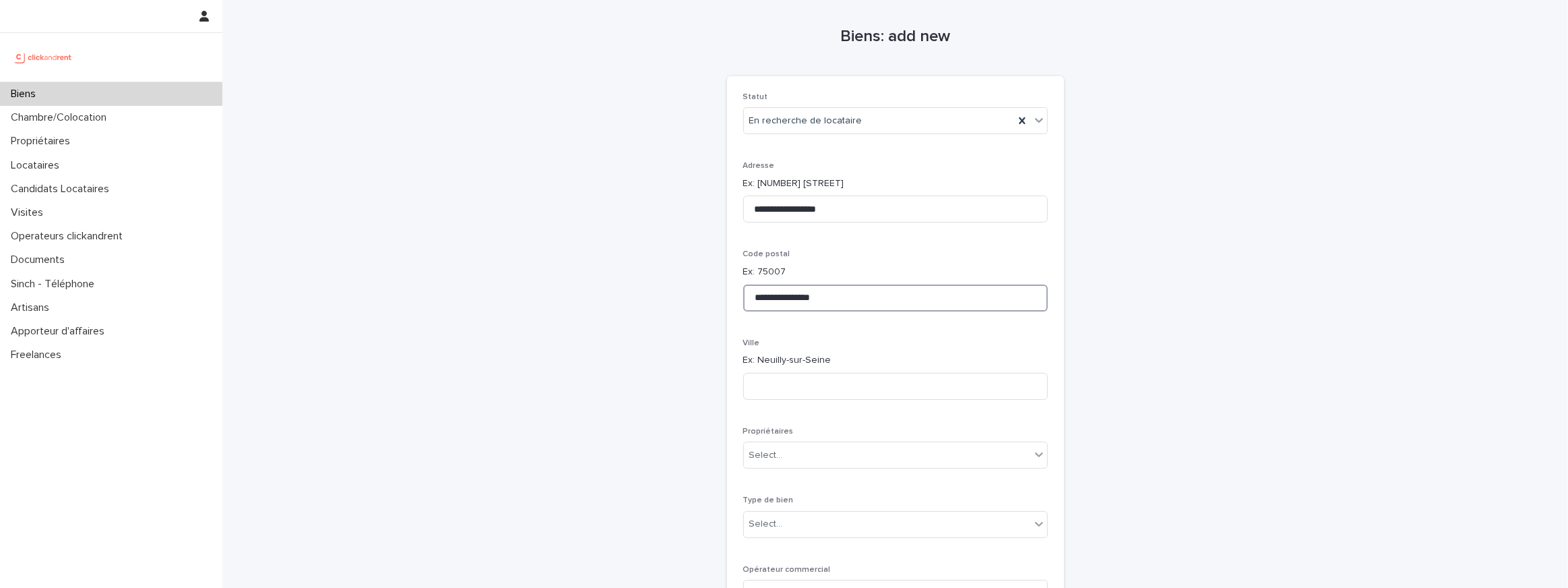 click on "**********" at bounding box center [896, 298] 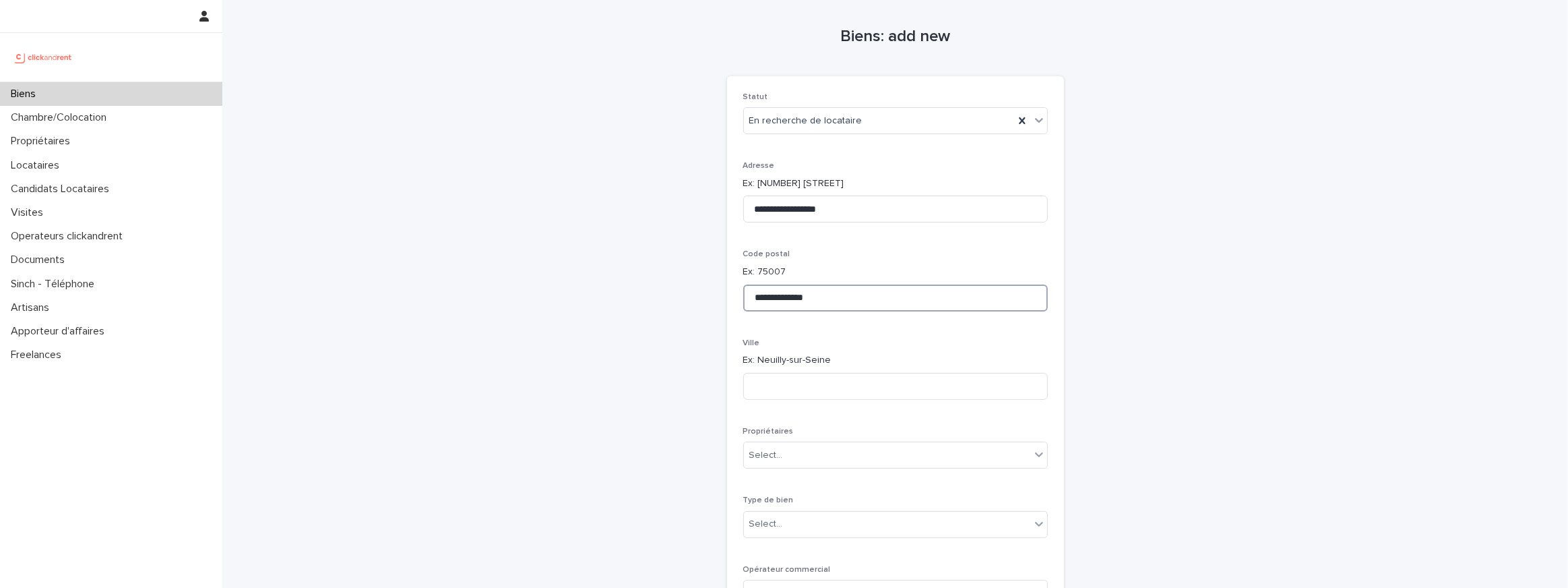 click on "**********" at bounding box center (896, 298) 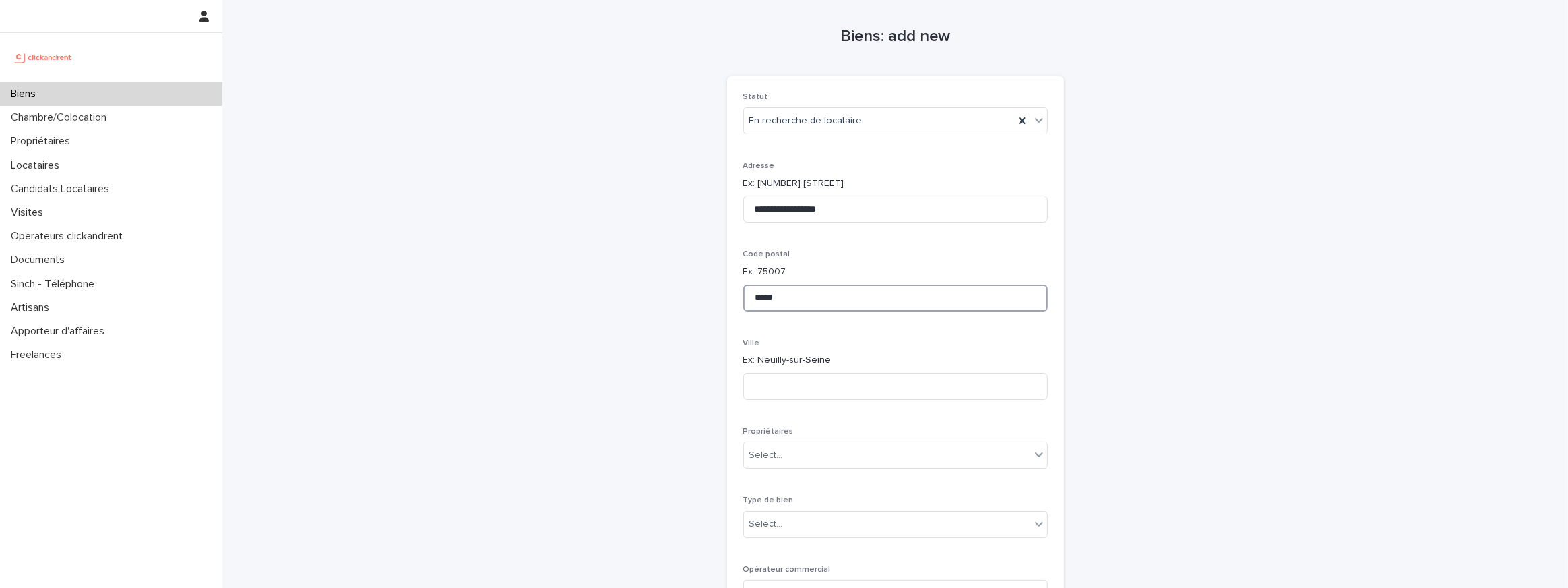 type on "*****" 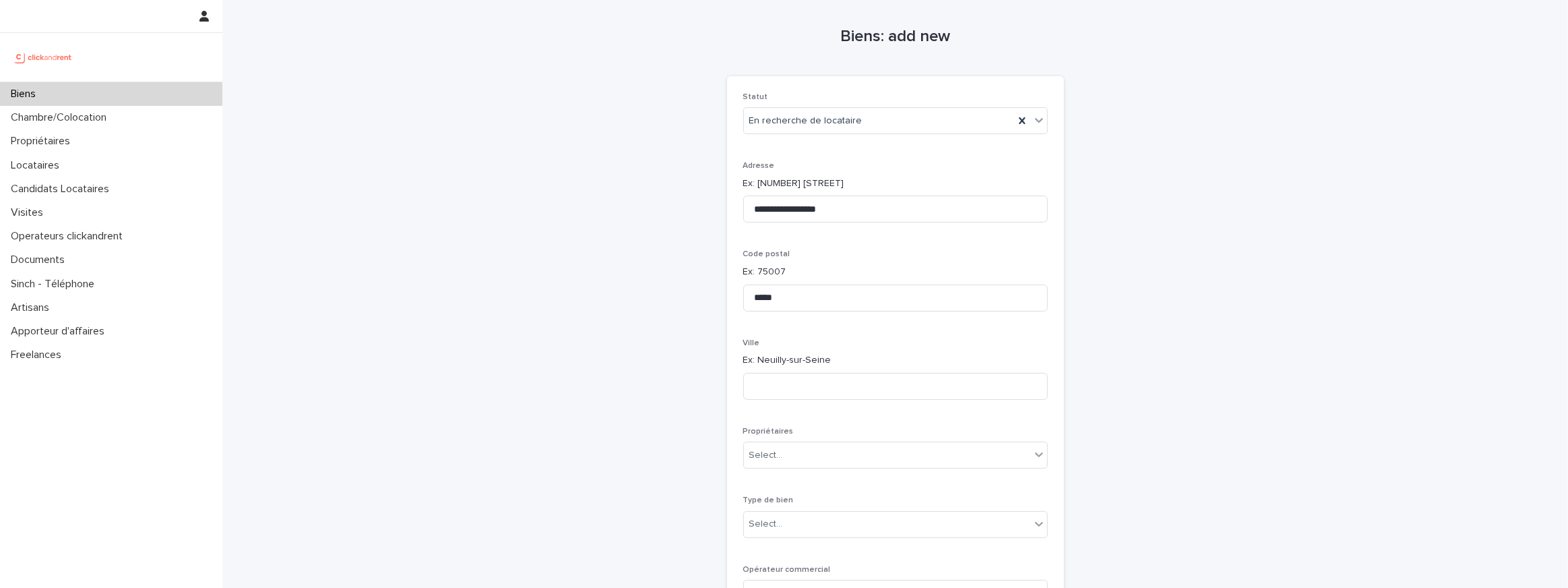 click on "Ville Ex: Neuilly-sur-Seine" at bounding box center [896, 374] 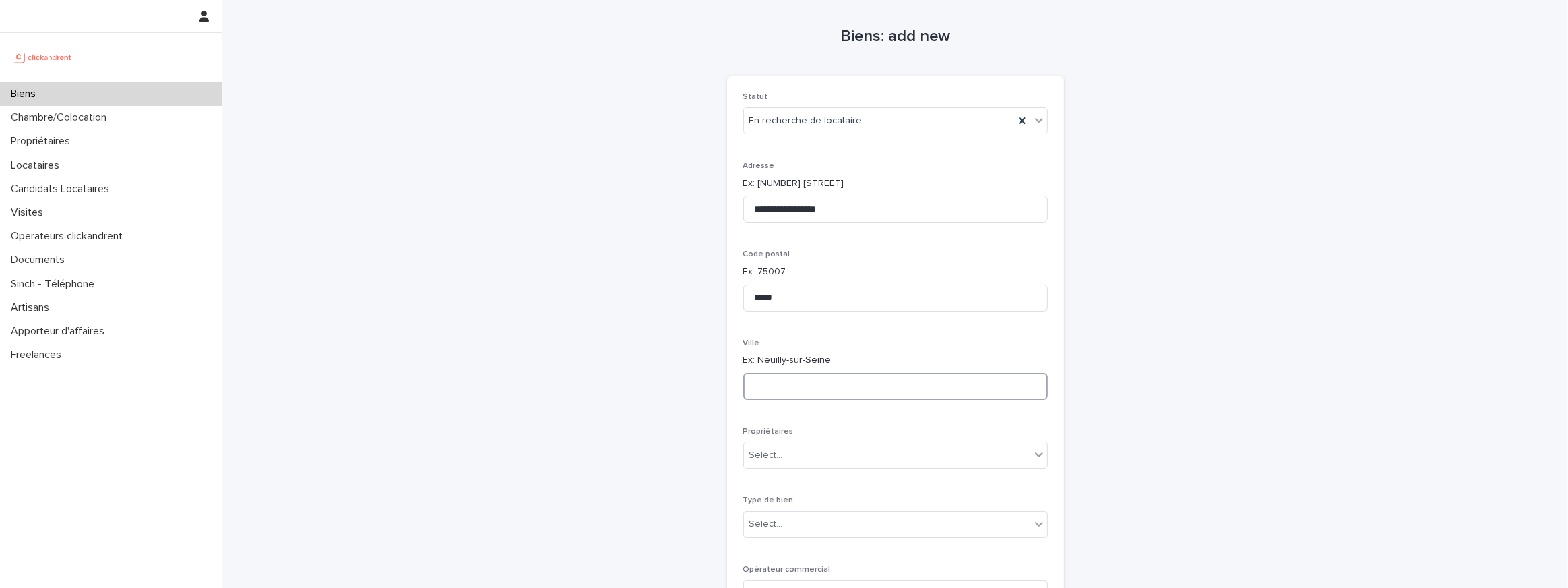 click at bounding box center [896, 386] 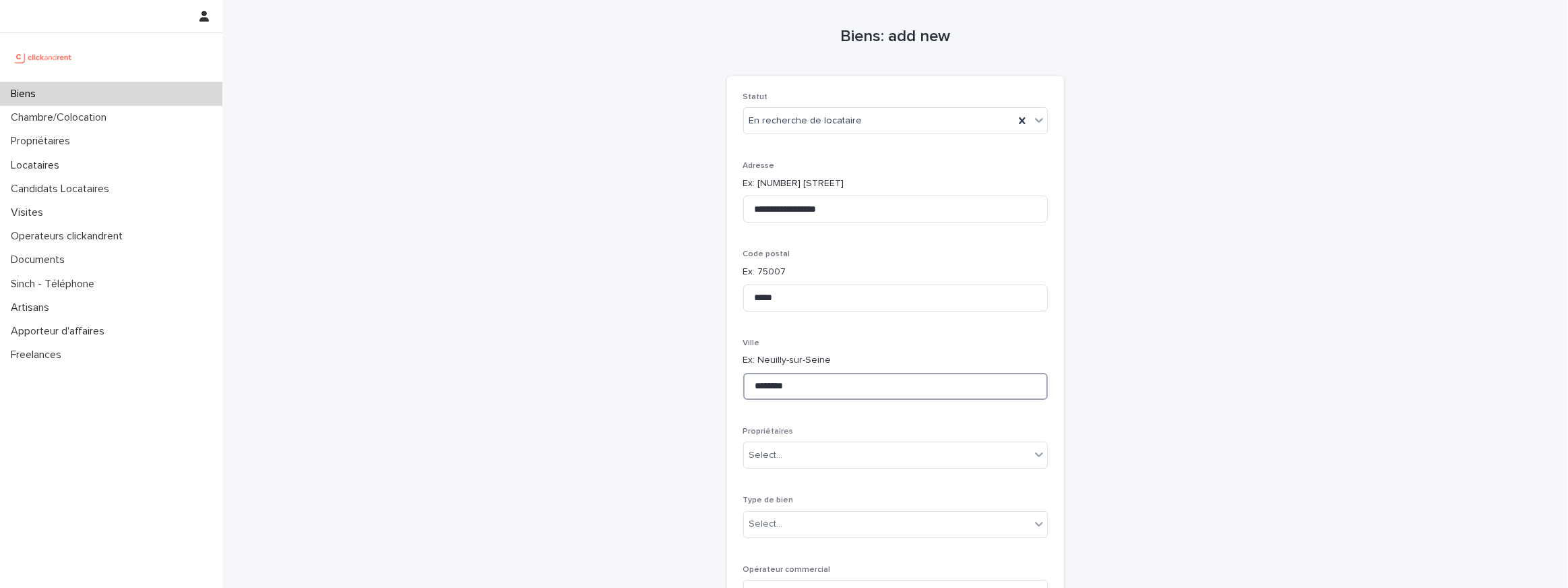 click on "********" at bounding box center (896, 386) 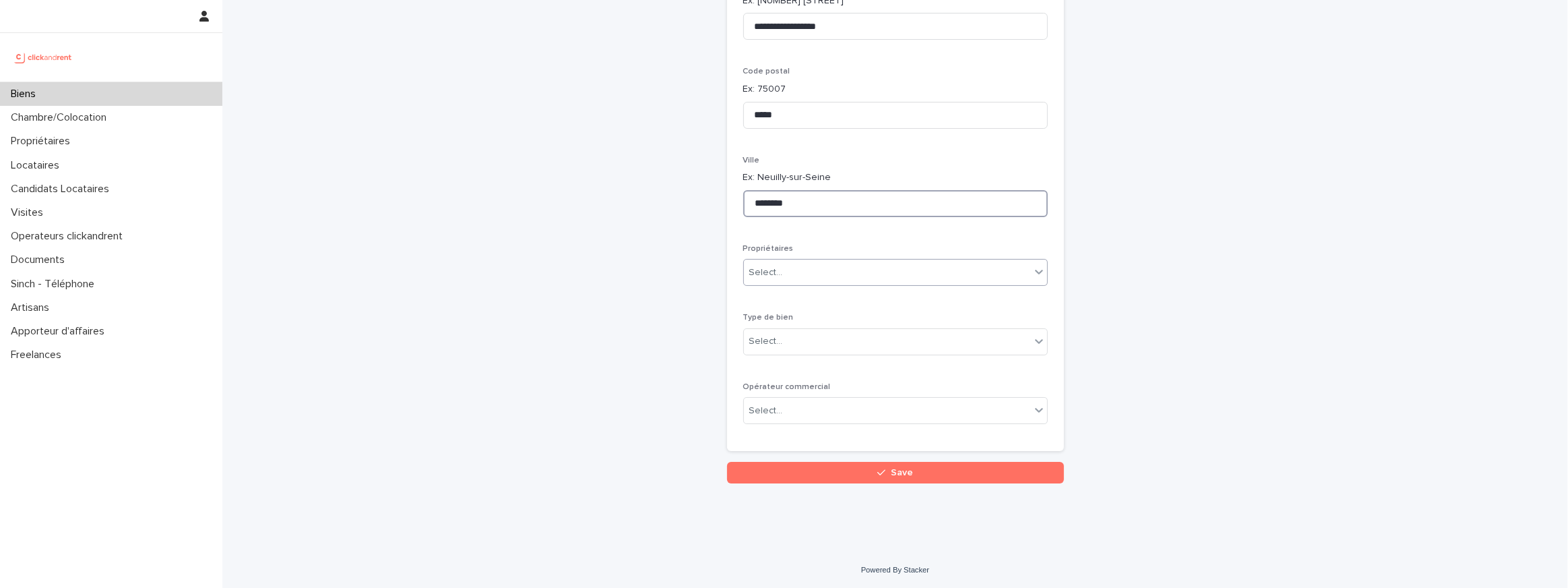 type on "********" 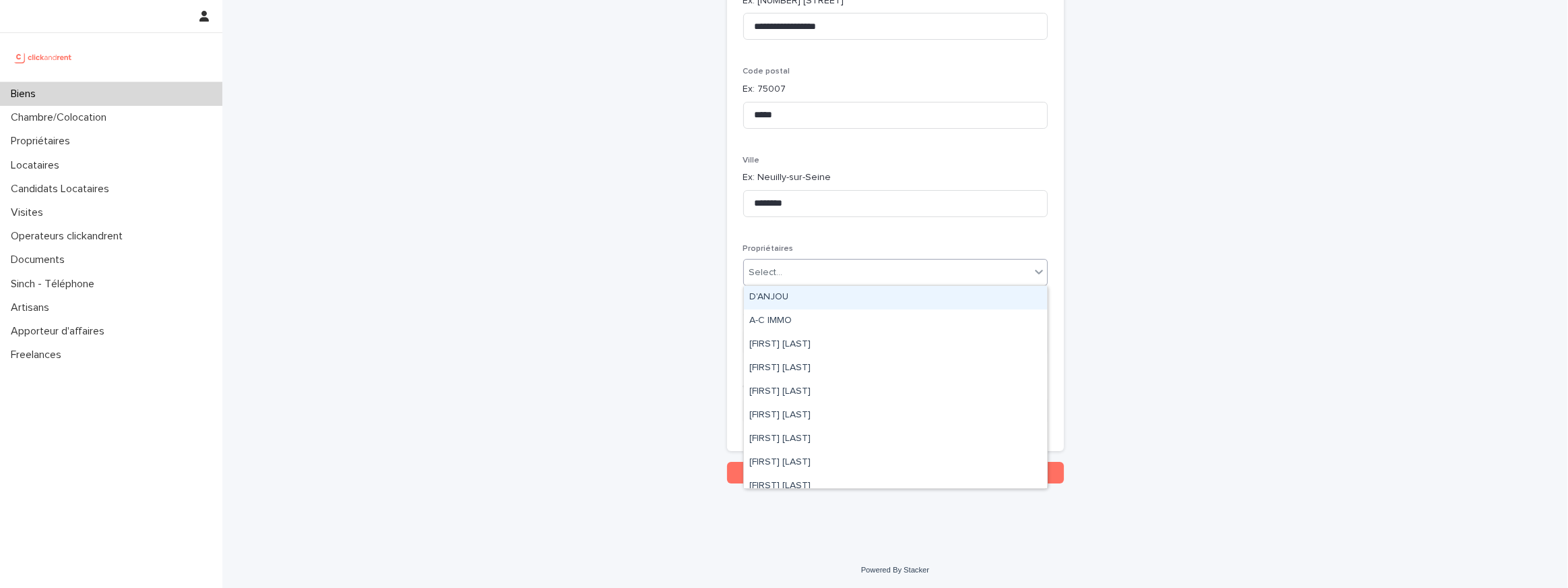 click on "Select..." at bounding box center [887, 272] 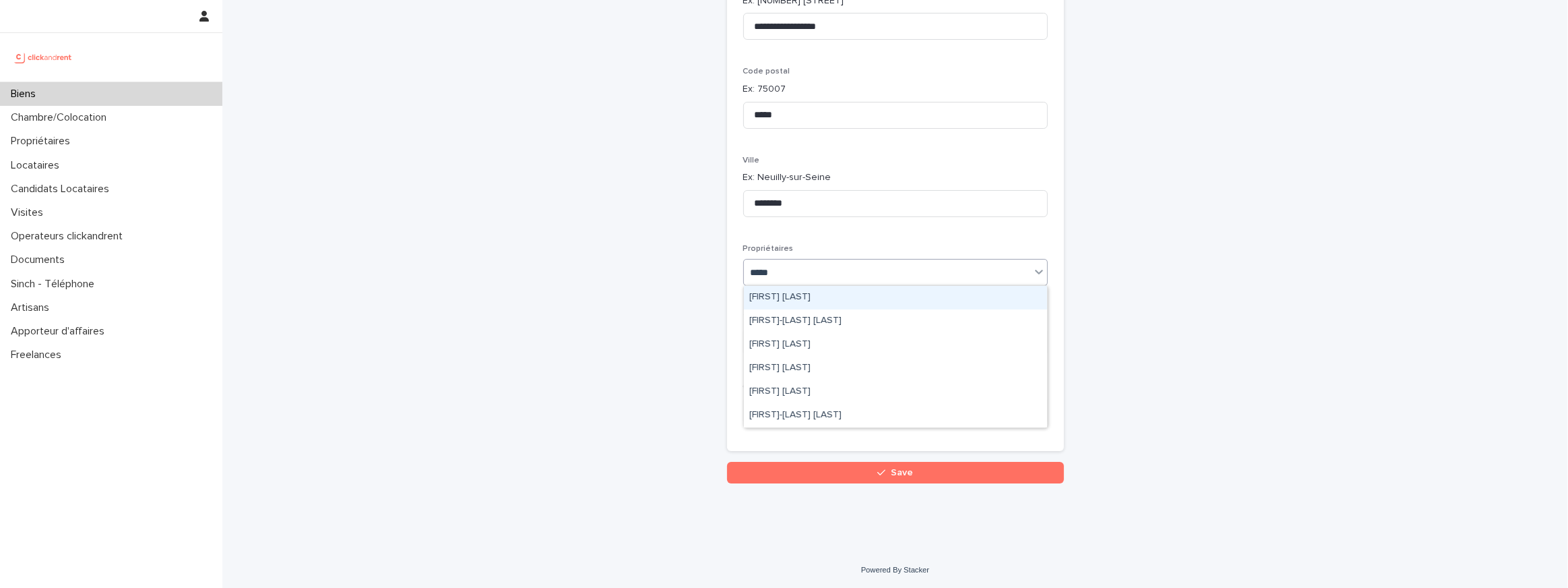 type on "******" 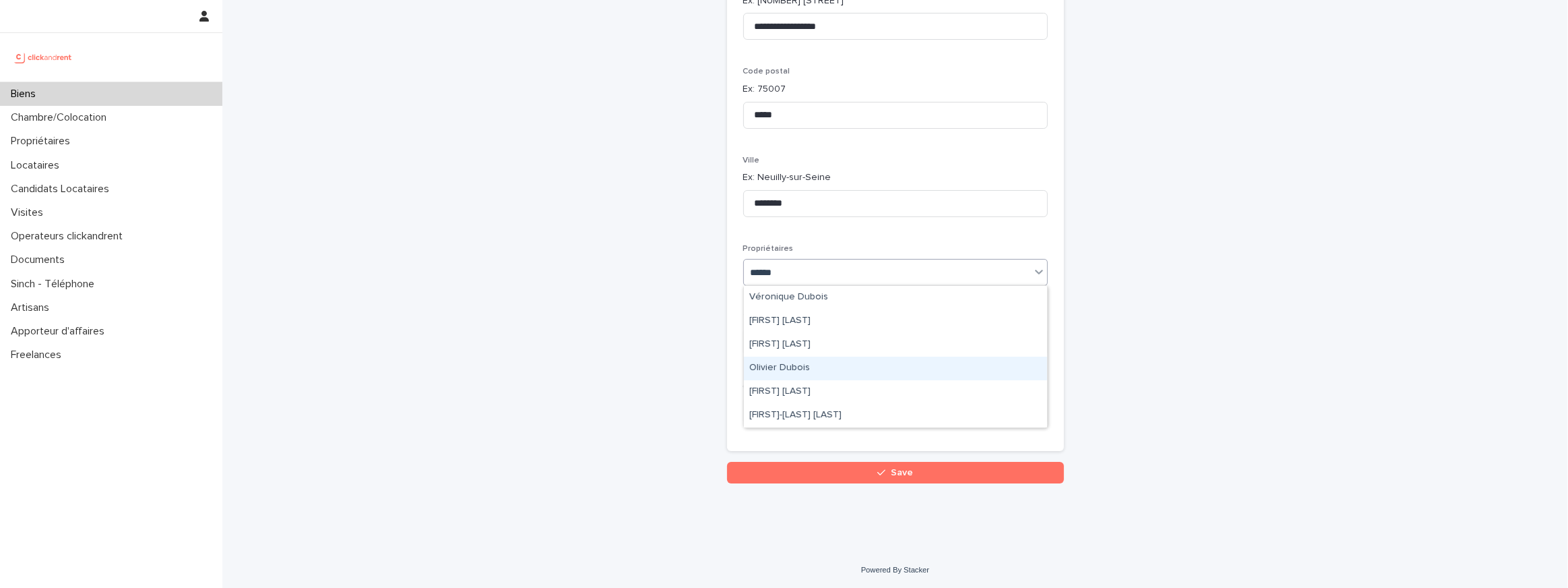 click on "Olivier Dubois" at bounding box center [896, 368] 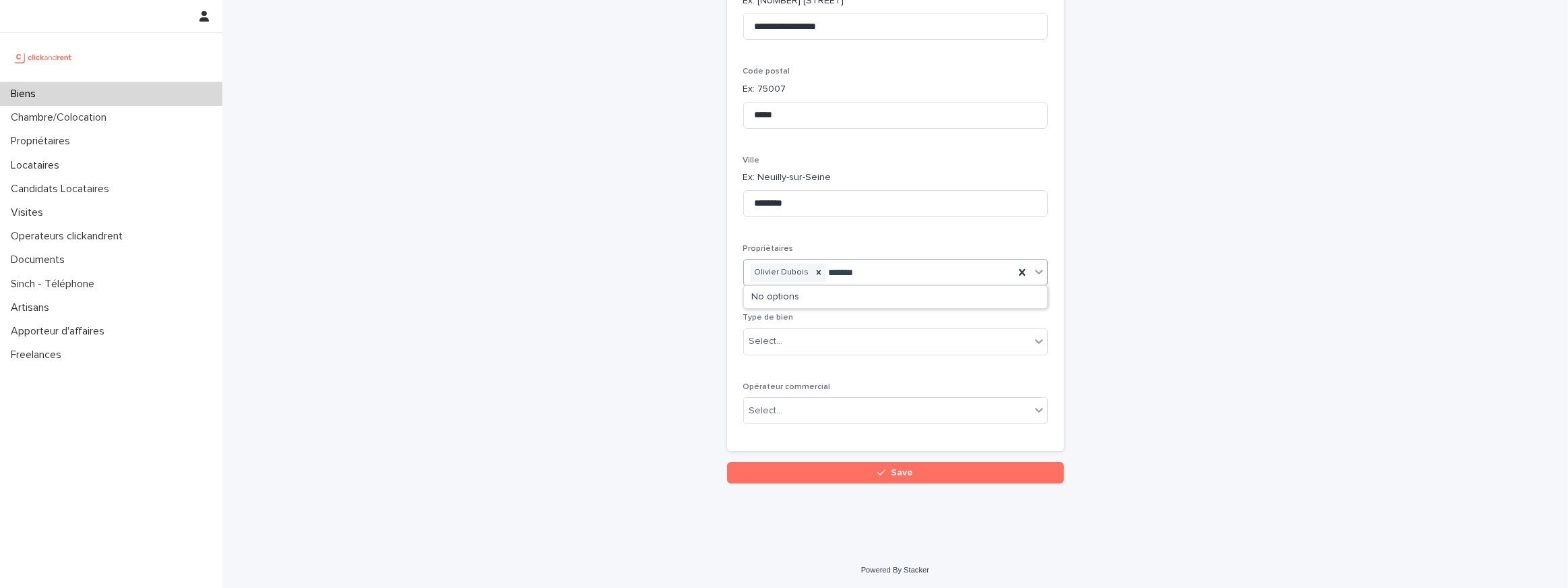 type on "******" 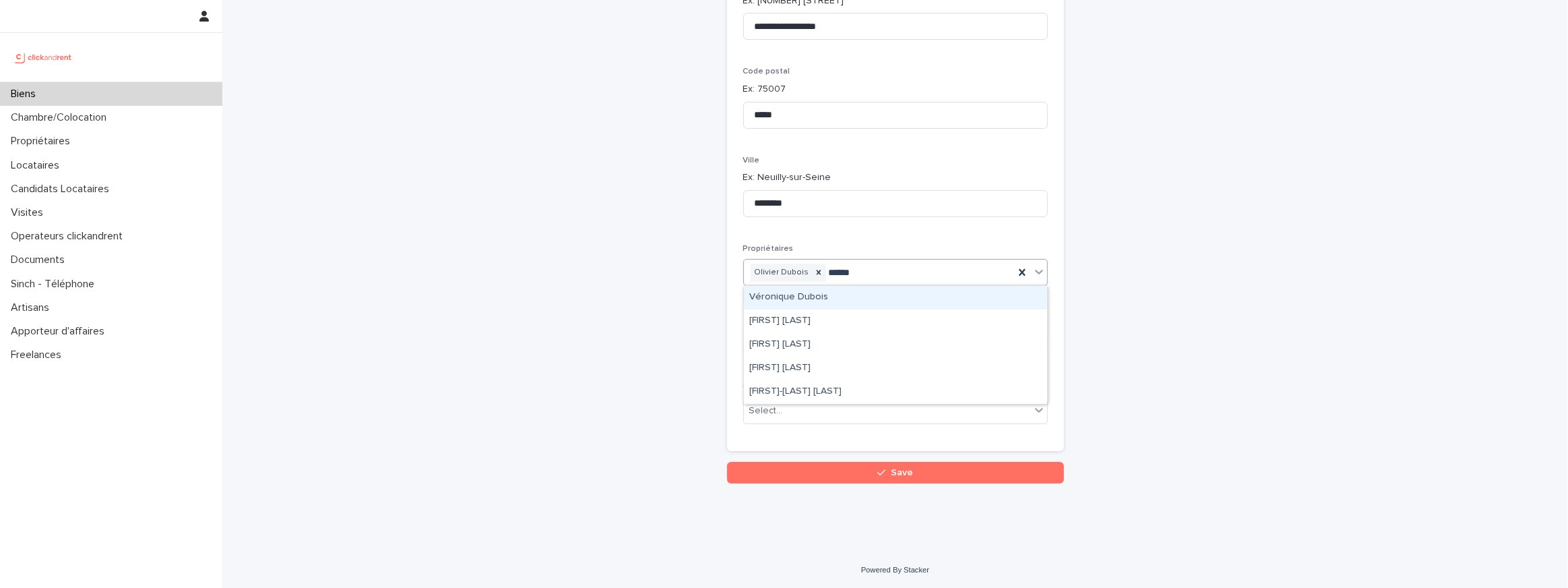 click on "Véronique Dubois" at bounding box center [896, 297] 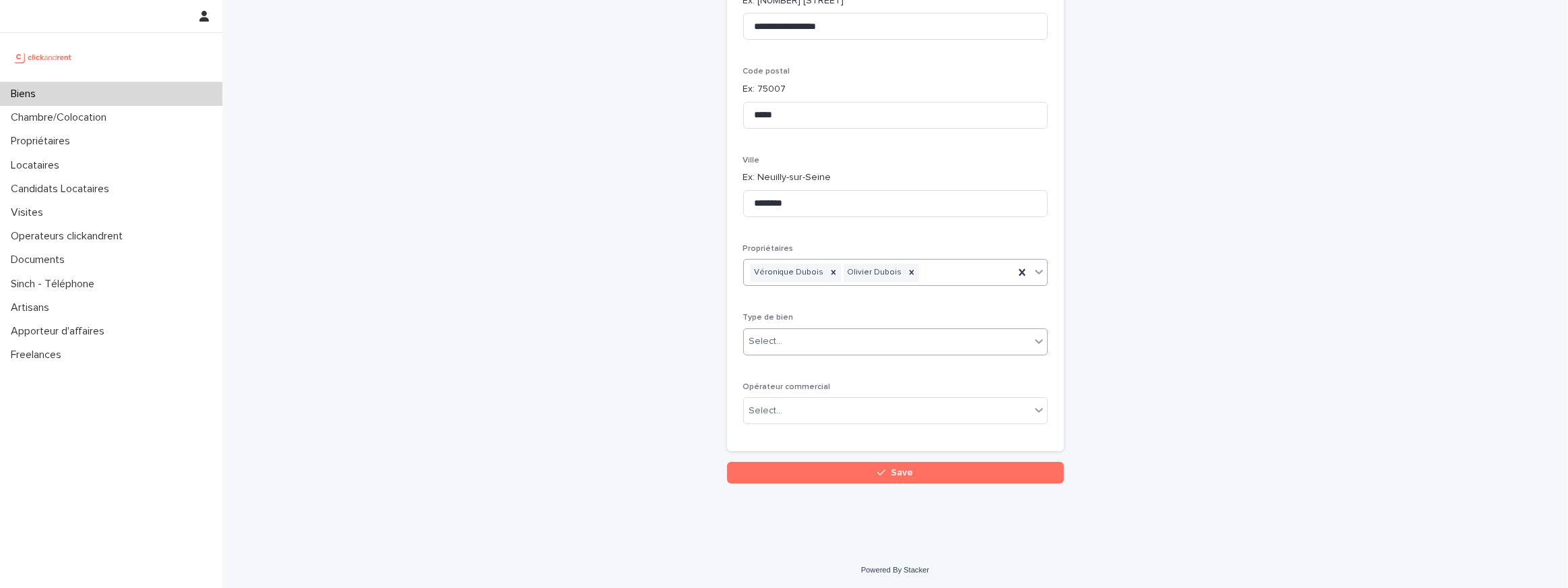 click on "Select..." at bounding box center (887, 341) 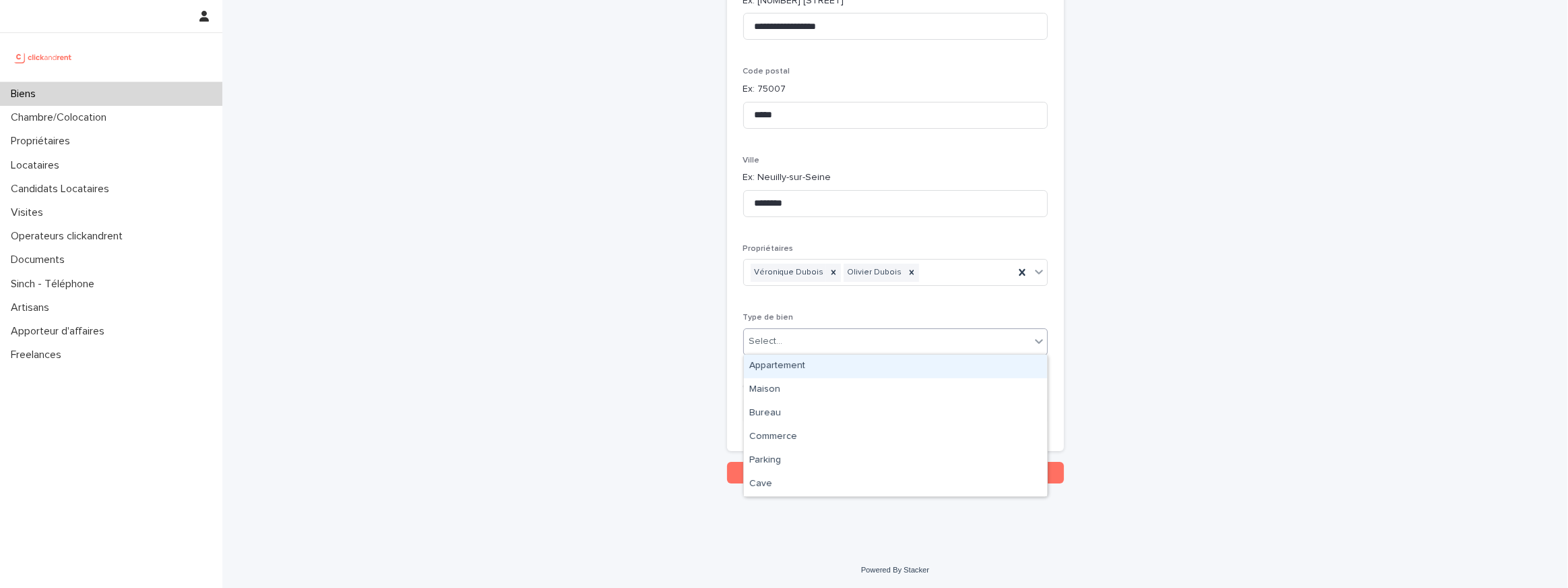 click on "Appartement" at bounding box center (896, 366) 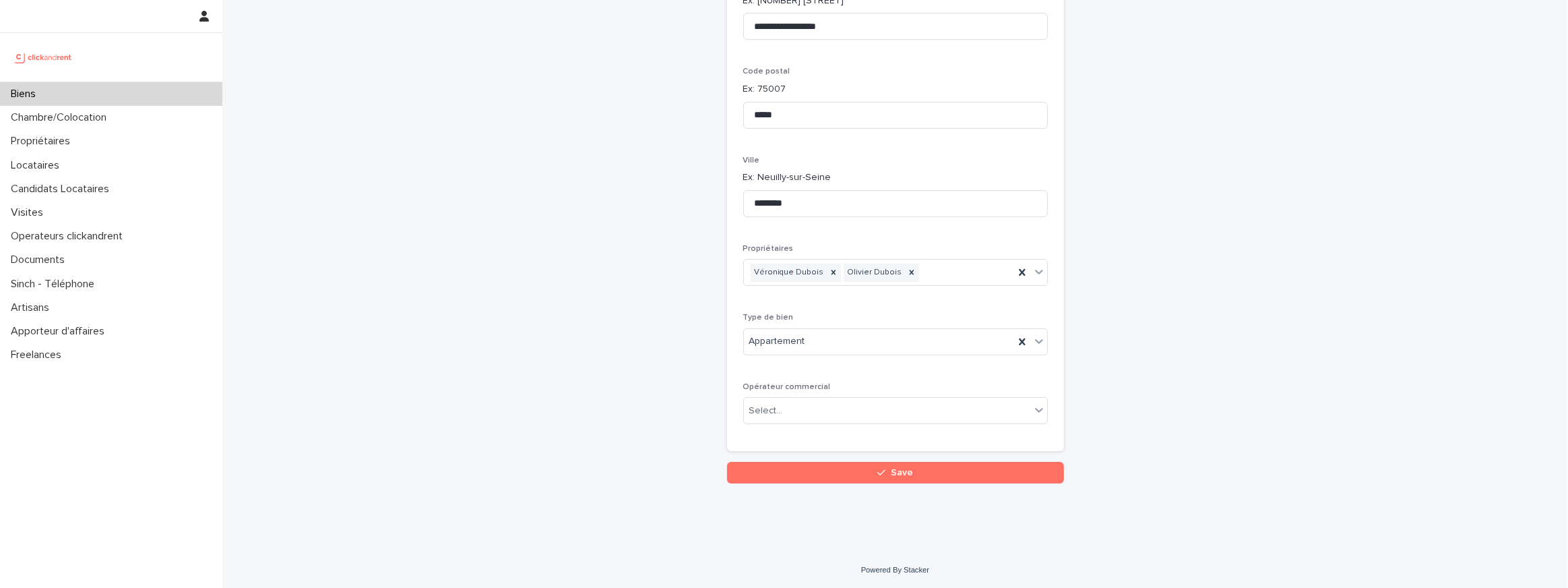 click on "Opérateur commercial Select..." at bounding box center [896, 409] 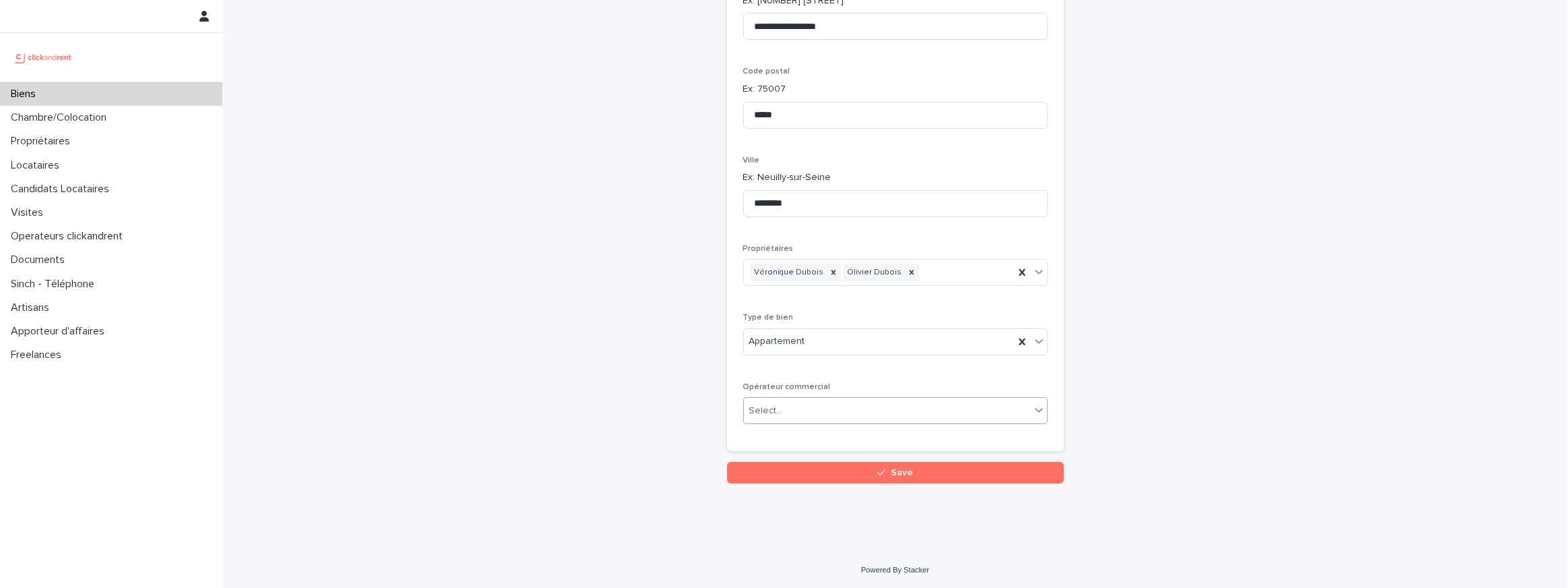 click on "Select..." at bounding box center (887, 411) 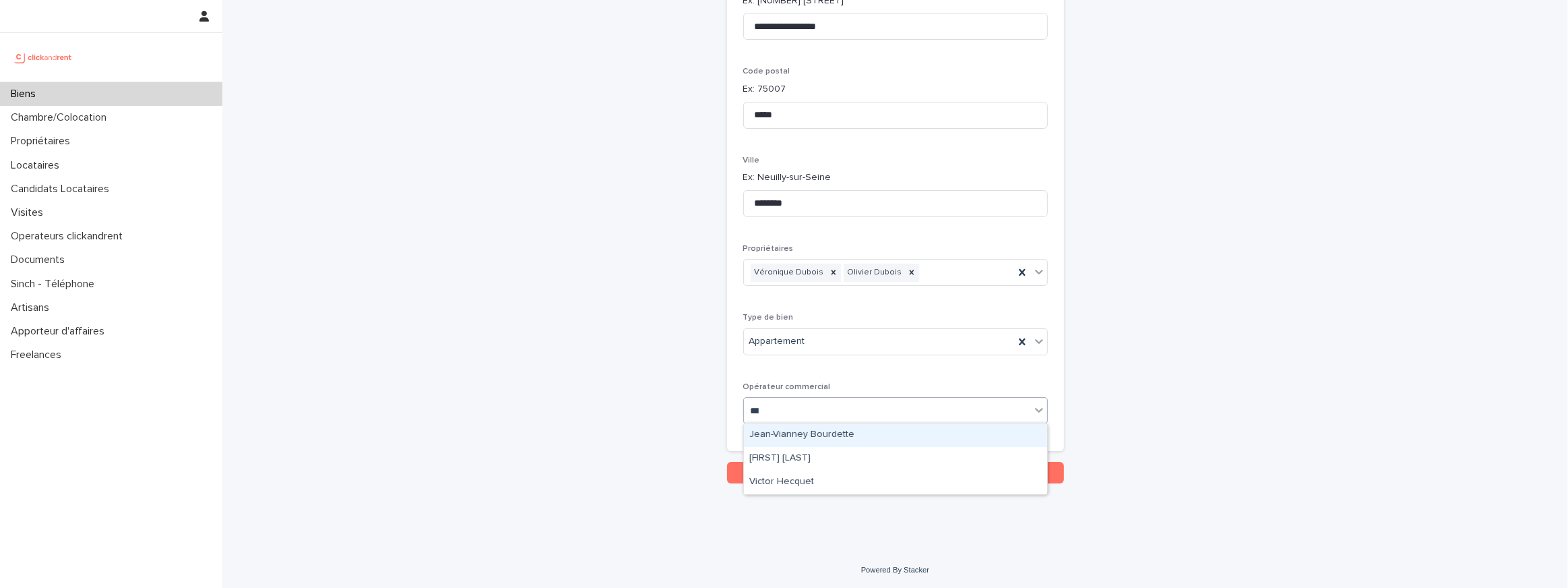 type on "****" 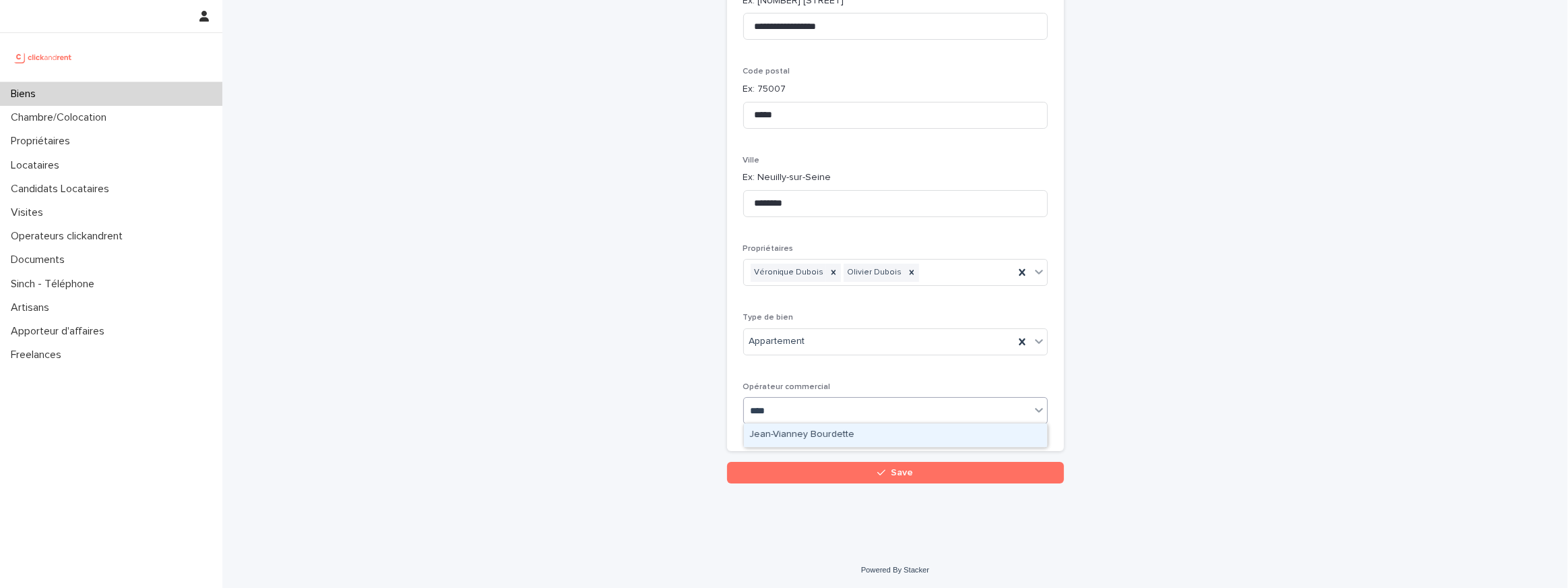 click on "Jean-Vianney Bourdette" at bounding box center [896, 435] 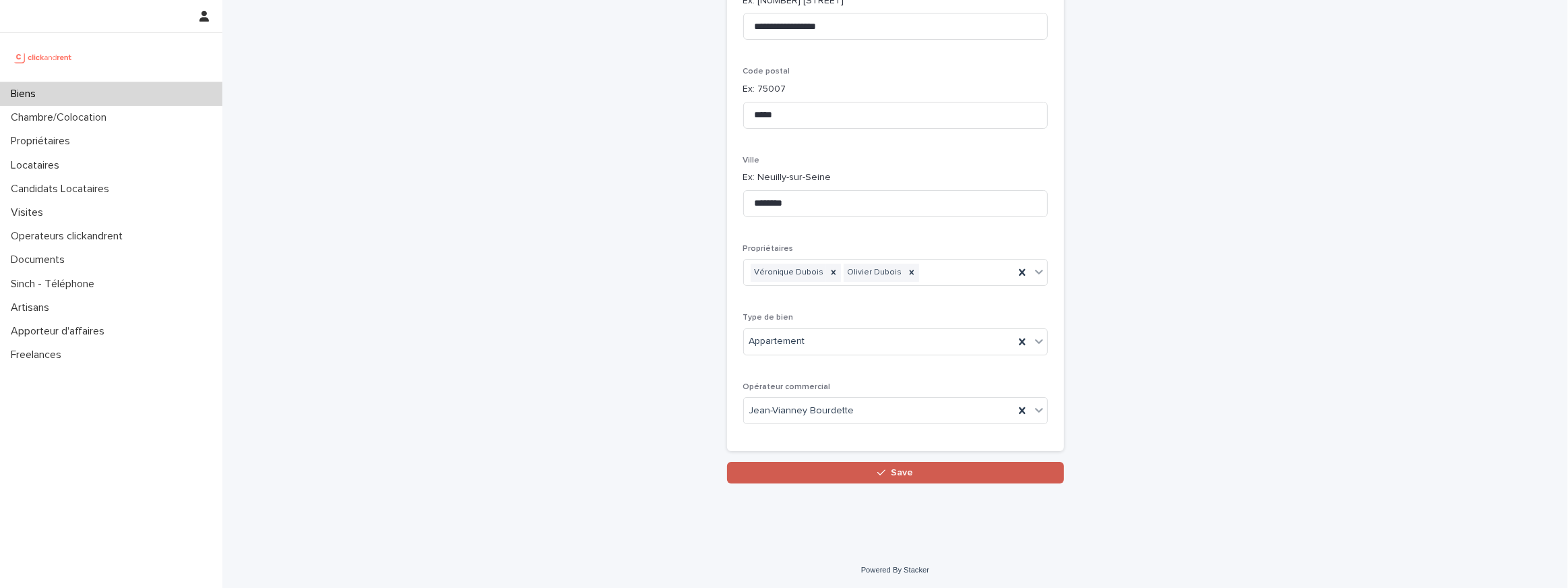 click on "Save" at bounding box center (896, 473) 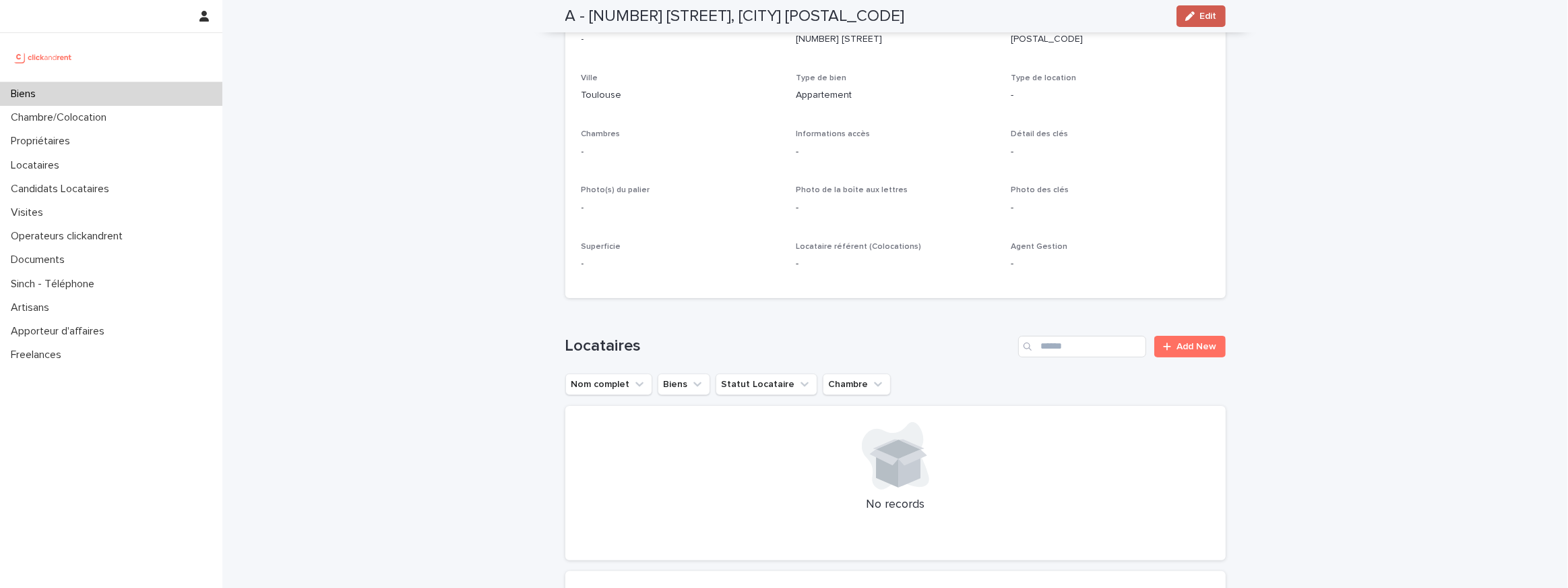 click on "Edit" at bounding box center (1208, 16) 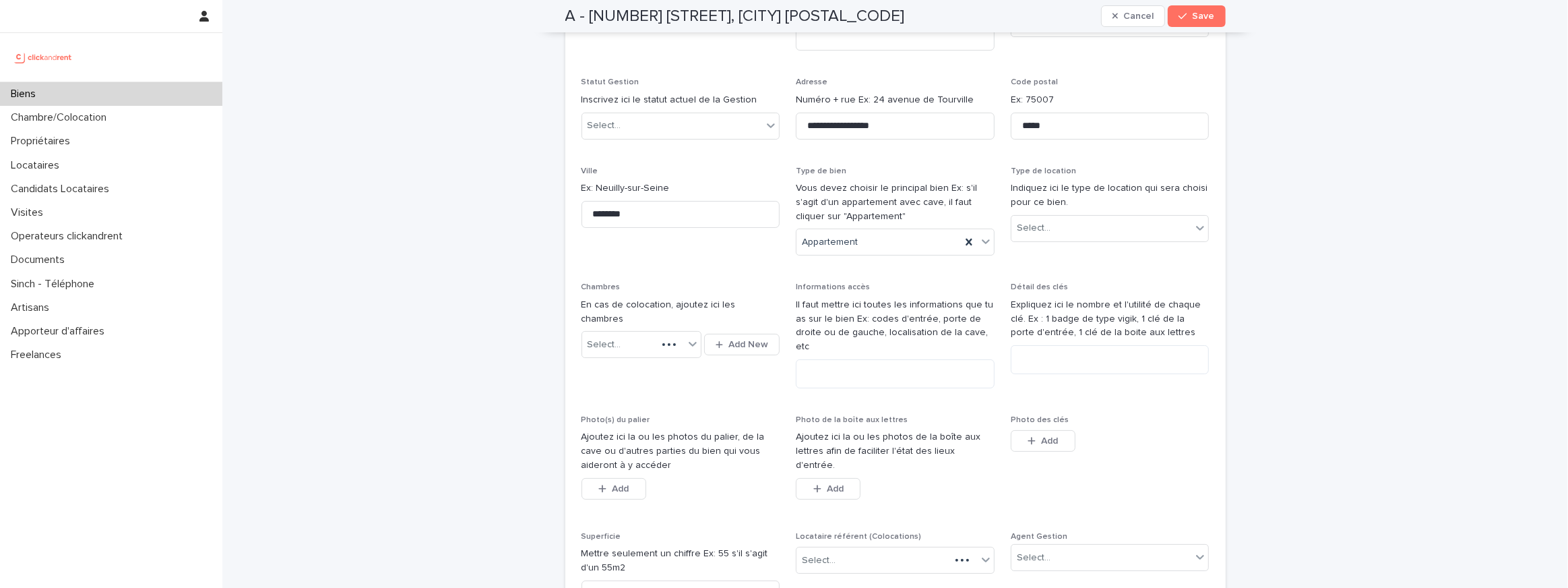 scroll, scrollTop: 0, scrollLeft: 0, axis: both 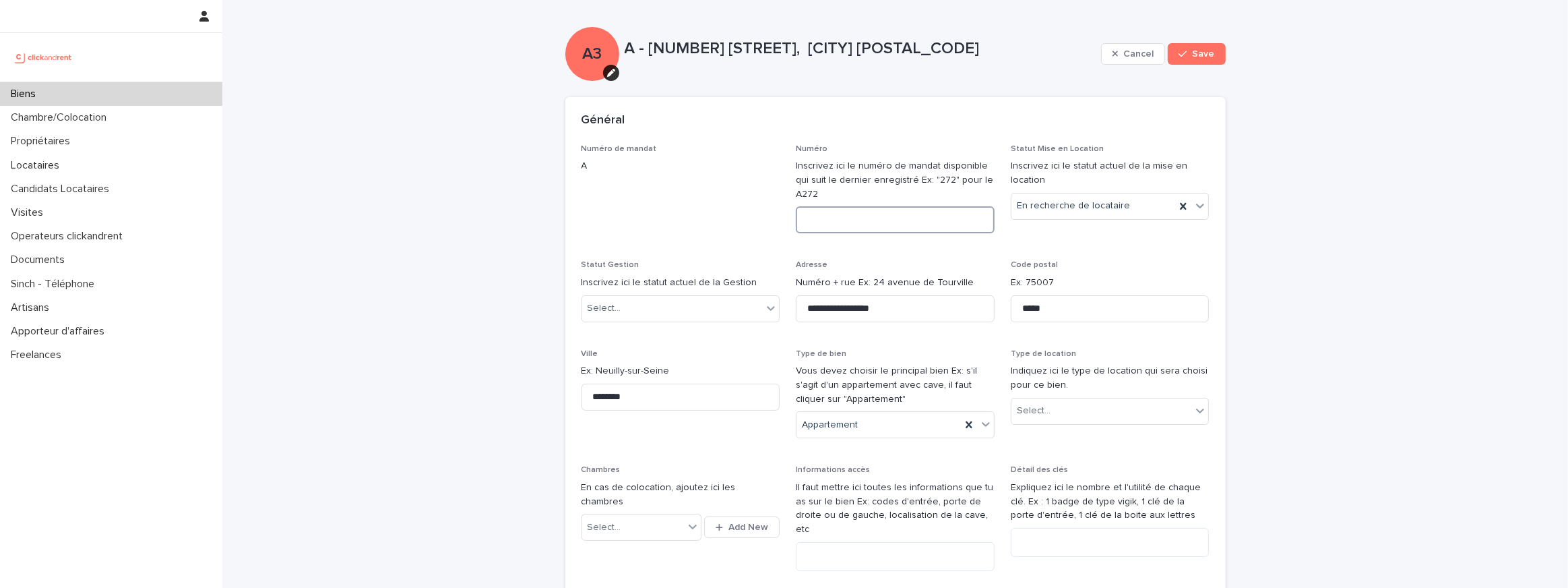 click at bounding box center [895, 220] 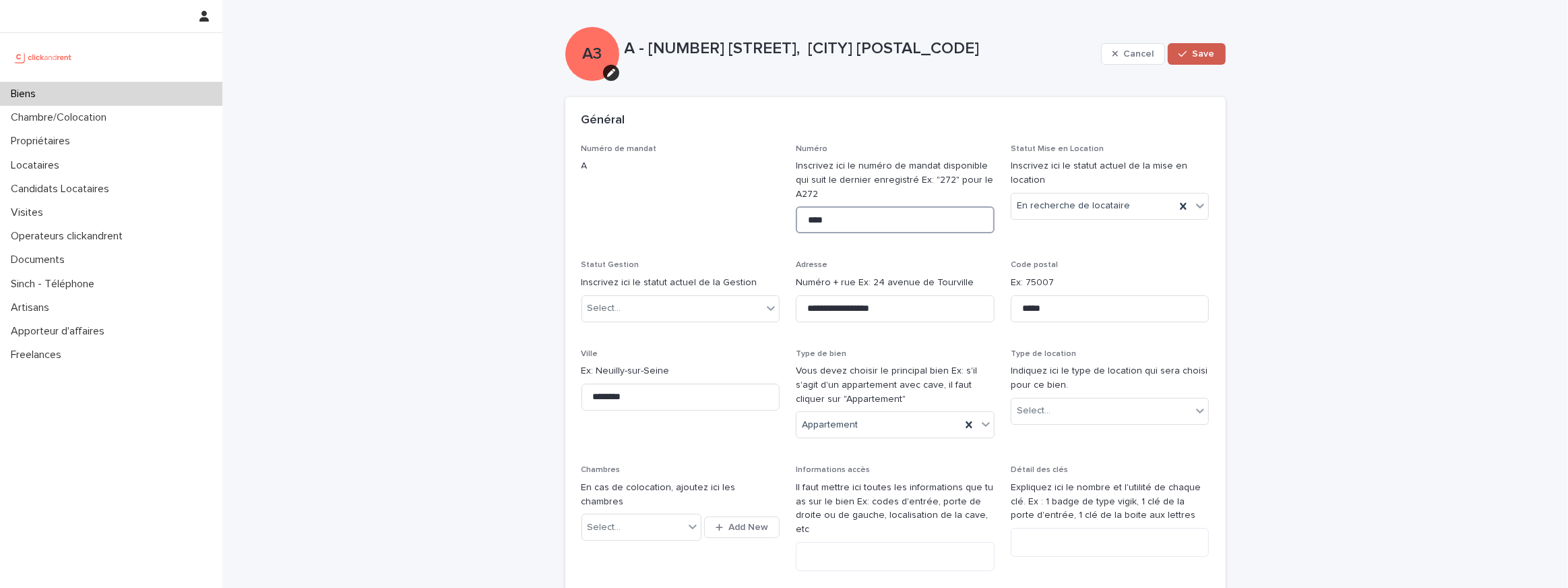 type on "****" 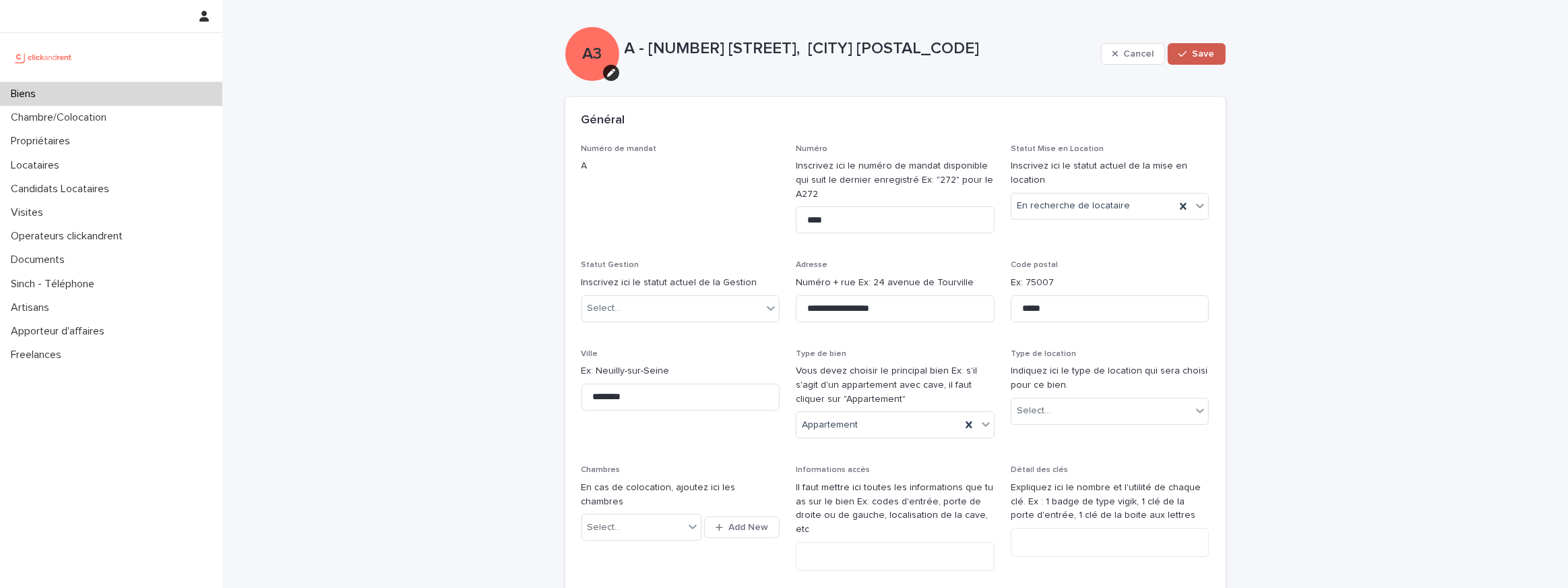 click on "Save" at bounding box center (1196, 54) 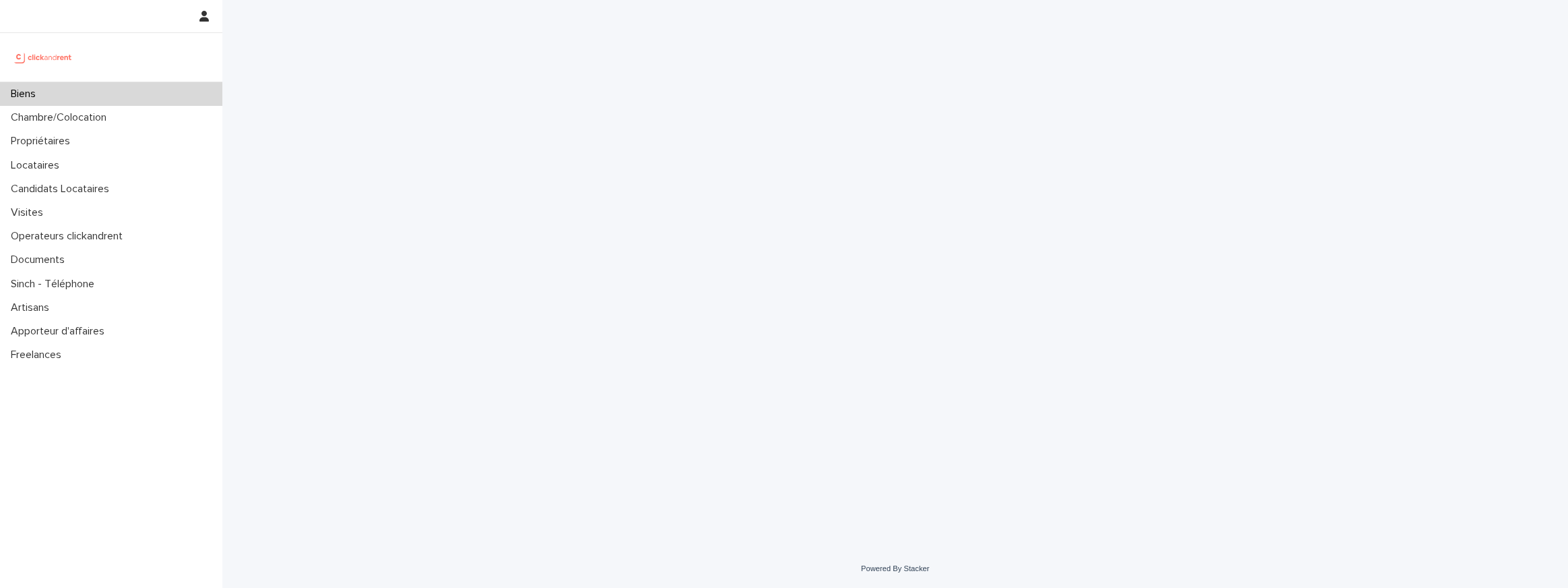scroll, scrollTop: 0, scrollLeft: 0, axis: both 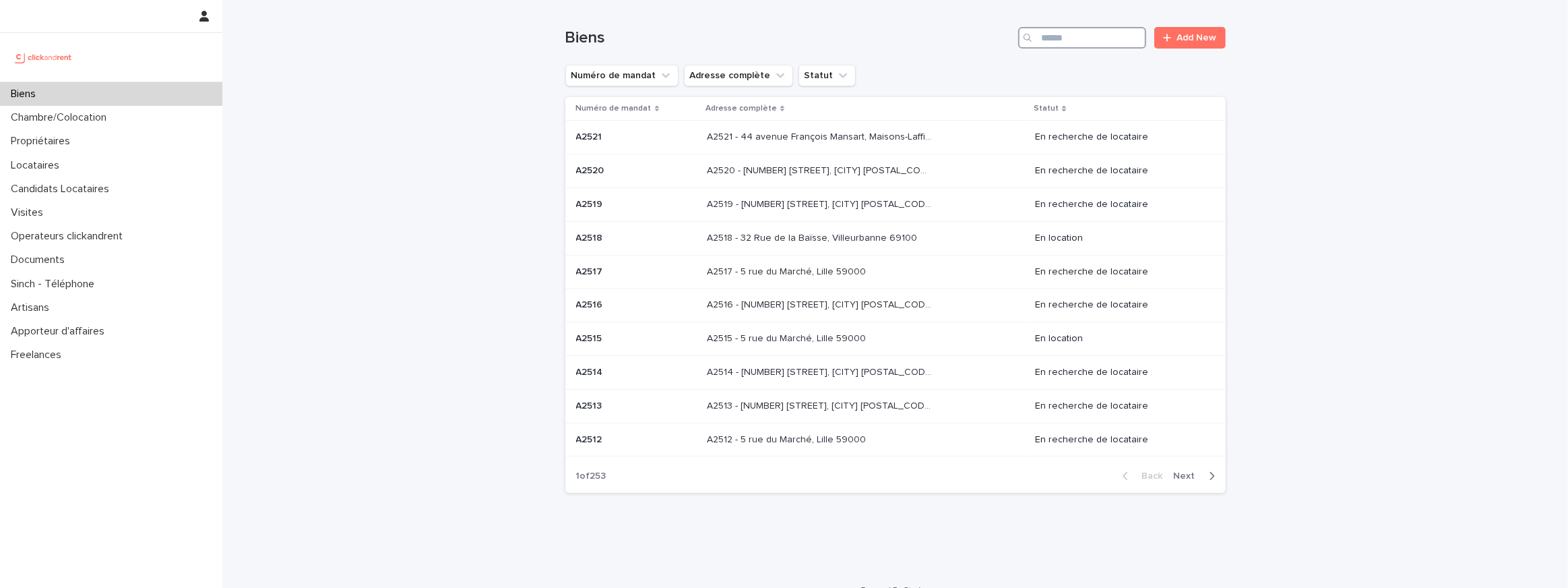 click at bounding box center [1082, 38] 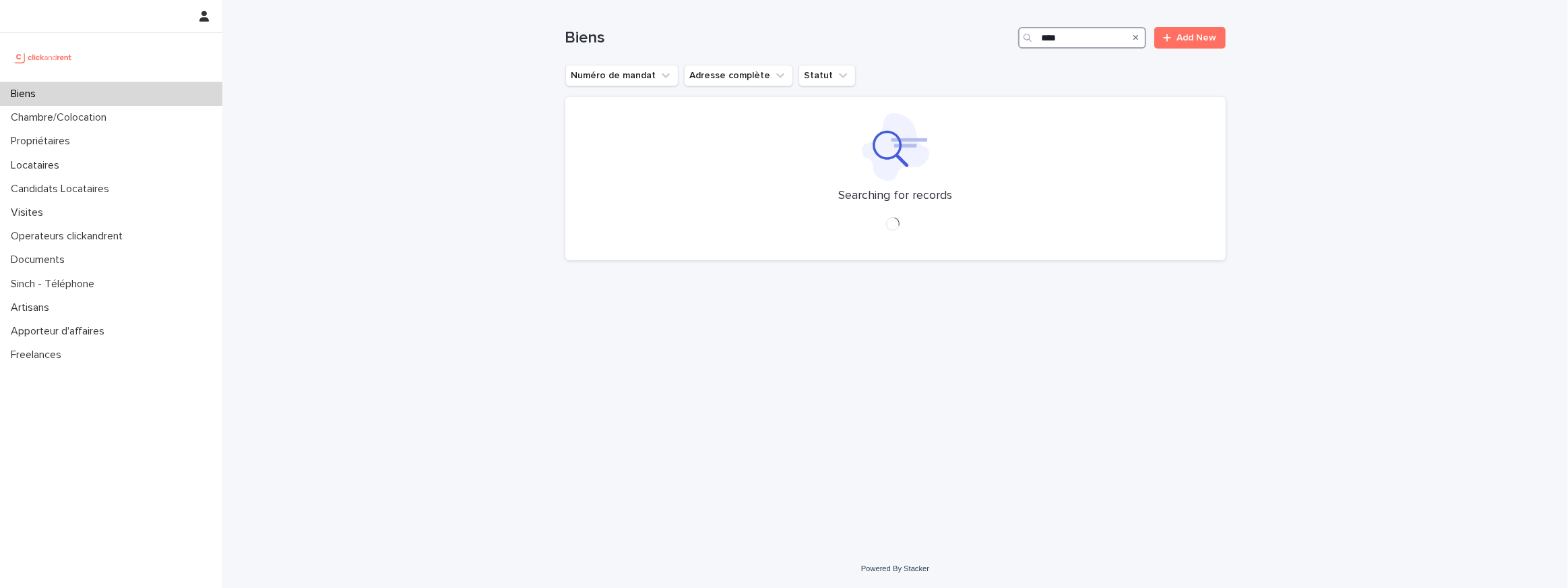 type on "****" 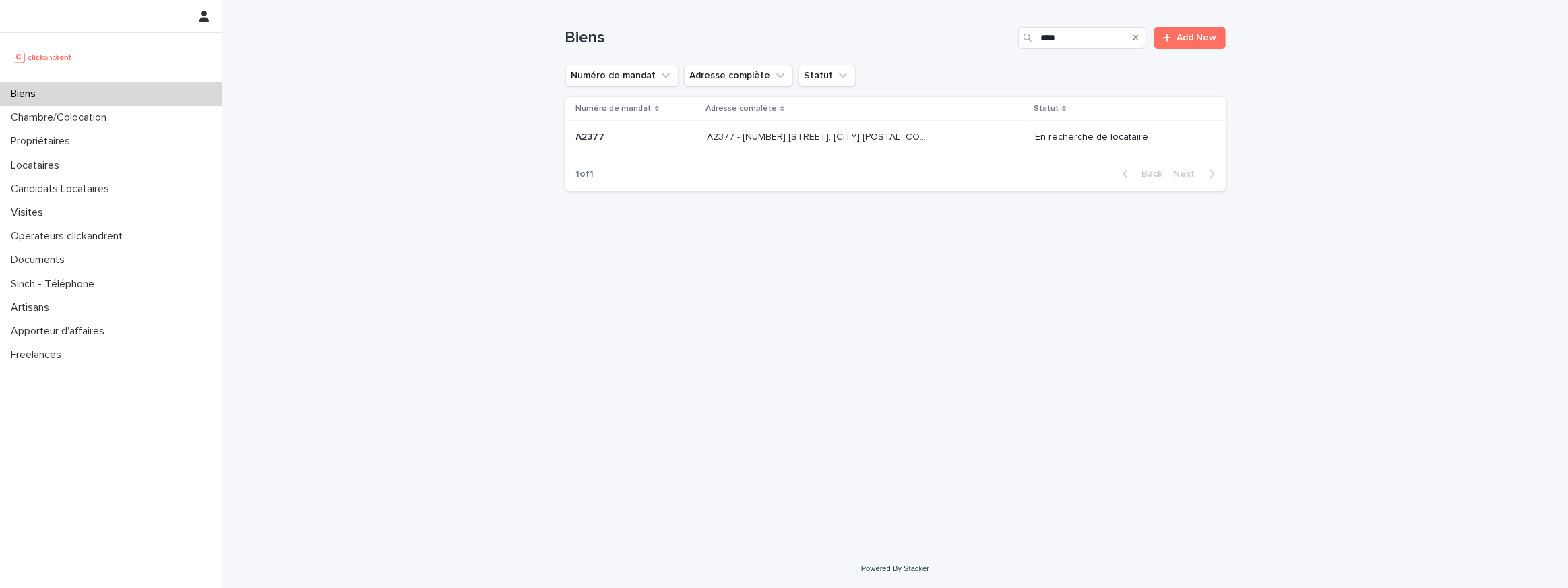 click on "A2377 - 8 Boulevard d'Alsace Lorraine,  Le Perreux-sur-Marne 94170" at bounding box center [820, 136] 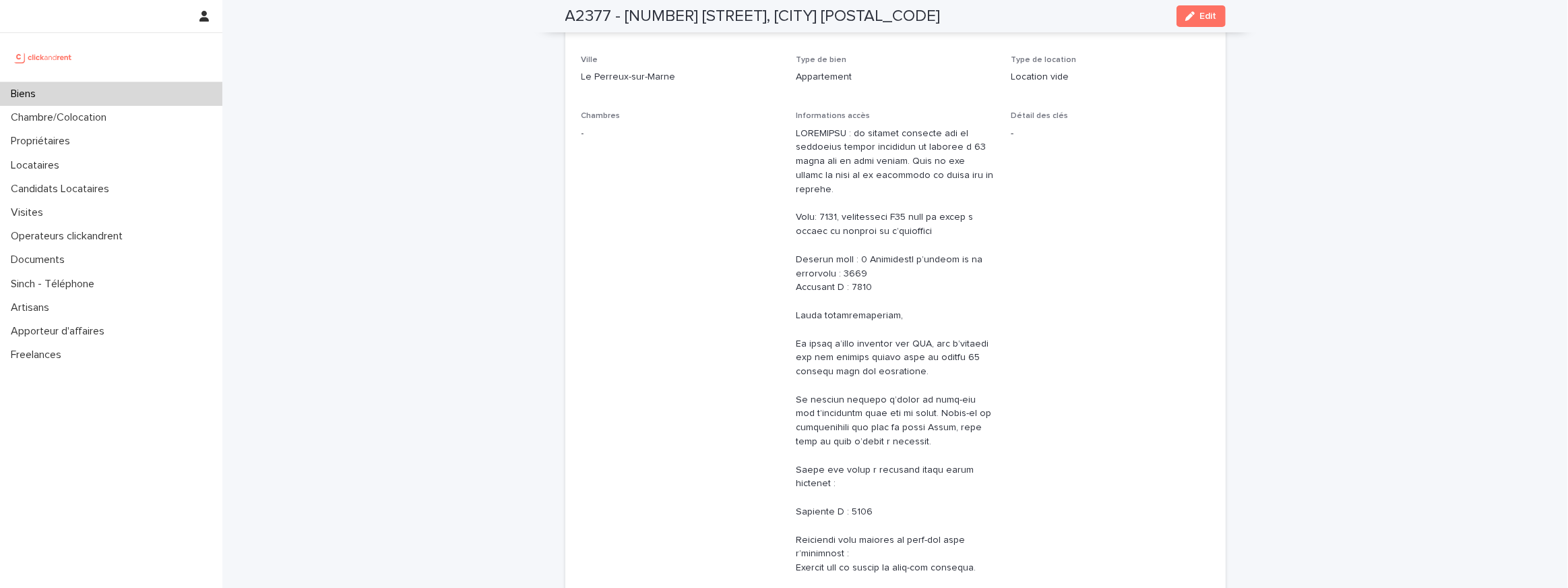scroll, scrollTop: 0, scrollLeft: 0, axis: both 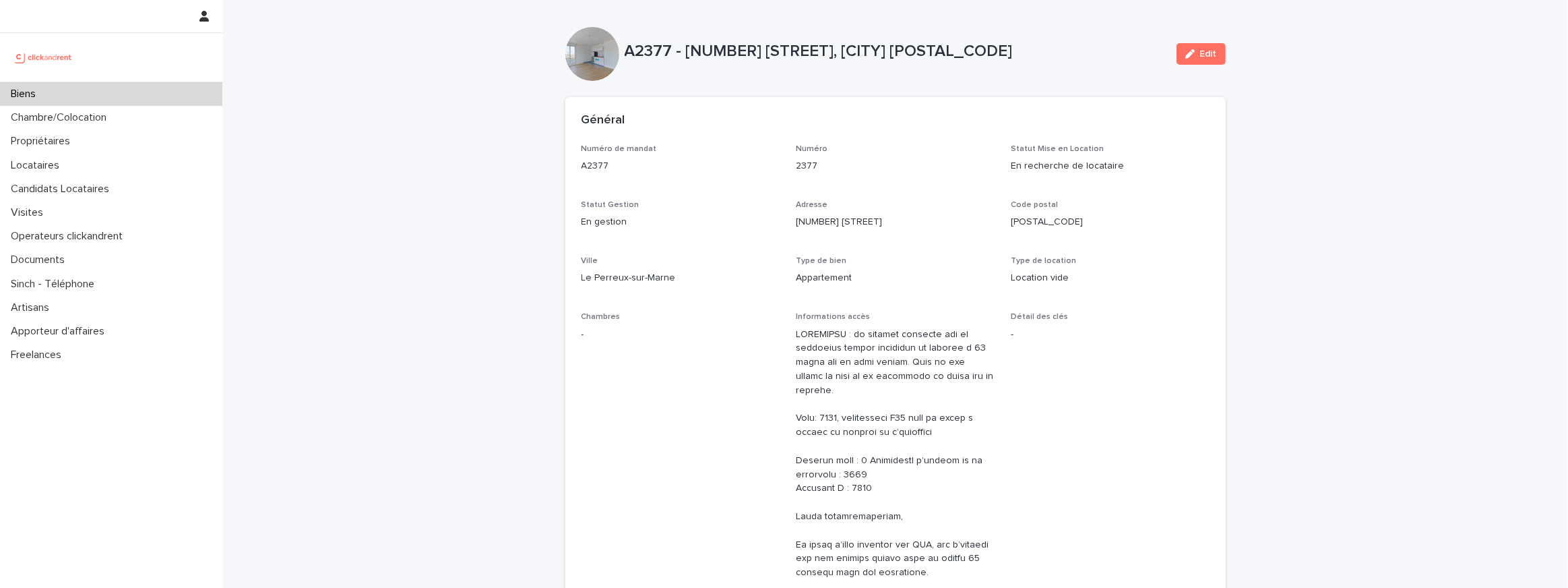 drag, startPoint x: 687, startPoint y: 49, endPoint x: 1131, endPoint y: 57, distance: 444.072 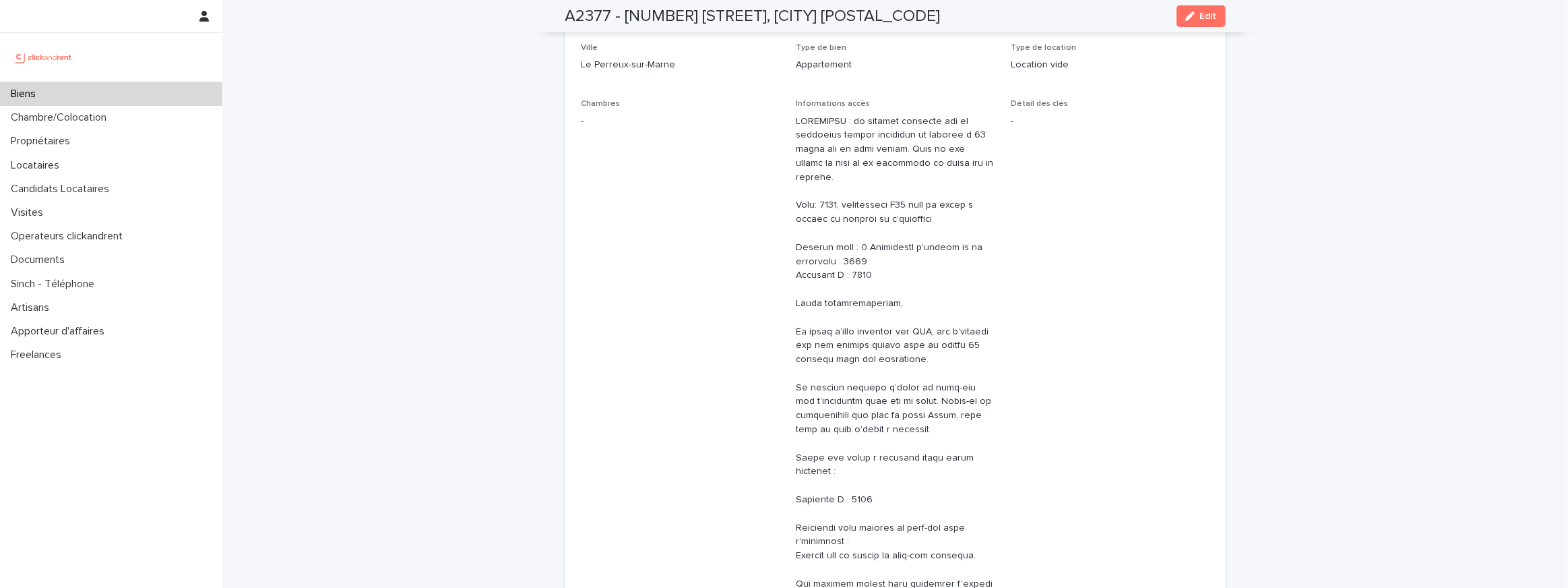 scroll, scrollTop: 260, scrollLeft: 0, axis: vertical 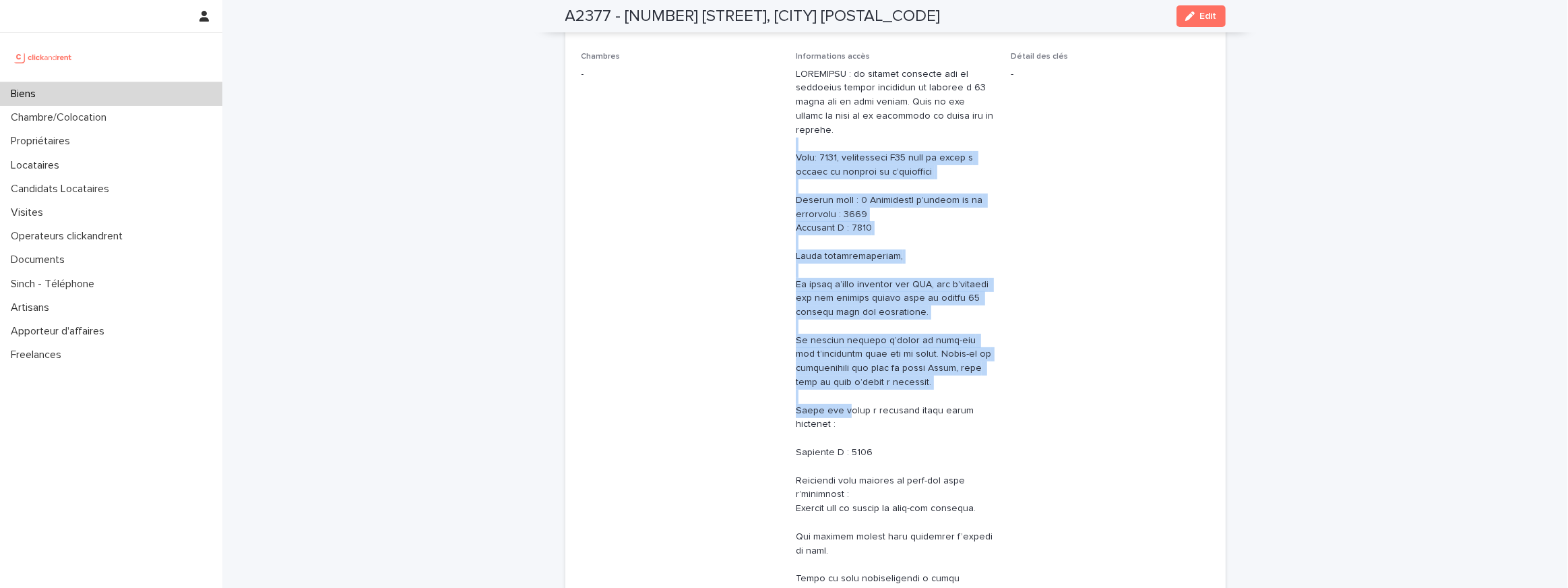 drag, startPoint x: 832, startPoint y: 128, endPoint x: 839, endPoint y: 394, distance: 266.09209 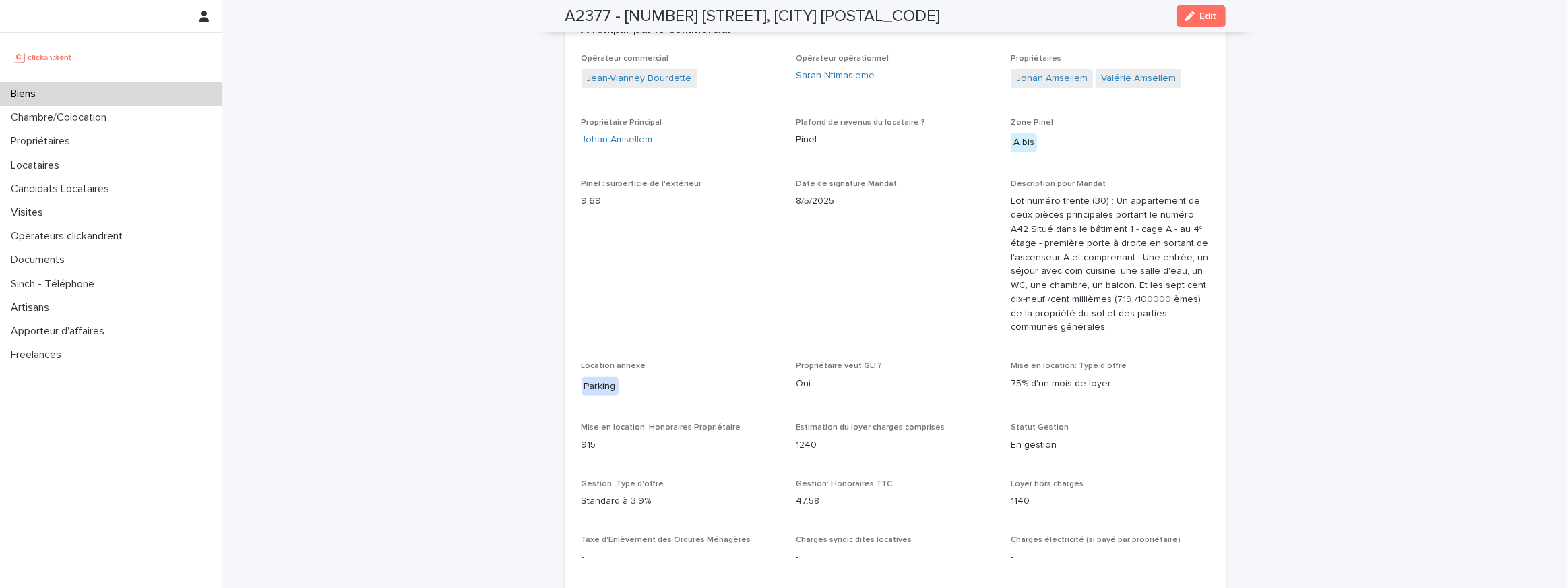 scroll, scrollTop: 1548, scrollLeft: 0, axis: vertical 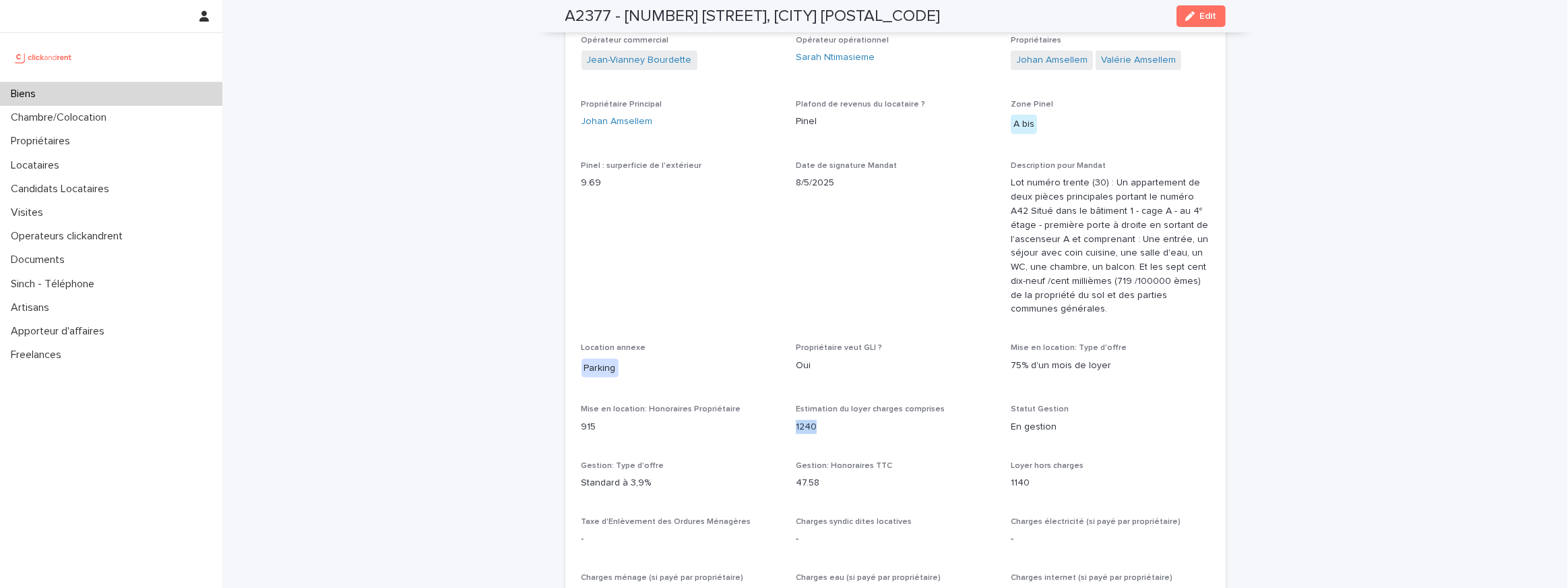 drag, startPoint x: 832, startPoint y: 386, endPoint x: 795, endPoint y: 386, distance: 37 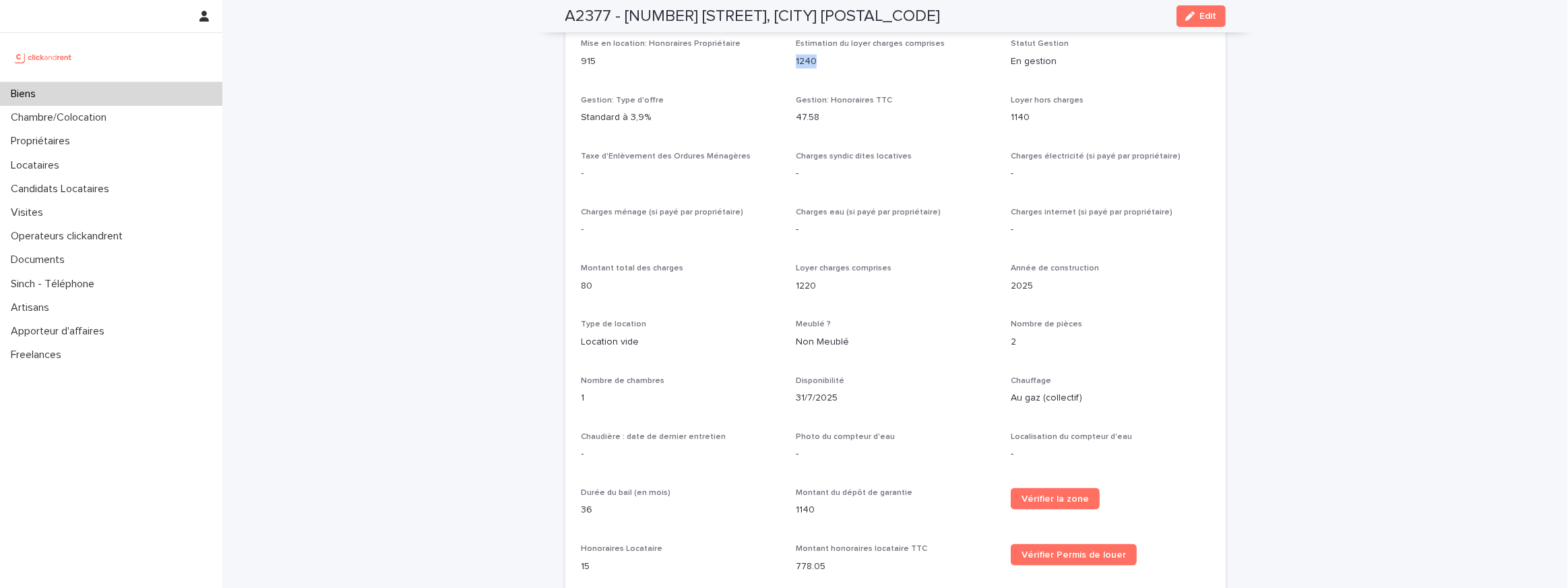 scroll, scrollTop: 1959, scrollLeft: 0, axis: vertical 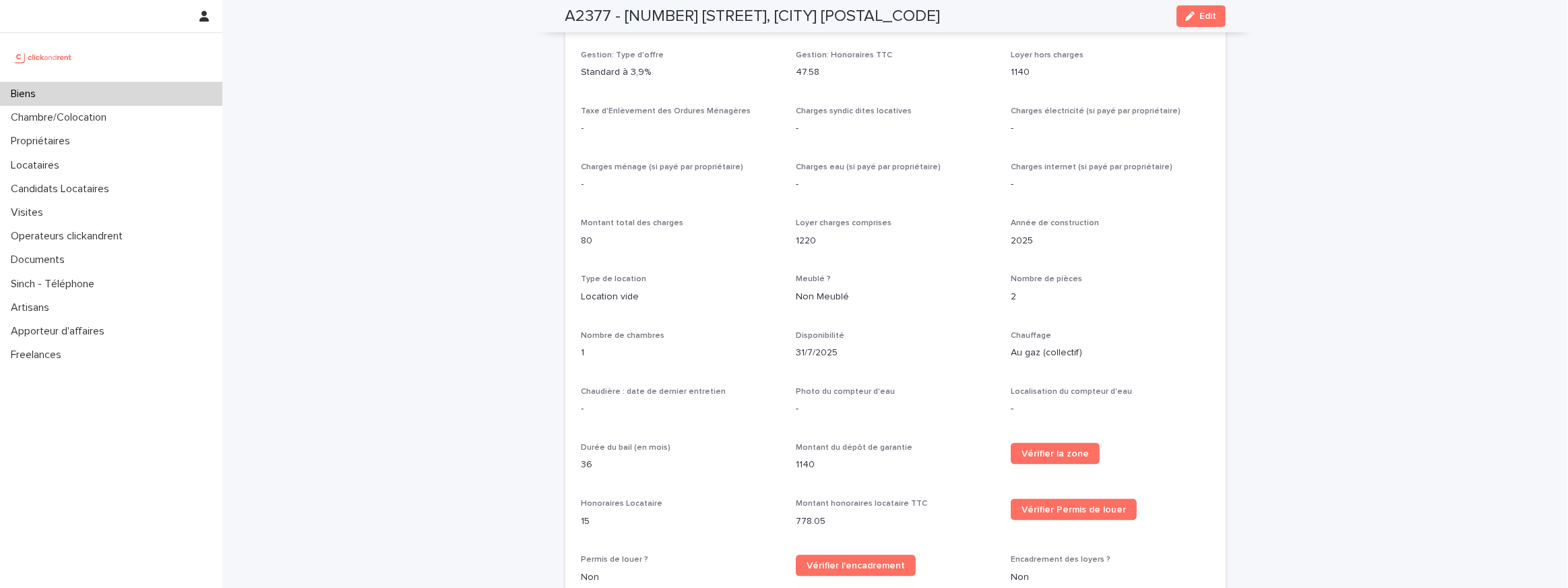 click on "1220" at bounding box center (895, 241) 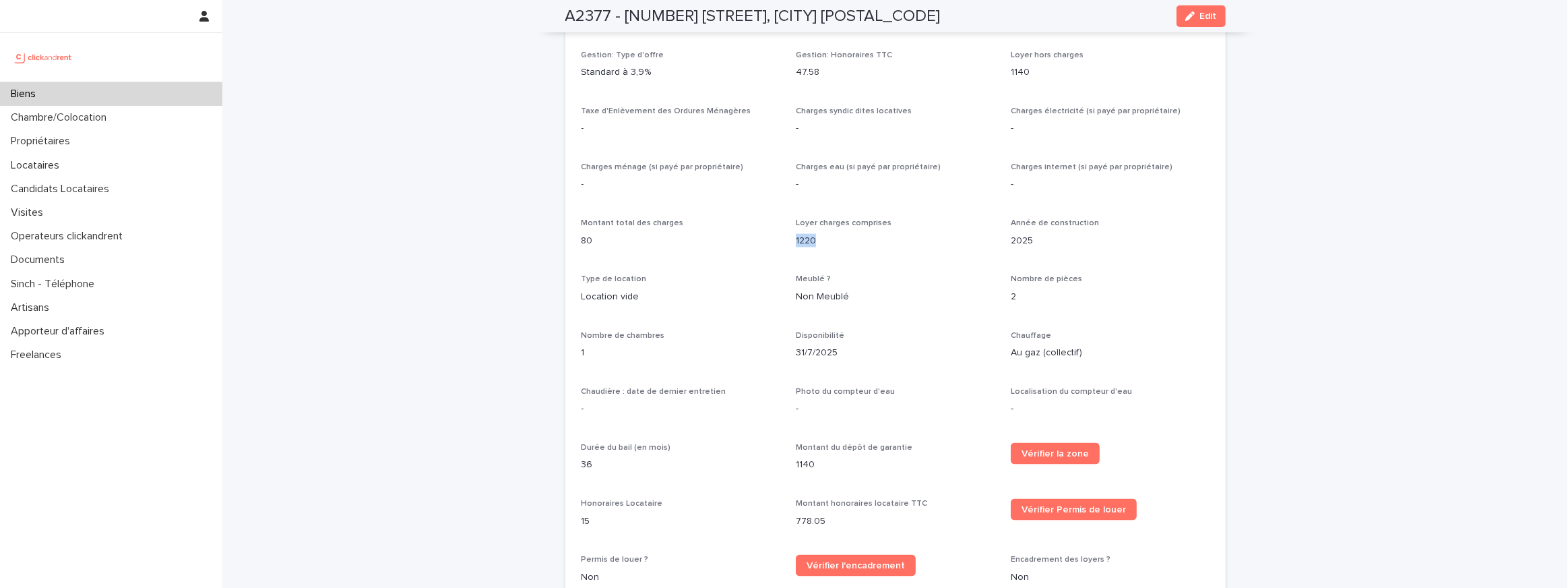click on "1220" at bounding box center [895, 241] 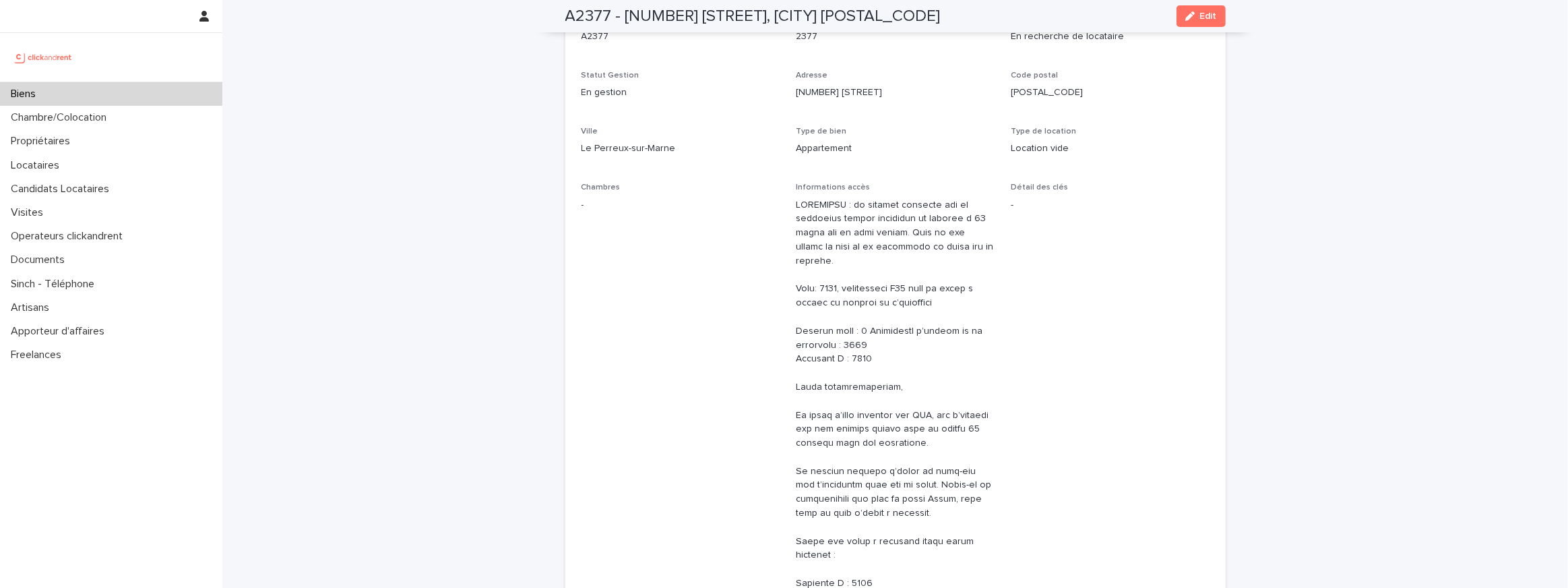 scroll, scrollTop: 58, scrollLeft: 0, axis: vertical 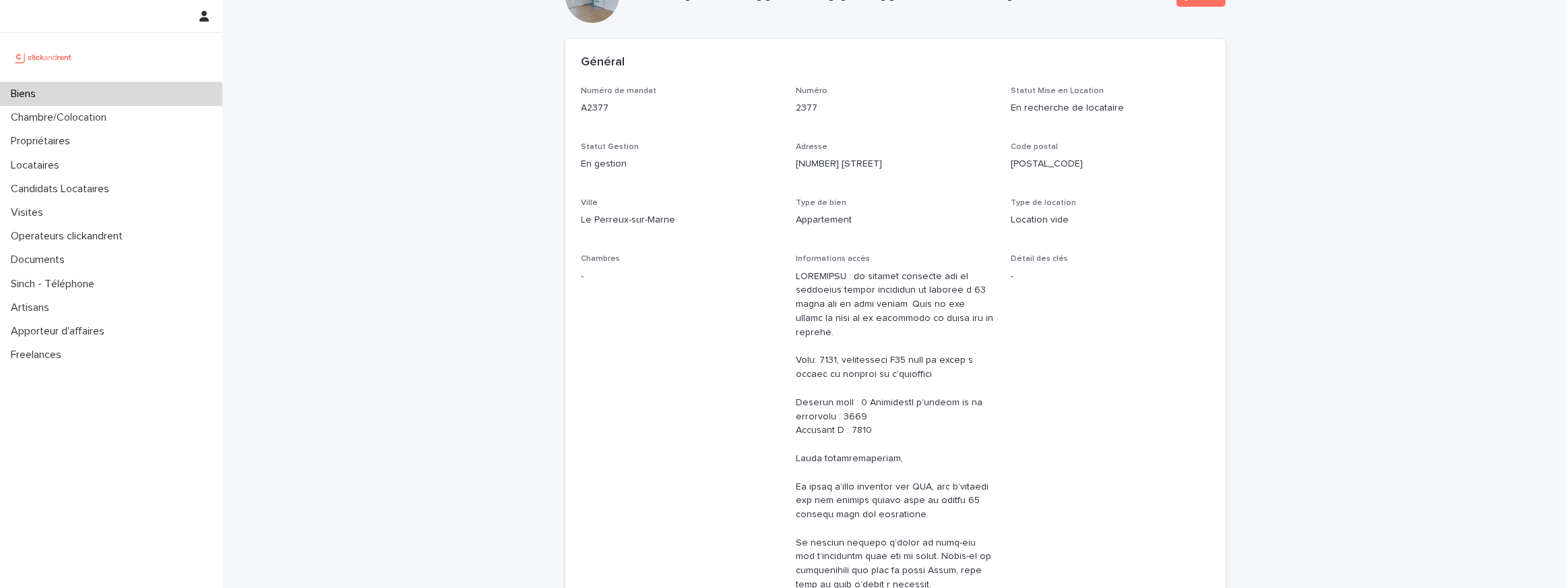 click at bounding box center (895, 641) 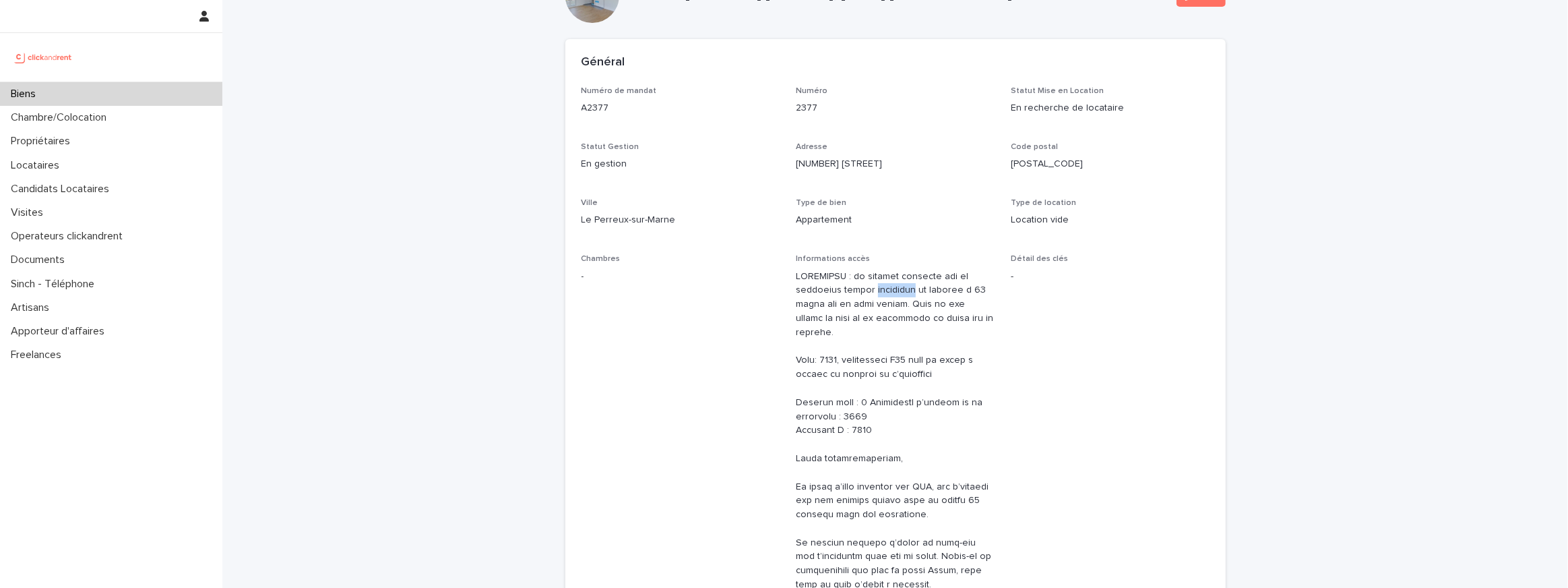 click at bounding box center (895, 641) 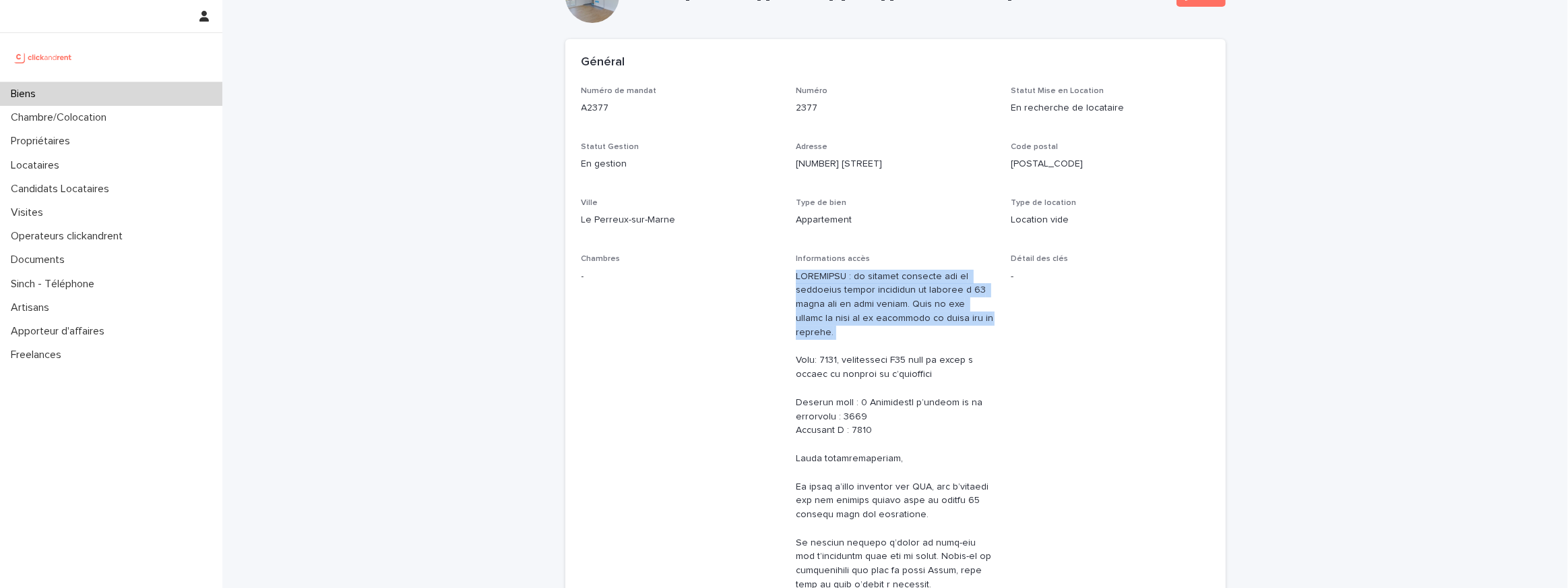 click at bounding box center [895, 641] 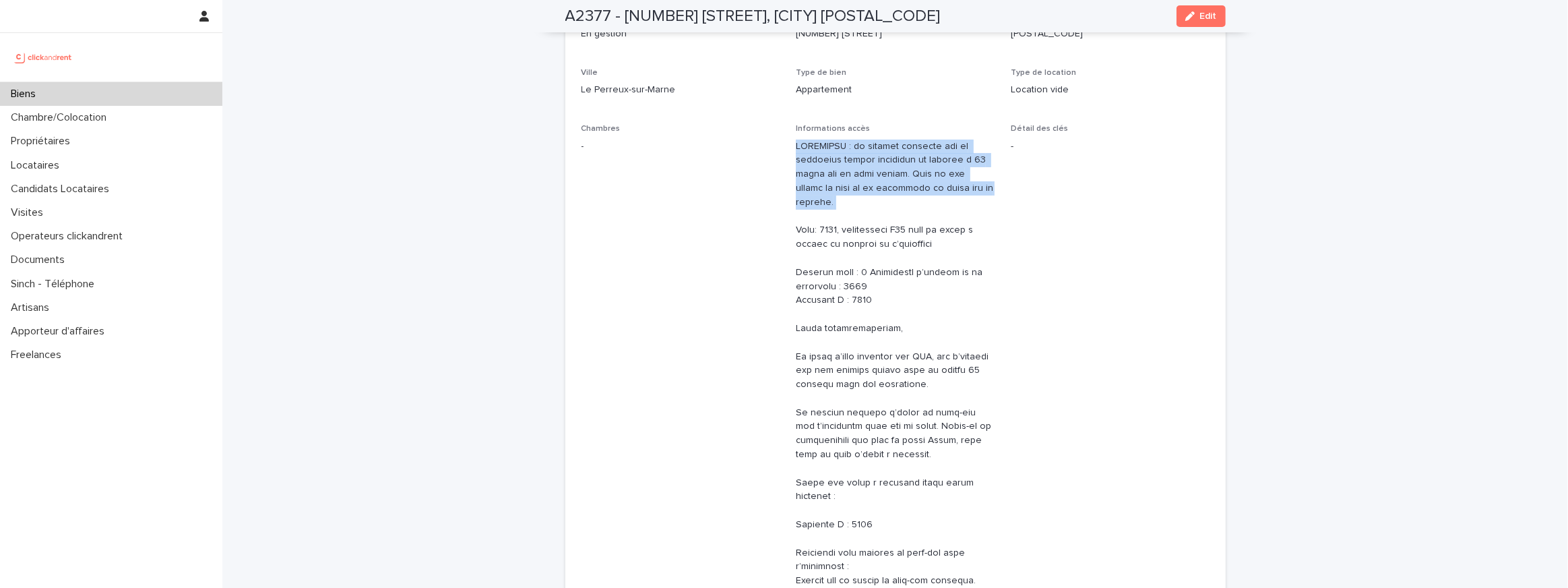scroll, scrollTop: 190, scrollLeft: 0, axis: vertical 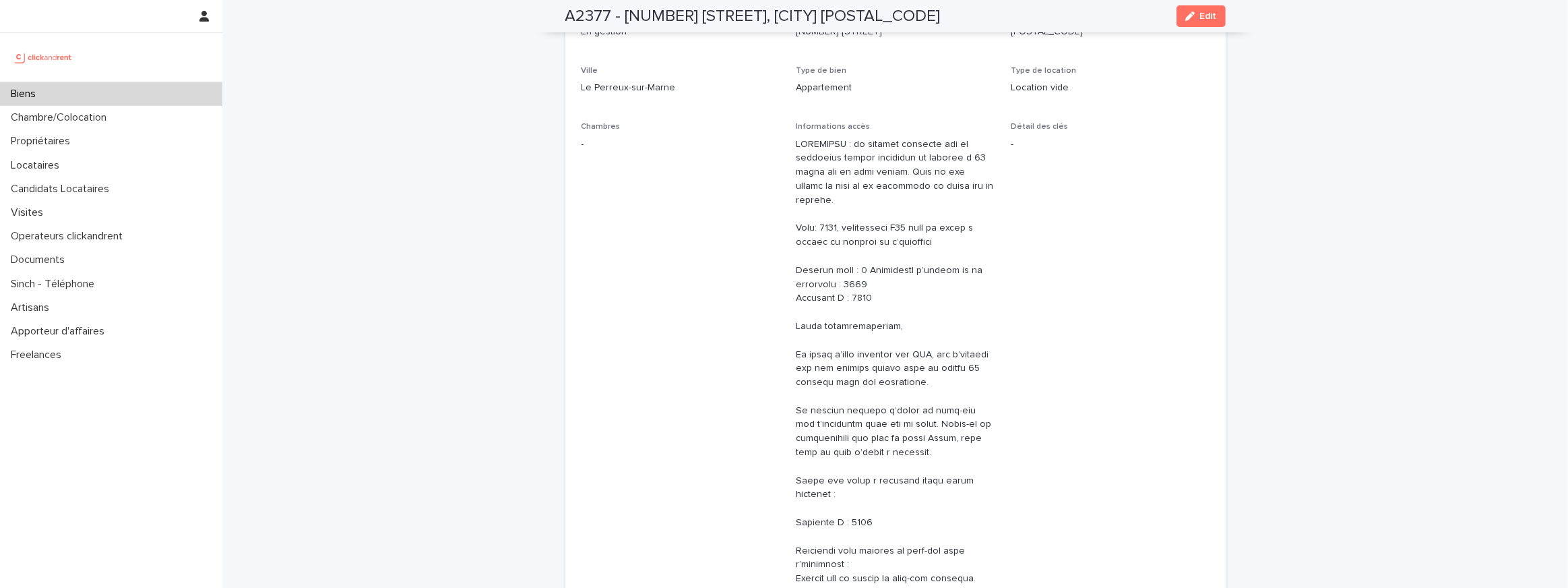 click at bounding box center [895, 509] 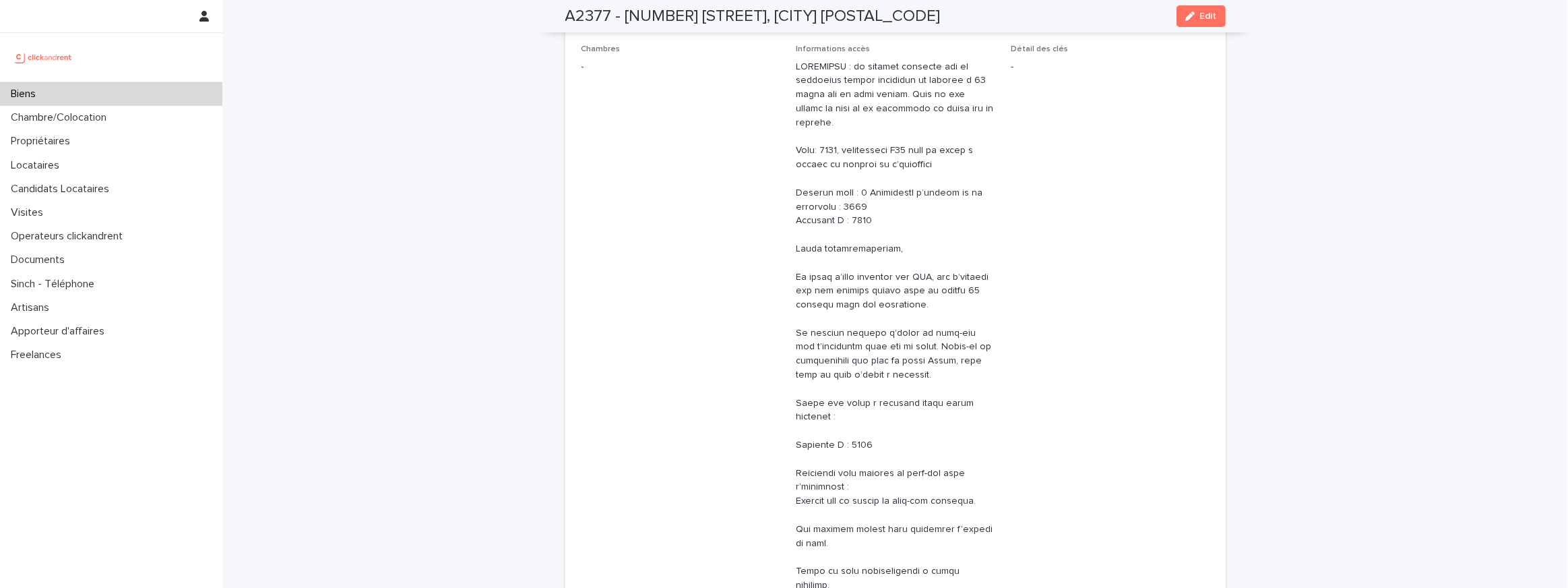 scroll, scrollTop: 272, scrollLeft: 0, axis: vertical 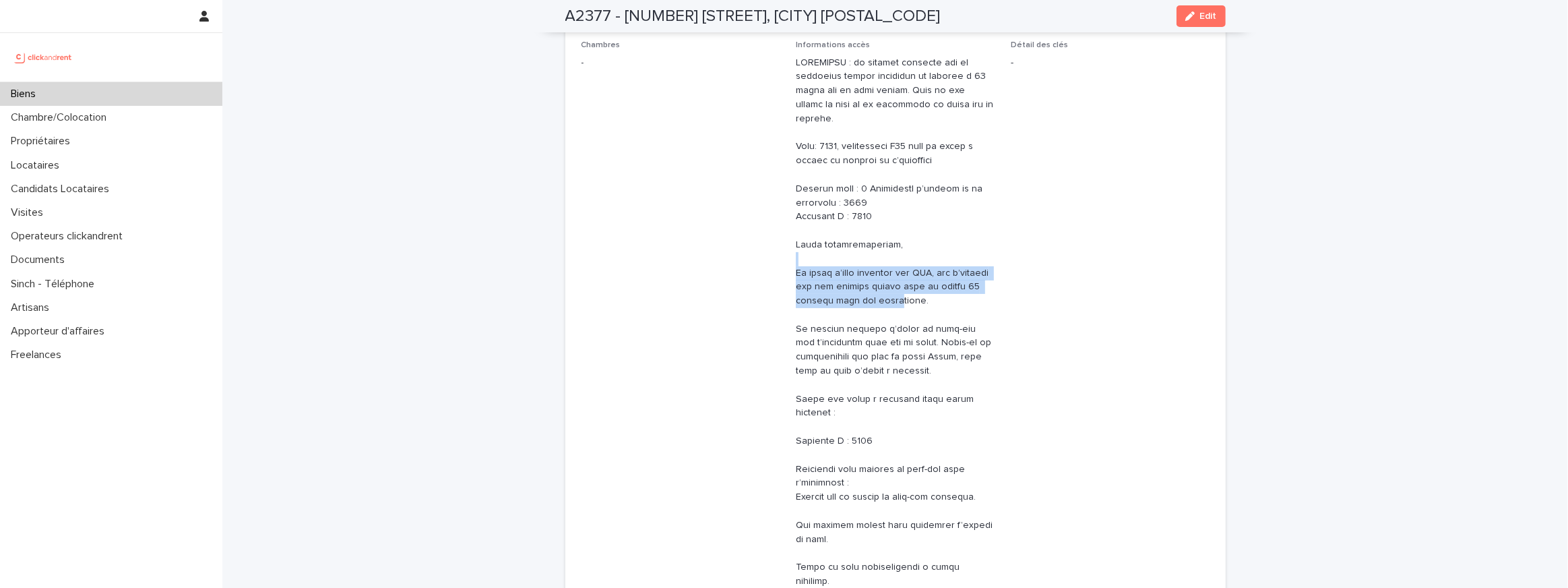 drag, startPoint x: 858, startPoint y: 287, endPoint x: 858, endPoint y: 231, distance: 56 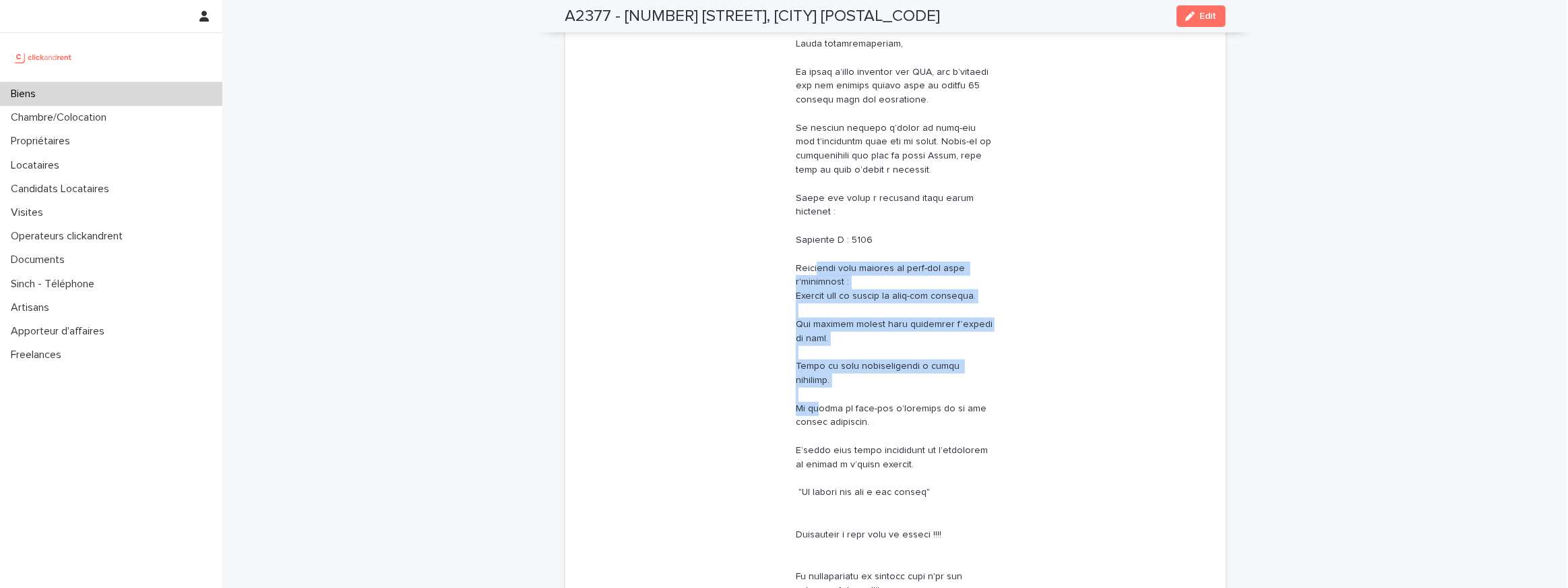 drag, startPoint x: 817, startPoint y: 237, endPoint x: 837, endPoint y: 440, distance: 203.9828 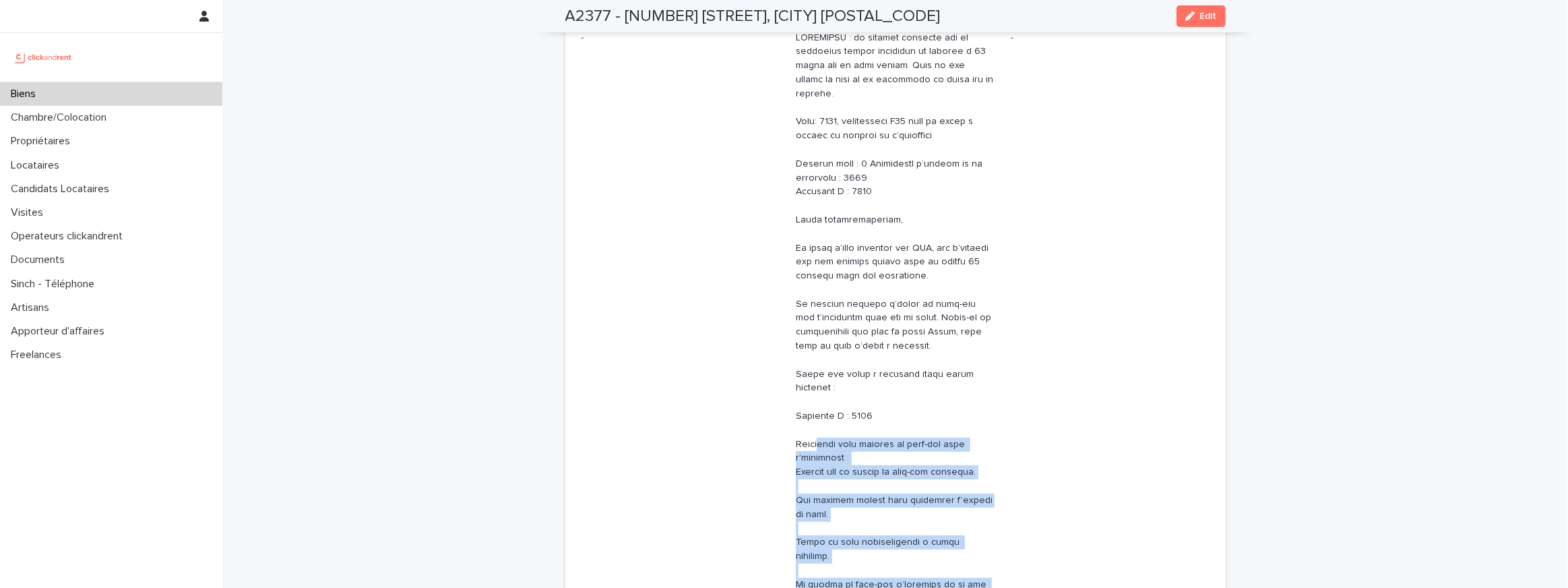scroll, scrollTop: 0, scrollLeft: 0, axis: both 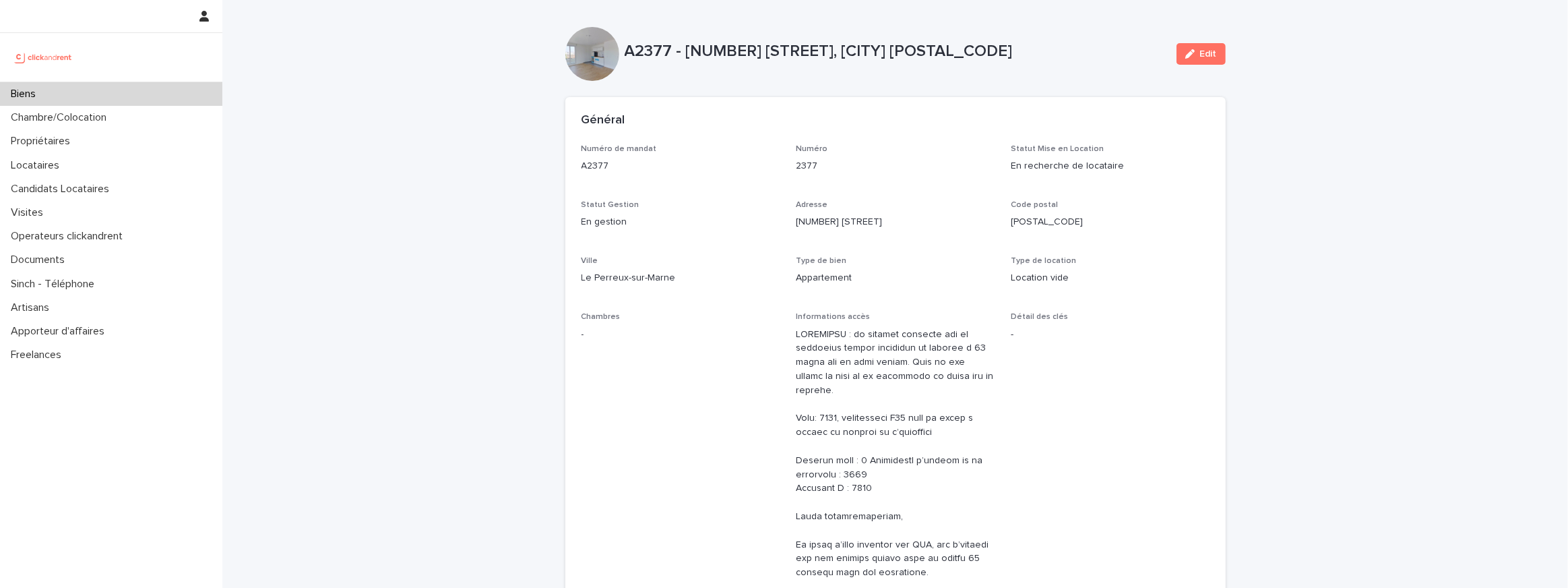 click on "Type de bien" at bounding box center [895, 261] 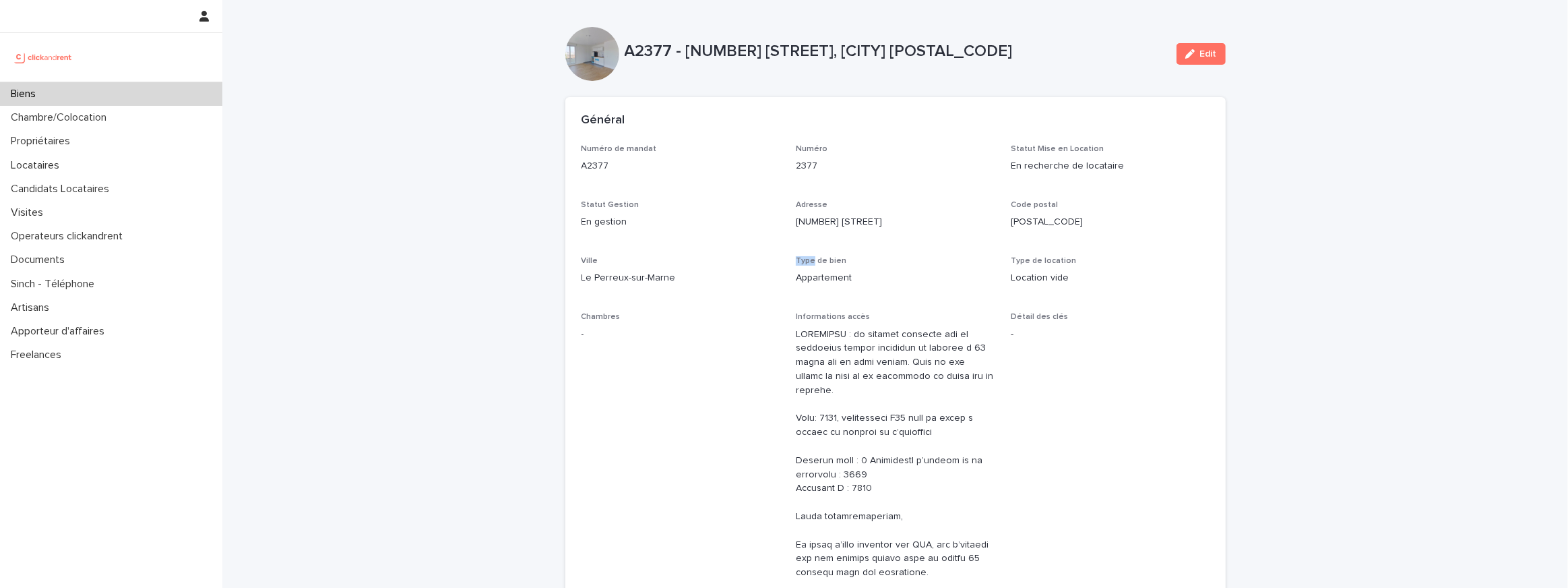 click on "Type de bien" at bounding box center (895, 261) 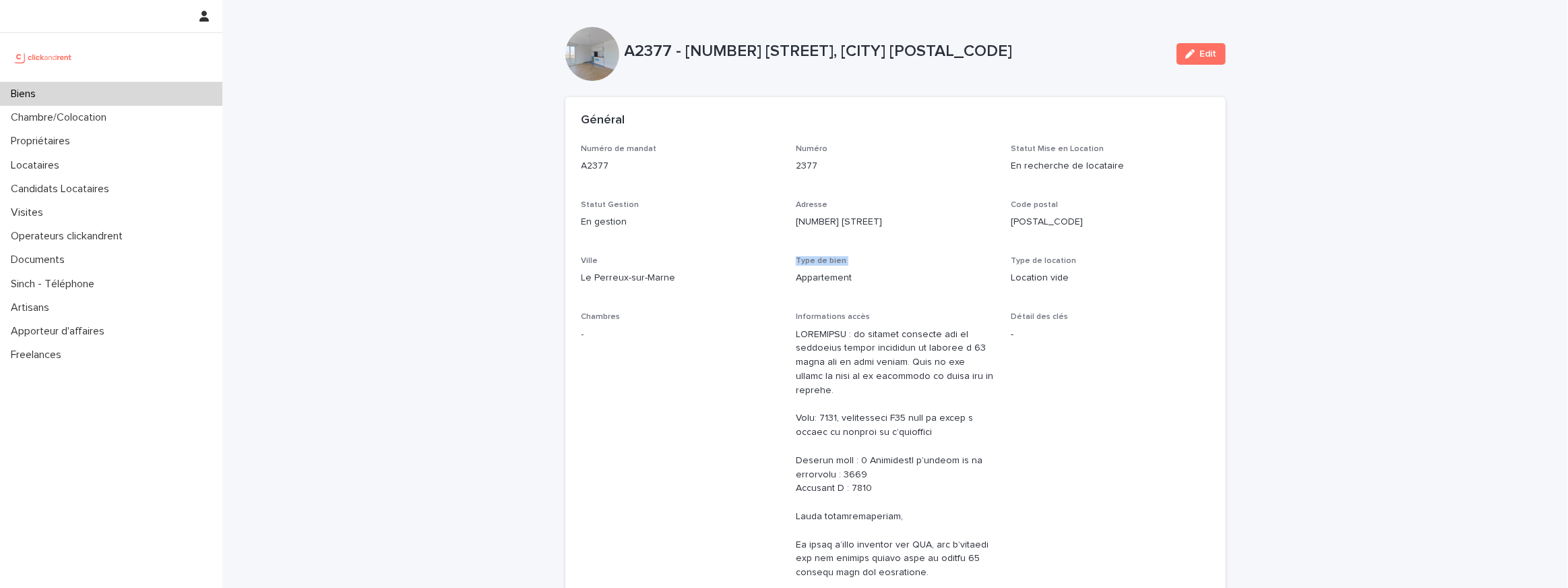 click on "Type de bien" at bounding box center (895, 261) 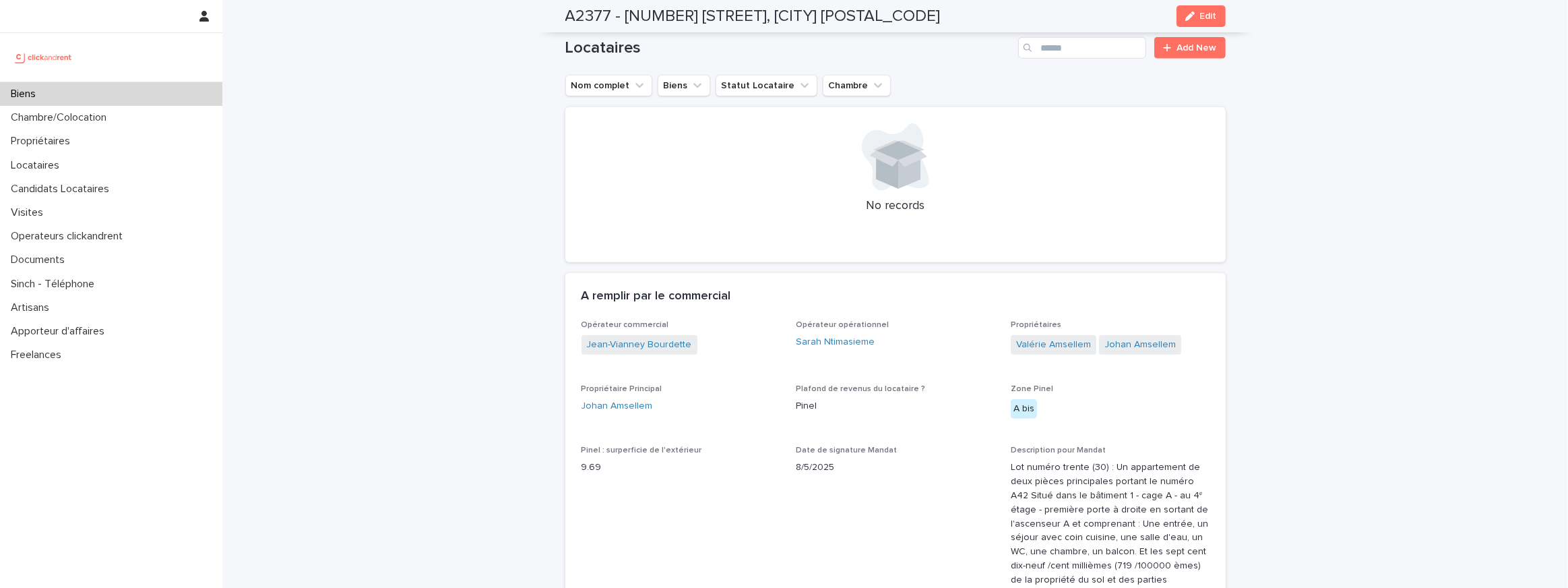 scroll, scrollTop: 1407, scrollLeft: 0, axis: vertical 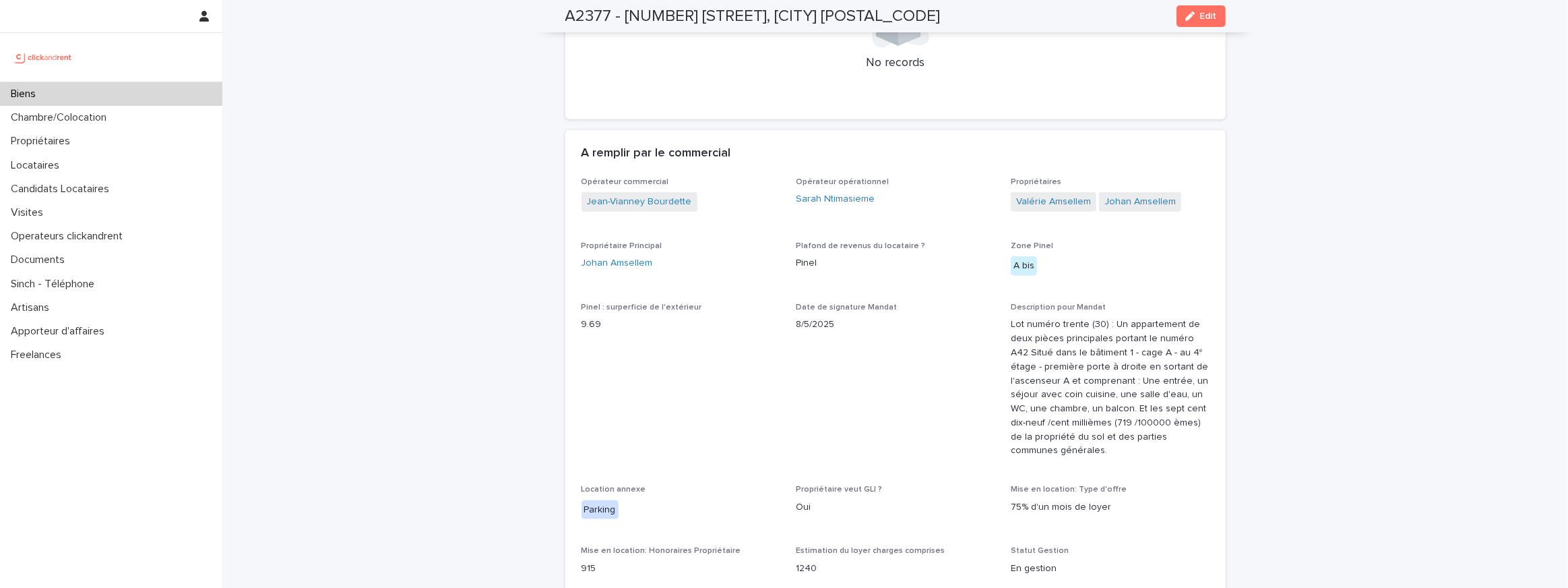 click on "8/5/2025" at bounding box center [895, 324] 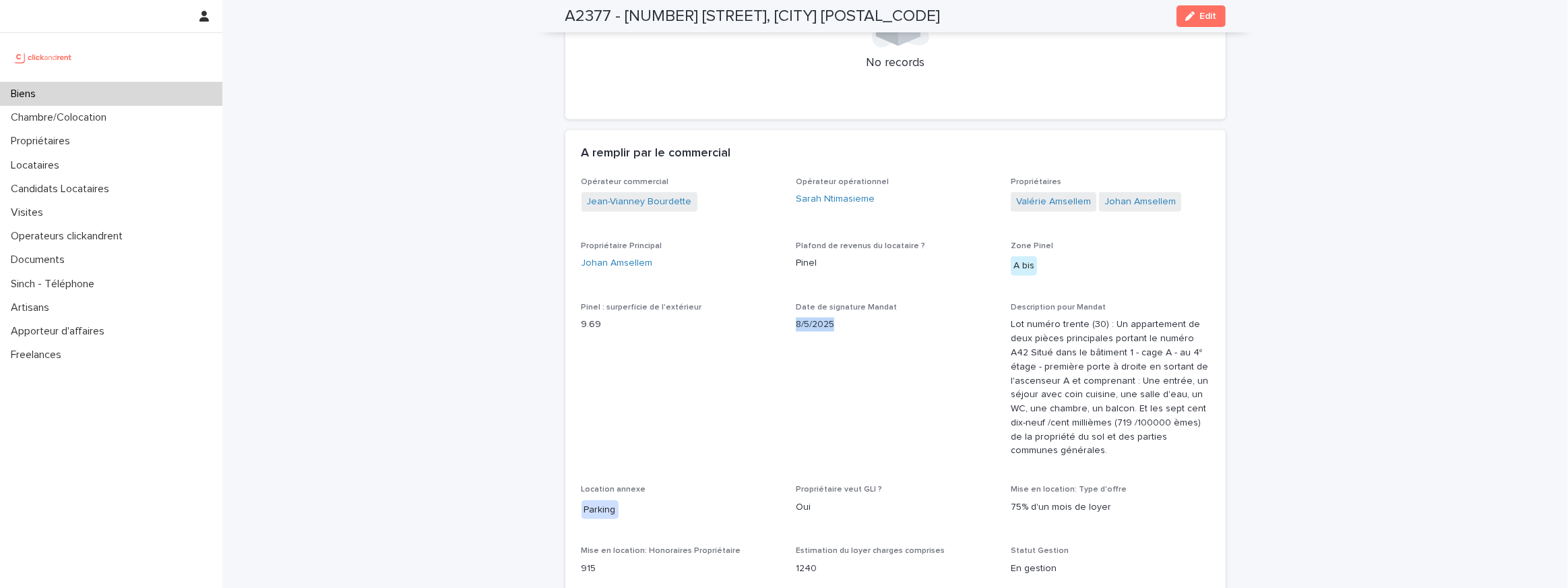 click on "8/5/2025" at bounding box center [895, 324] 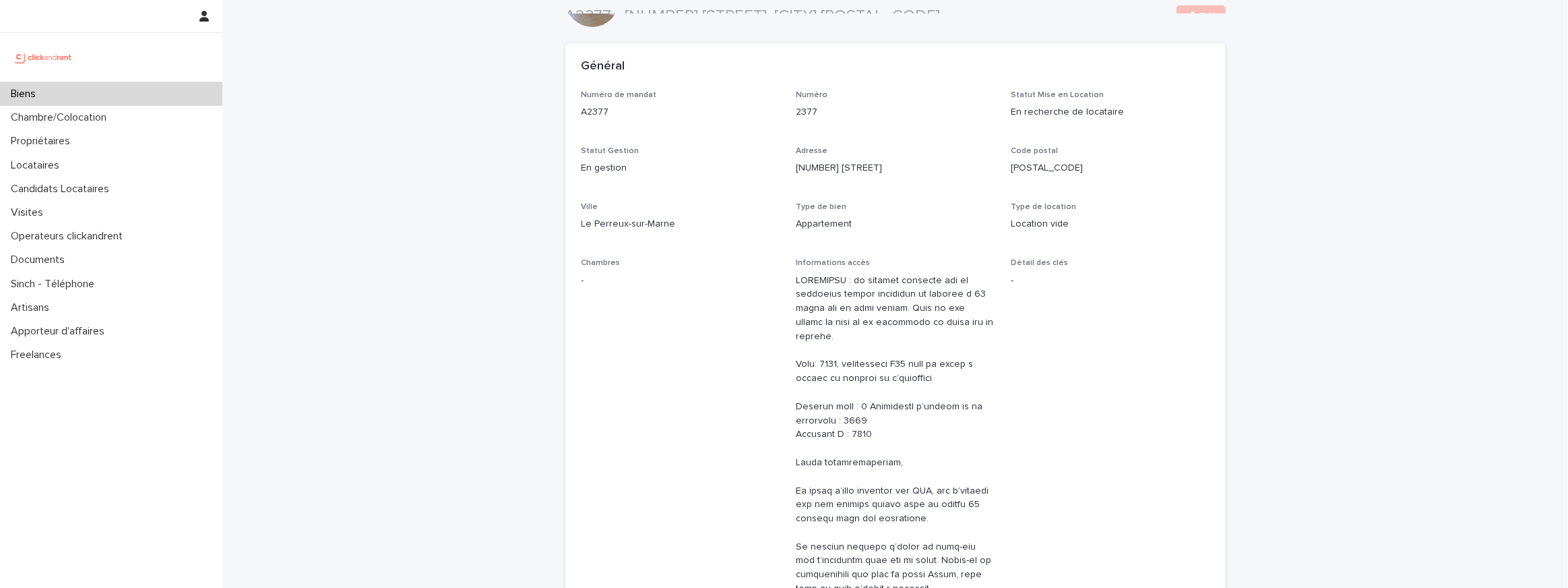 scroll, scrollTop: 0, scrollLeft: 0, axis: both 